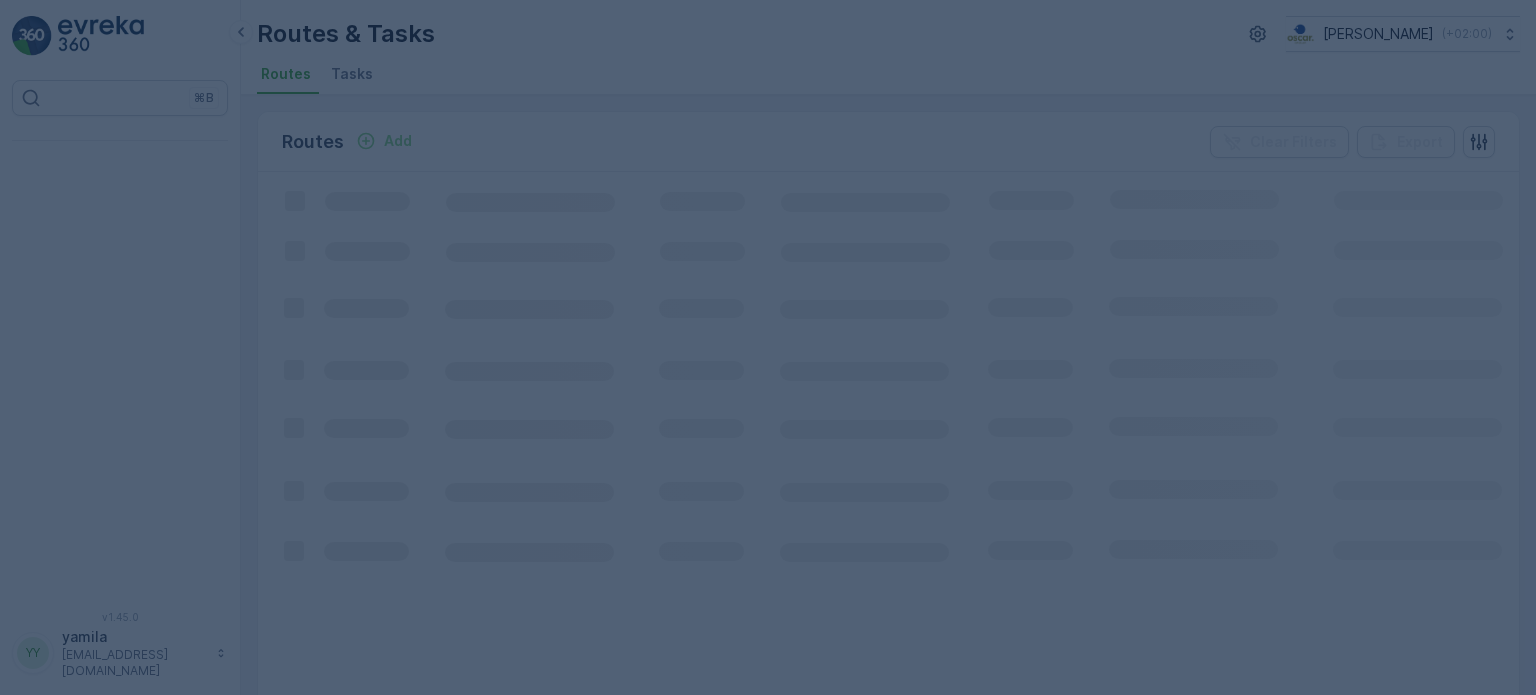scroll, scrollTop: 0, scrollLeft: 0, axis: both 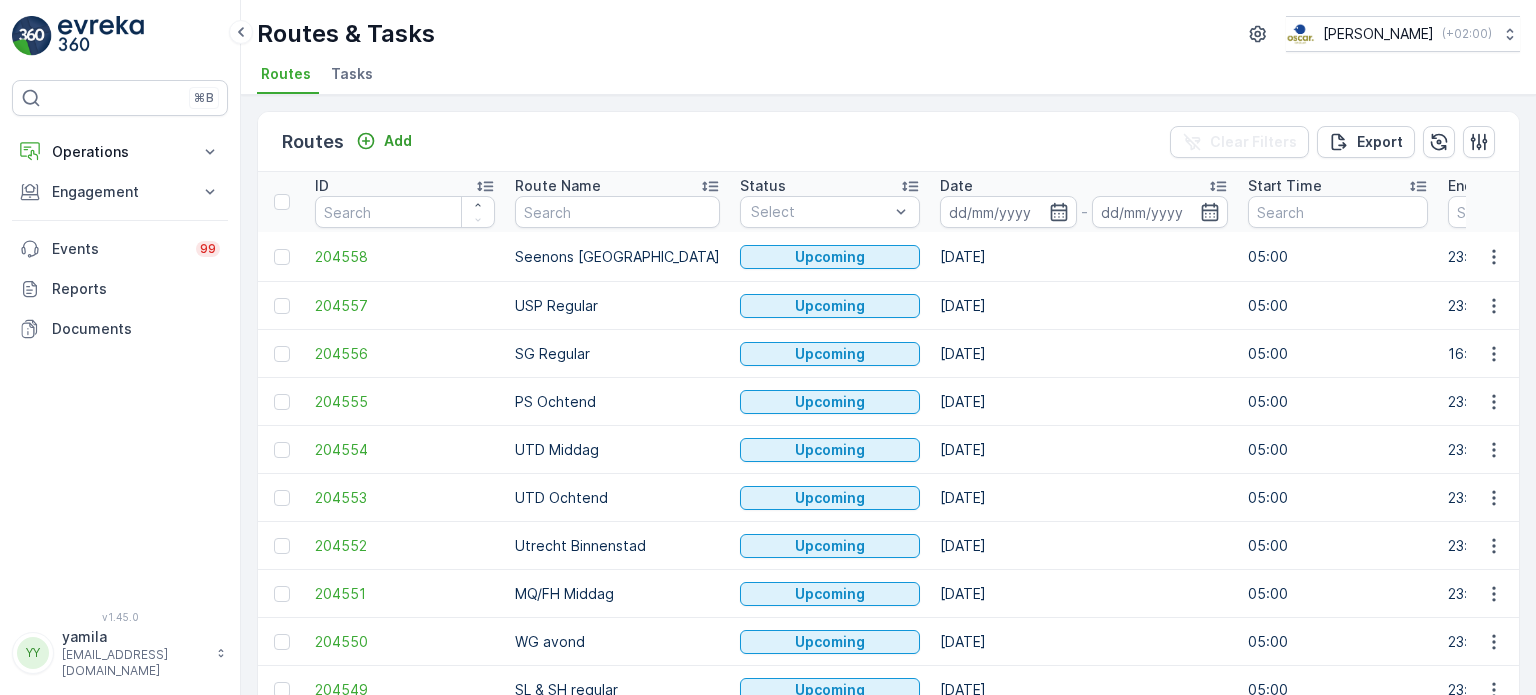 click at bounding box center [617, 212] 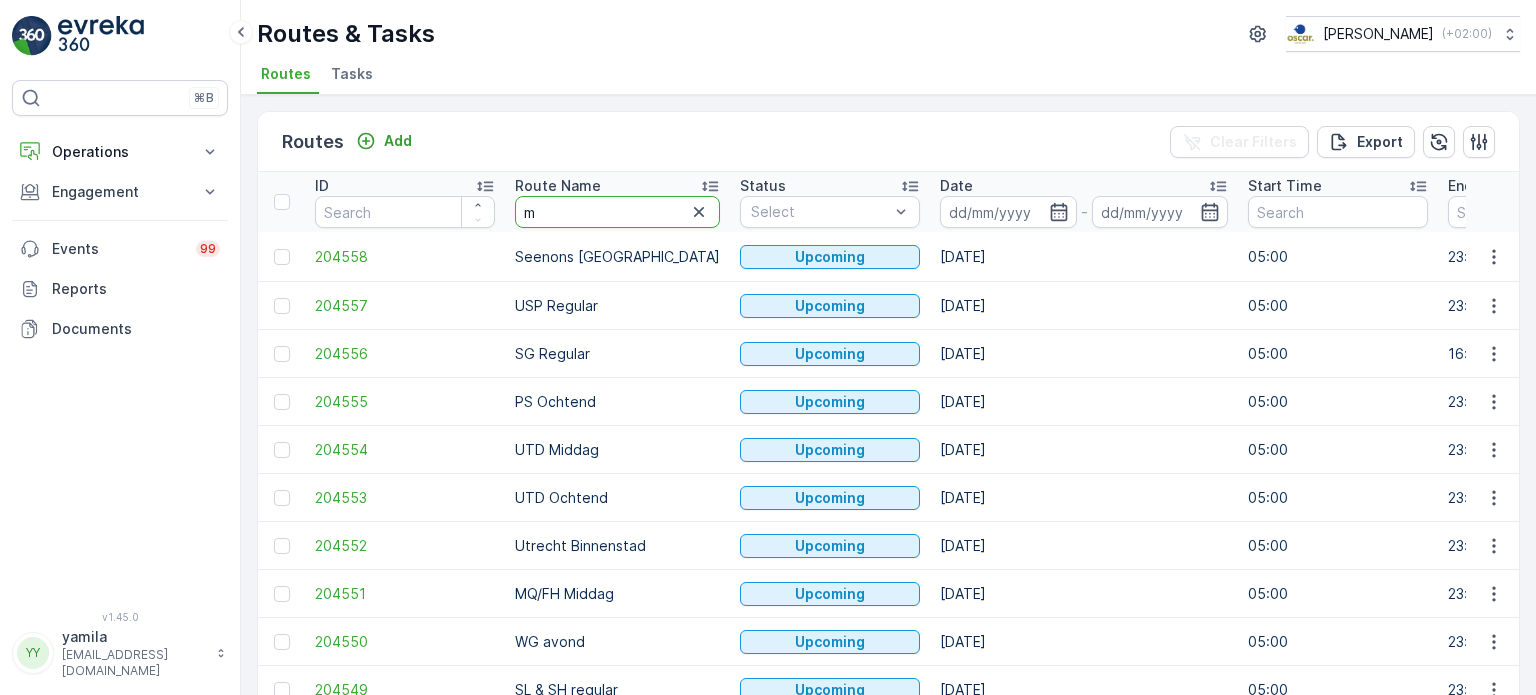 type on "mq" 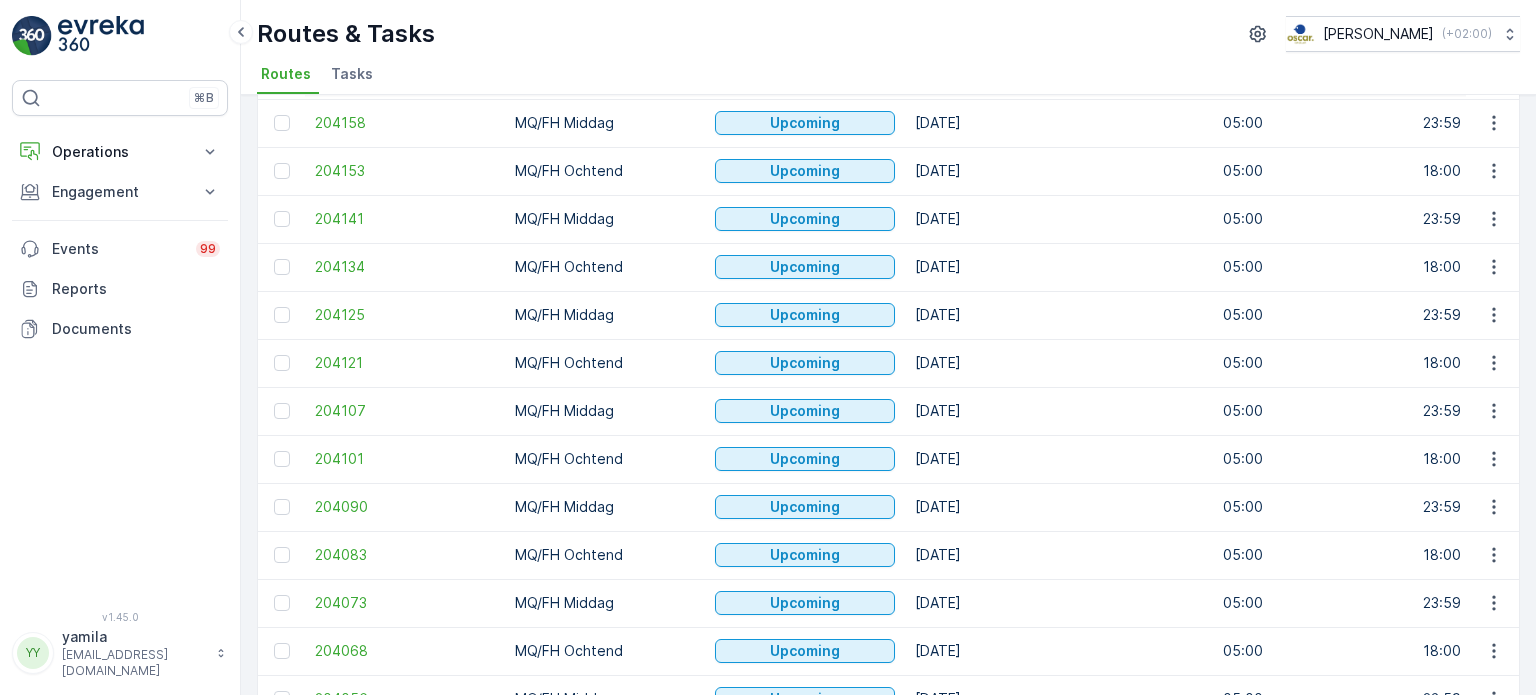 scroll, scrollTop: 0, scrollLeft: 0, axis: both 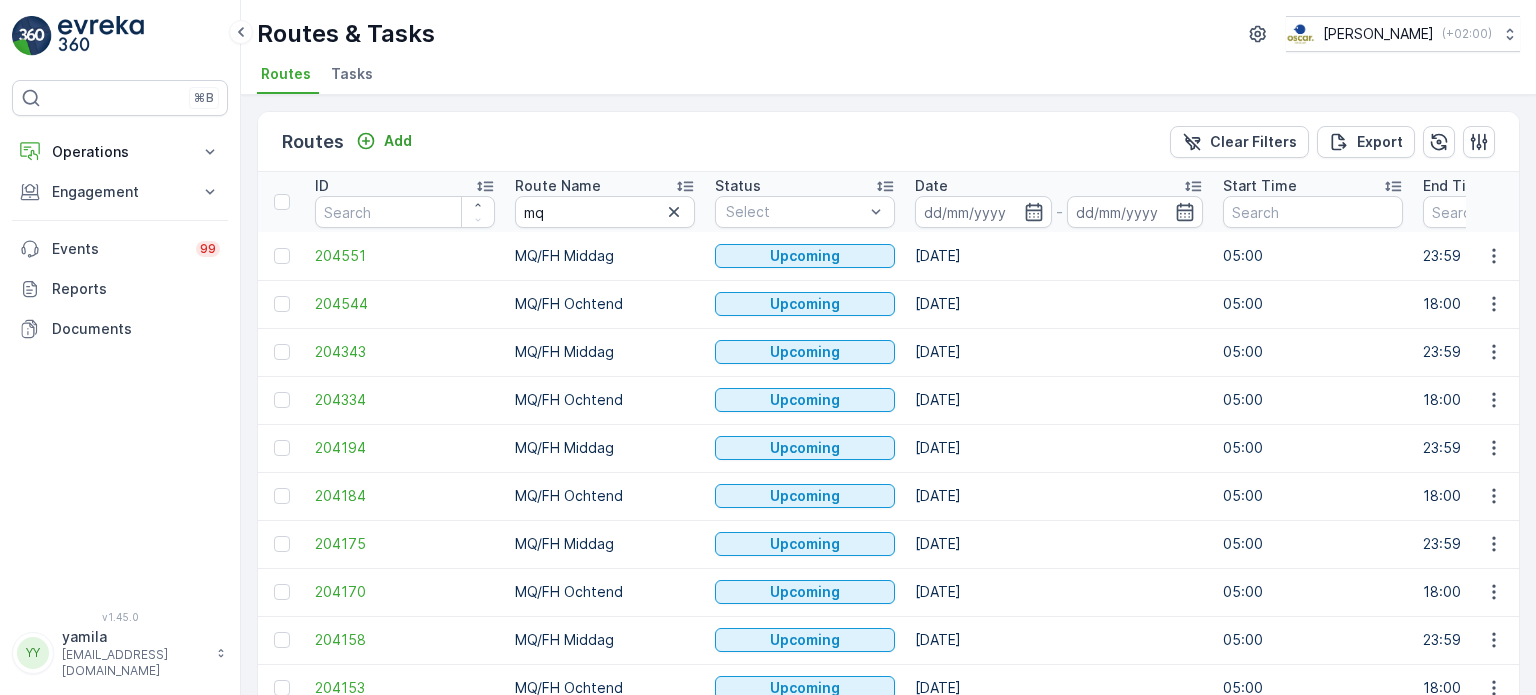 click on "Date -" at bounding box center [1059, 202] 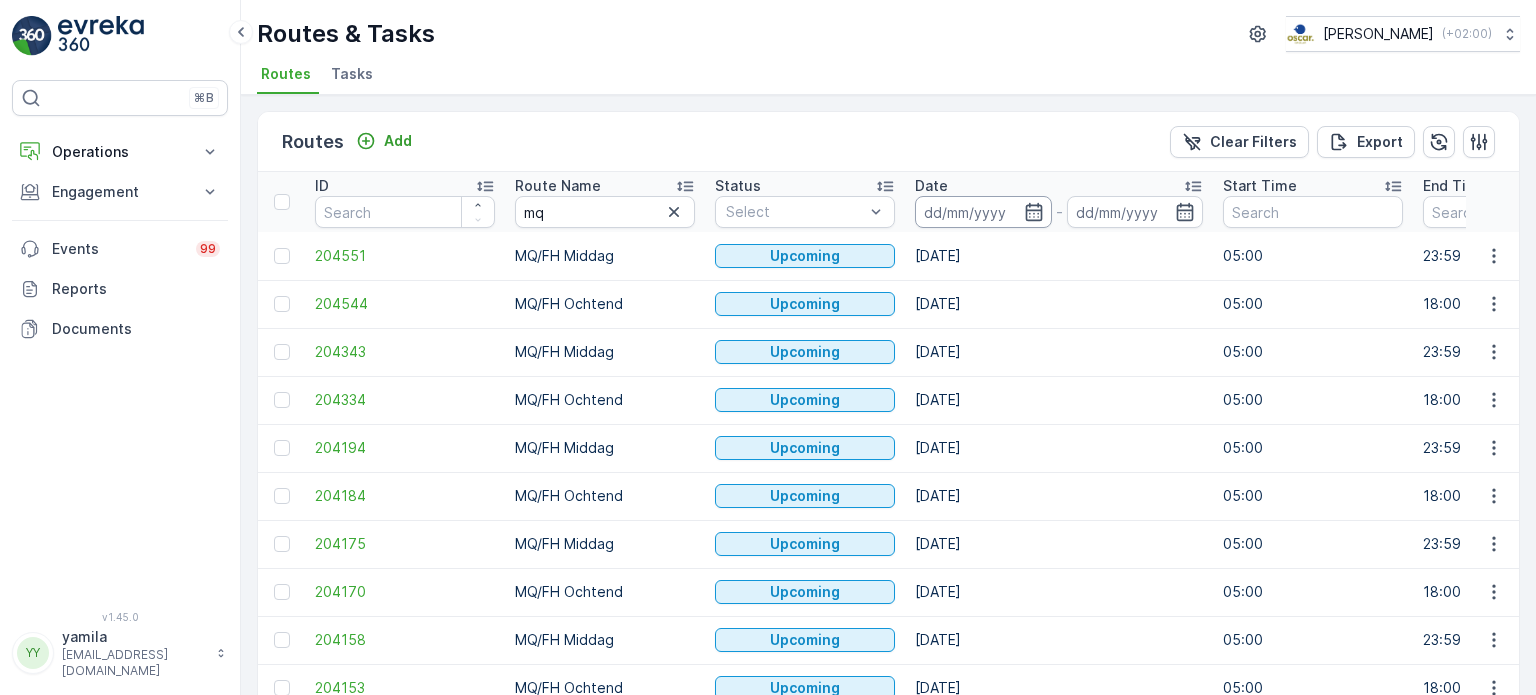 click at bounding box center (983, 212) 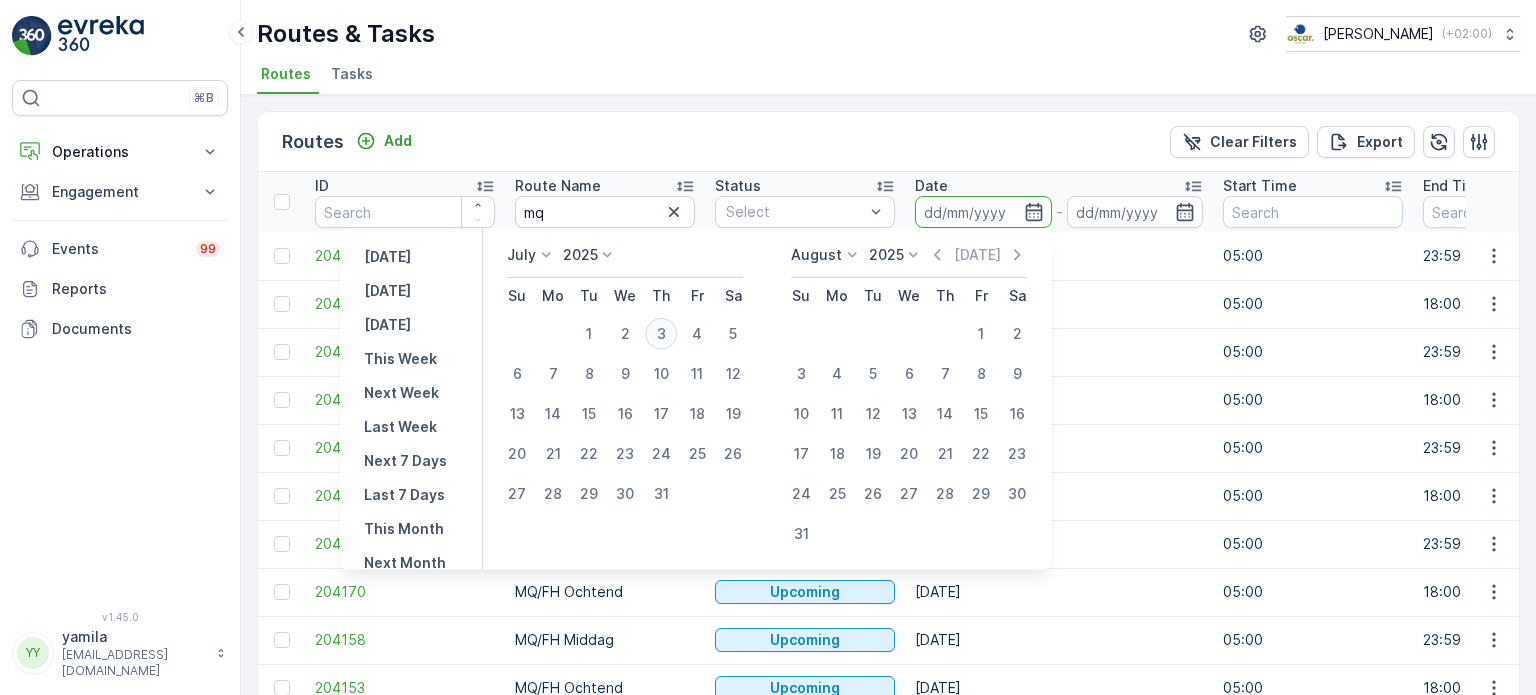 click on "3" at bounding box center (661, 334) 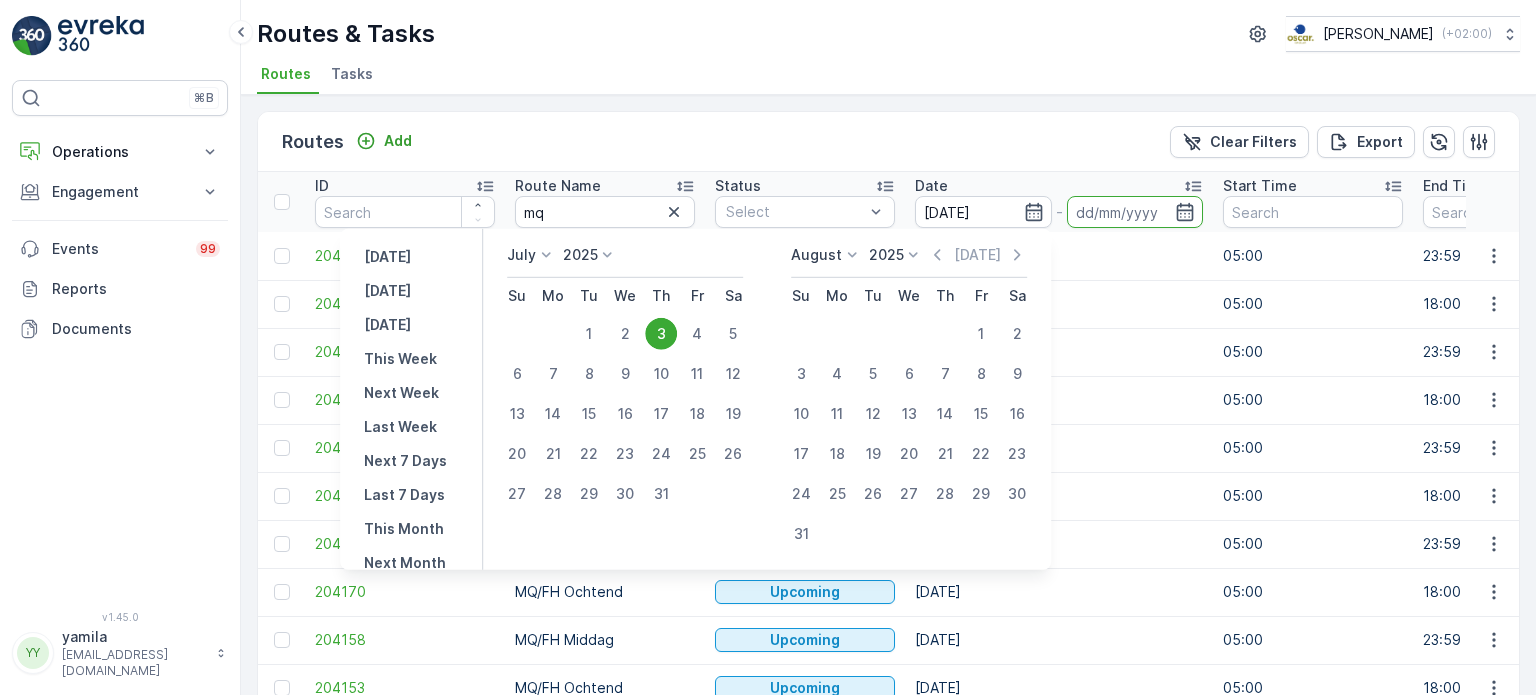 click on "3" at bounding box center (661, 334) 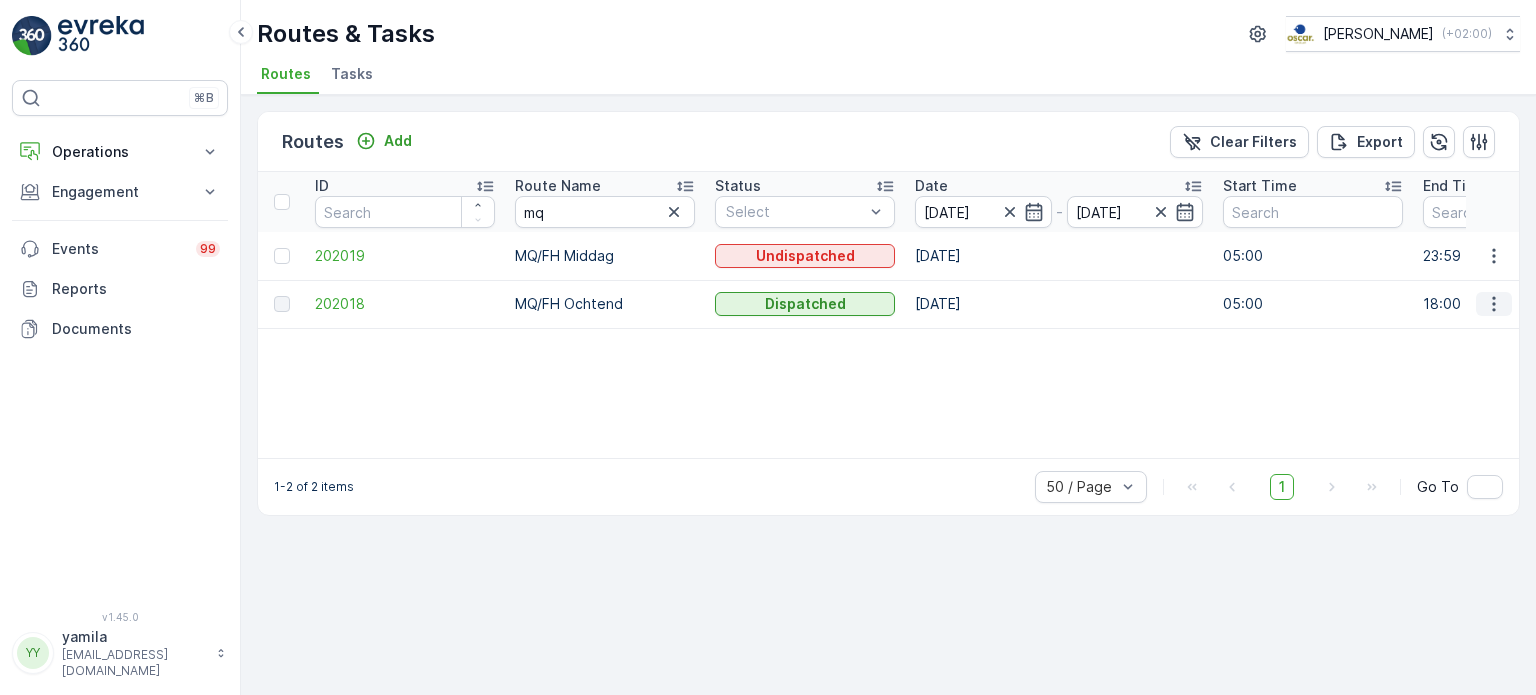 click 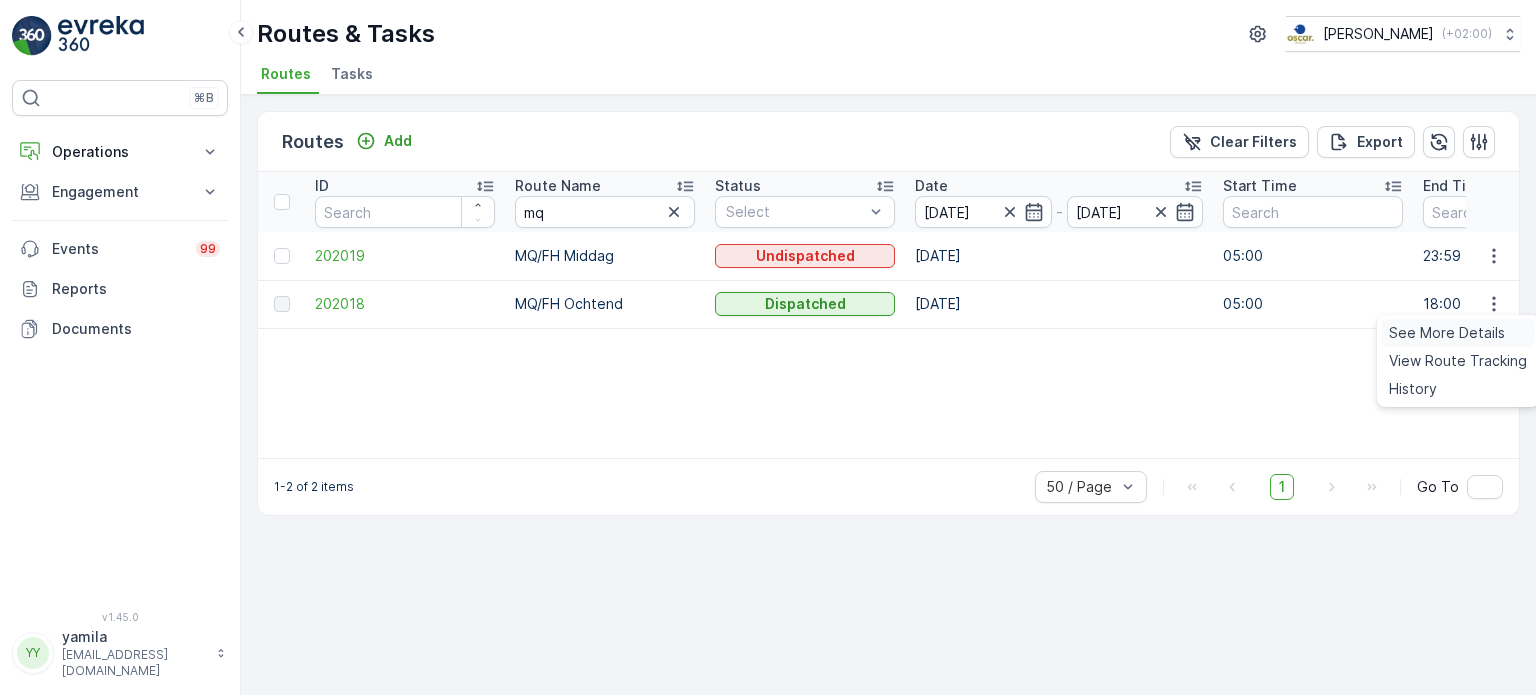 click on "See More Details" at bounding box center [1447, 333] 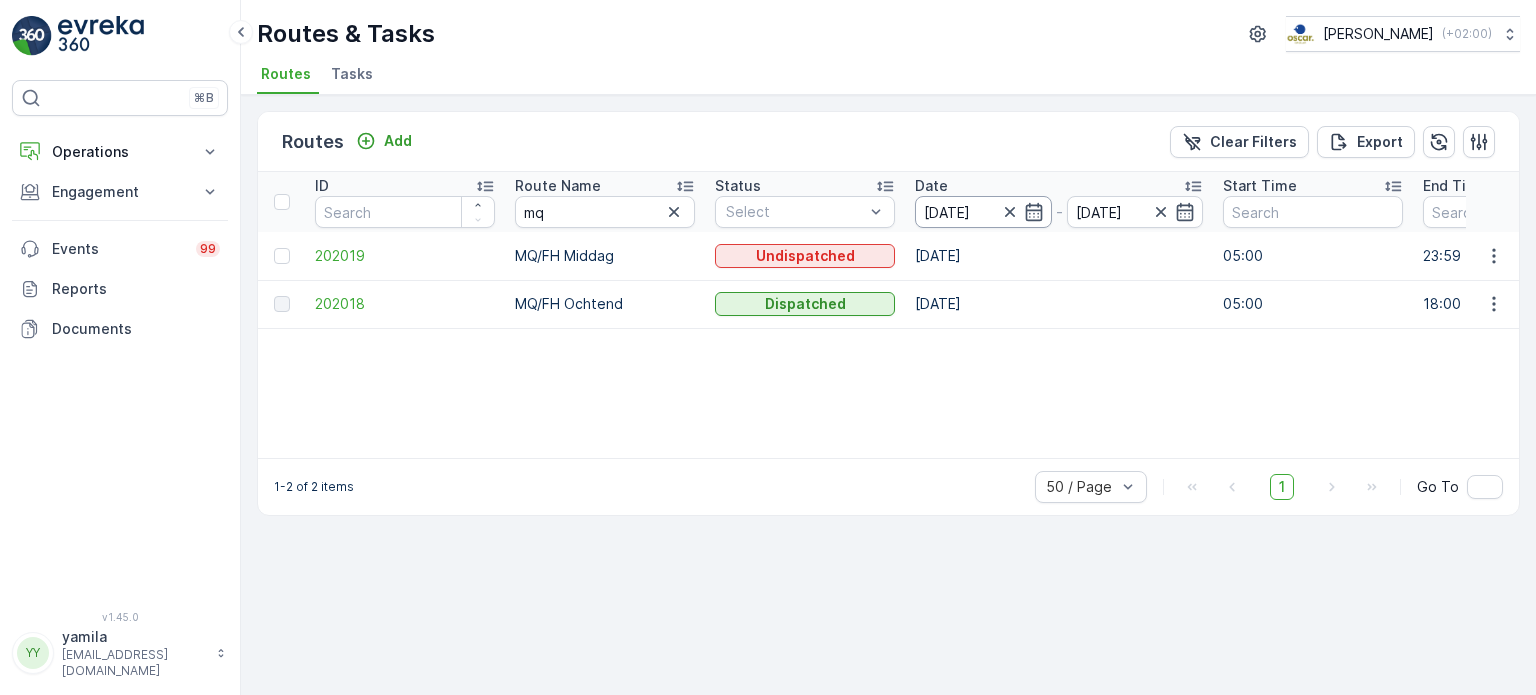 click on "[DATE]" at bounding box center [983, 212] 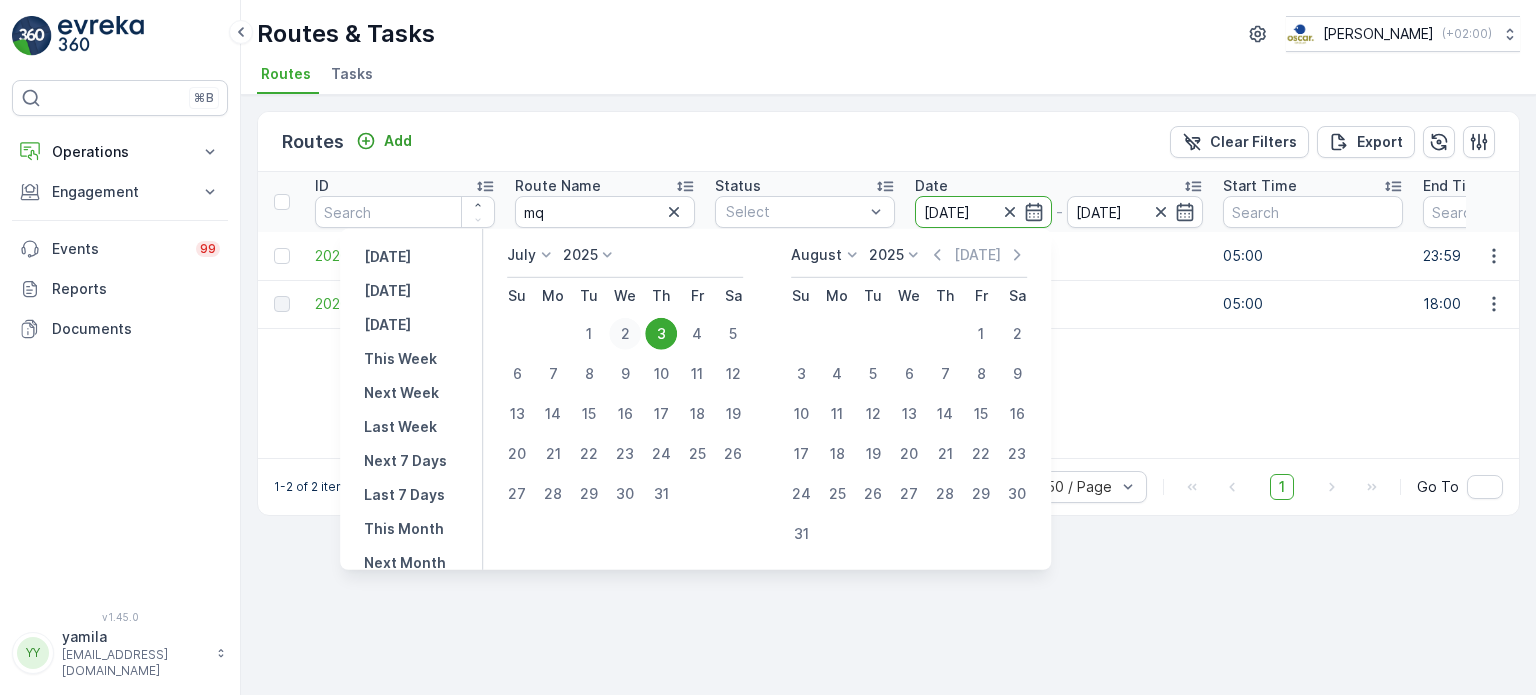 click on "2" at bounding box center [625, 334] 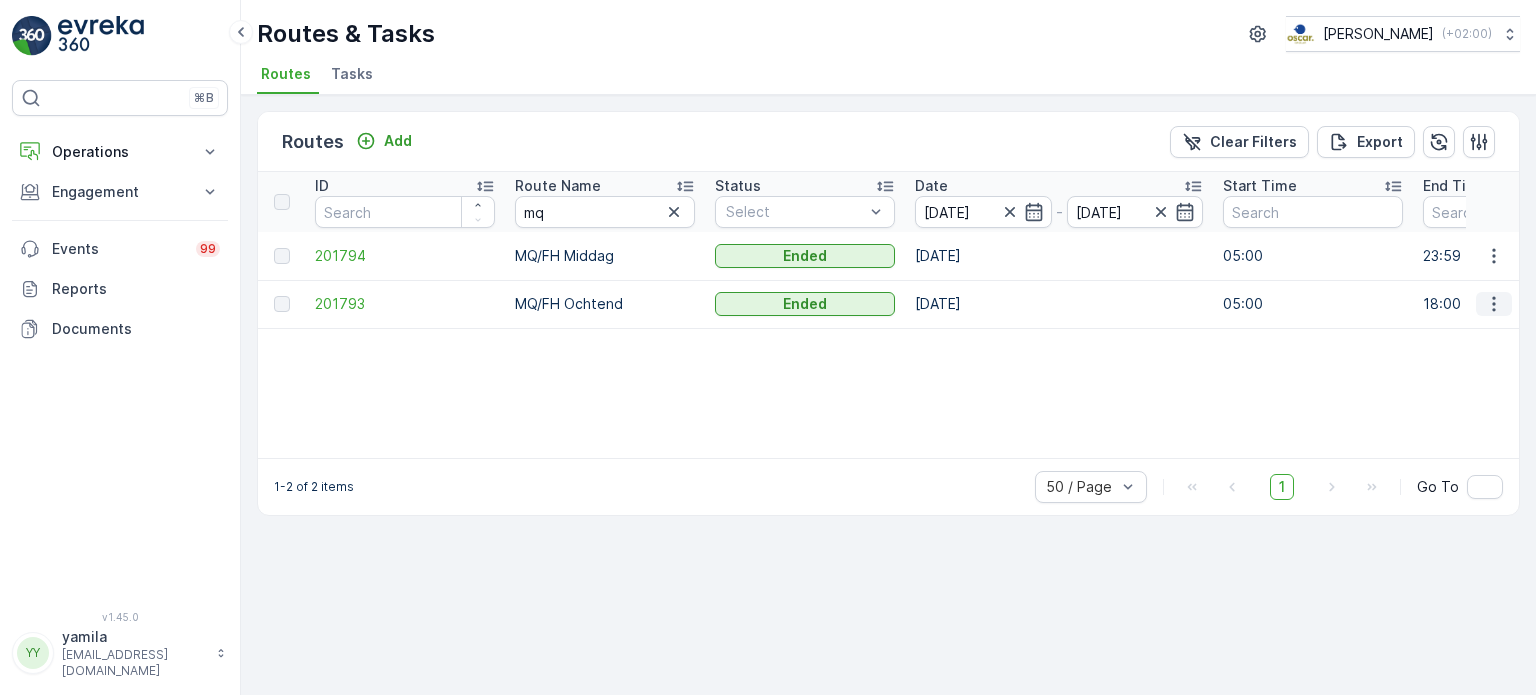 click 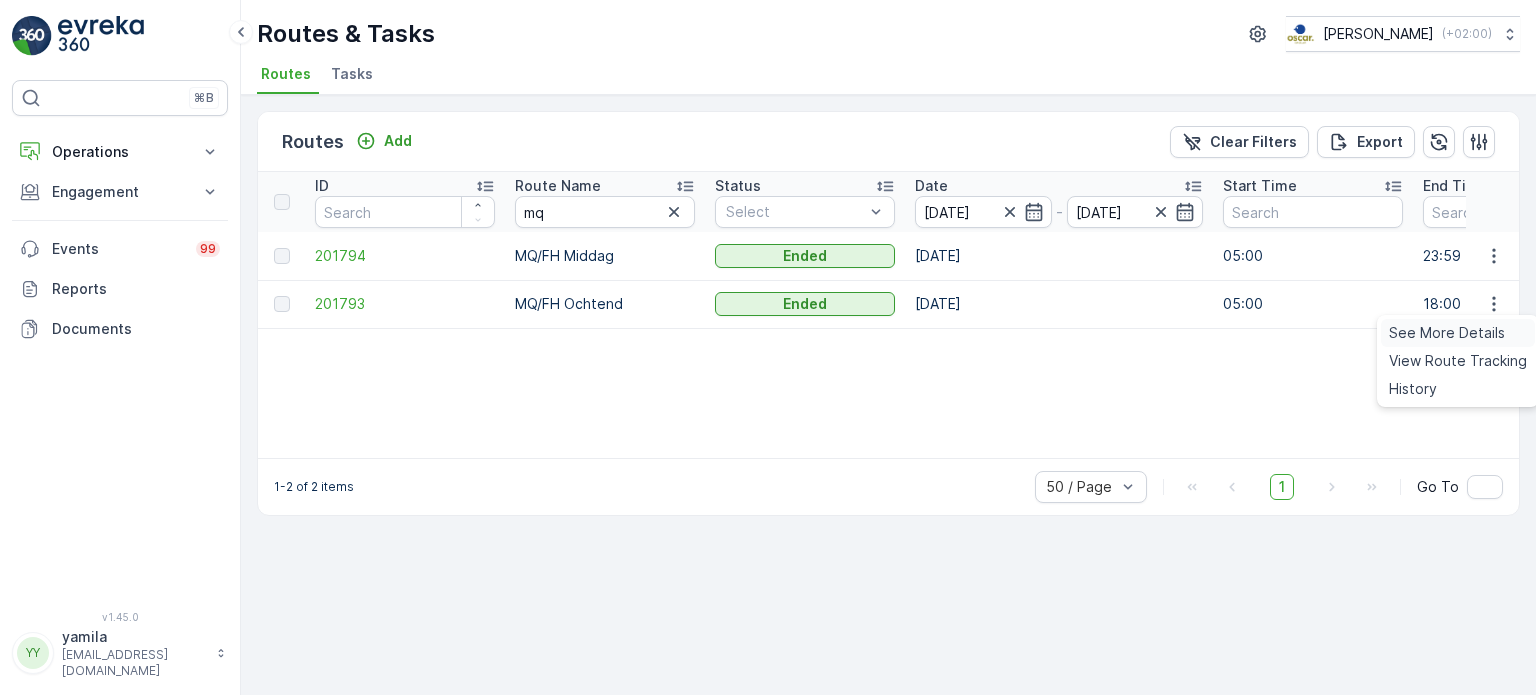 click on "See More Details" at bounding box center (1447, 333) 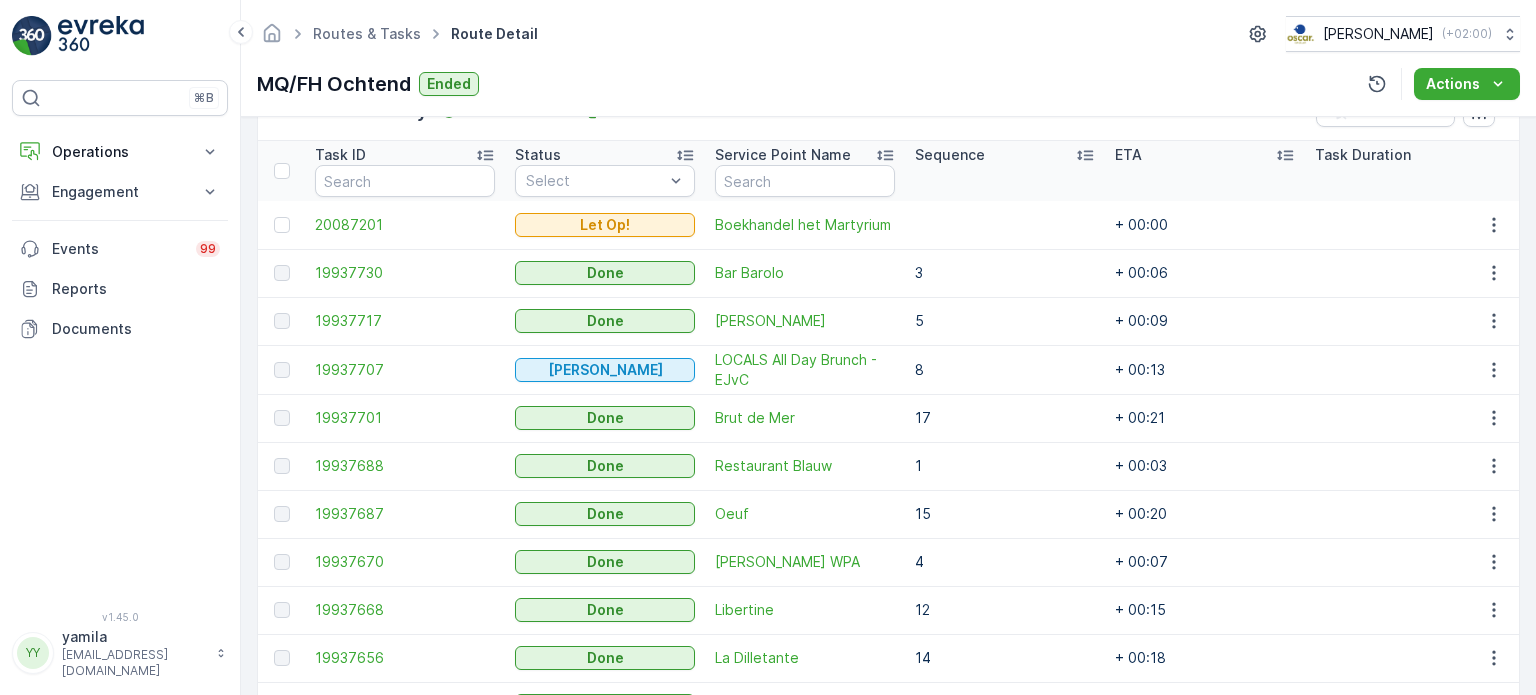 scroll, scrollTop: 184, scrollLeft: 0, axis: vertical 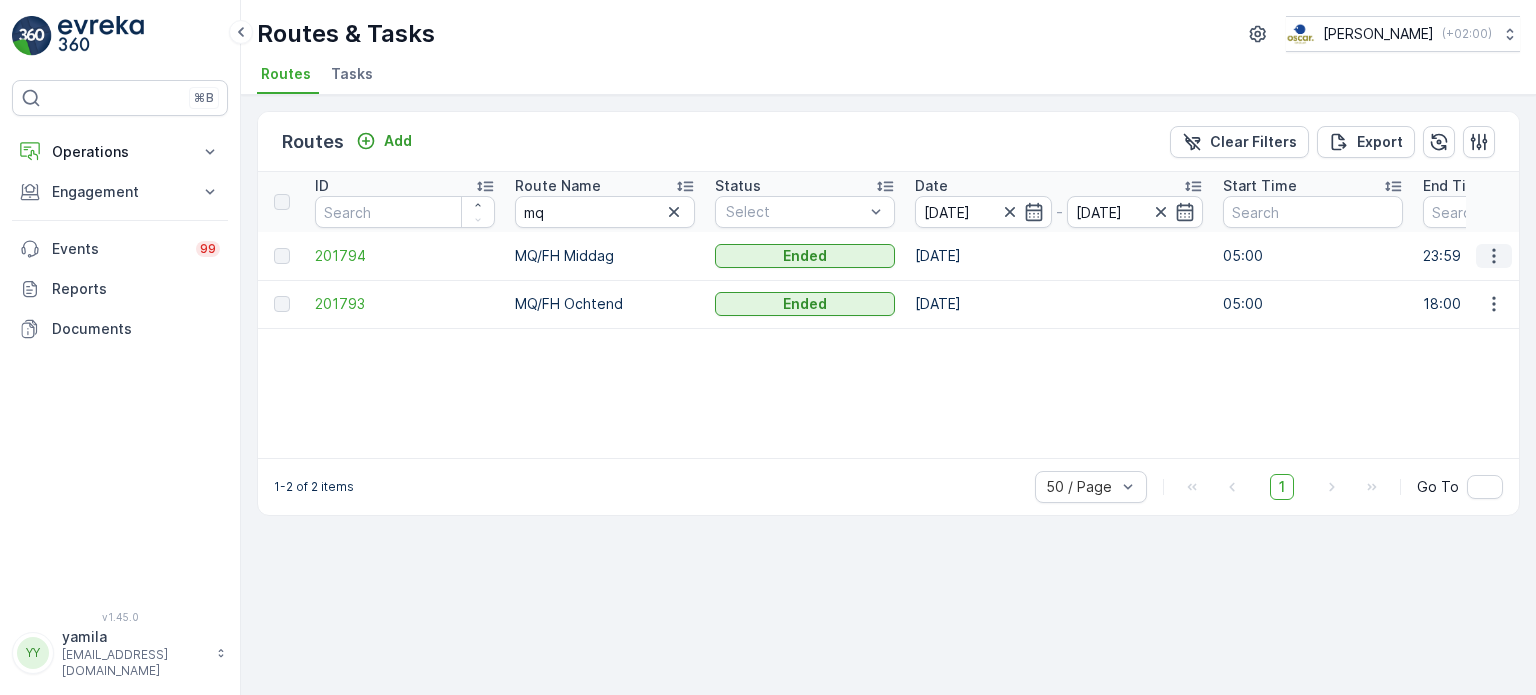 click 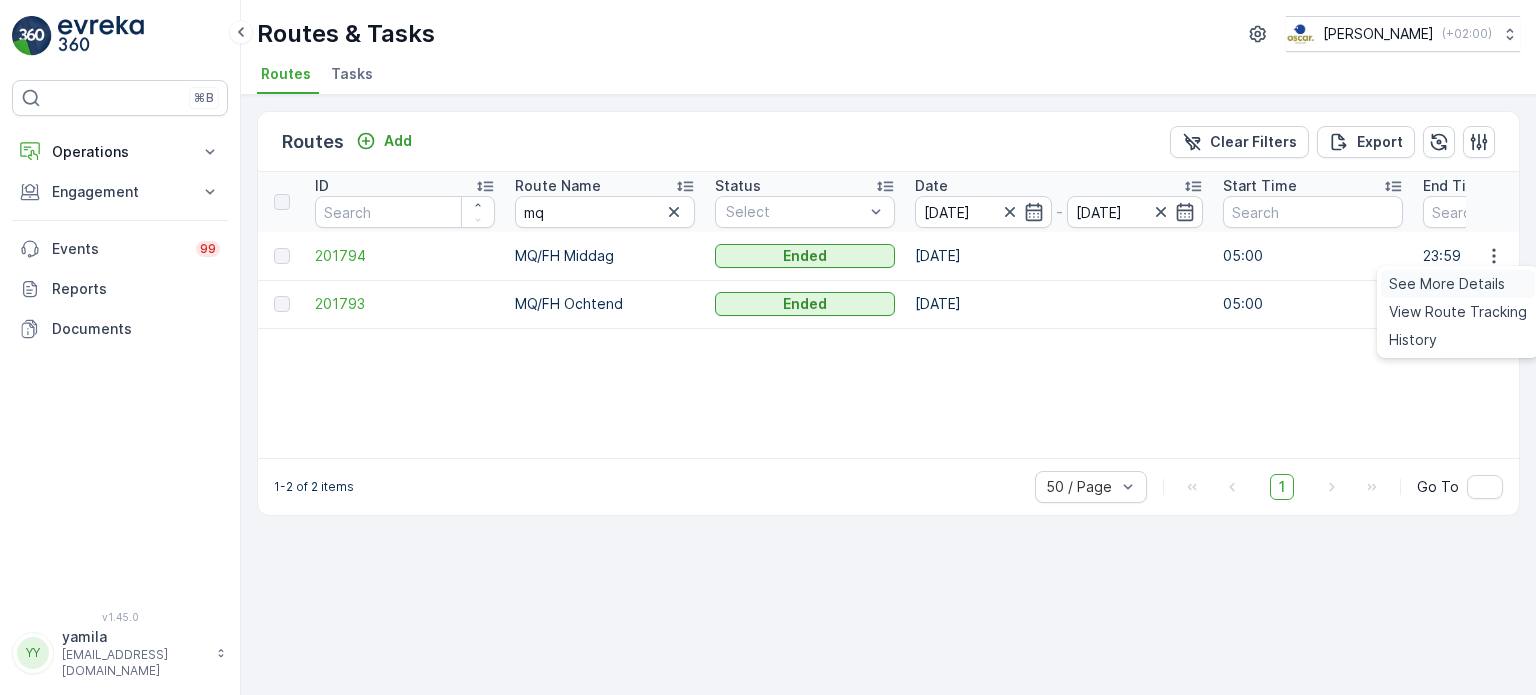 click on "See More Details" at bounding box center (1447, 284) 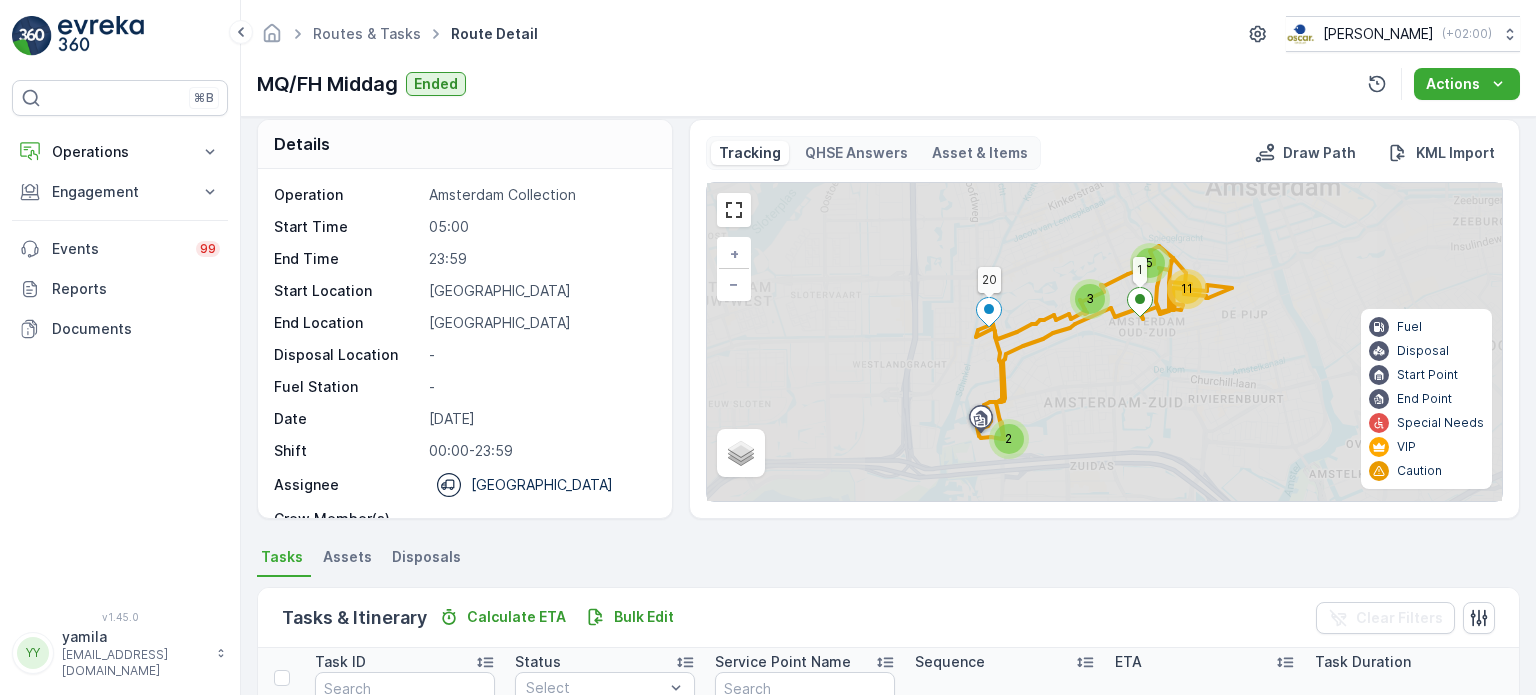 scroll, scrollTop: 0, scrollLeft: 0, axis: both 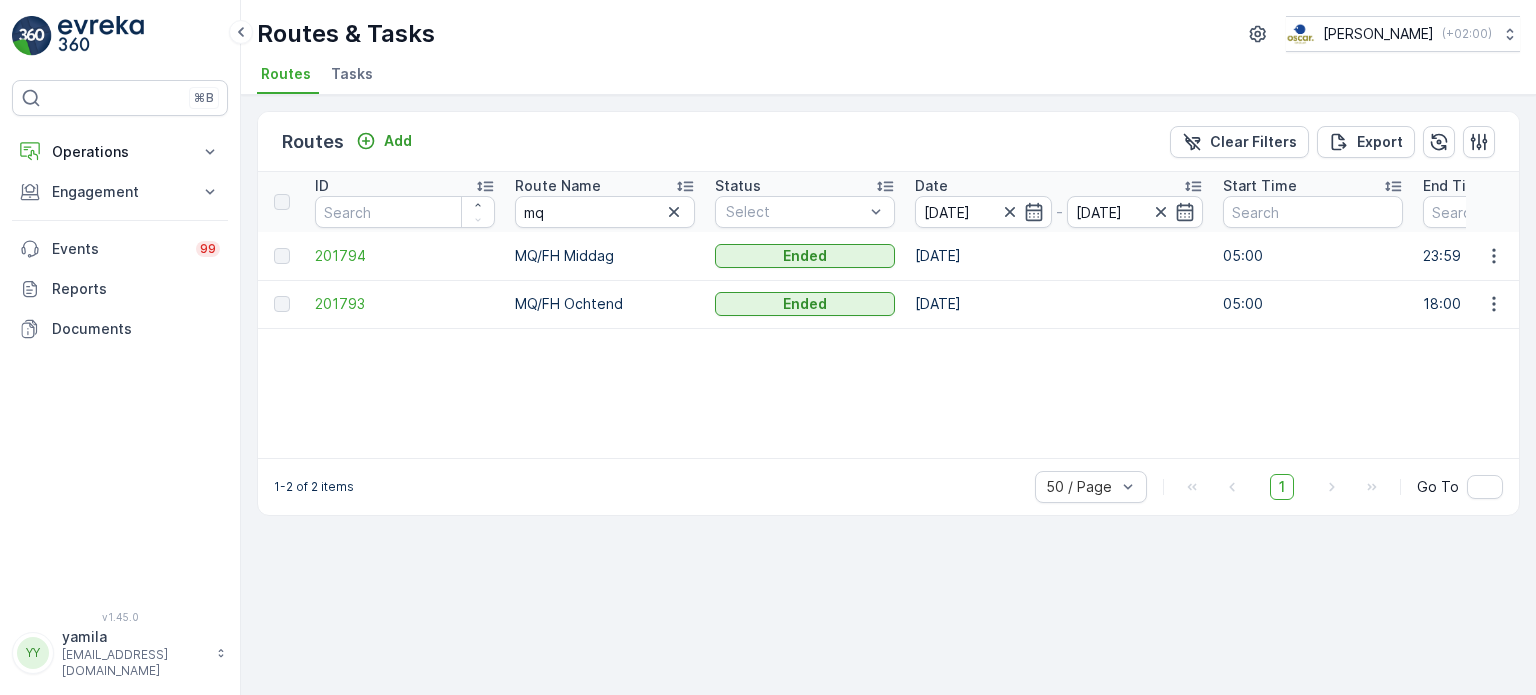 click on "mq" at bounding box center [605, 212] 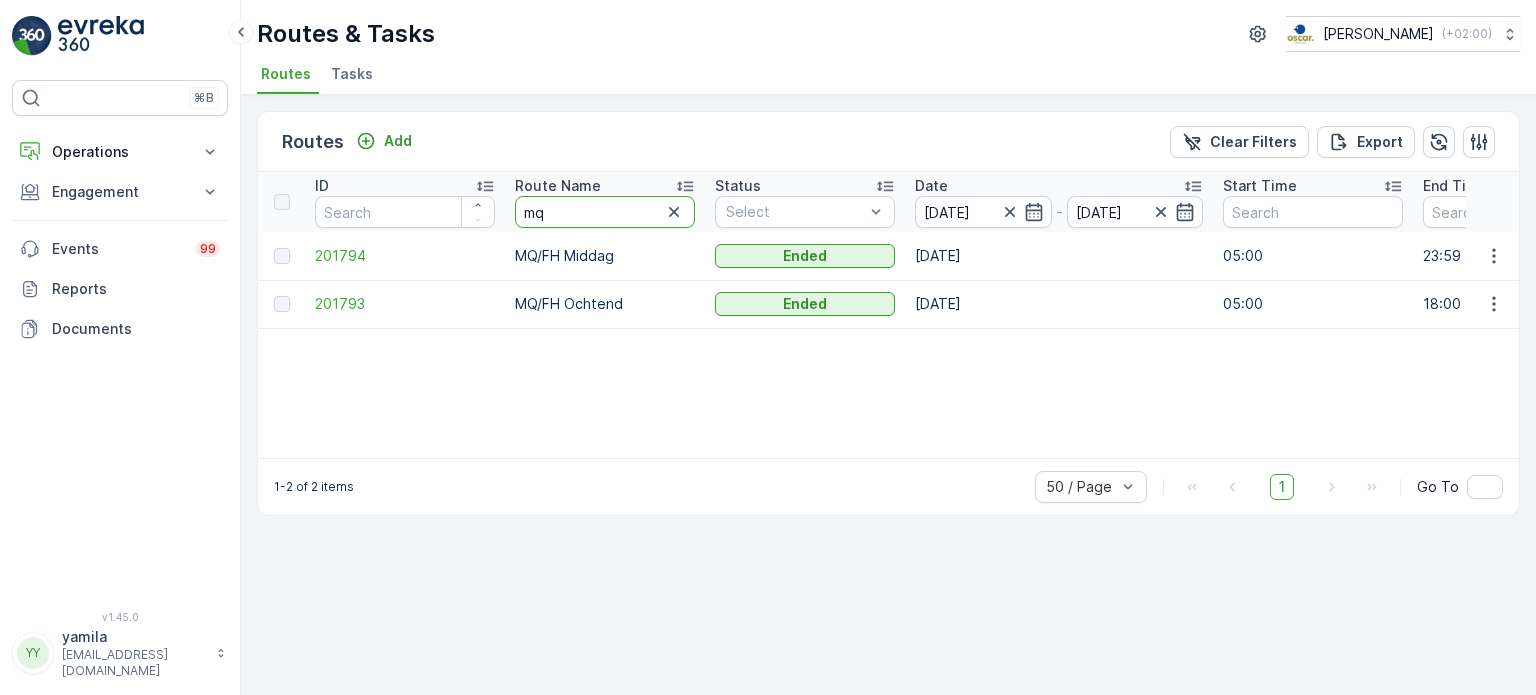 click on "mq" at bounding box center (605, 212) 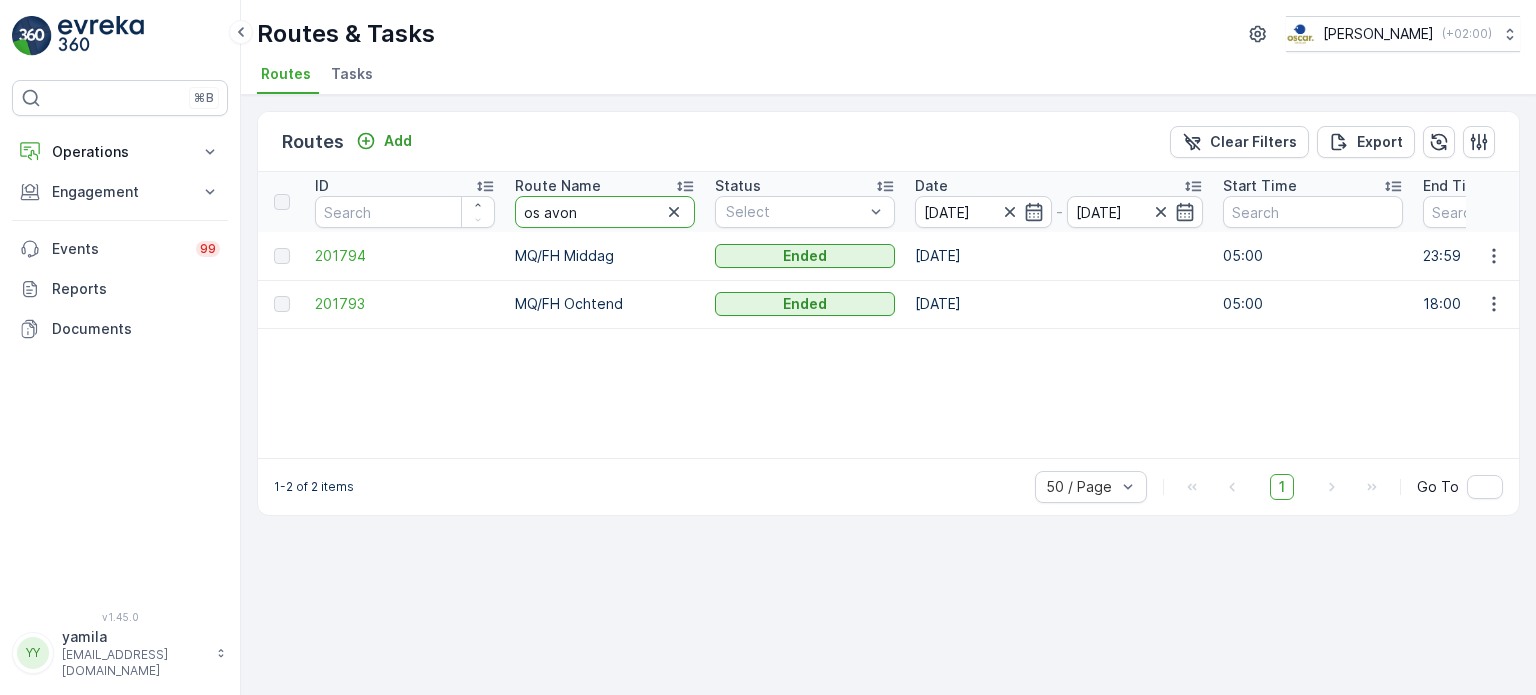 type on "os avond" 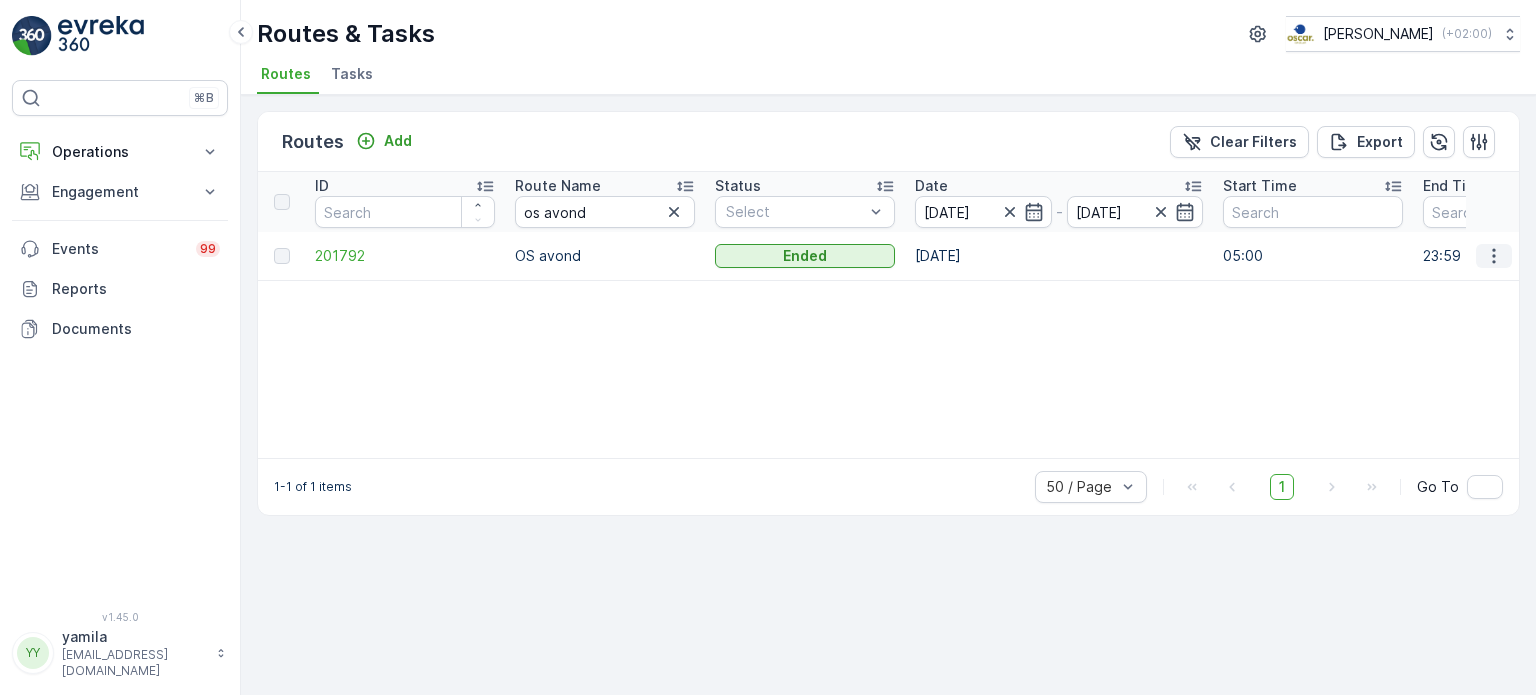 click 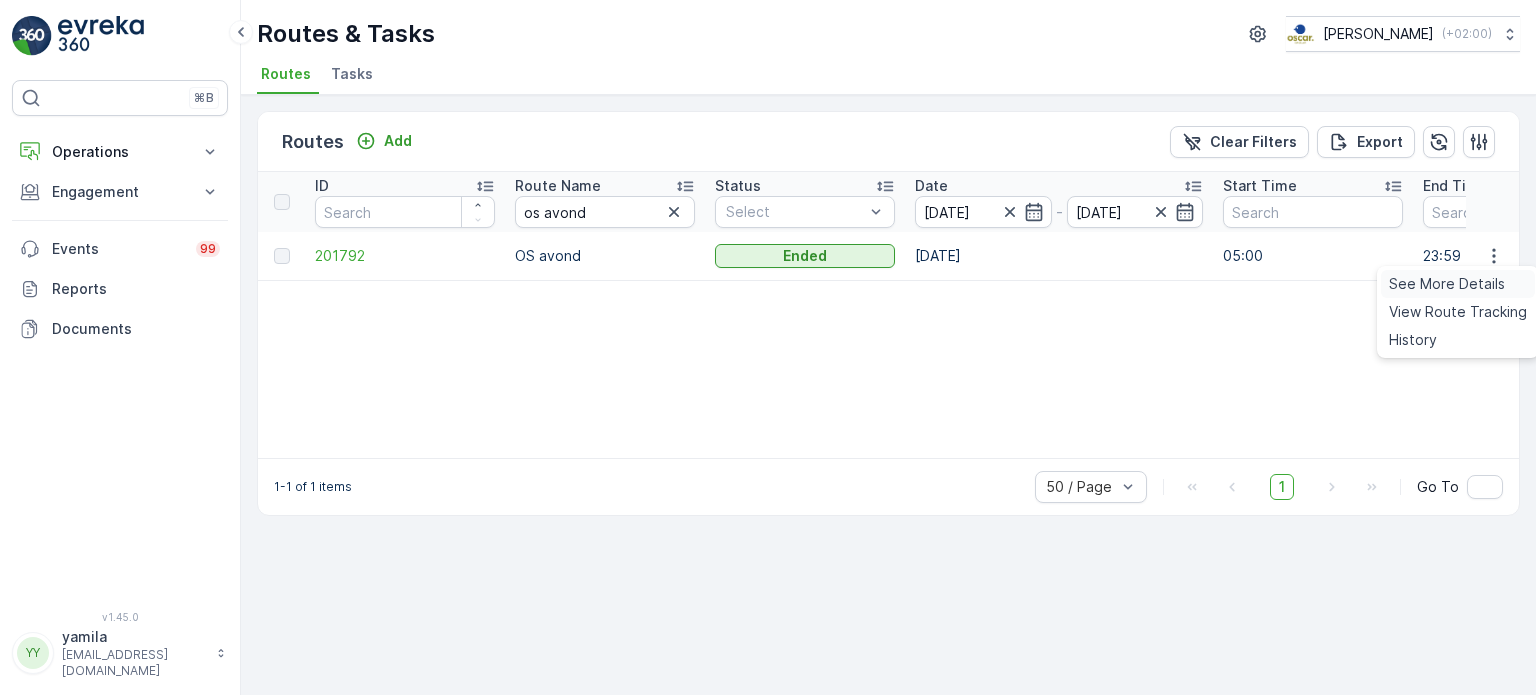 click on "See More Details" at bounding box center [1447, 284] 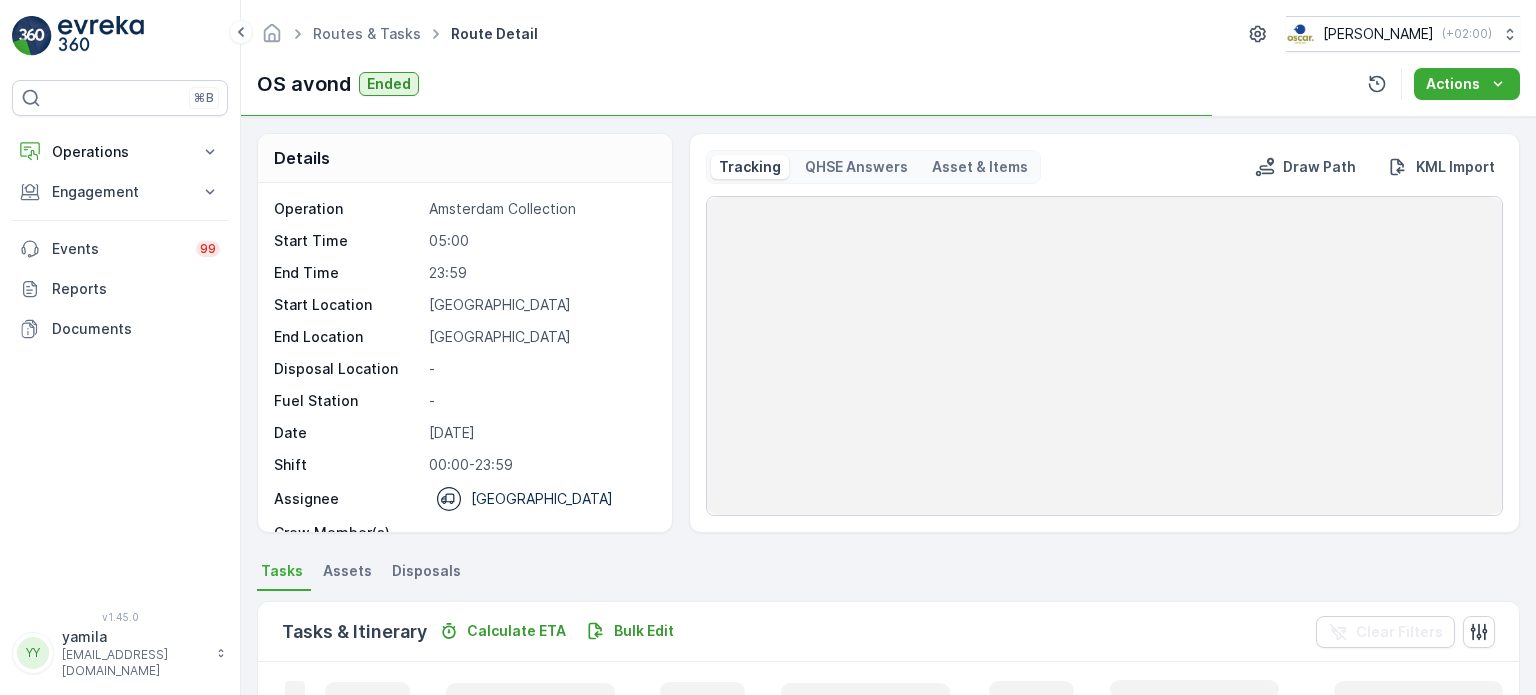 scroll, scrollTop: 0, scrollLeft: 0, axis: both 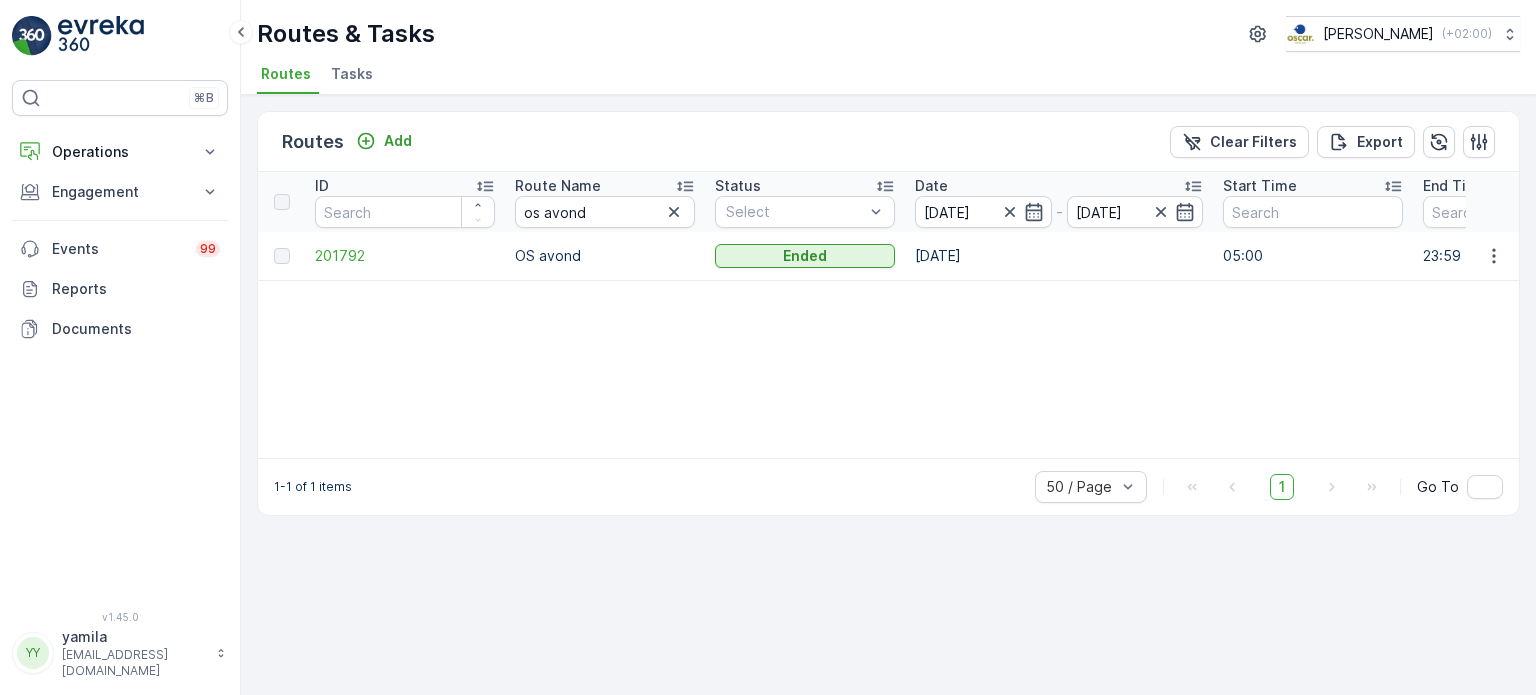 click on "Tasks" at bounding box center (352, 74) 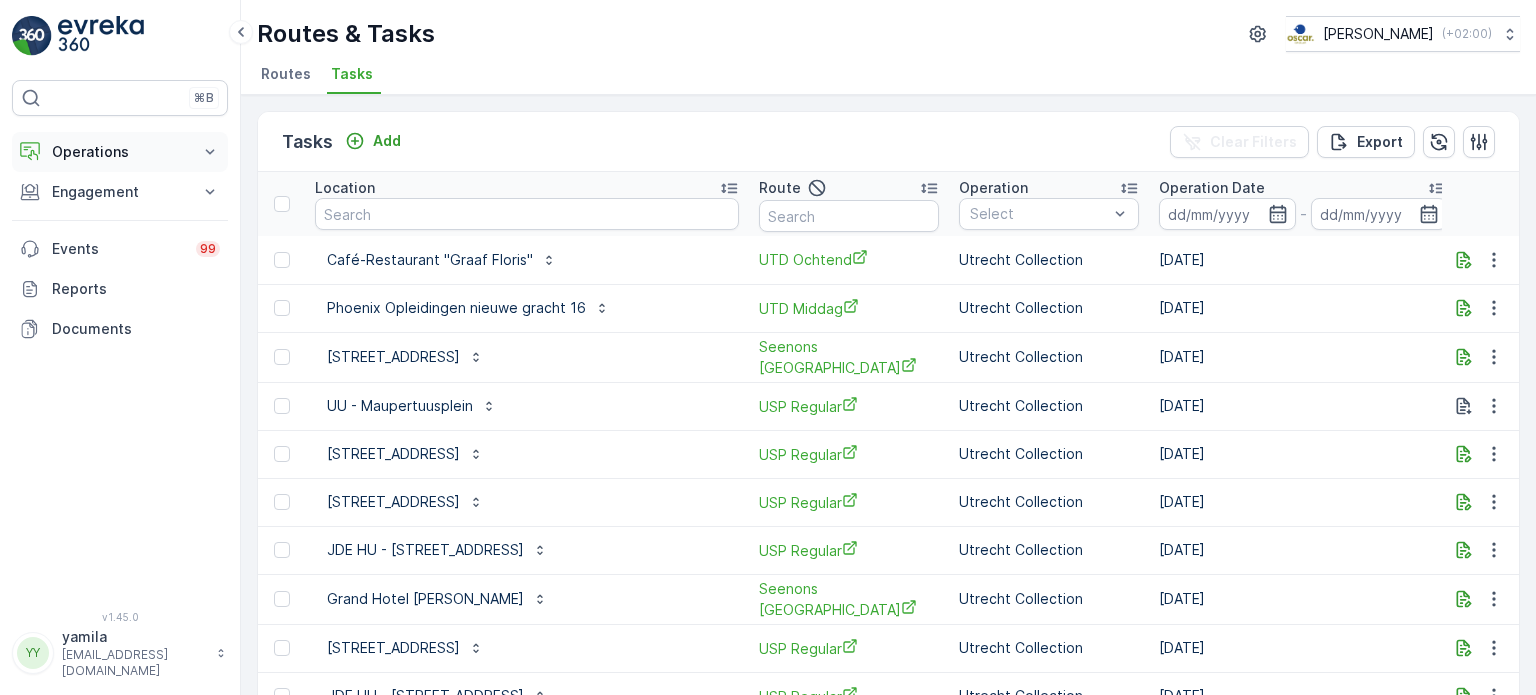 click on "Operations" at bounding box center (120, 152) 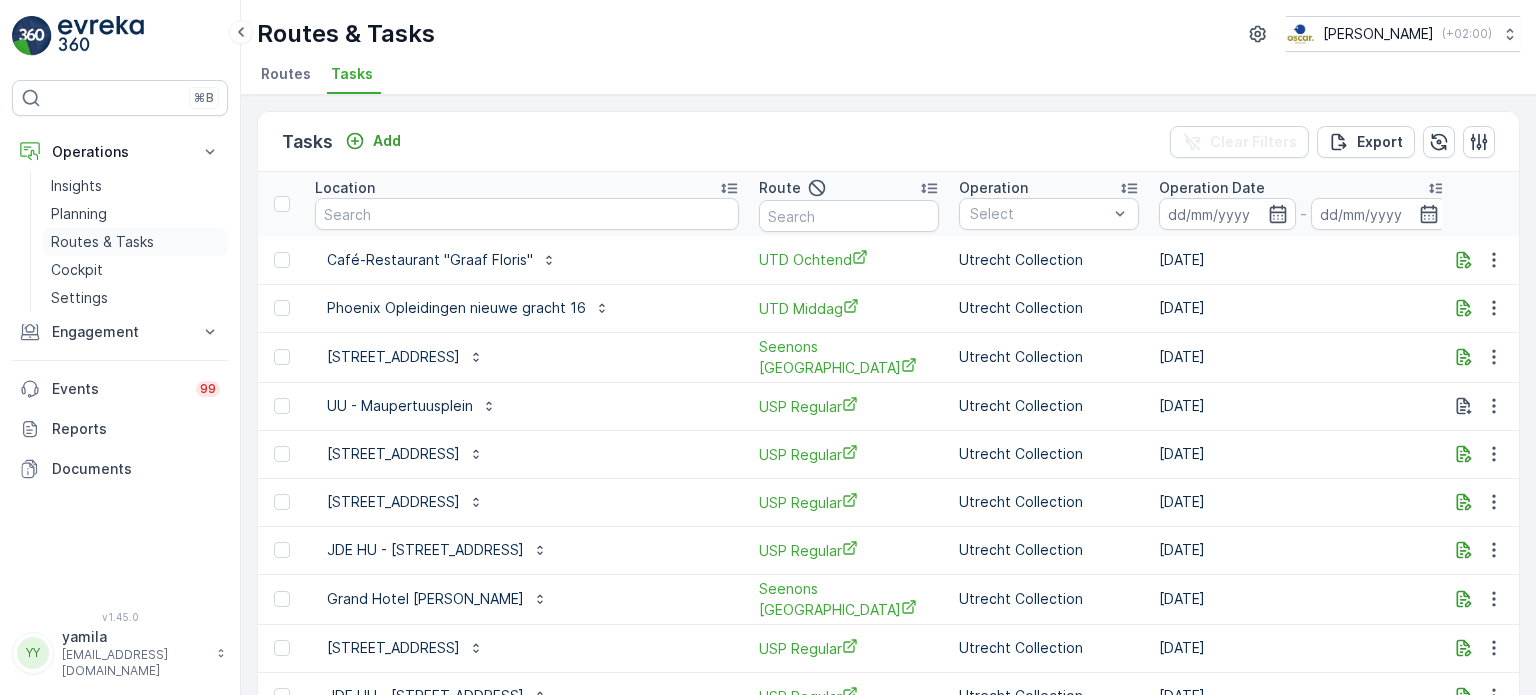 click on "Routes & Tasks" at bounding box center [102, 242] 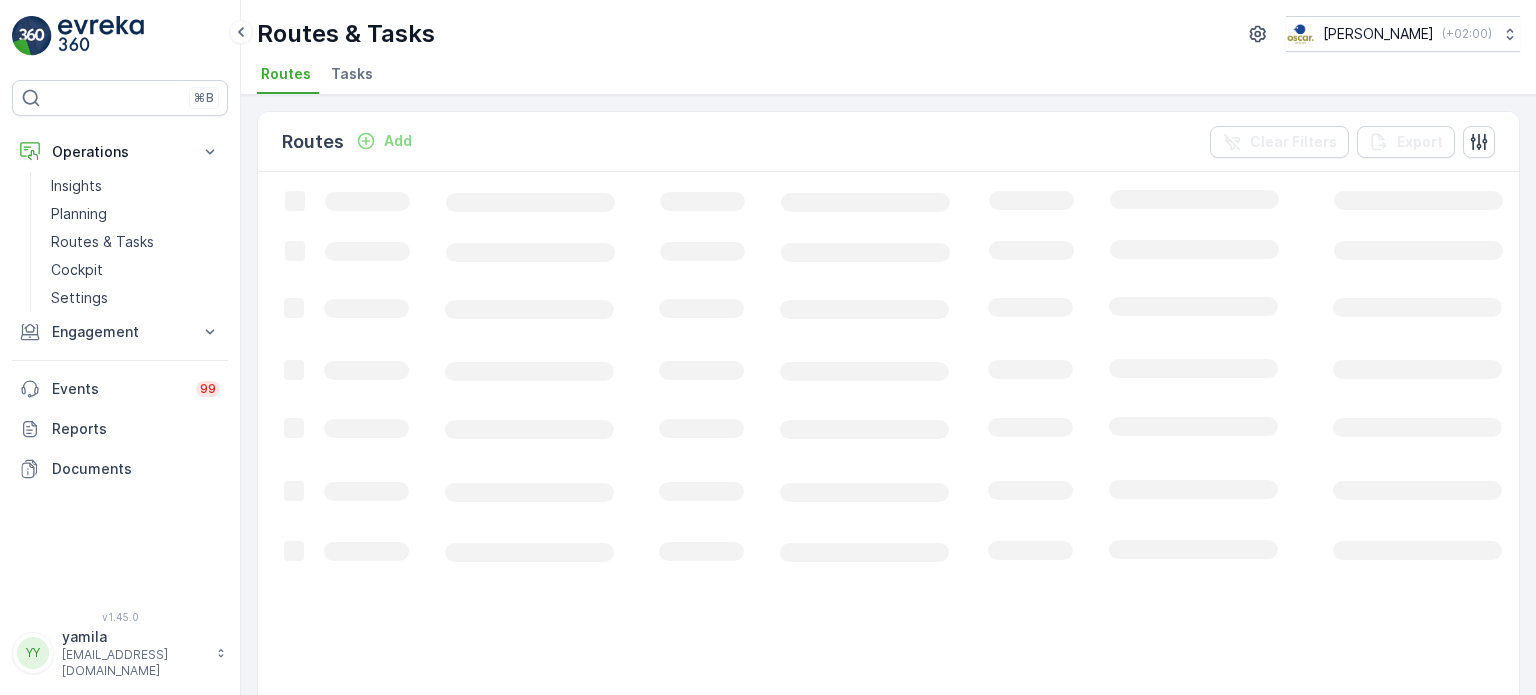 click on "Tasks" at bounding box center (352, 74) 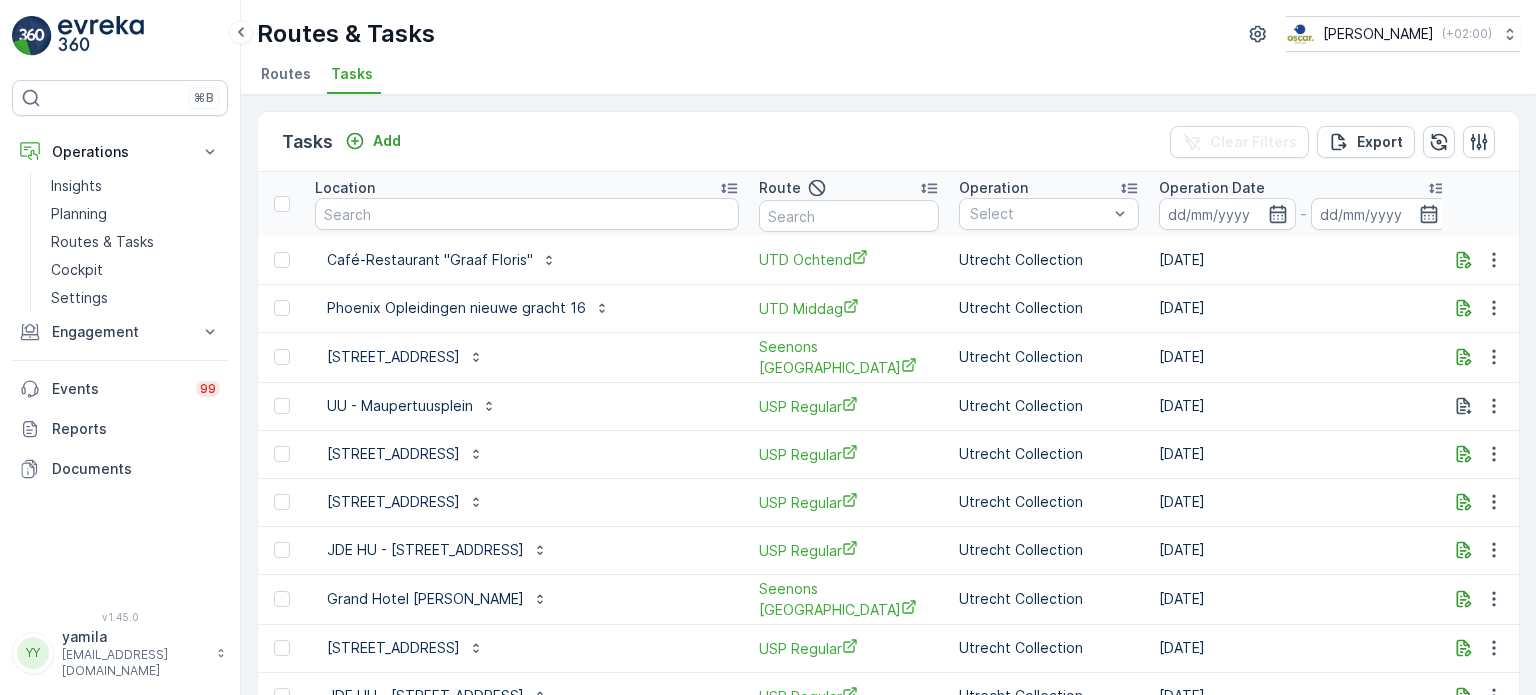 click at bounding box center [527, 214] 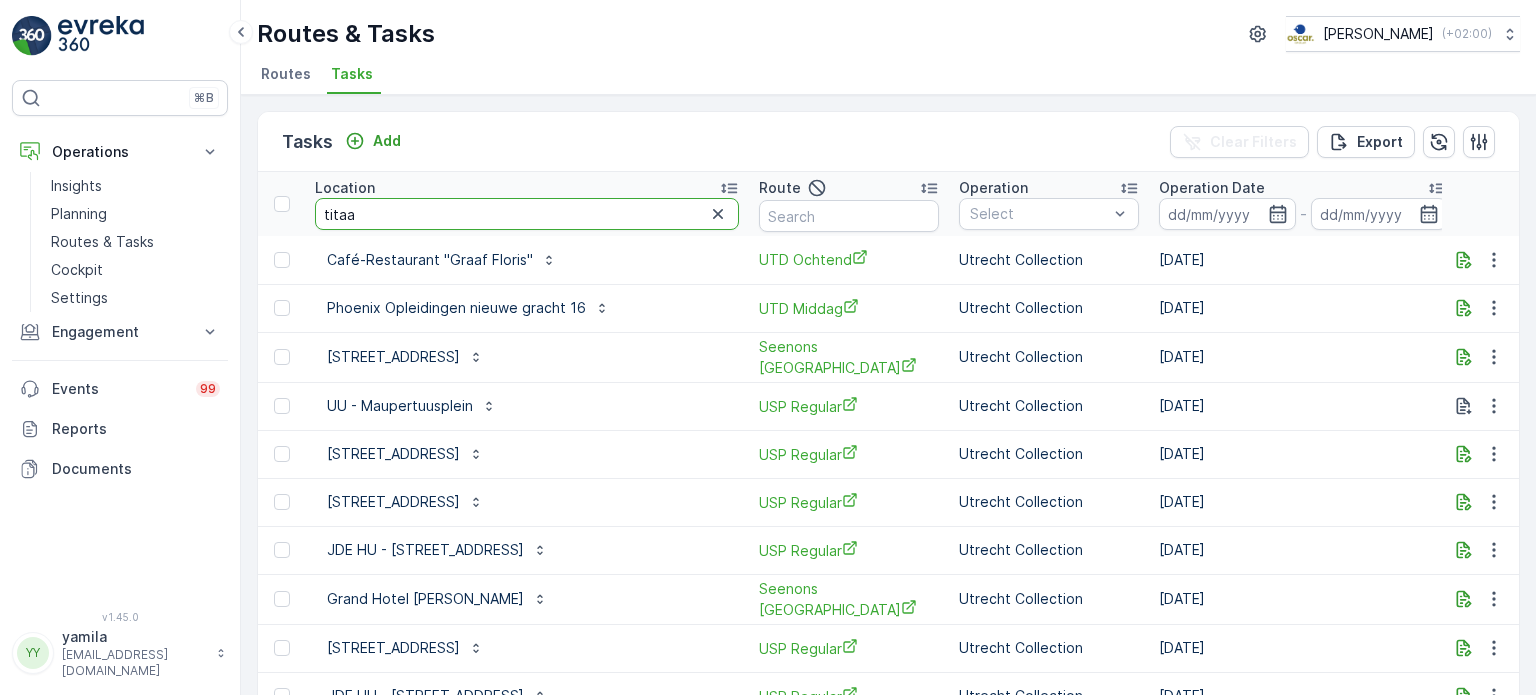 type on "titaan" 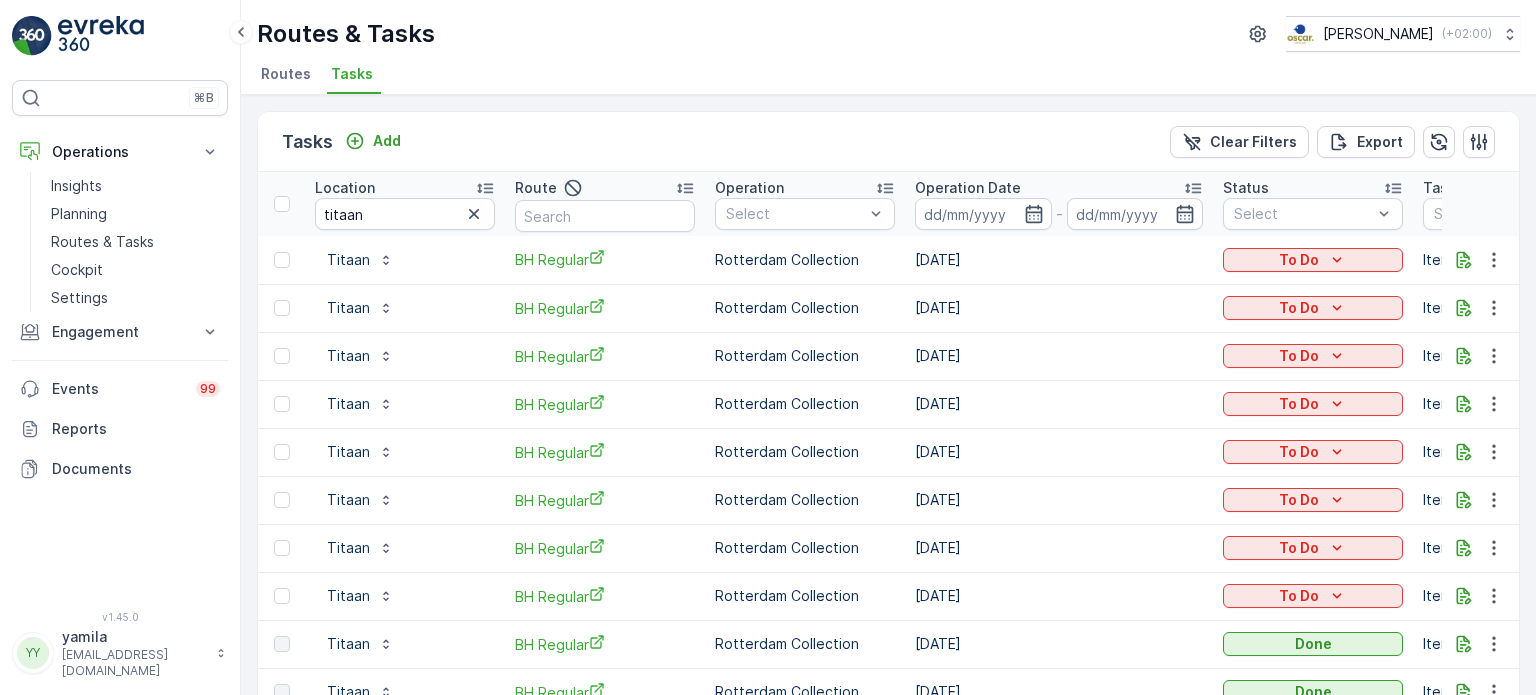drag, startPoint x: 384, startPoint y: 143, endPoint x: 500, endPoint y: 15, distance: 172.74258 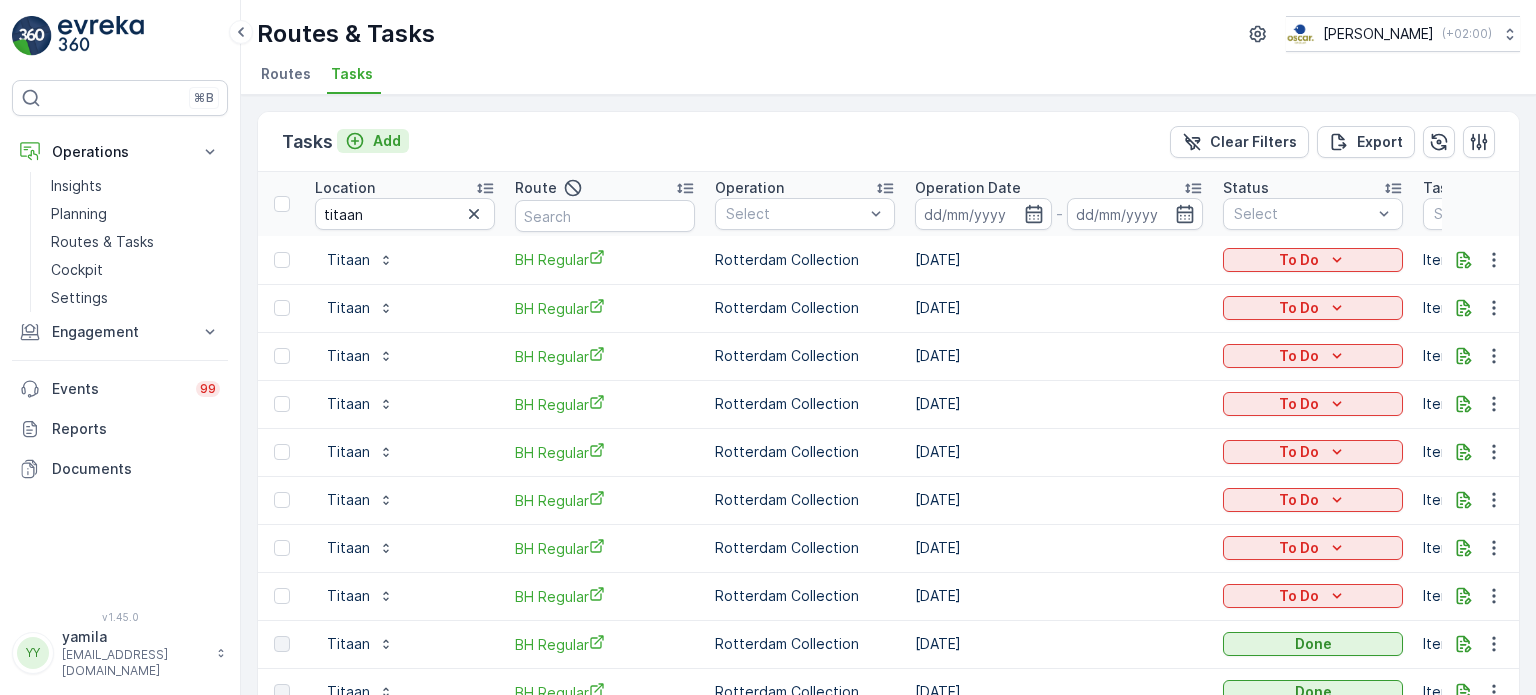 click on "Add" at bounding box center (387, 141) 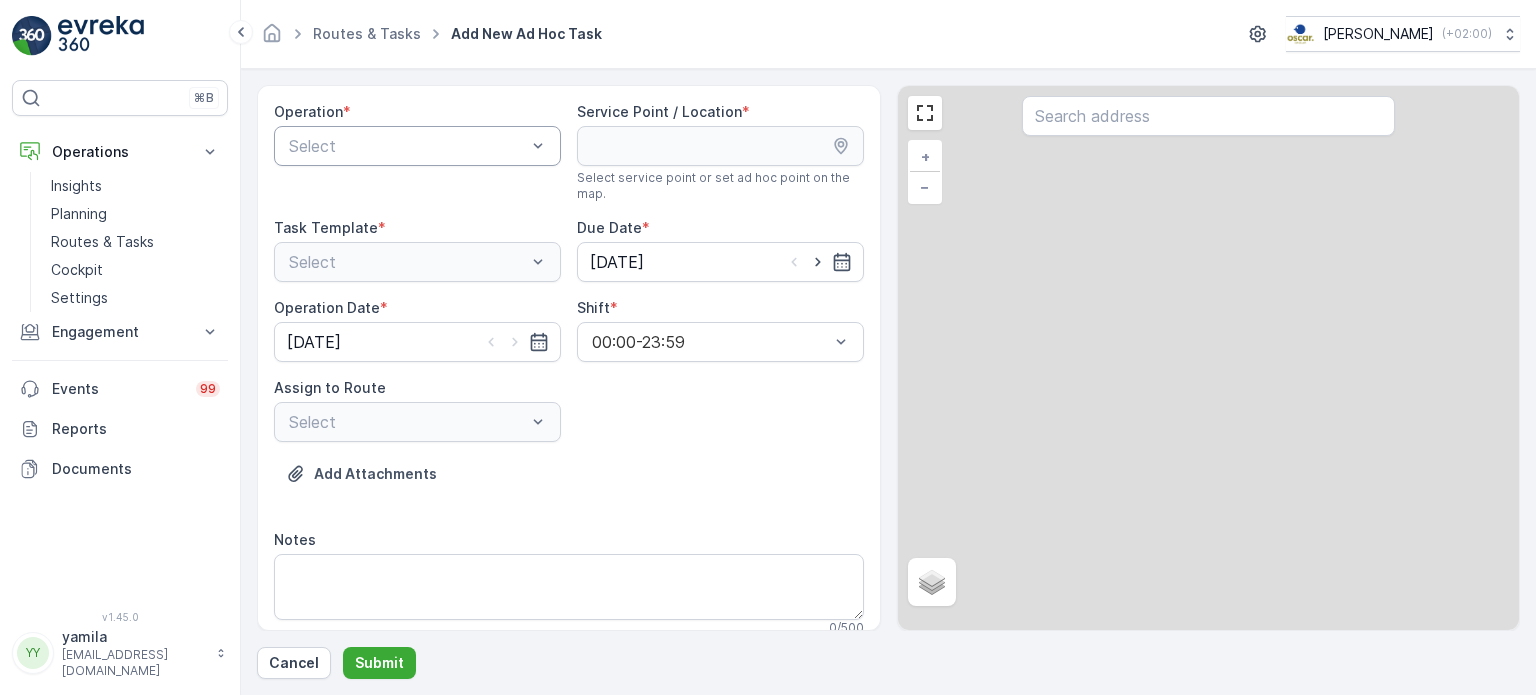 click at bounding box center [407, 146] 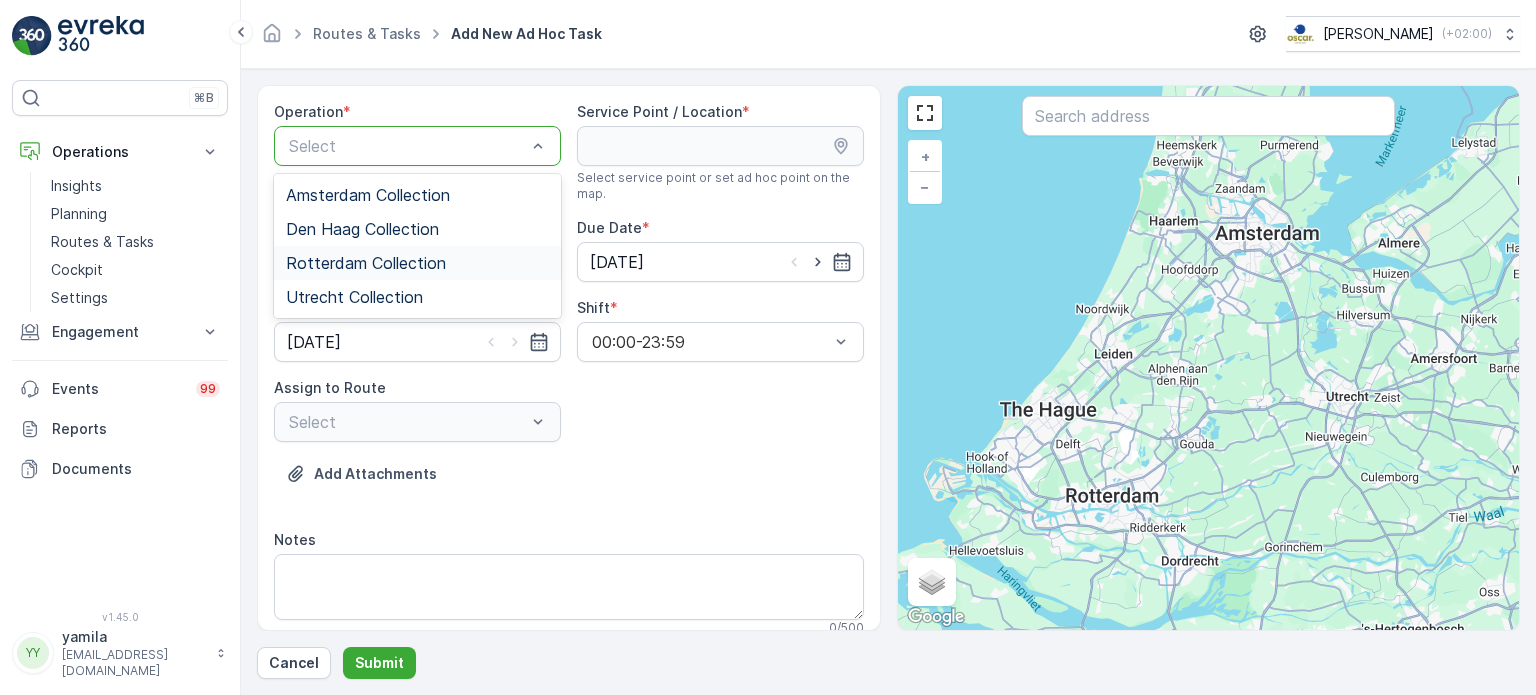 click on "Rotterdam Collection" at bounding box center [417, 263] 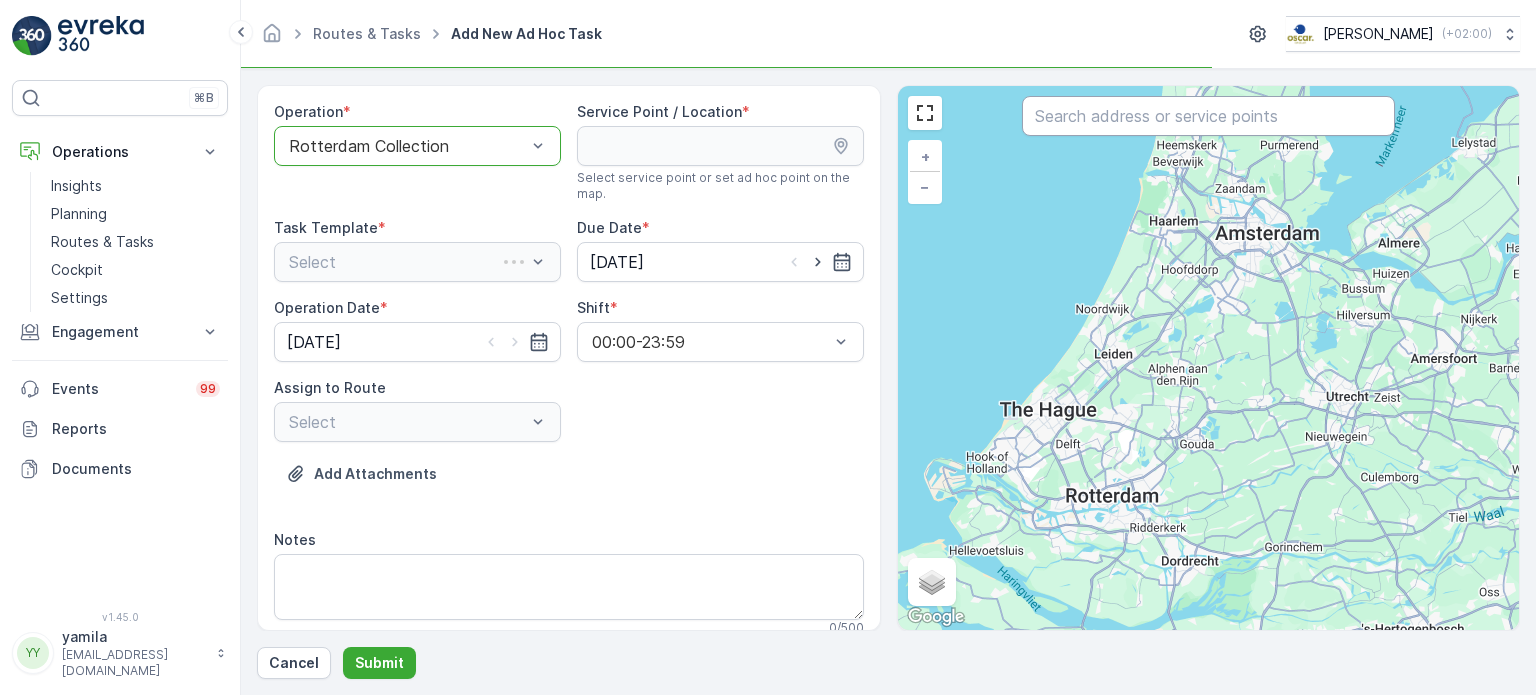 click at bounding box center [1208, 116] 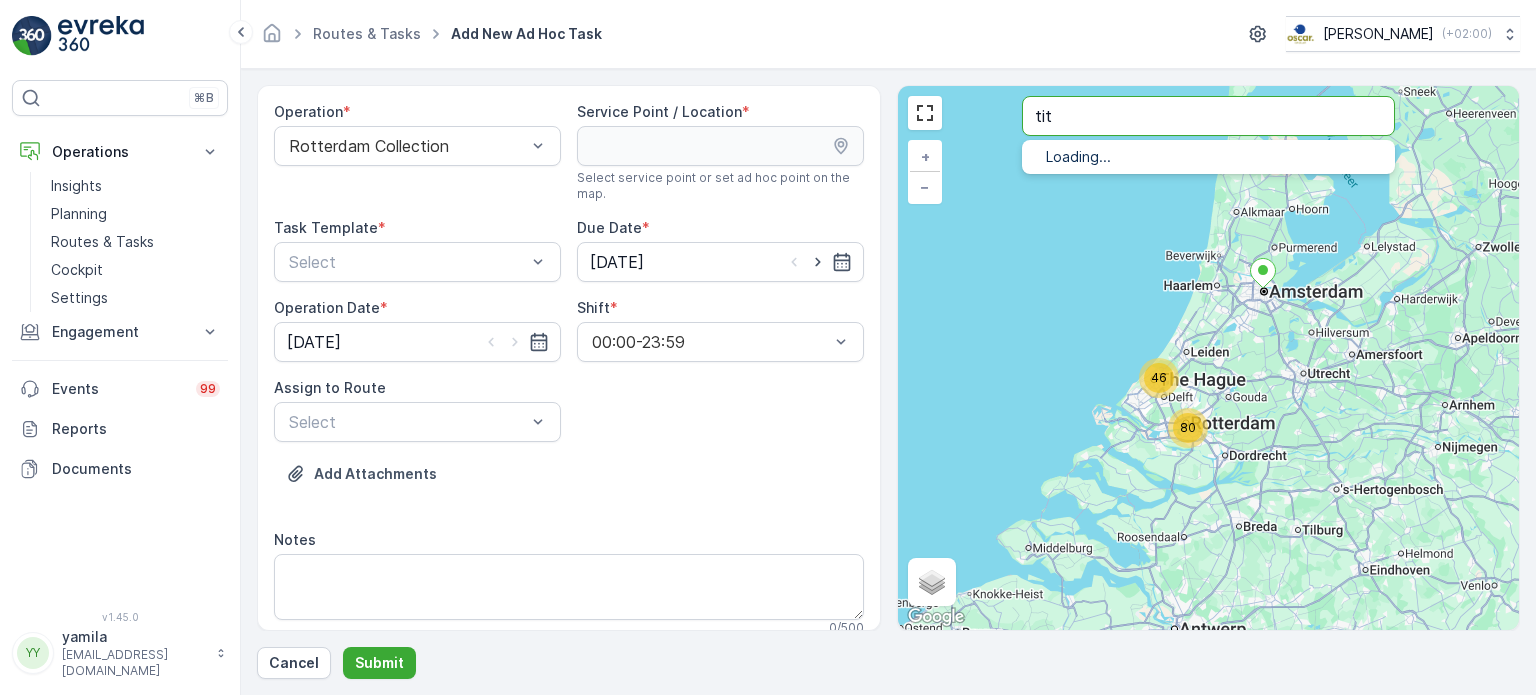 type on "tit" 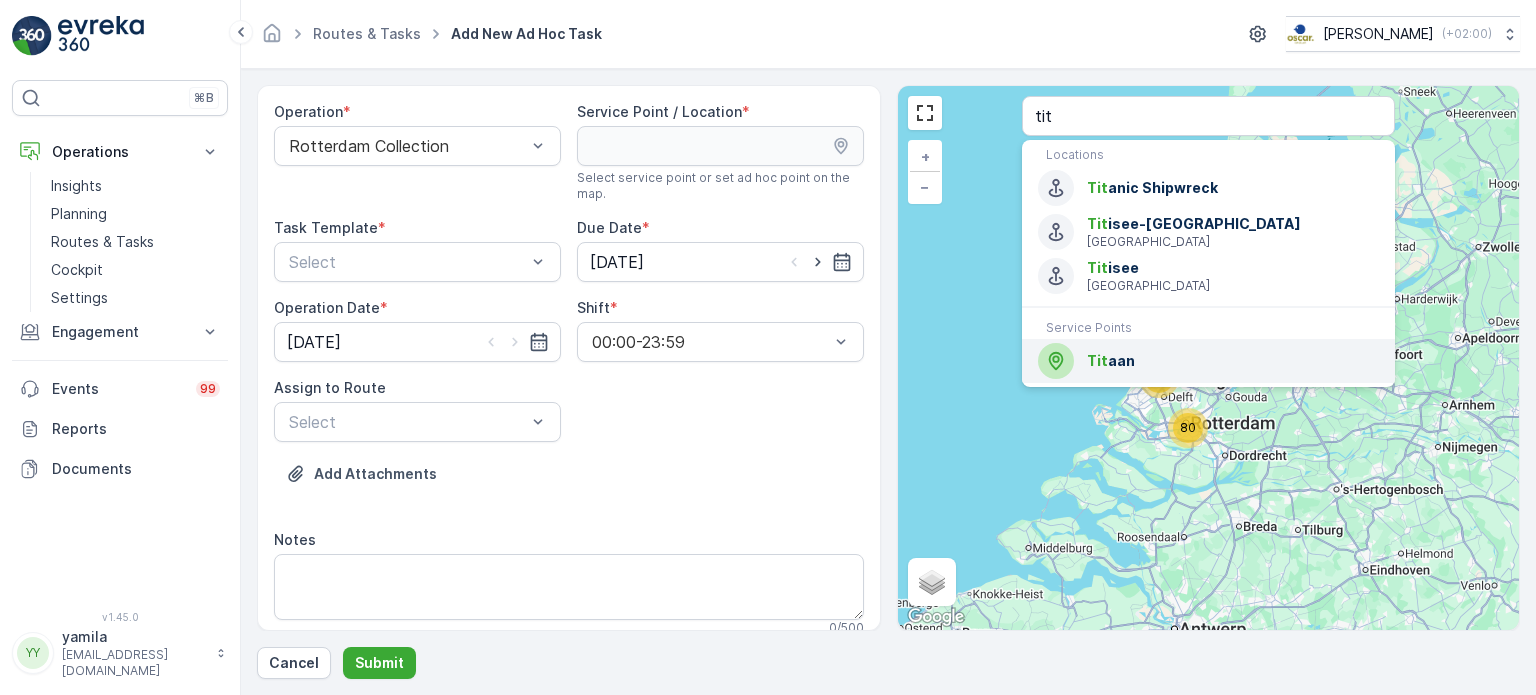 click on "Tit" at bounding box center (1097, 360) 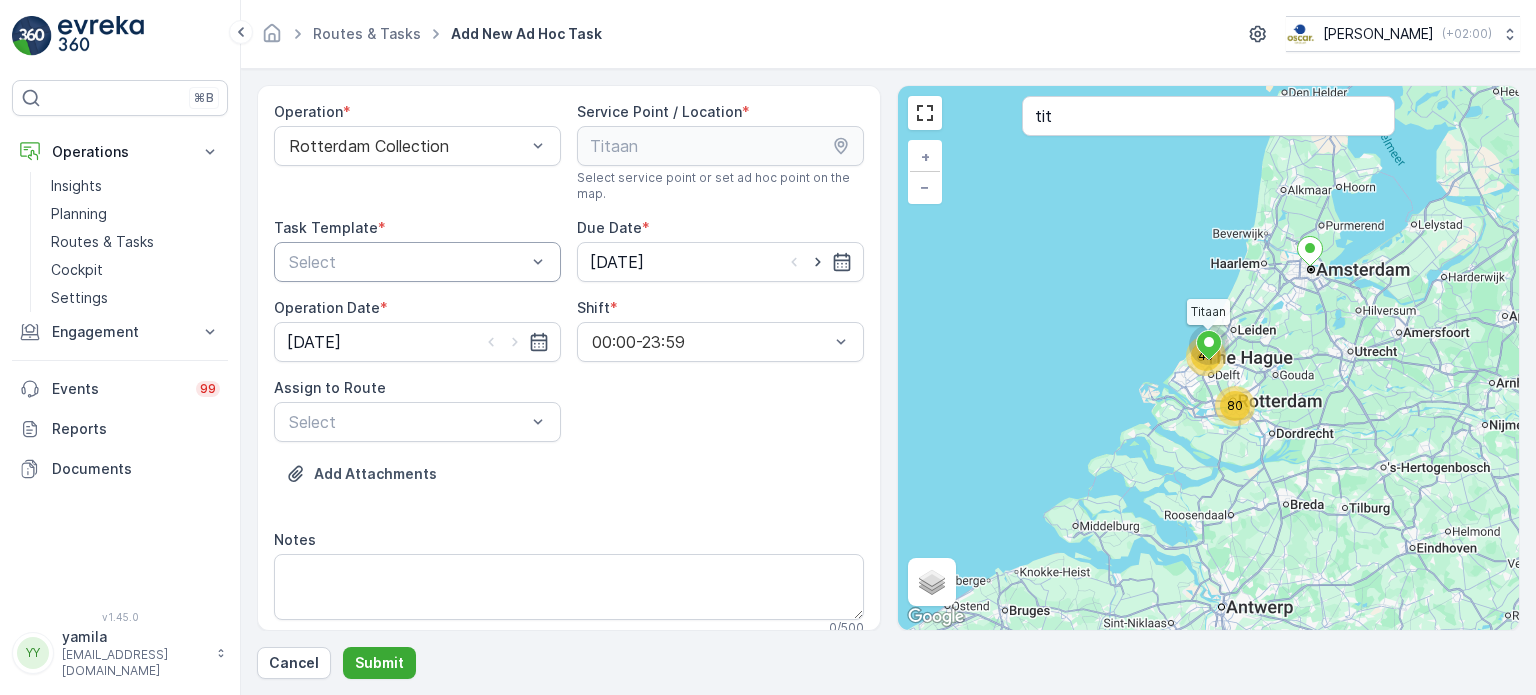 click at bounding box center (407, 262) 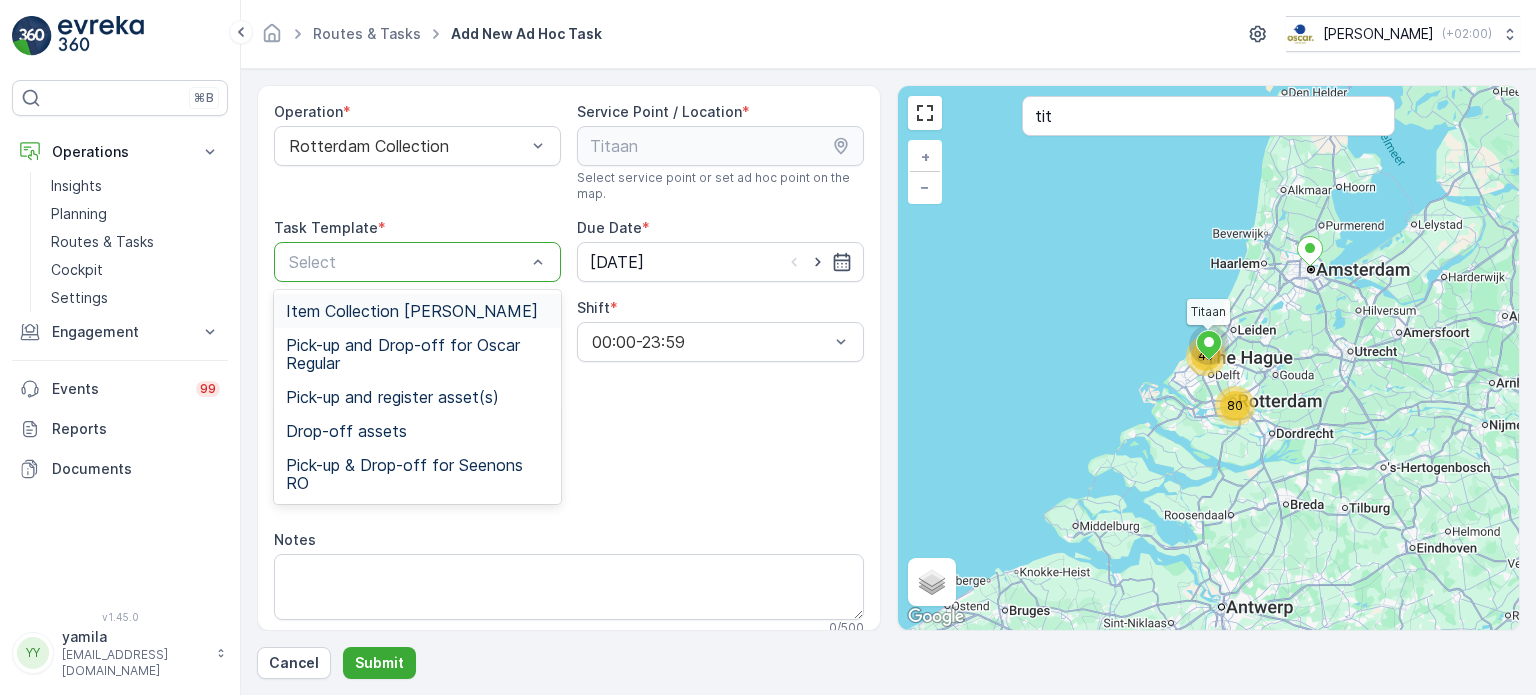 click on "Item Collection [PERSON_NAME]" at bounding box center (412, 311) 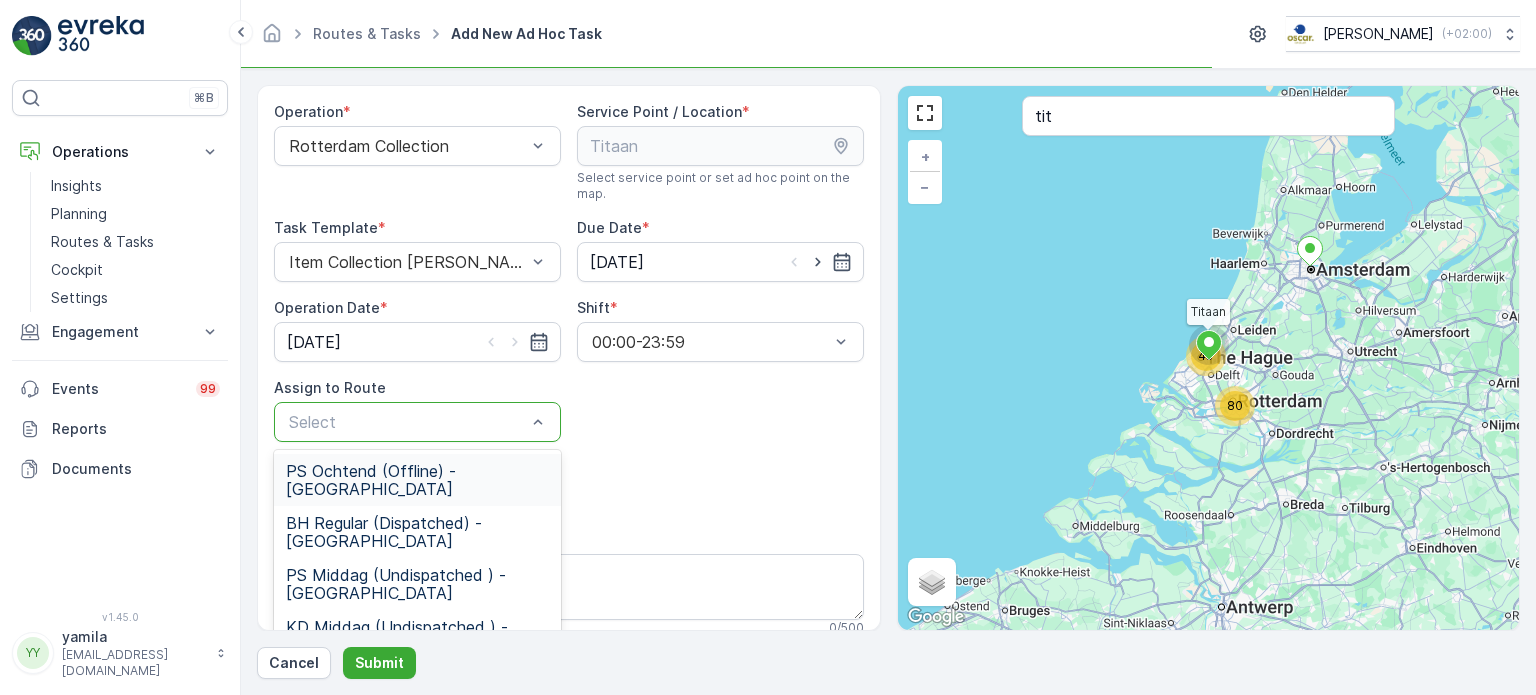 click at bounding box center (407, 422) 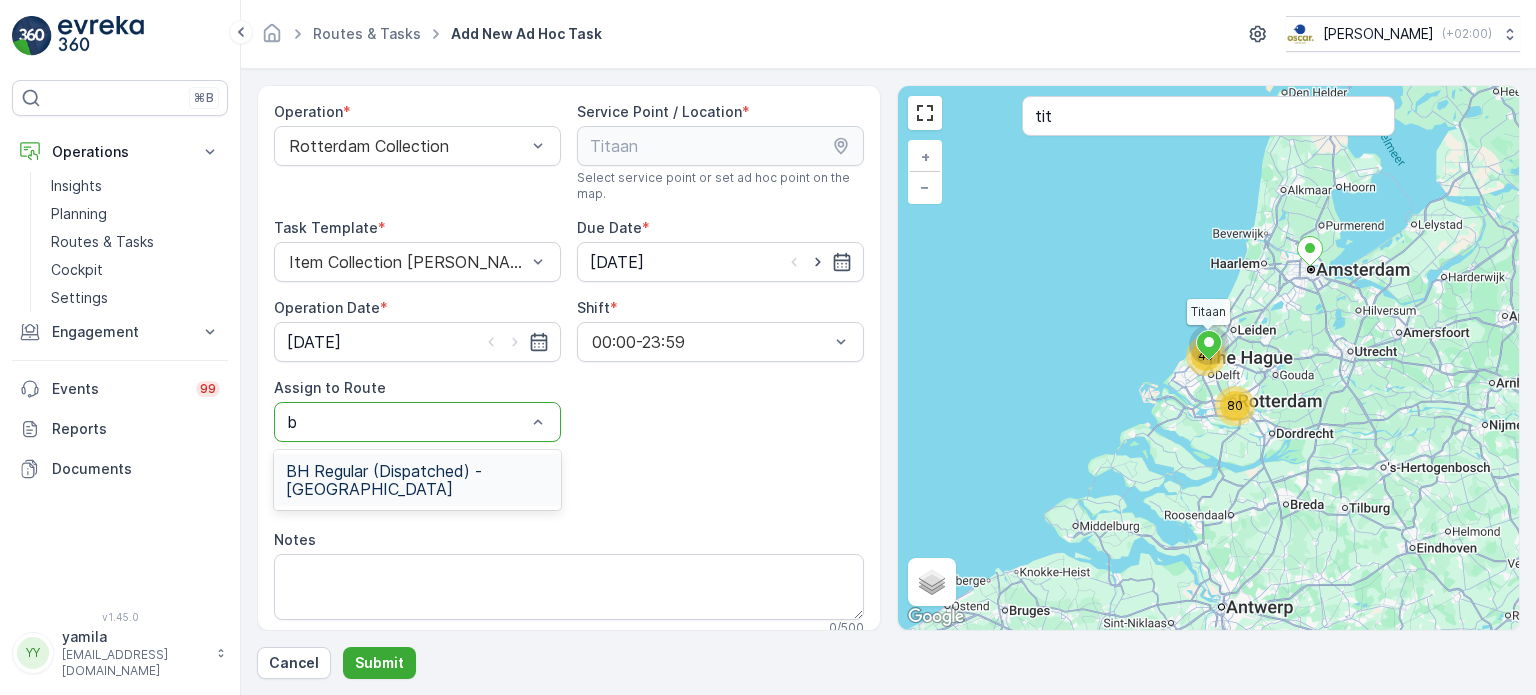 type on "bh" 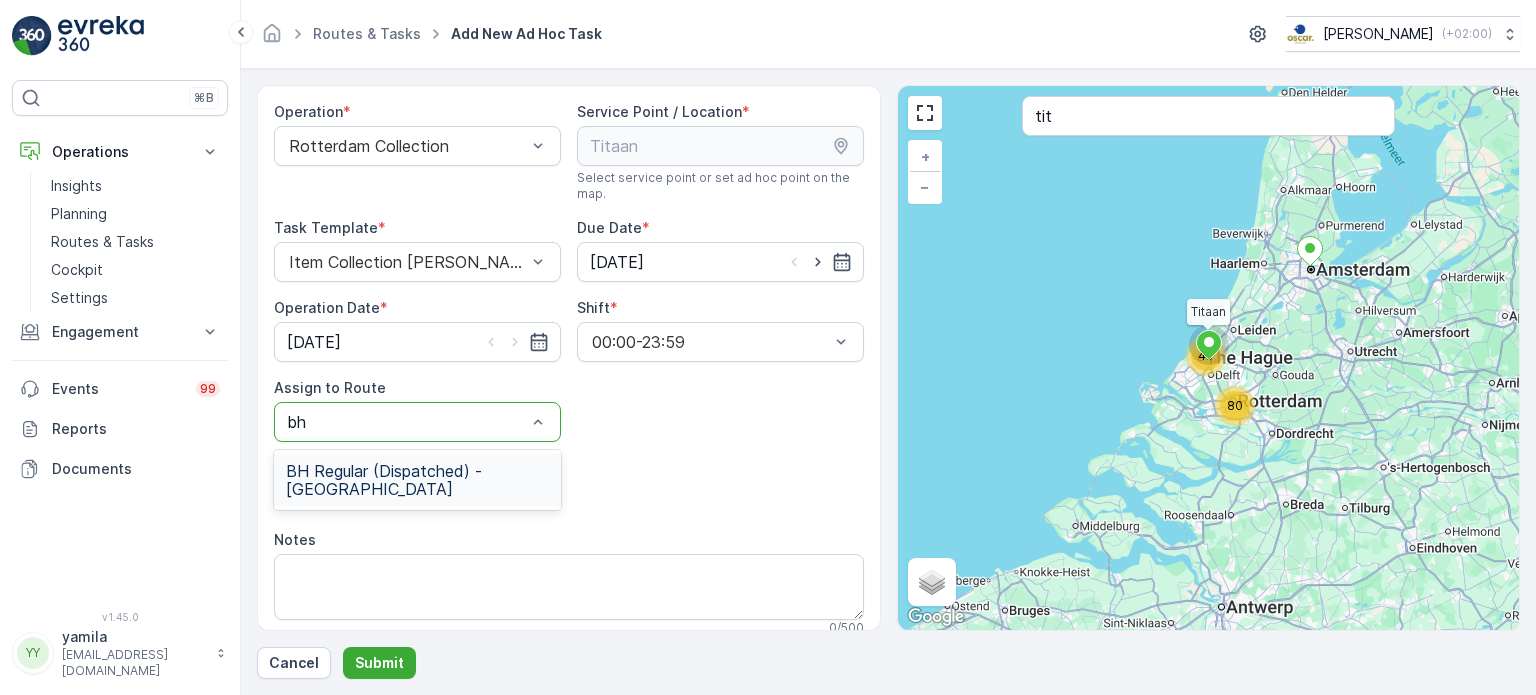 click on "BH Regular (Dispatched) - [GEOGRAPHIC_DATA]" at bounding box center (417, 480) 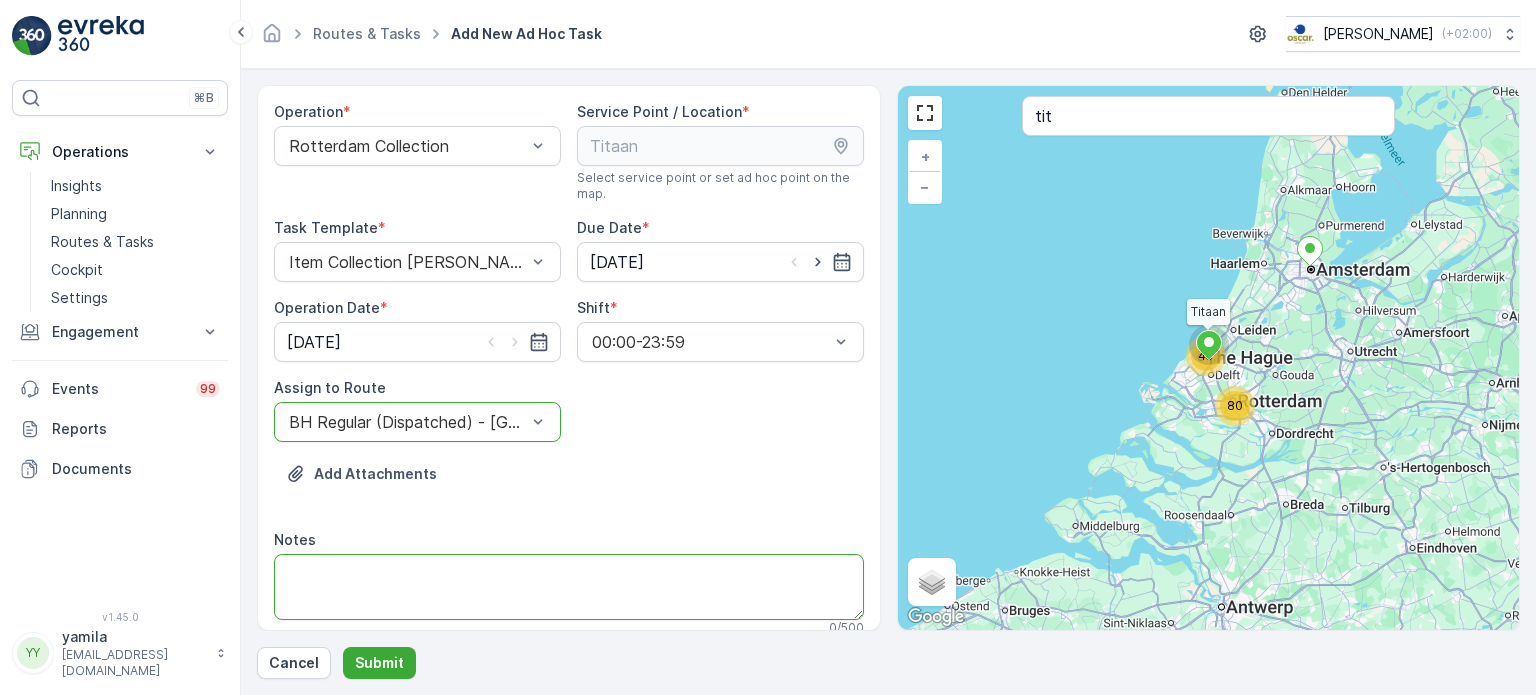 click on "Notes" at bounding box center (569, 587) 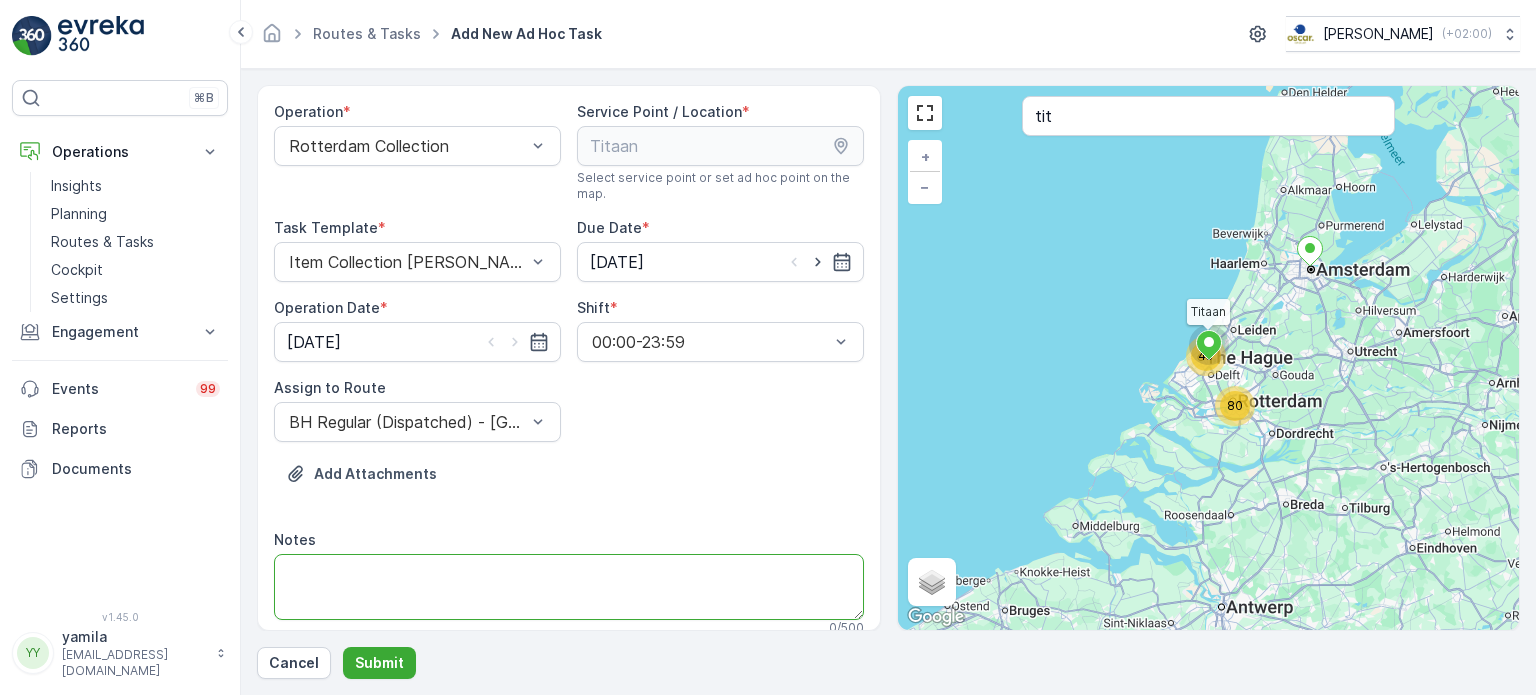 paste on "- een stapel gele en blauwe kratten in elkaar gestapeld met groene emmers erbovenop
- ⁠p&d-container zonder doorzichtige container zak erin" 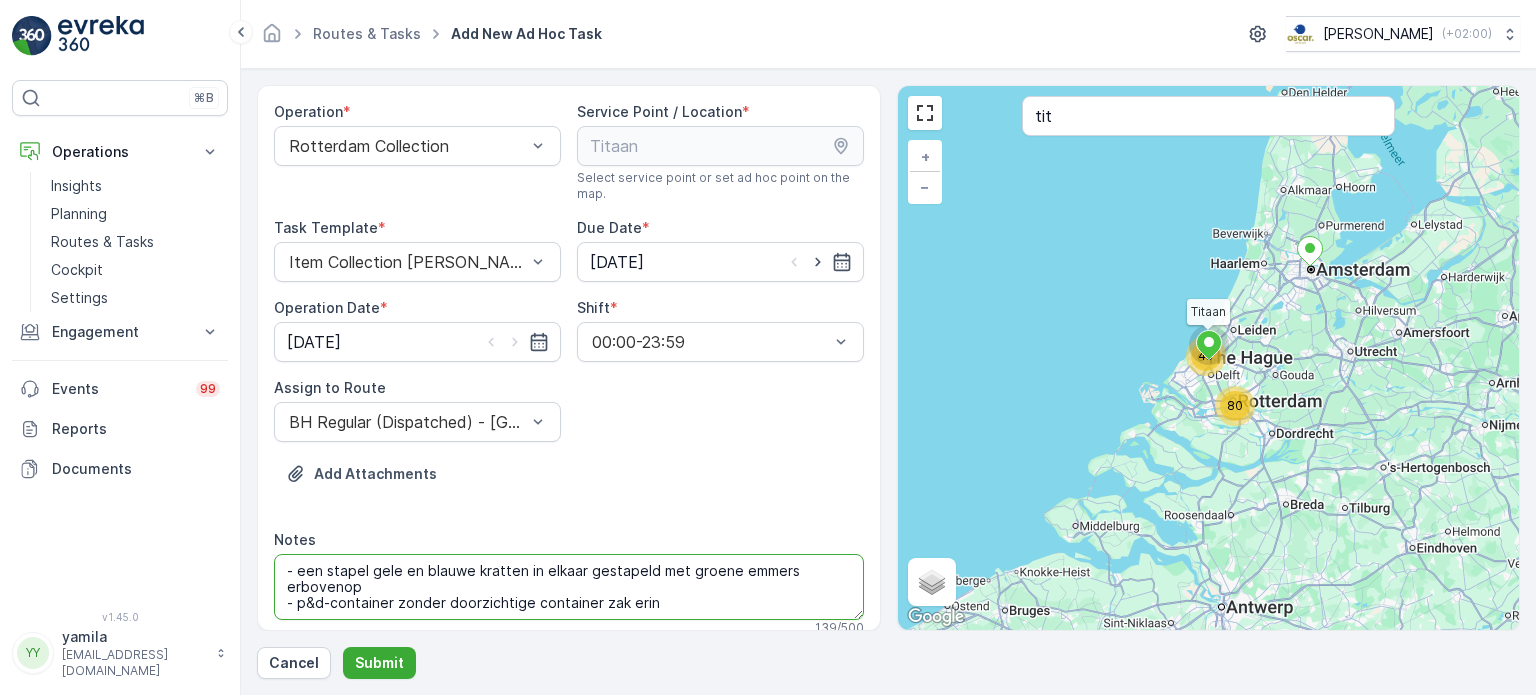 click on "- een stapel gele en blauwe kratten in elkaar gestapeld met groene emmers erbovenop
- ⁠p&d-container zonder doorzichtige container zak erin" at bounding box center (569, 587) 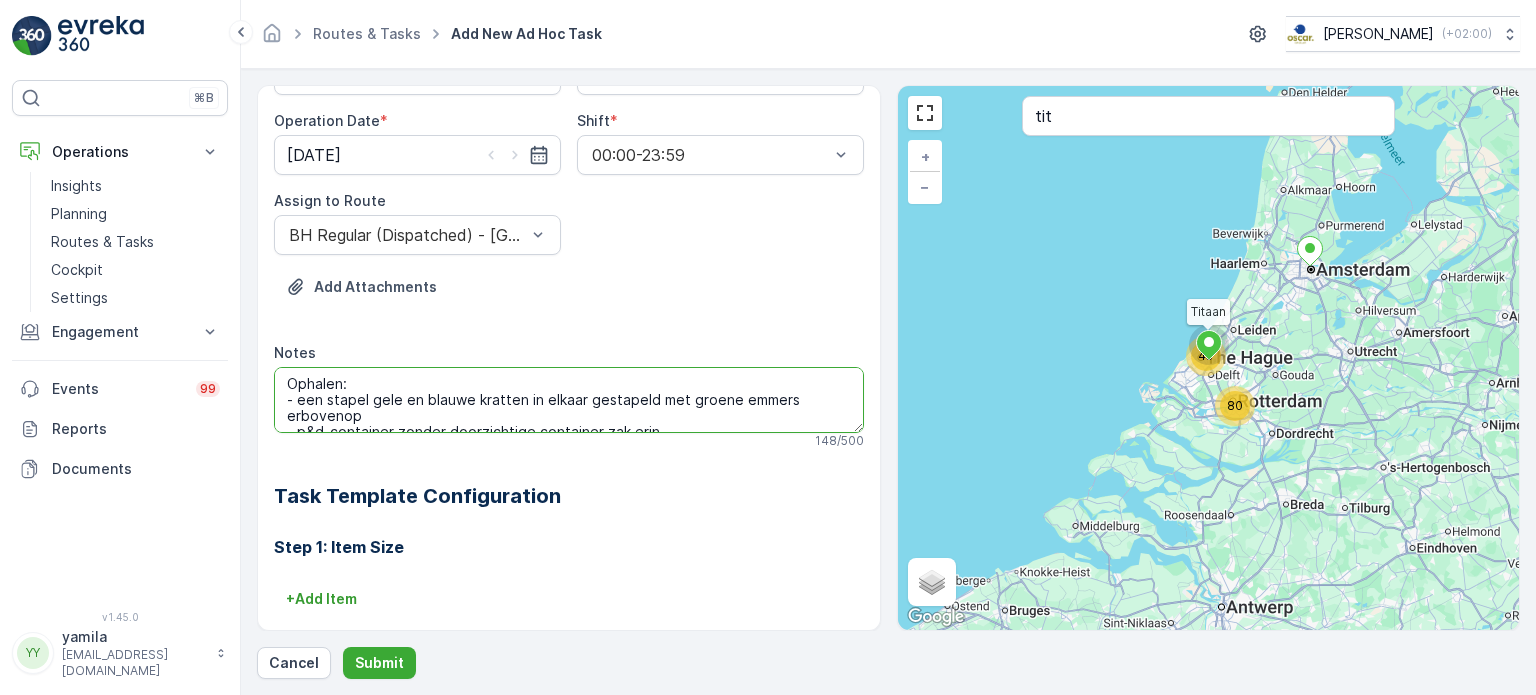 scroll, scrollTop: 200, scrollLeft: 0, axis: vertical 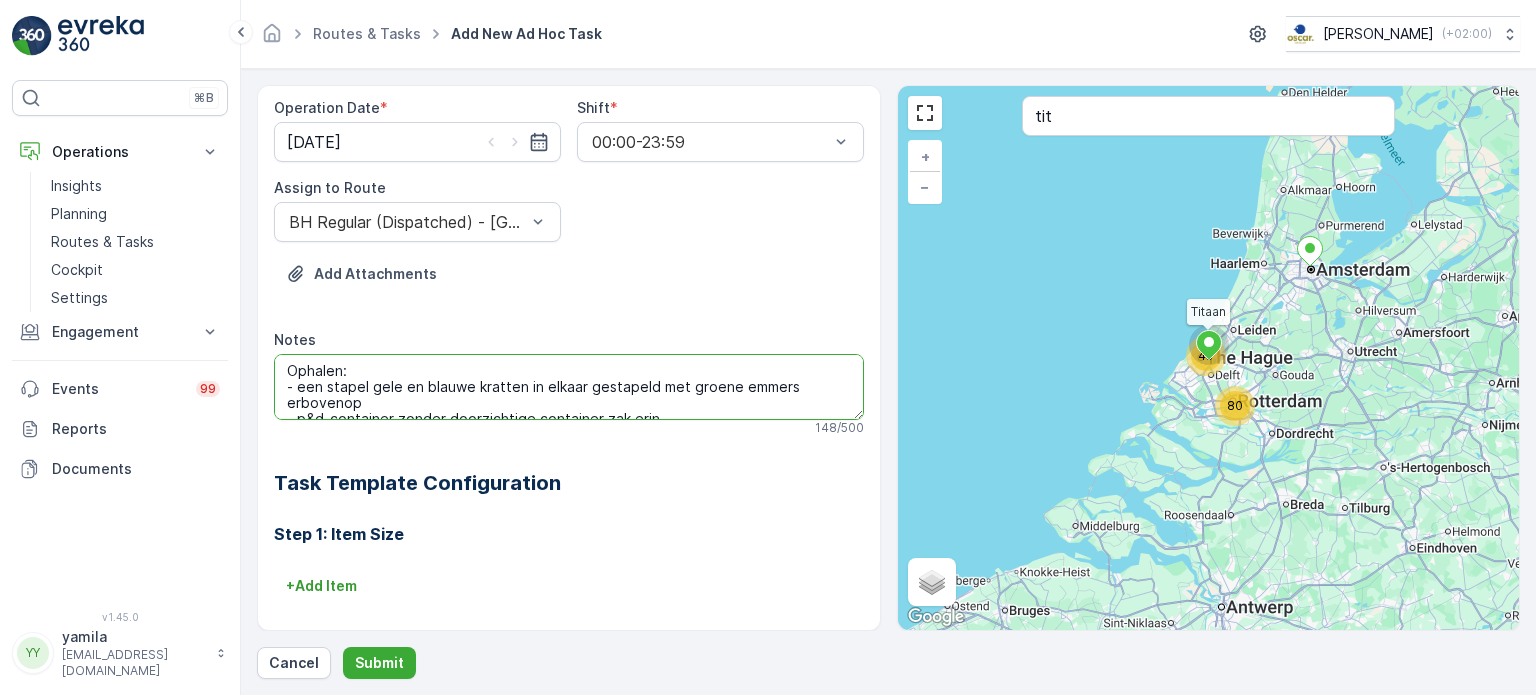 click on "Ophalen:
- een stapel gele en blauwe kratten in elkaar gestapeld met groene emmers erbovenop
- ⁠p&d-container zonder doorzichtige container zak erin" at bounding box center (569, 387) 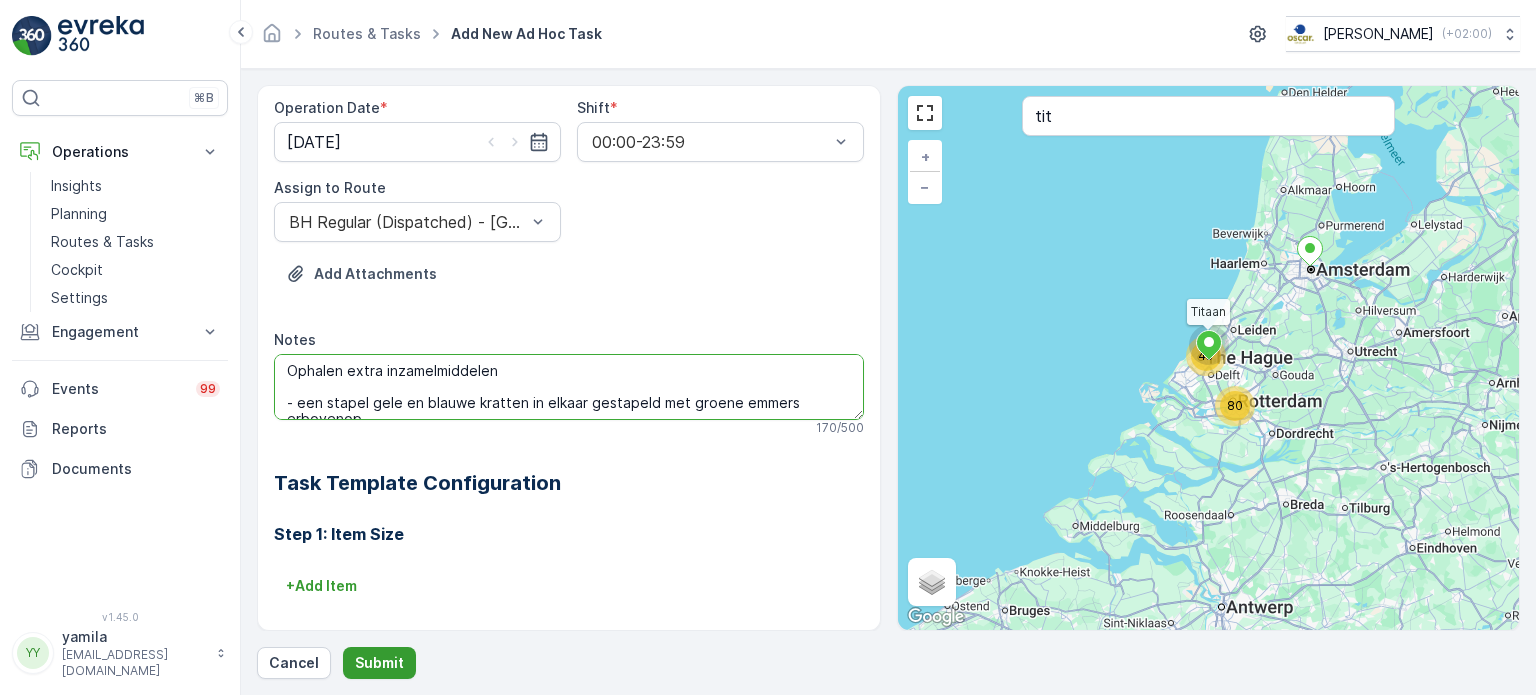 type on "Ophalen extra inzamelmiddelen
- een stapel gele en blauwe kratten in elkaar gestapeld met groene emmers erbovenop
- ⁠p&d-container zonder doorzichtige container zak erin" 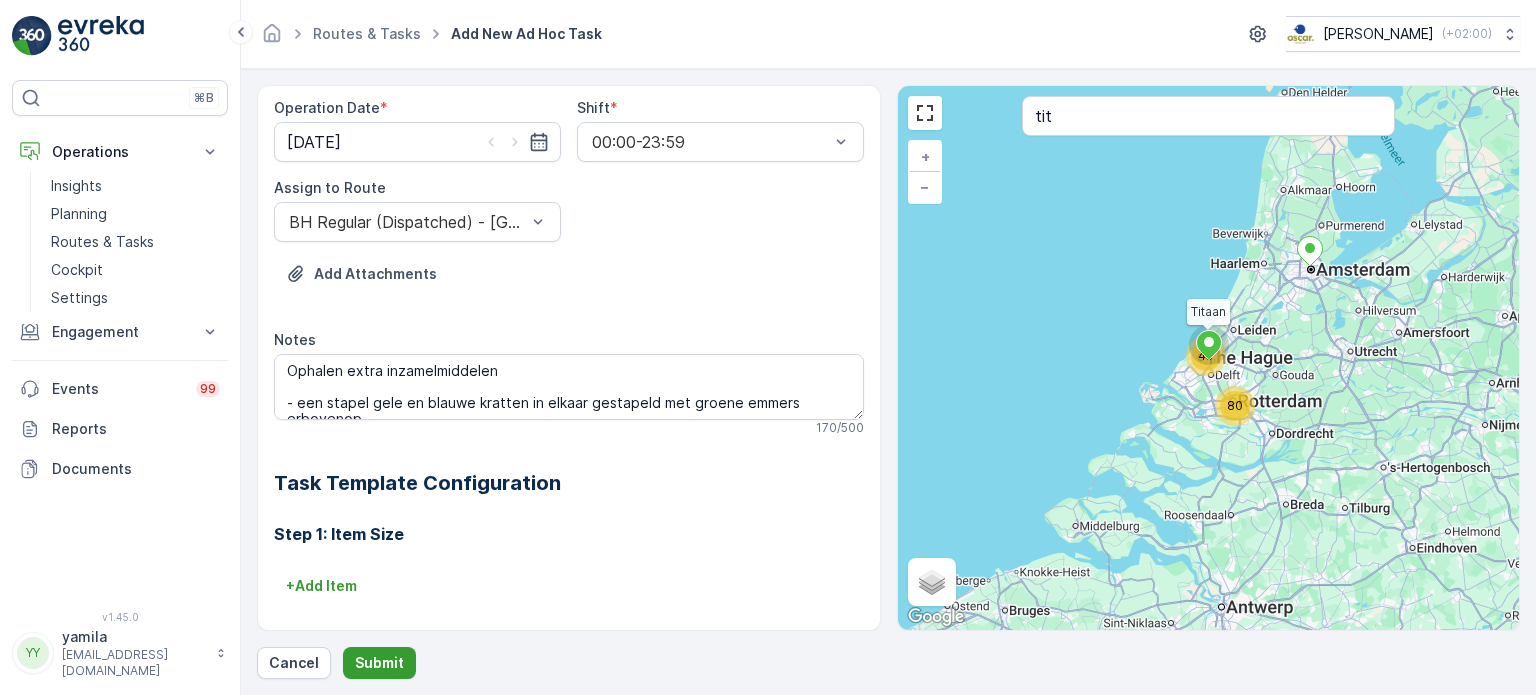 click on "Submit" at bounding box center (379, 663) 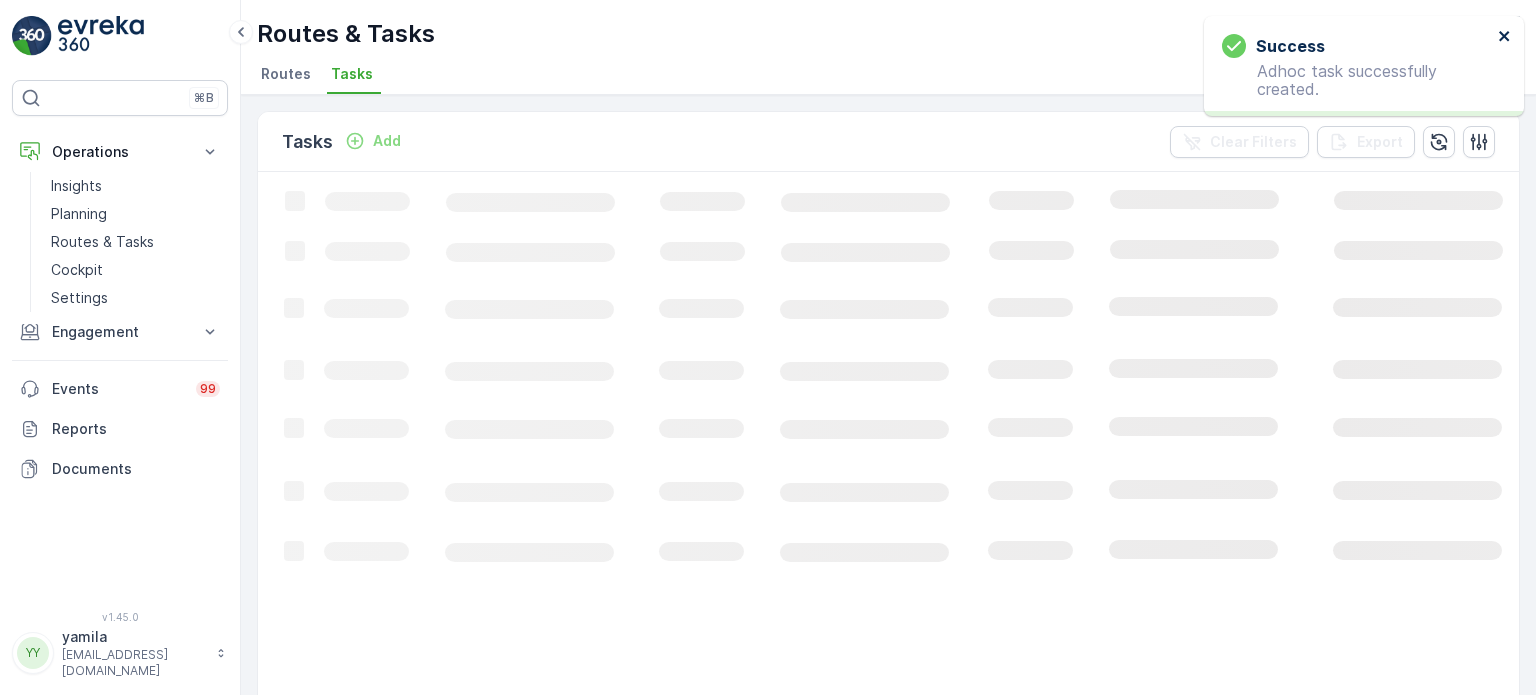 click 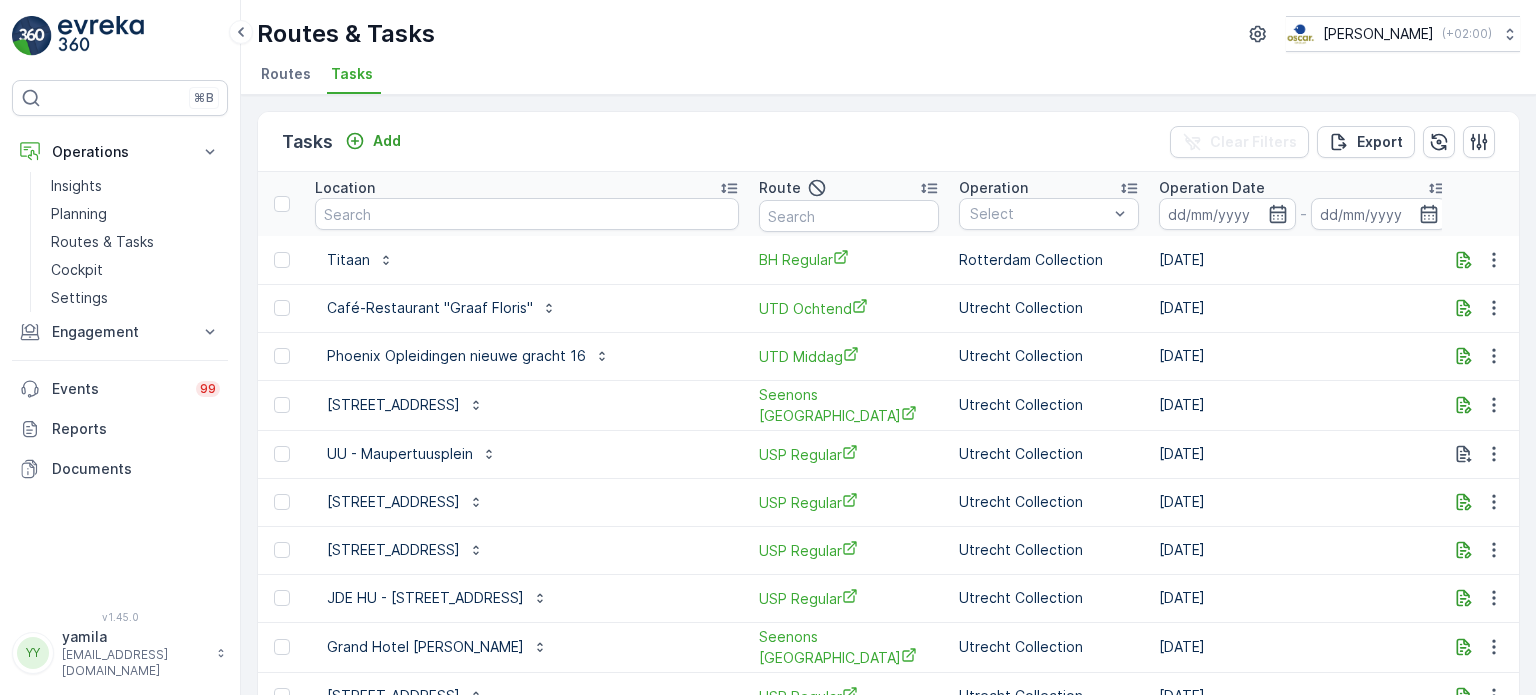 click on "To Do" at bounding box center [1557, 260] 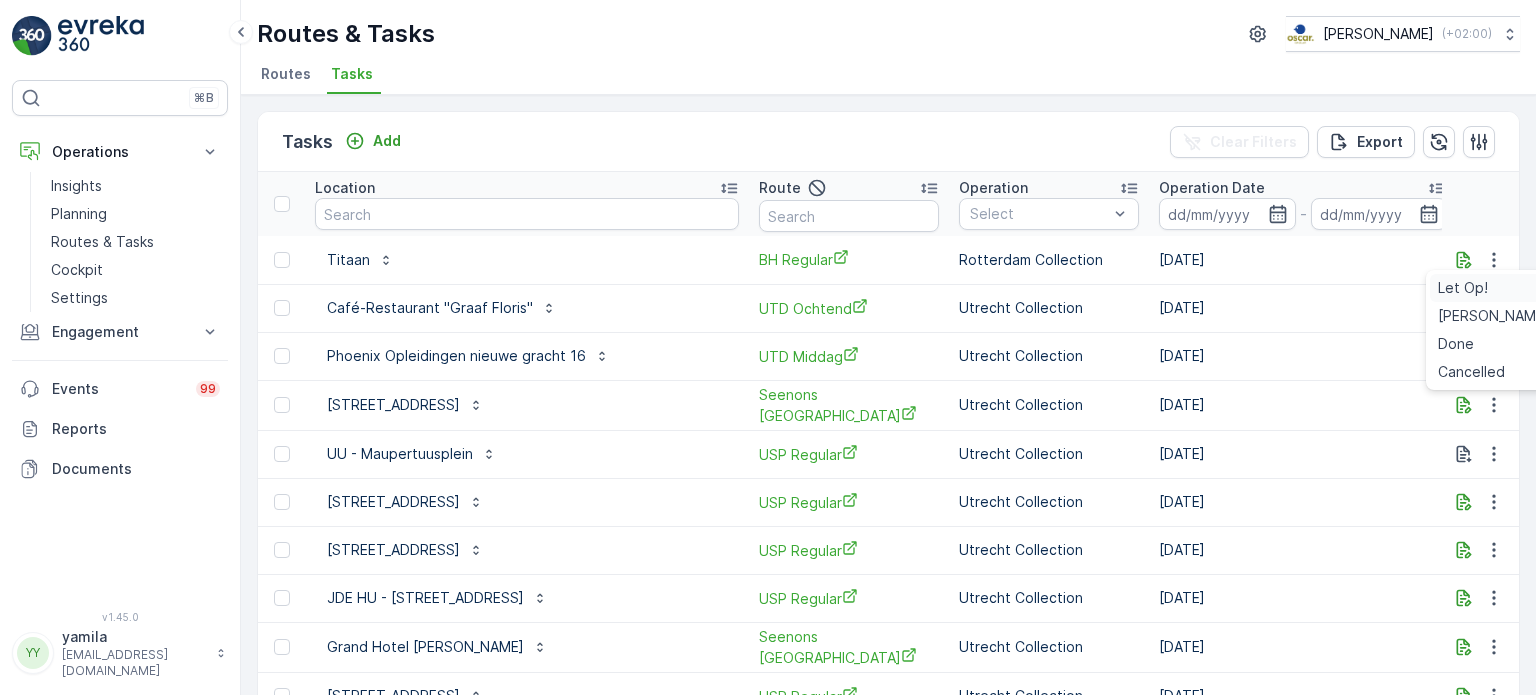 click on "Let Op!" at bounding box center (1493, 288) 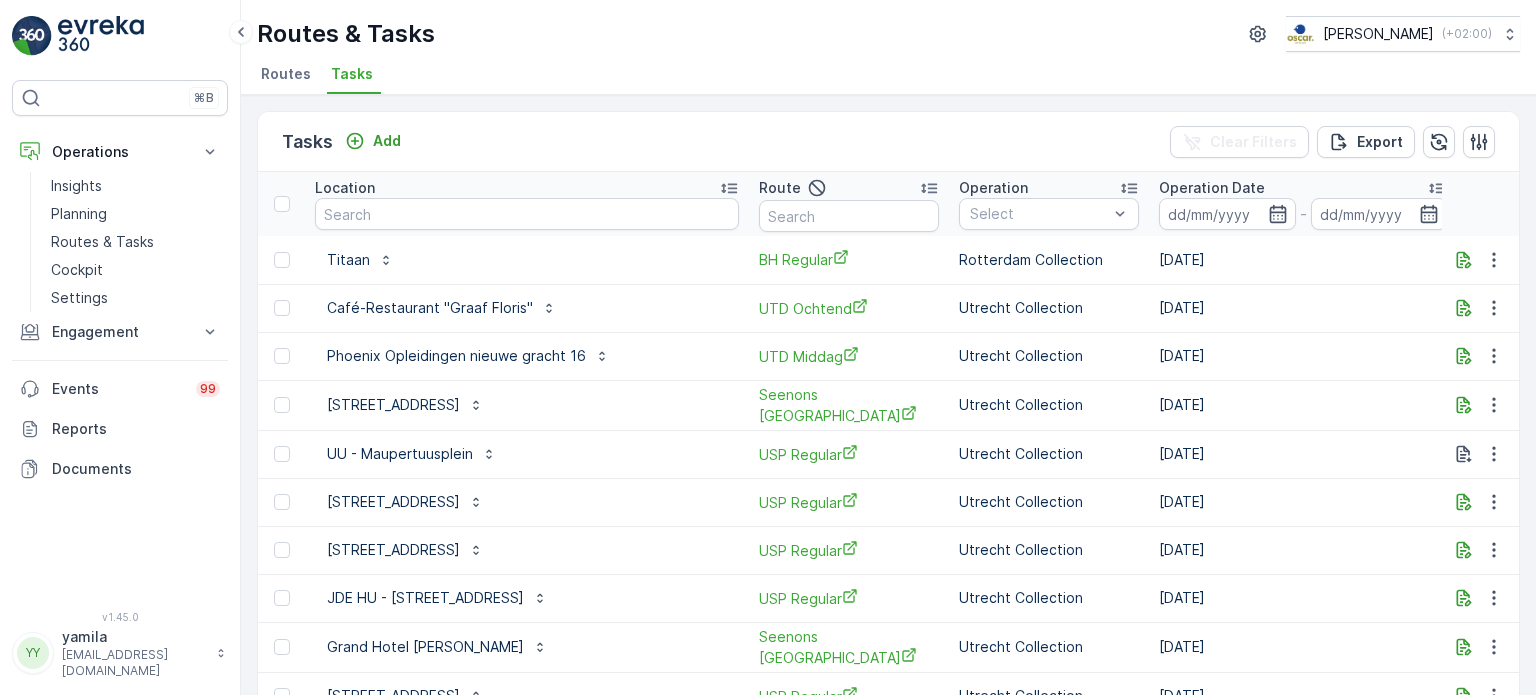 click on "Location" at bounding box center (527, 204) 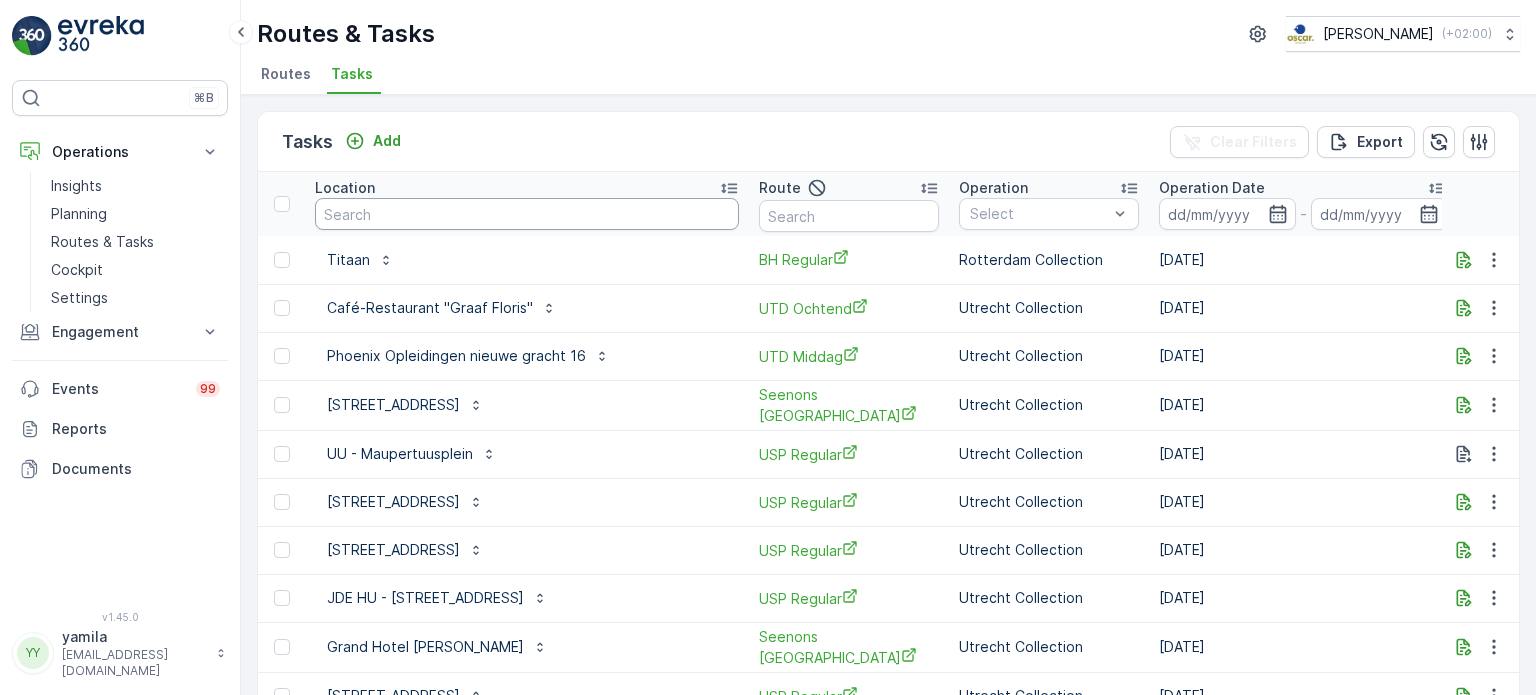 click at bounding box center [527, 214] 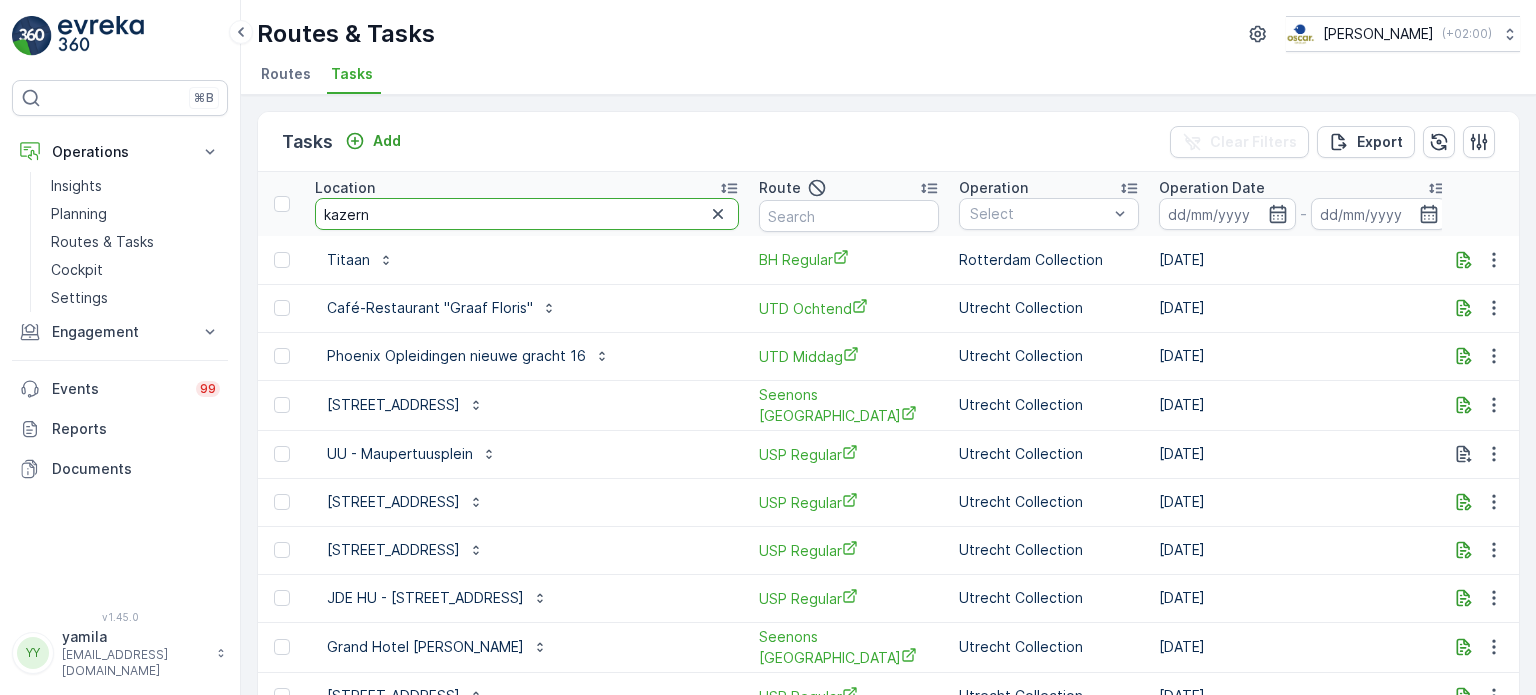 type on "kazerne" 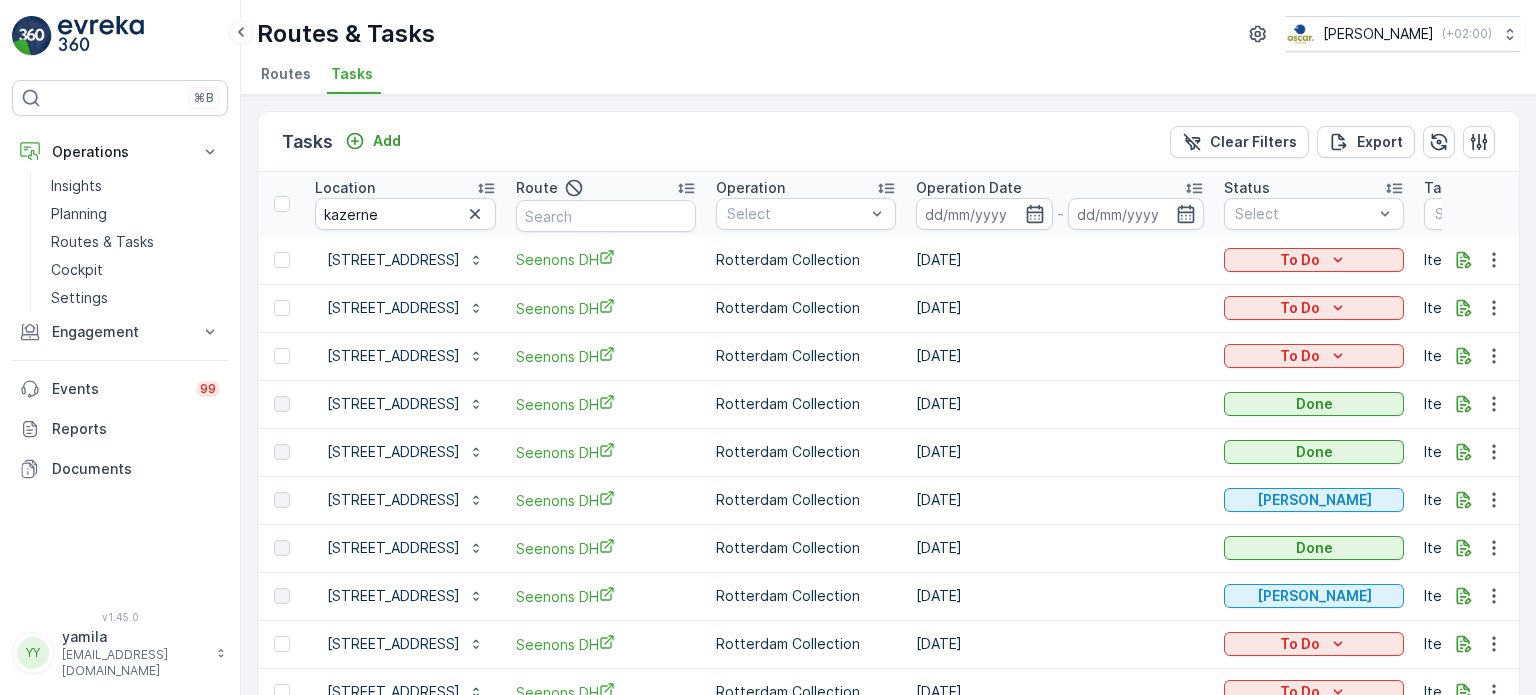 drag, startPoint x: 384, startPoint y: 139, endPoint x: 556, endPoint y: 5, distance: 218.0367 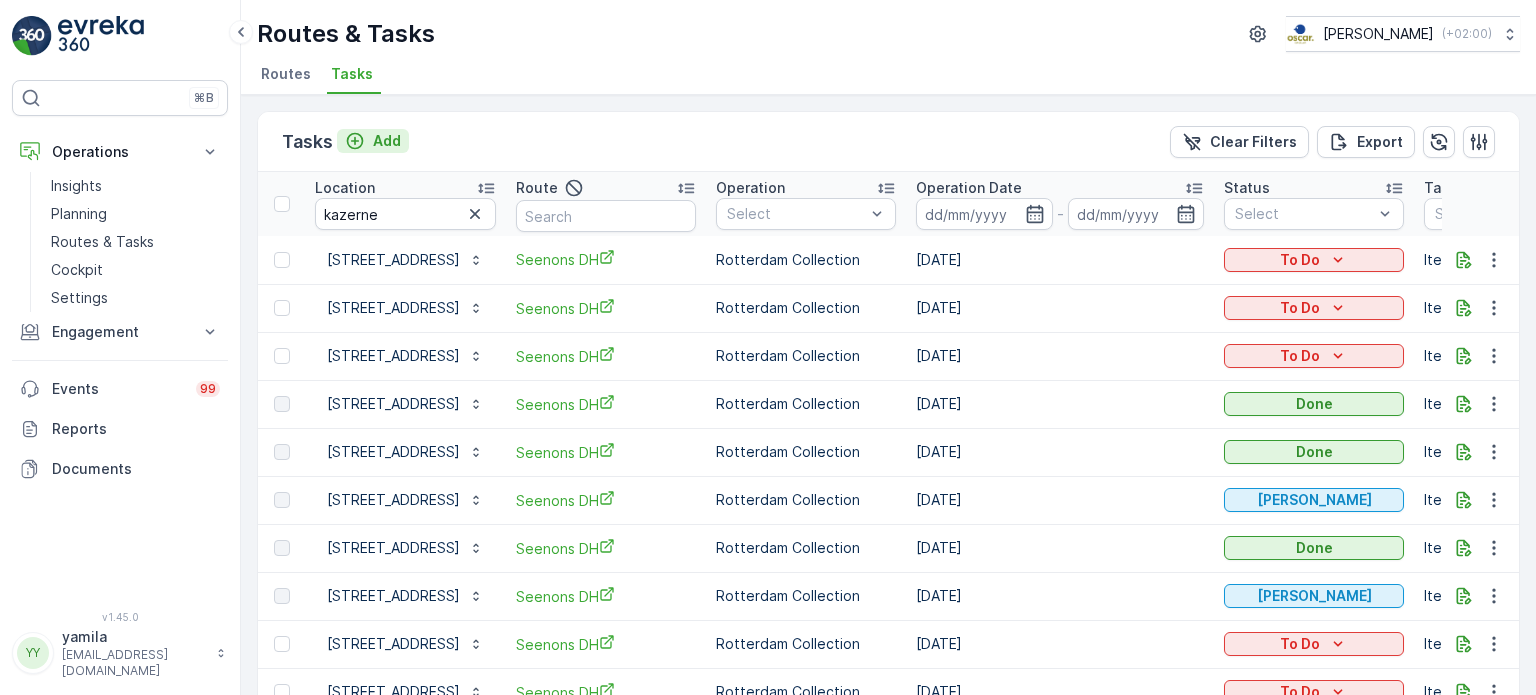 click on "Add" at bounding box center [387, 141] 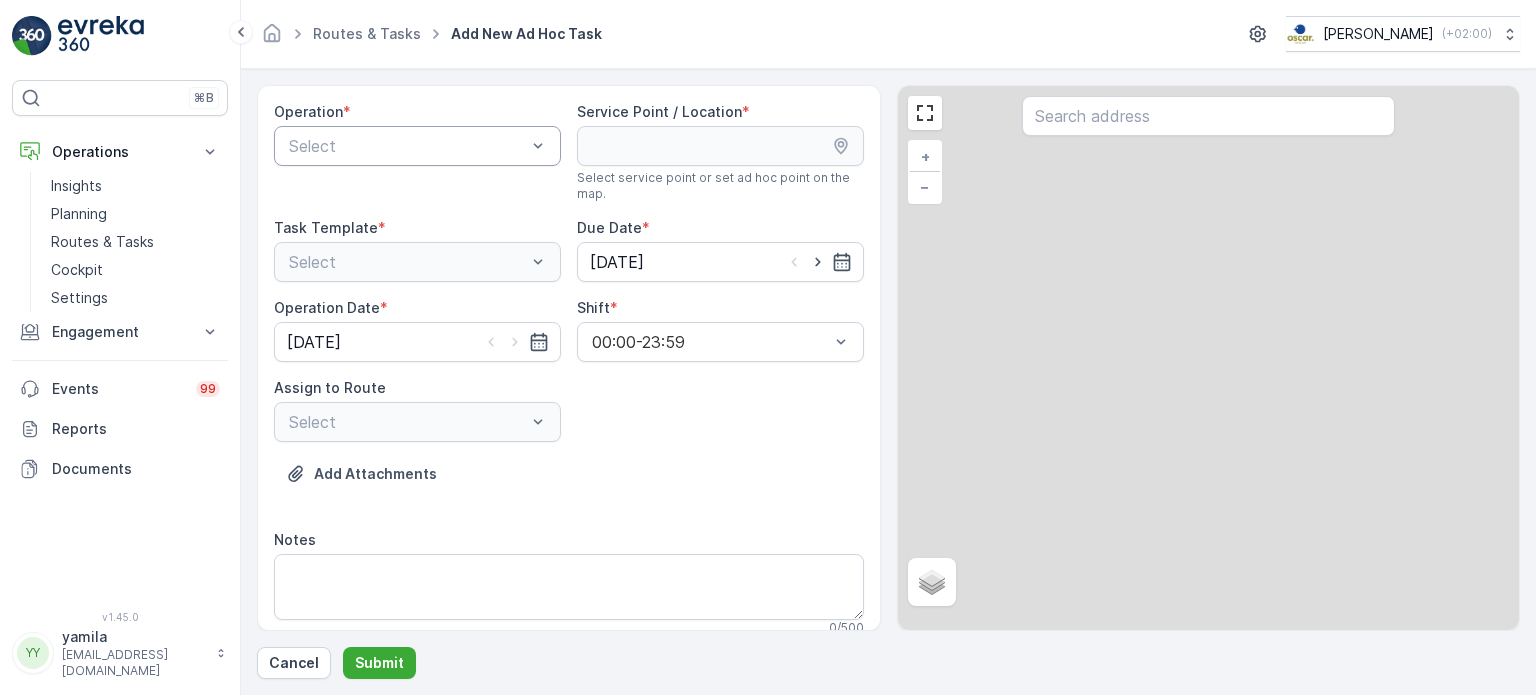 click at bounding box center [407, 146] 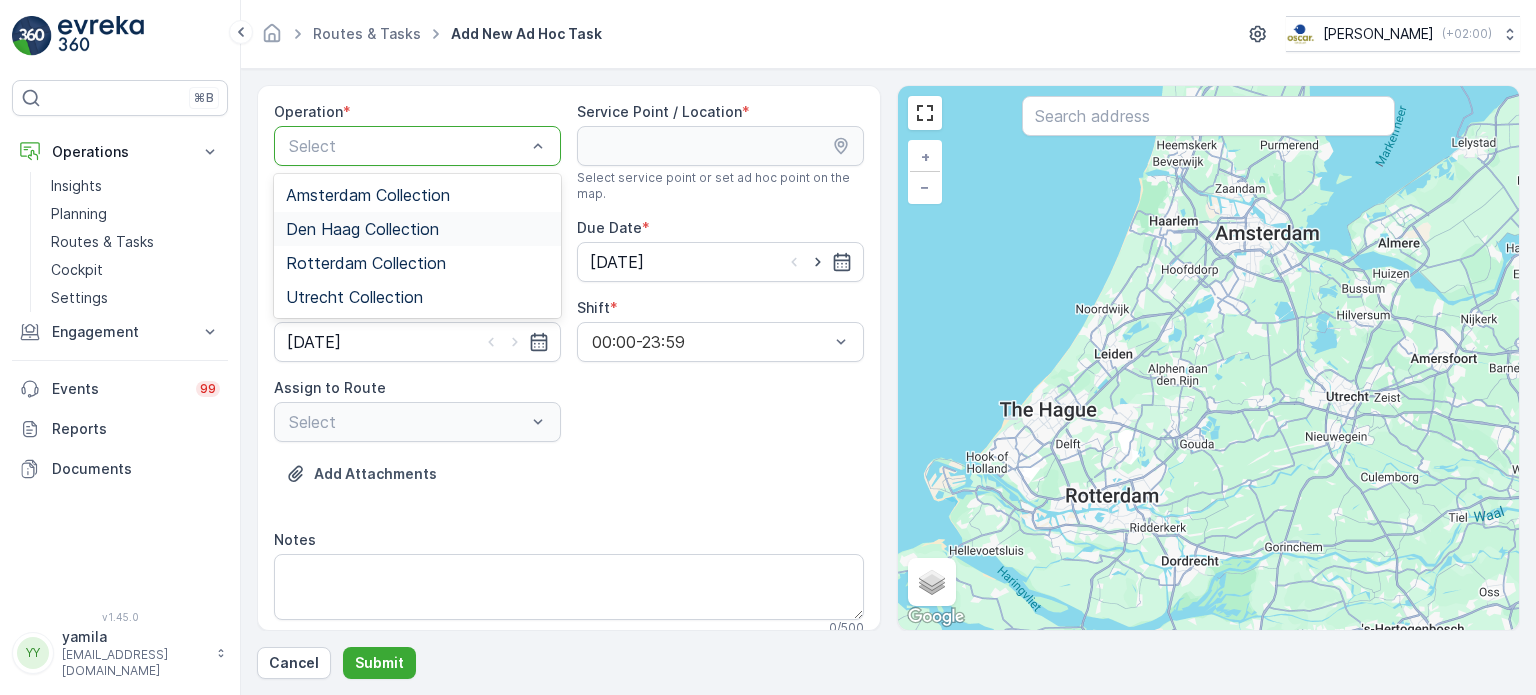 click on "Den Haag Collection" at bounding box center (362, 229) 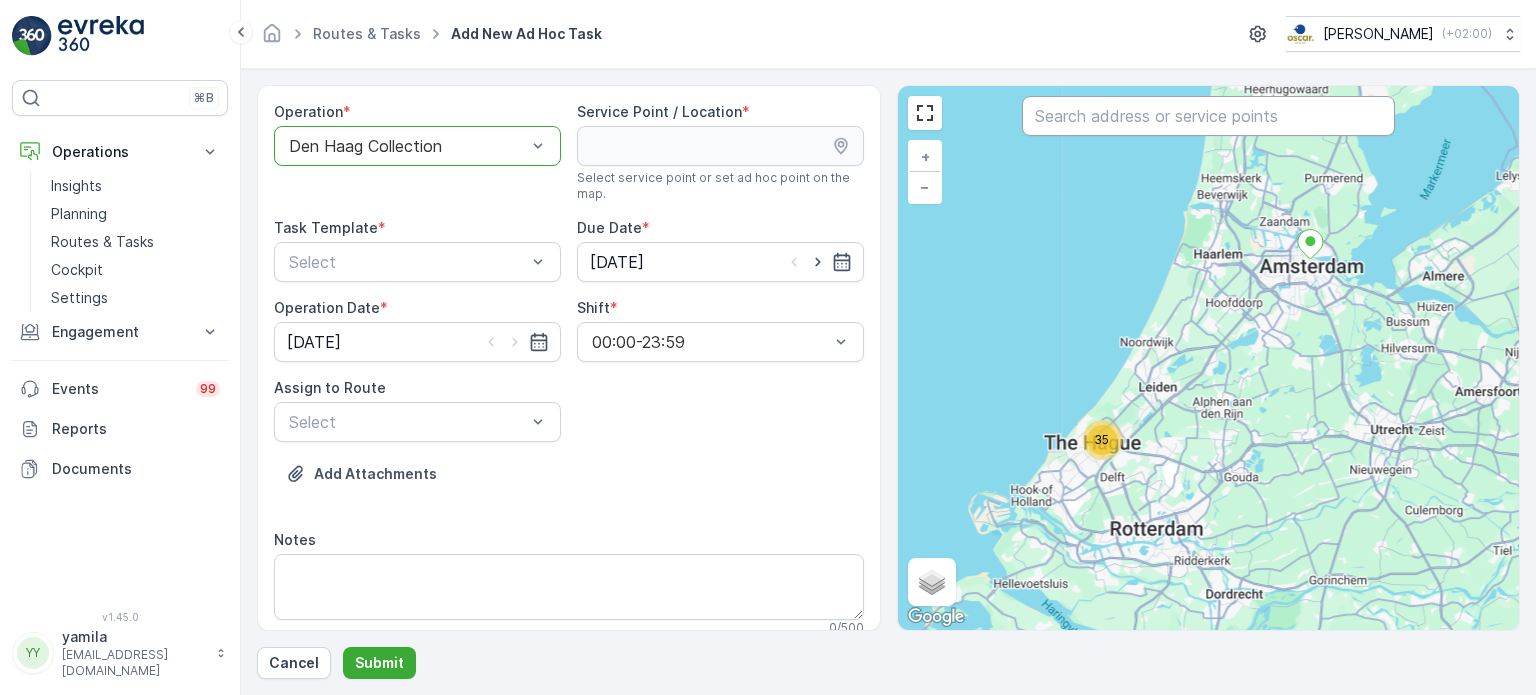 click at bounding box center (1208, 116) 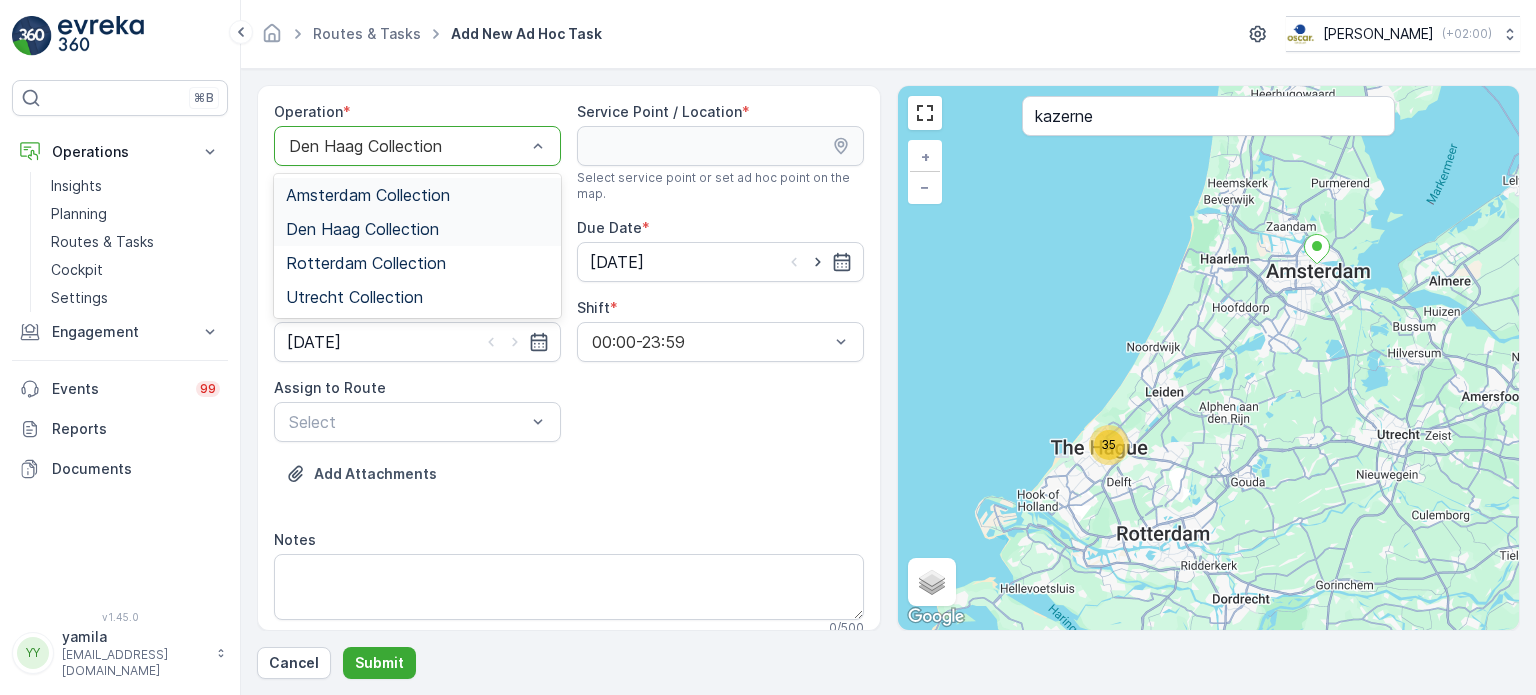 click at bounding box center (407, 146) 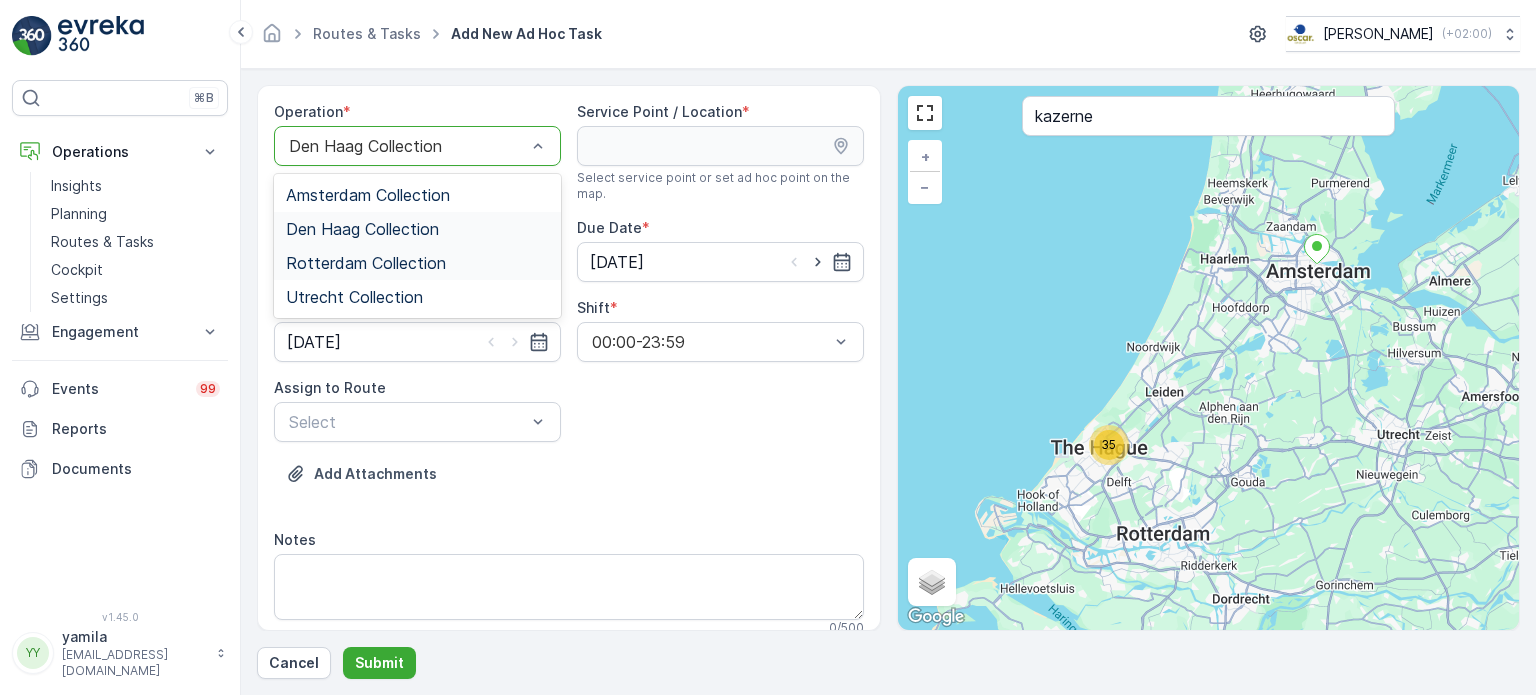 click on "Rotterdam Collection" at bounding box center (366, 263) 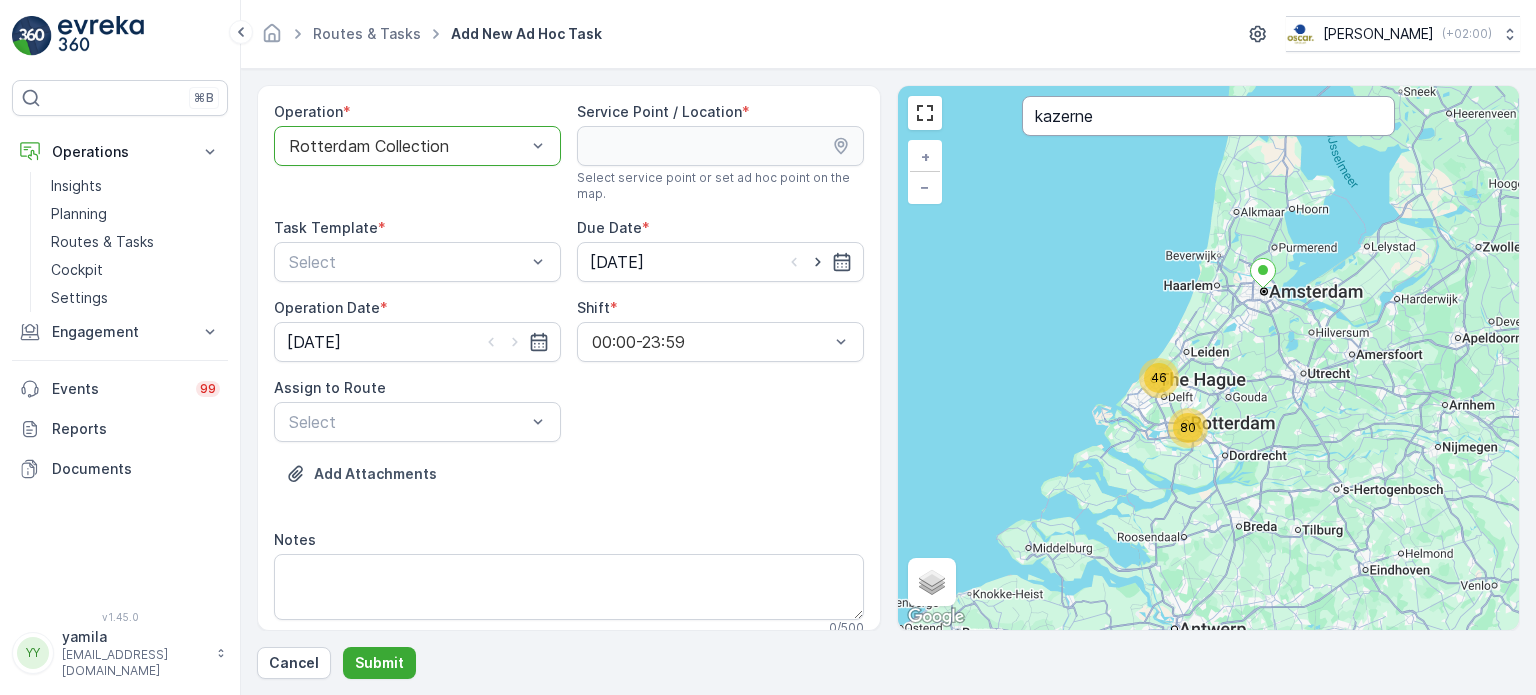click on "kazerne" at bounding box center (1208, 116) 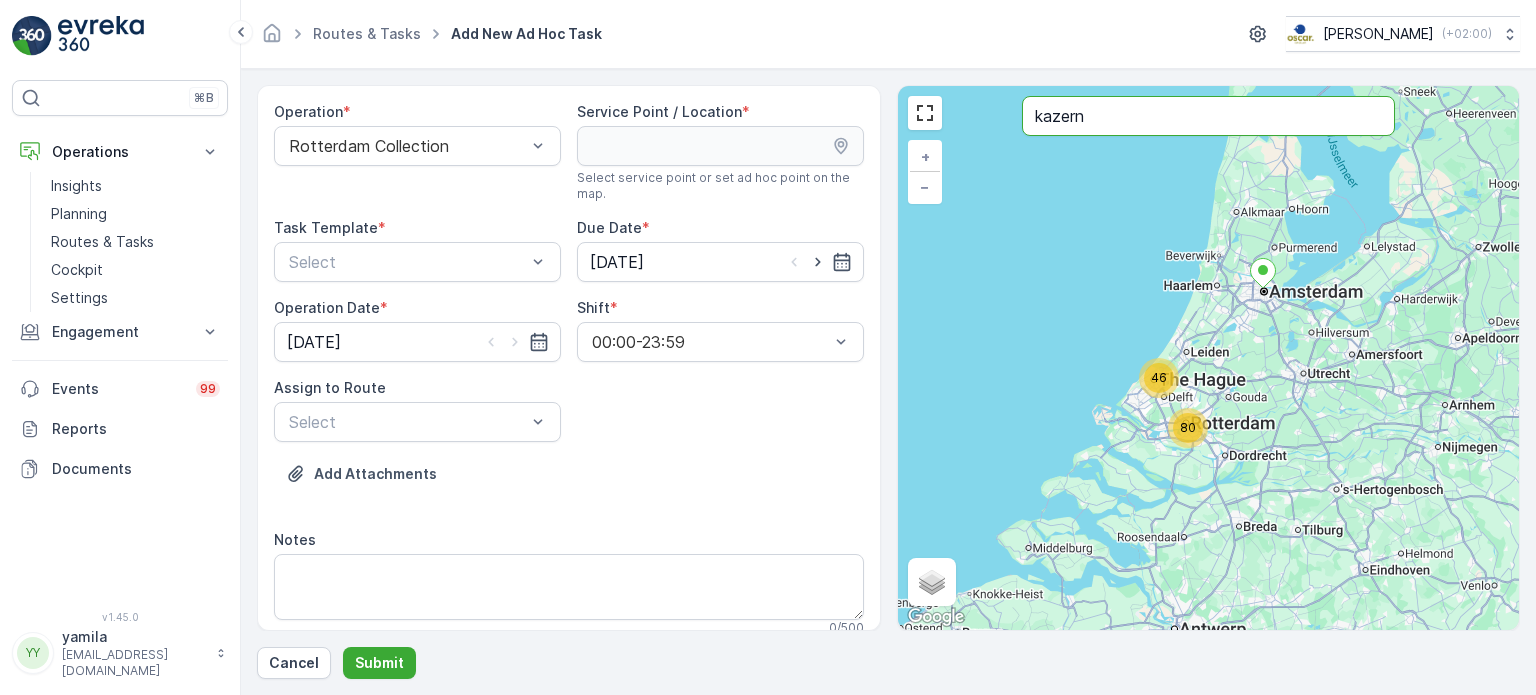 type on "kazerne" 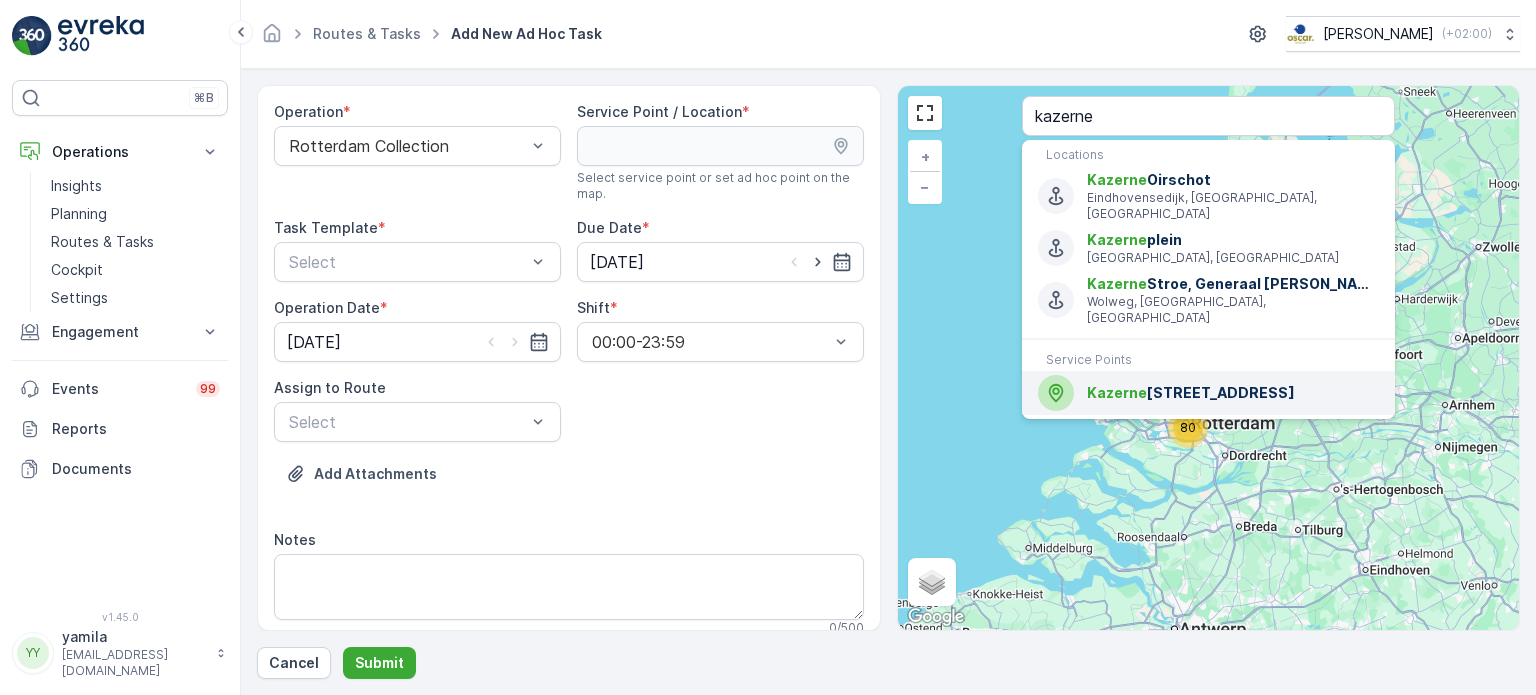 click on "[STREET_ADDRESS]" at bounding box center (1233, 393) 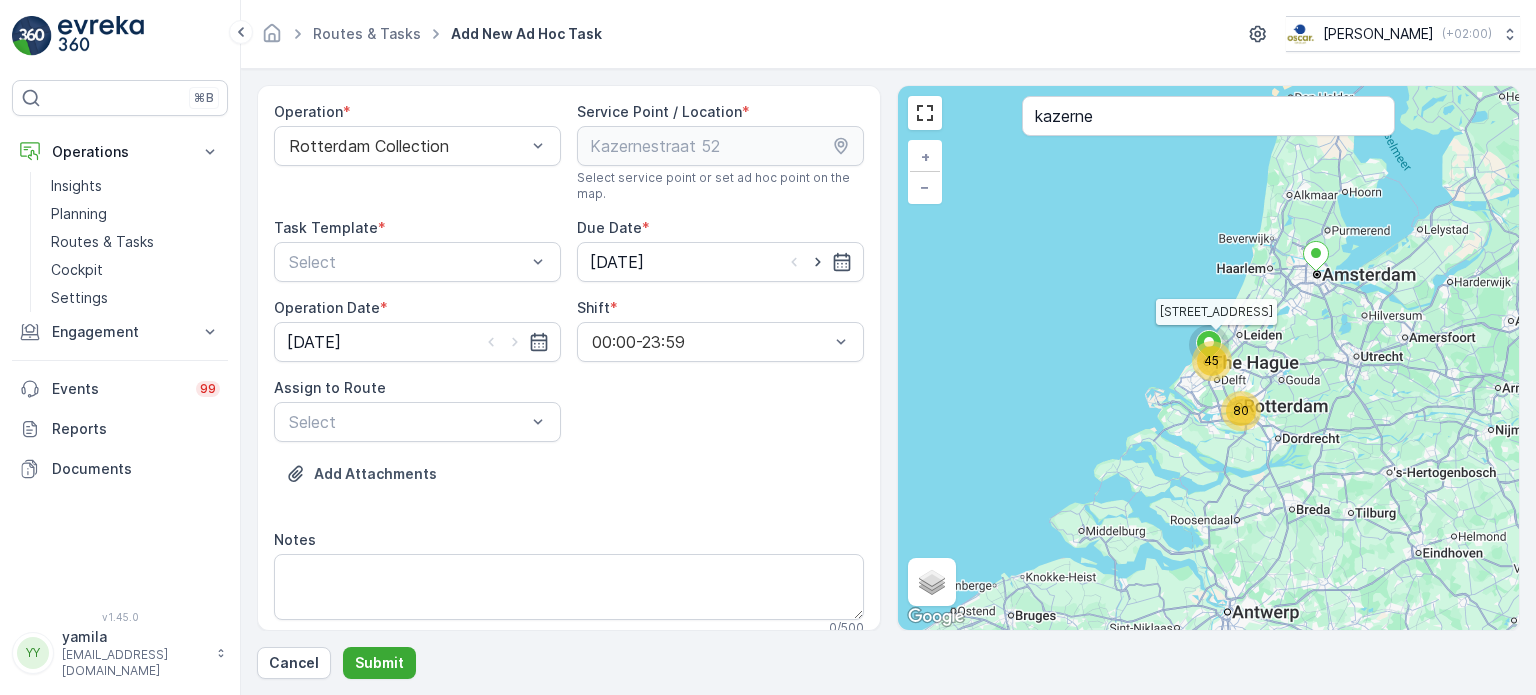 click on "Operation * Rotterdam Collection Service Point / Location * Select service point or set ad hoc point on the map. pages.ops_management.service_points.add_task.add.service_point_name [GEOGRAPHIC_DATA] 52 pages.ops_management.service_points.add_task.add.service_point_helper_text pages.ops_management.service_points.add_task.add.location [GEOGRAPHIC_DATA] pages.ops_management.service_points.add_task.add.location_helper_text Task Template * Select Due Date * [DATE] Operation Date * [DATE] Shift * 00:00-23:59 Assign to Route Select Add Attachments Notes 0  /  500" at bounding box center (569, 377) 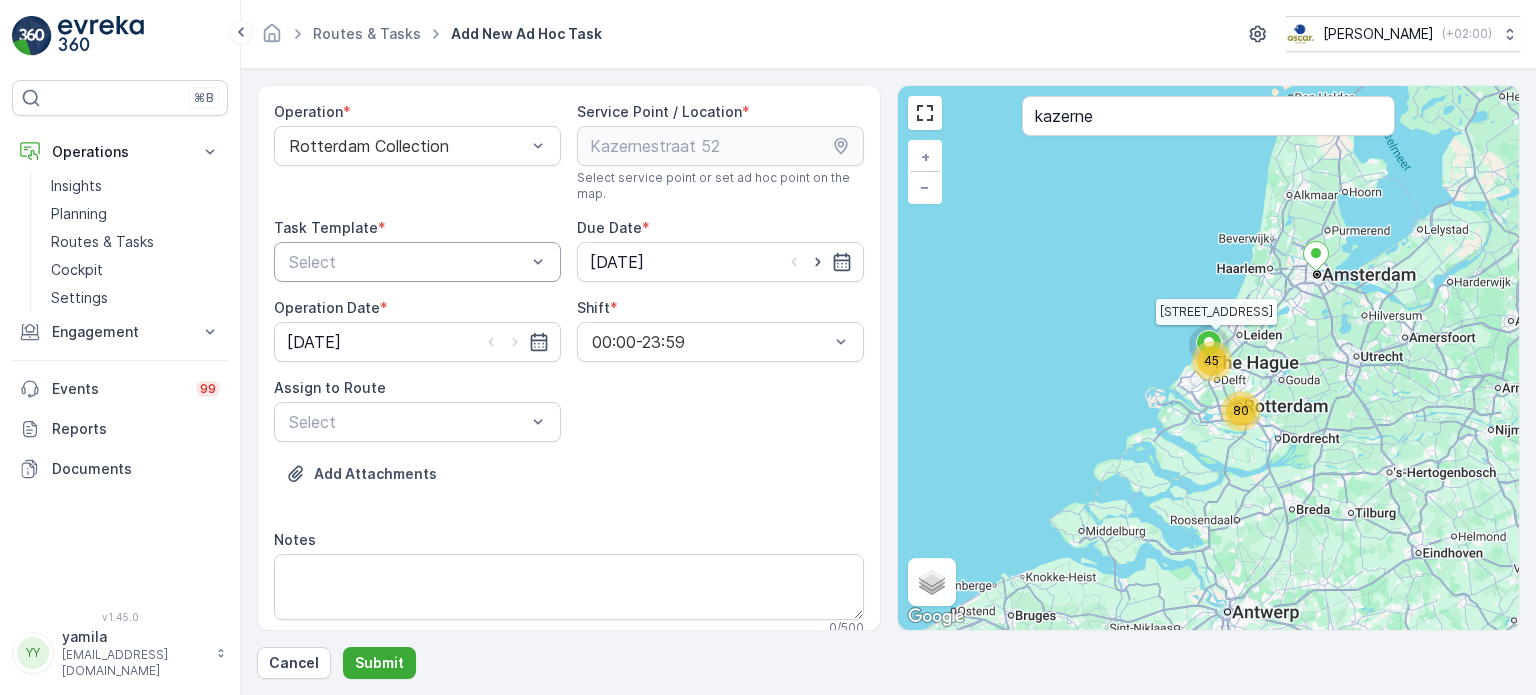 click at bounding box center [407, 262] 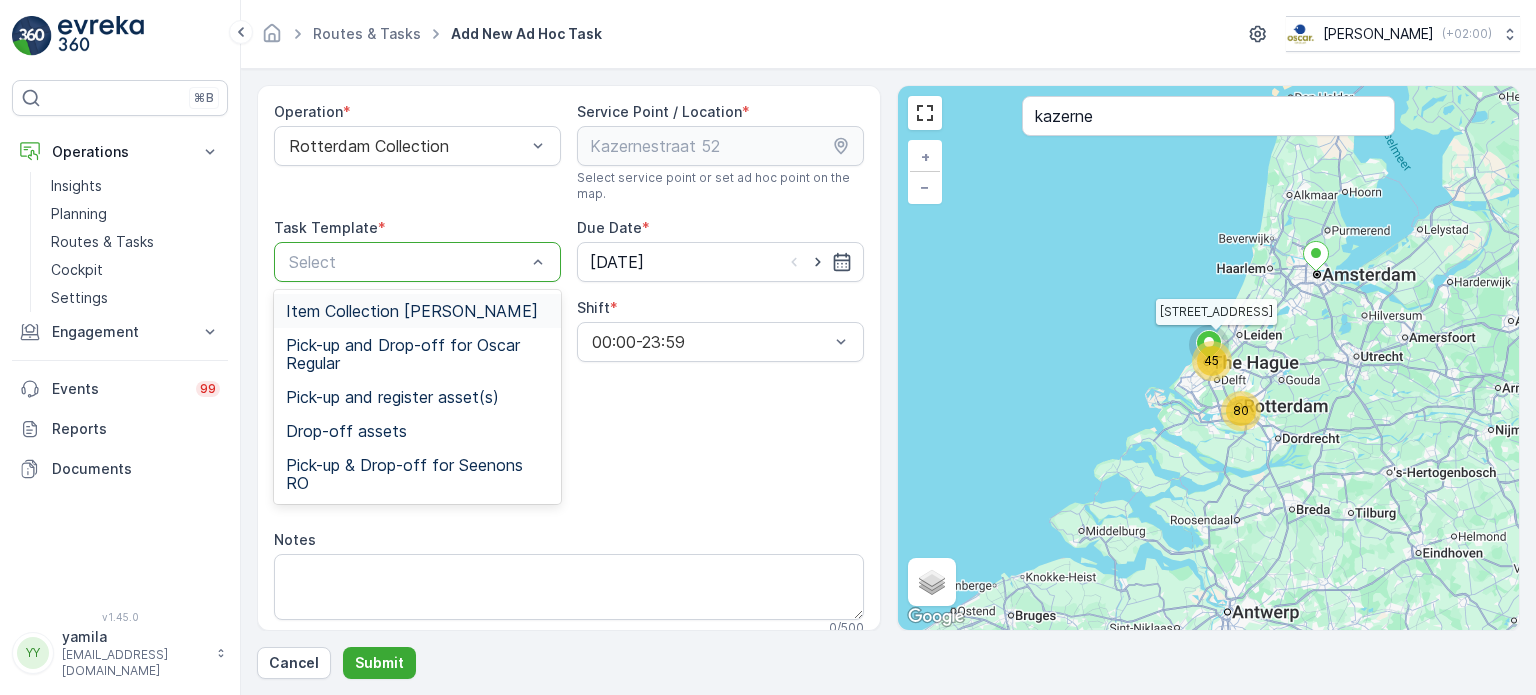 click on "Item Collection [PERSON_NAME]" at bounding box center (412, 311) 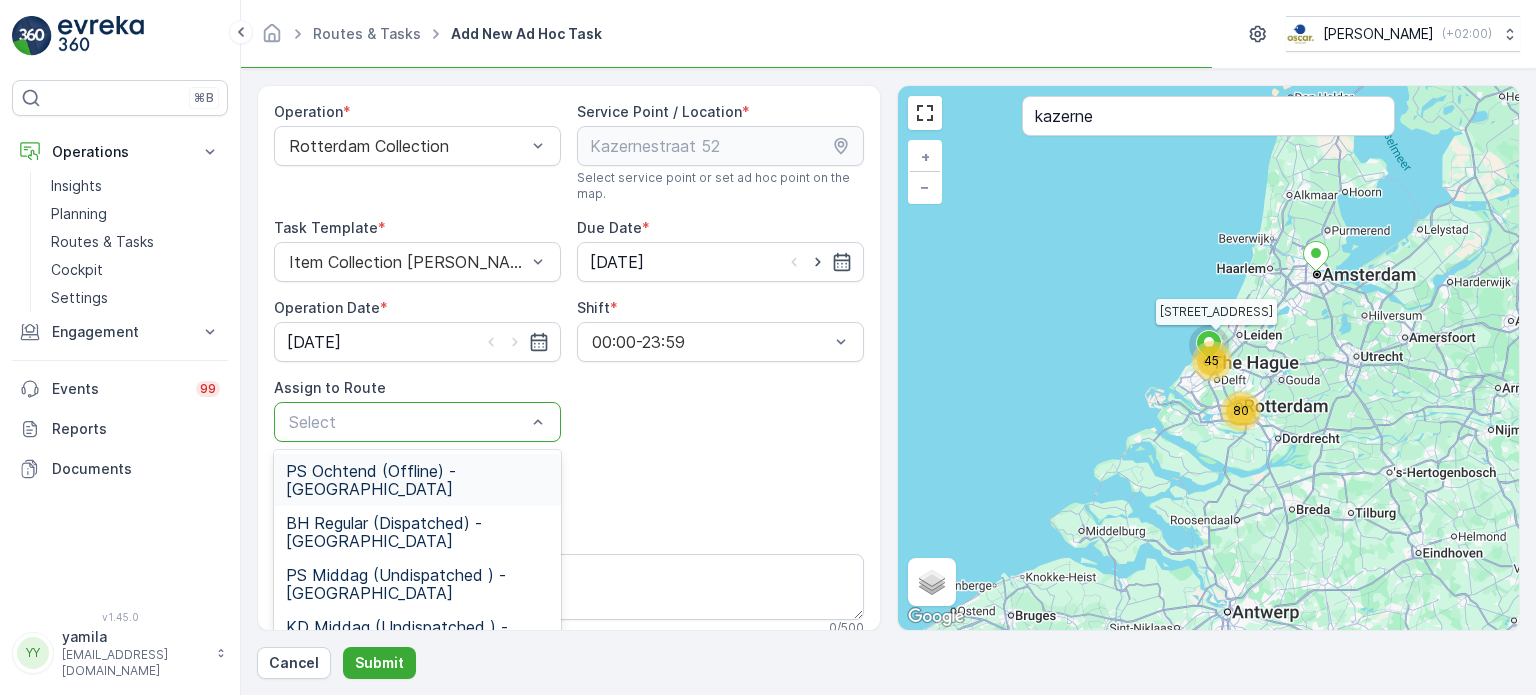 click at bounding box center [407, 422] 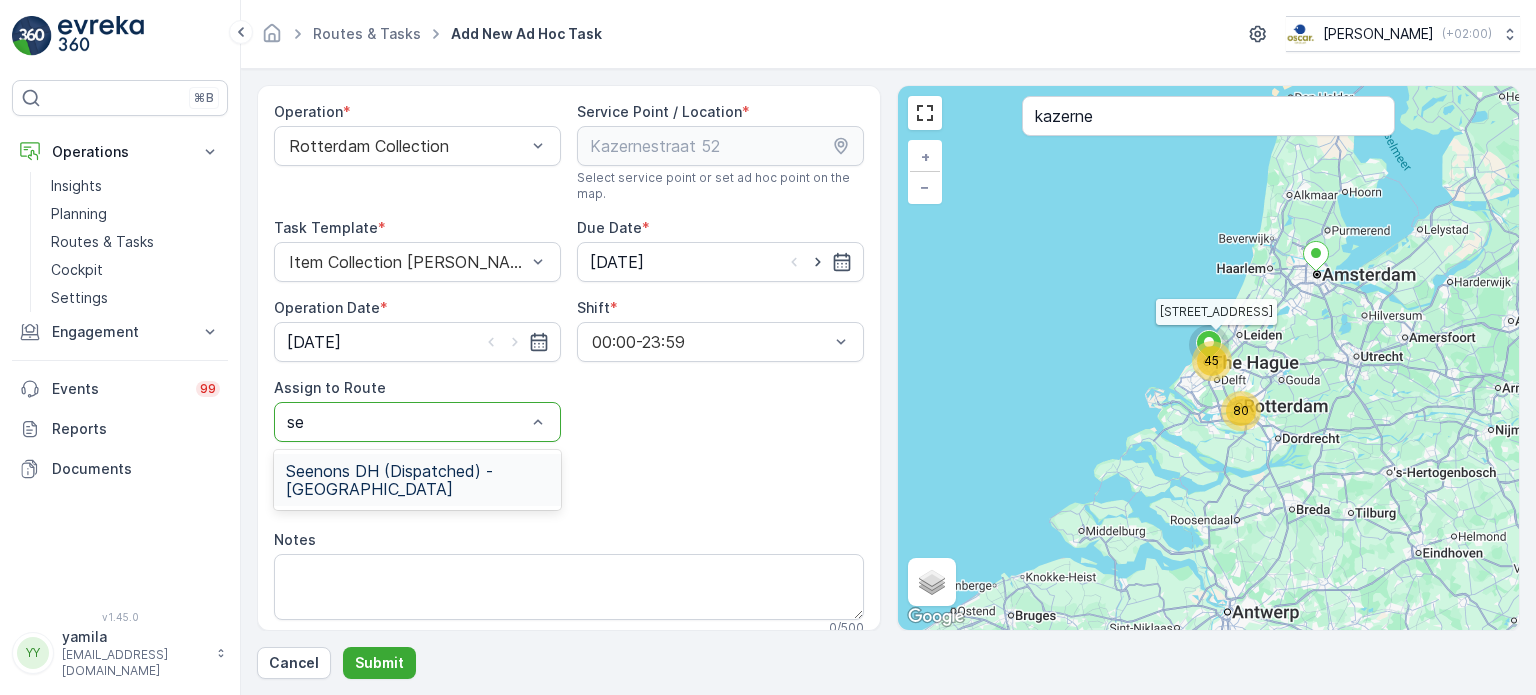 type on "see" 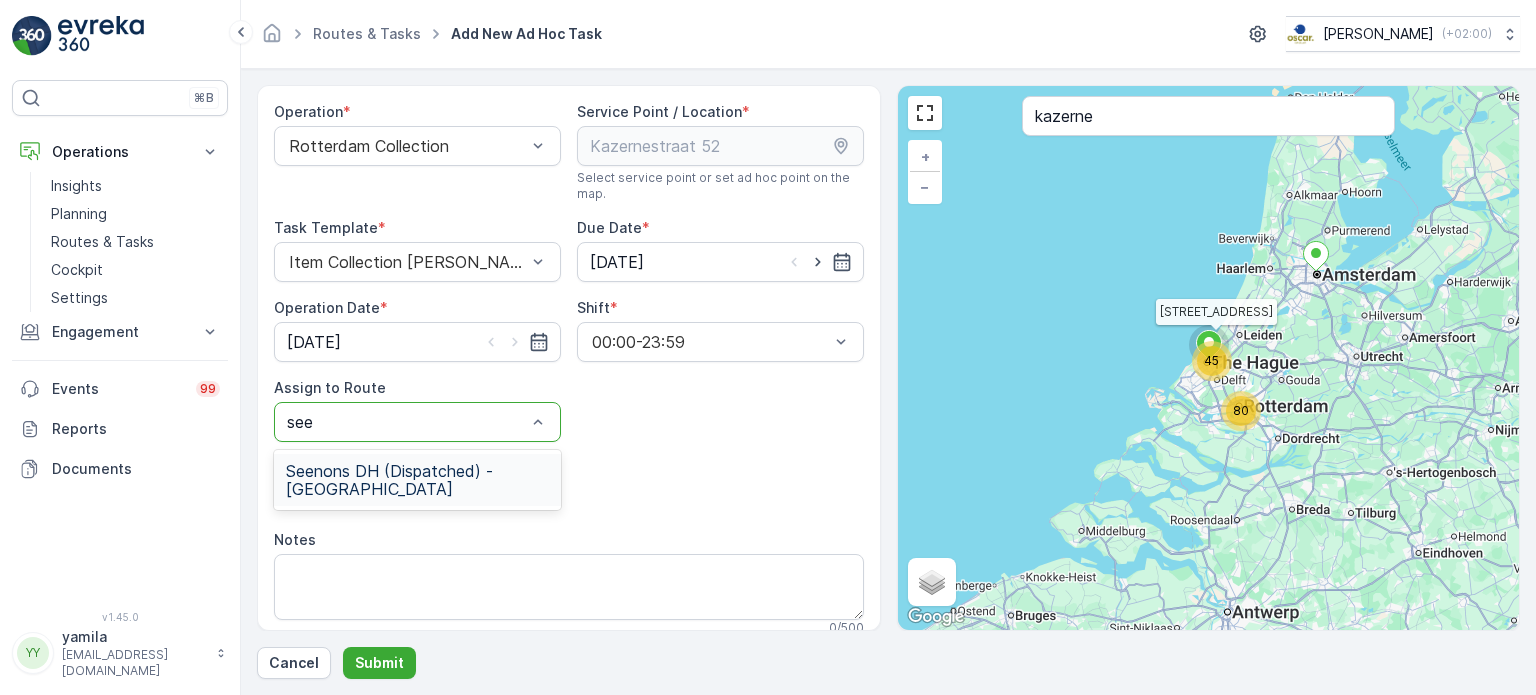 click on "Seenons DH (Dispatched) - [GEOGRAPHIC_DATA]" at bounding box center [417, 480] 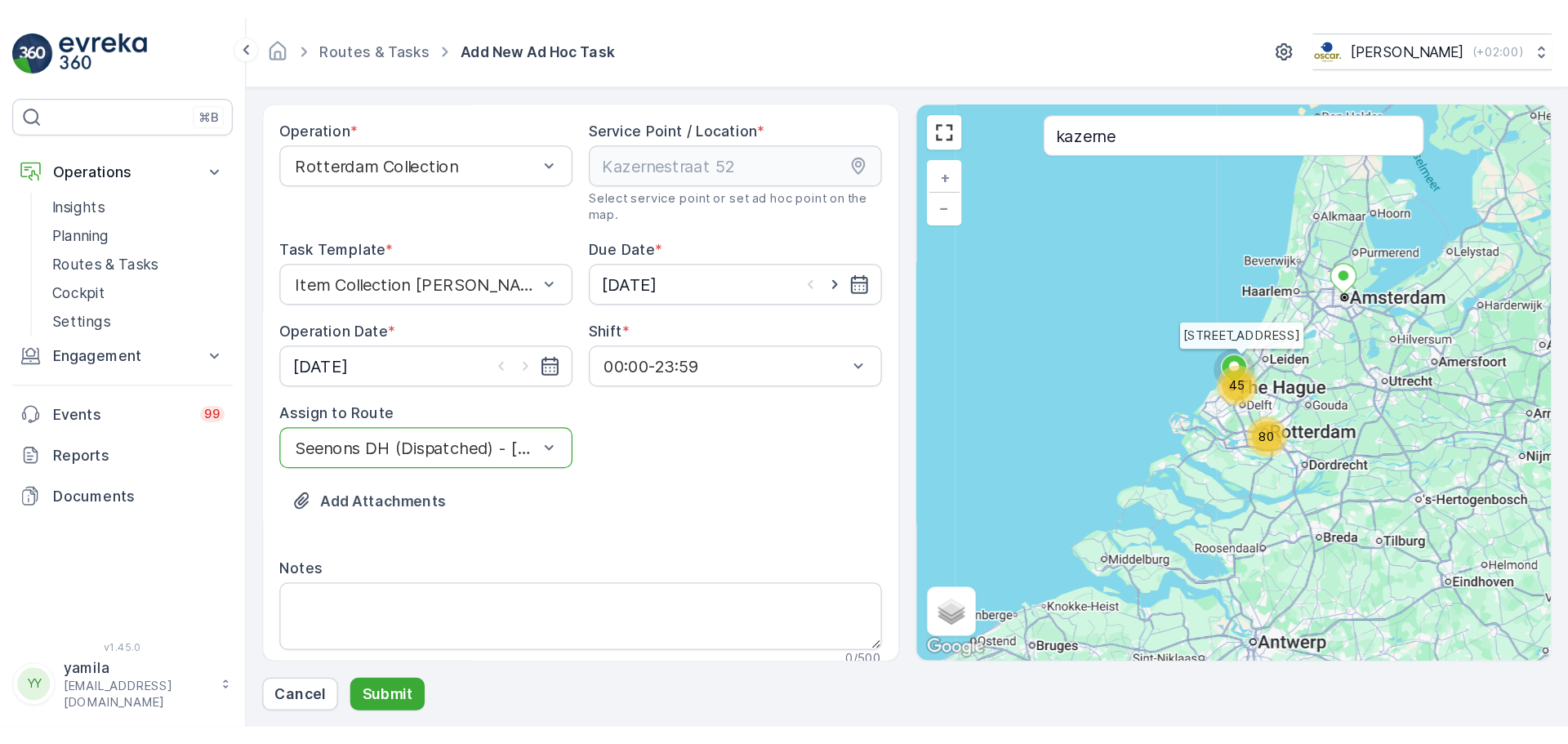 scroll, scrollTop: 82, scrollLeft: 0, axis: vertical 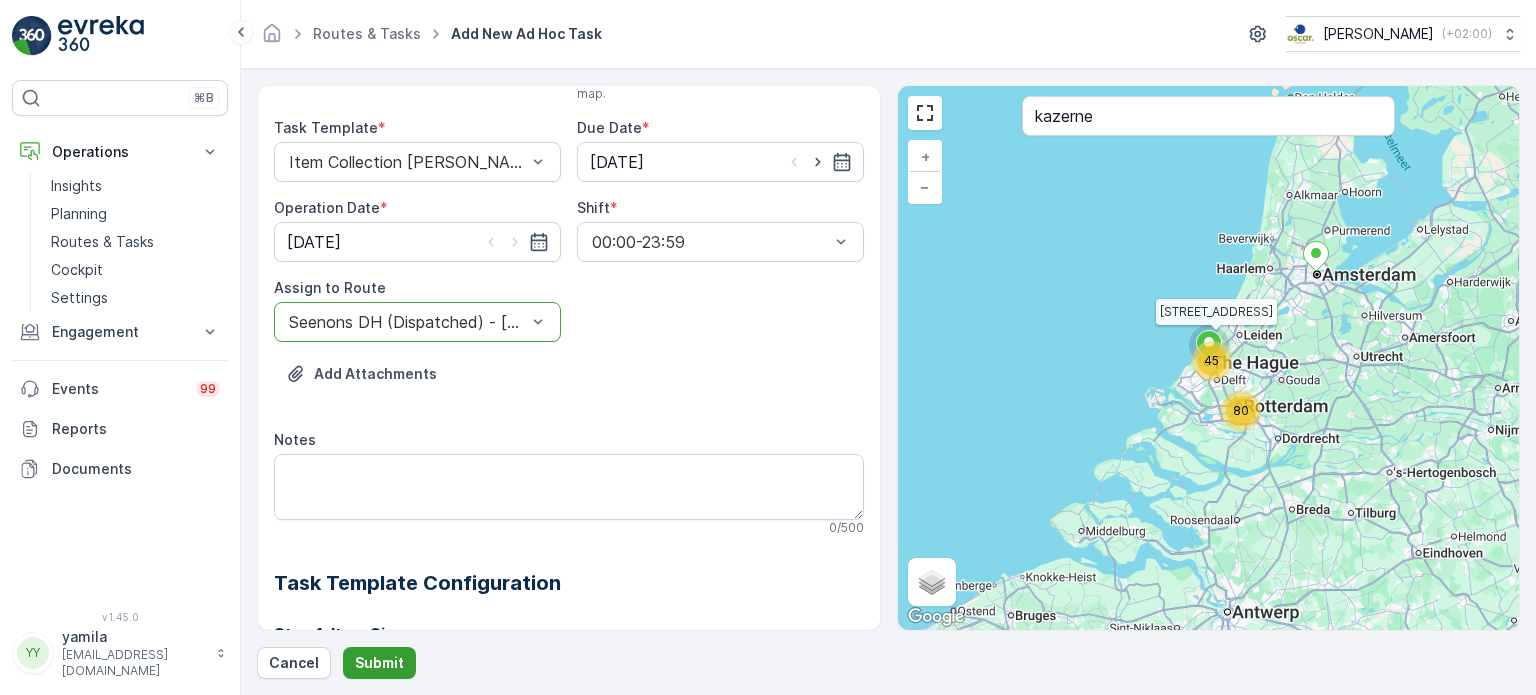 click on "Submit" at bounding box center [379, 663] 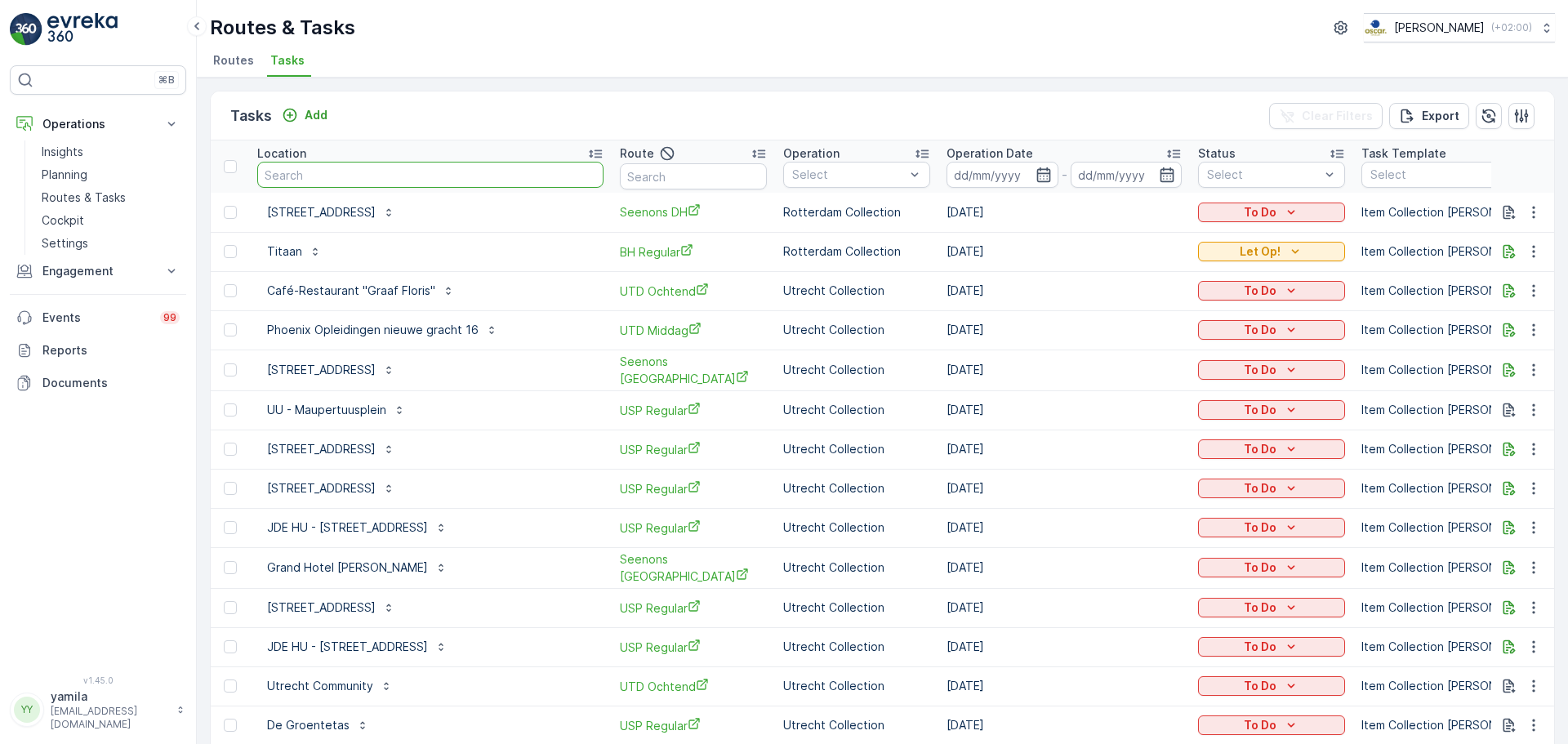 click at bounding box center [430, 175] 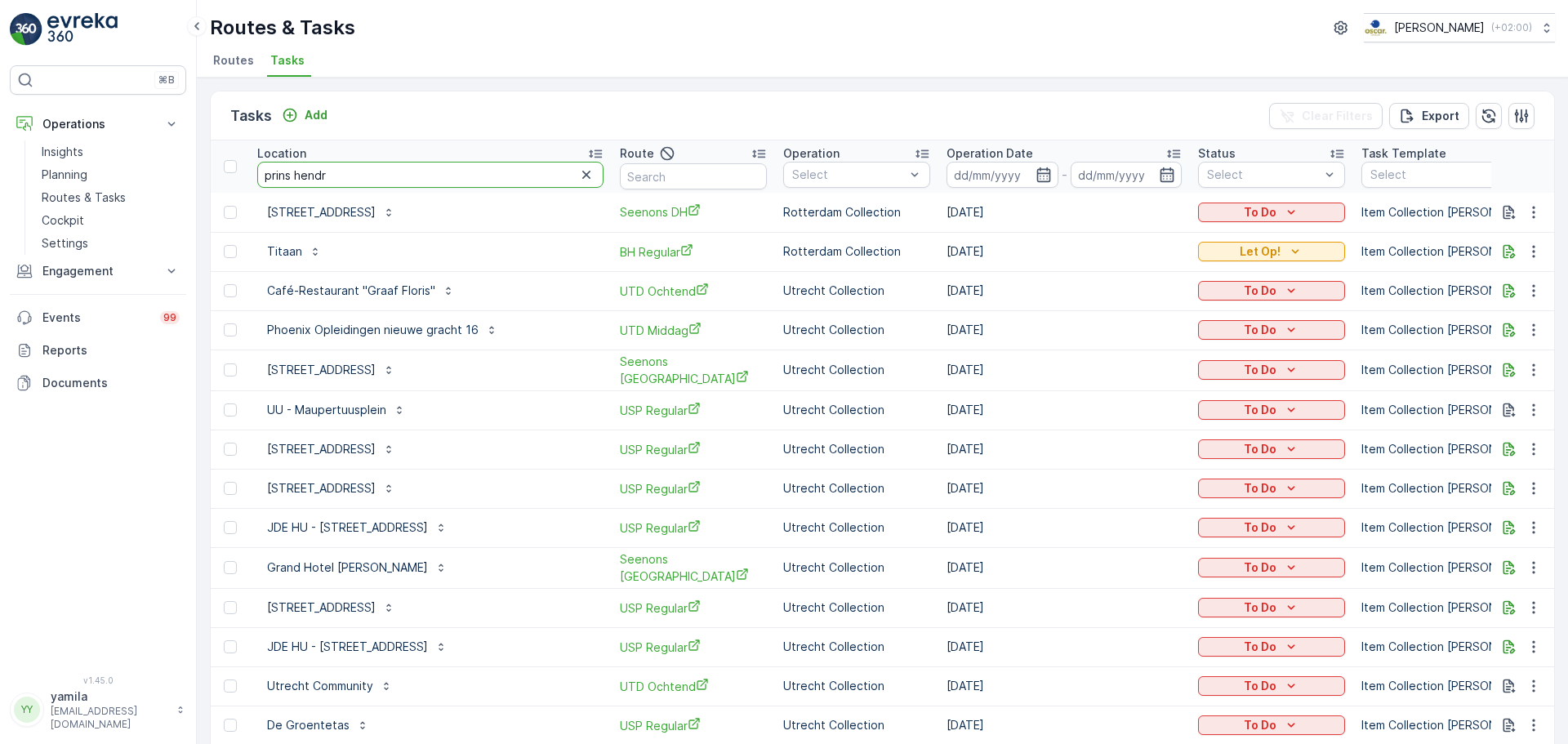 type on "prins [PERSON_NAME]" 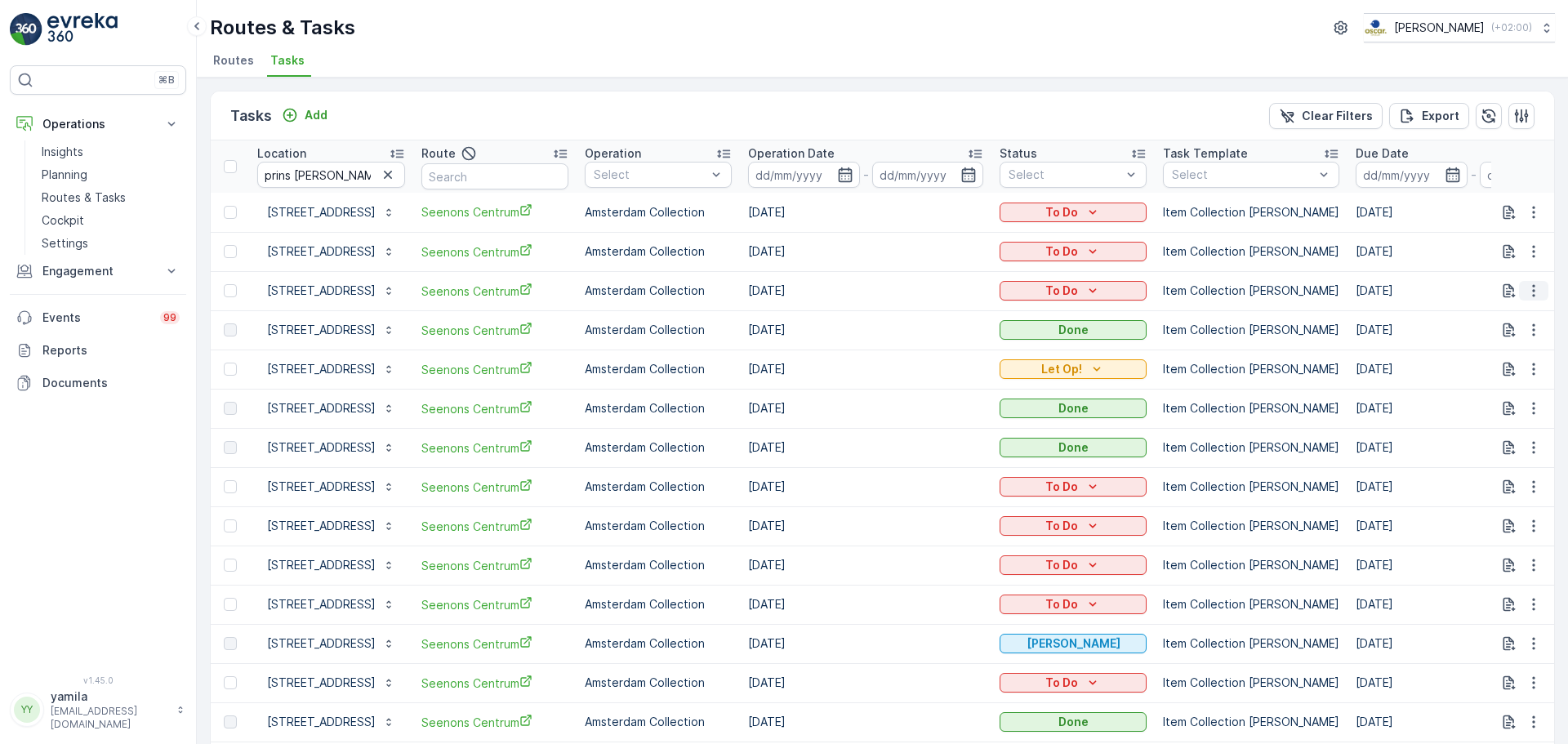 click 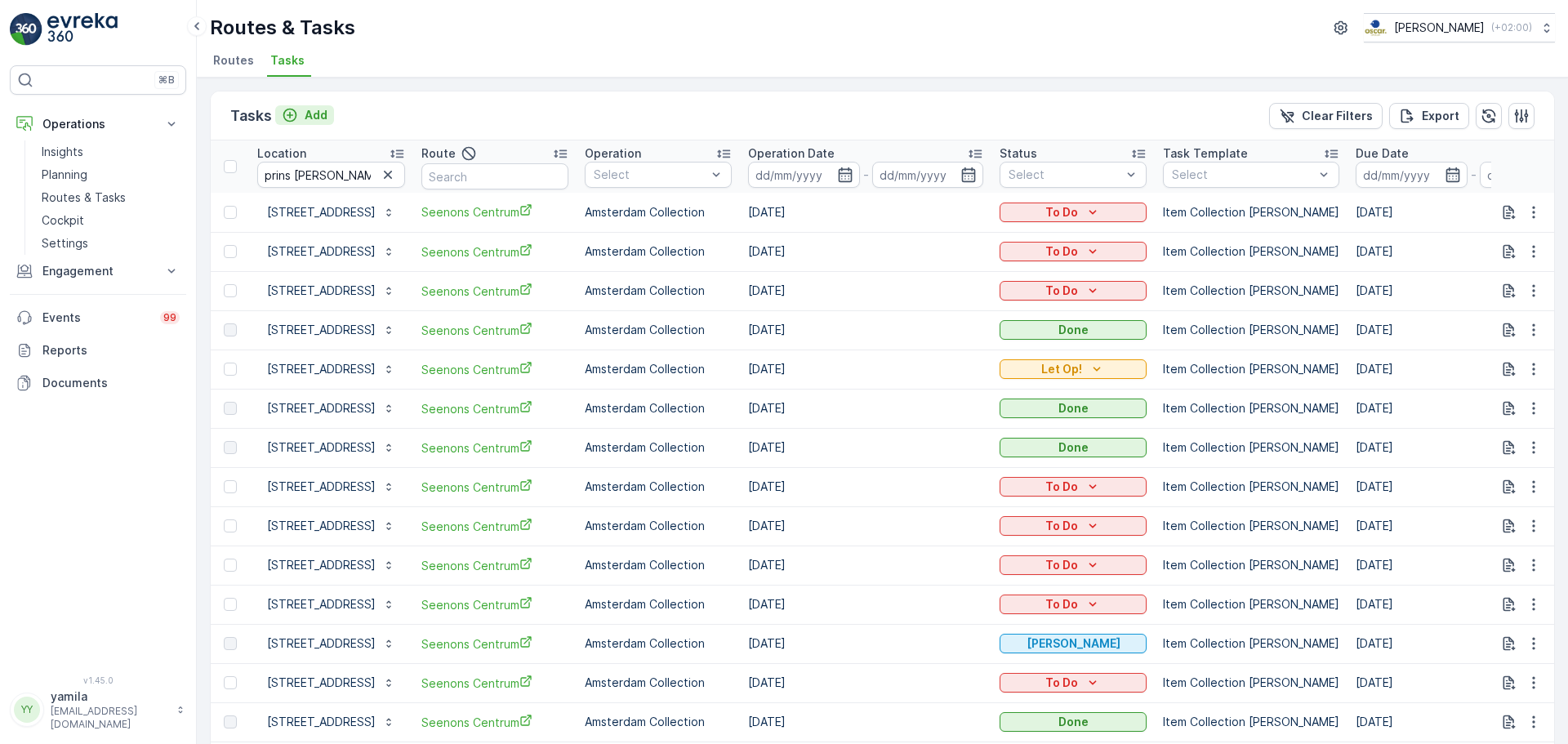 click on "Add" at bounding box center (316, 115) 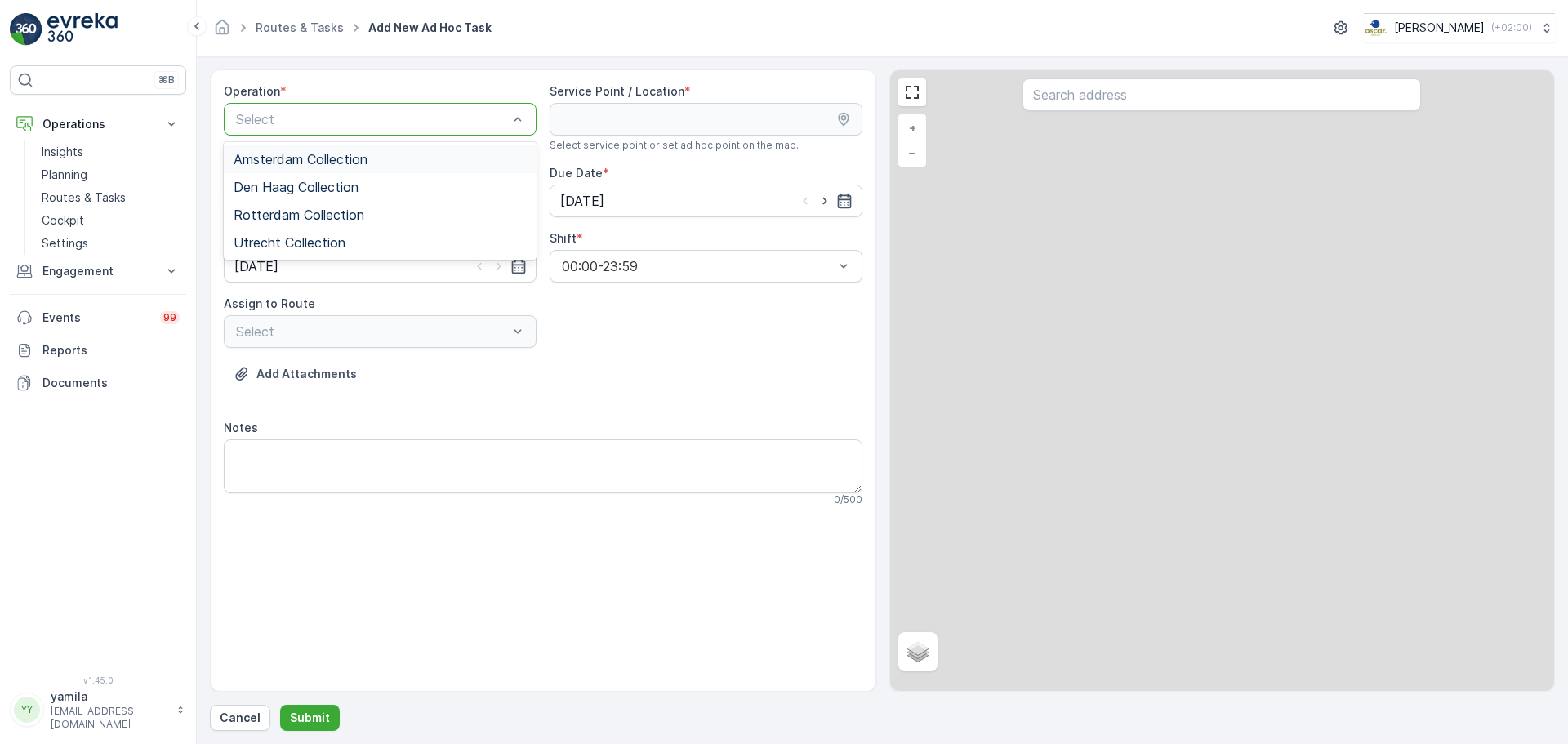 click on "Select" at bounding box center [380, 119] 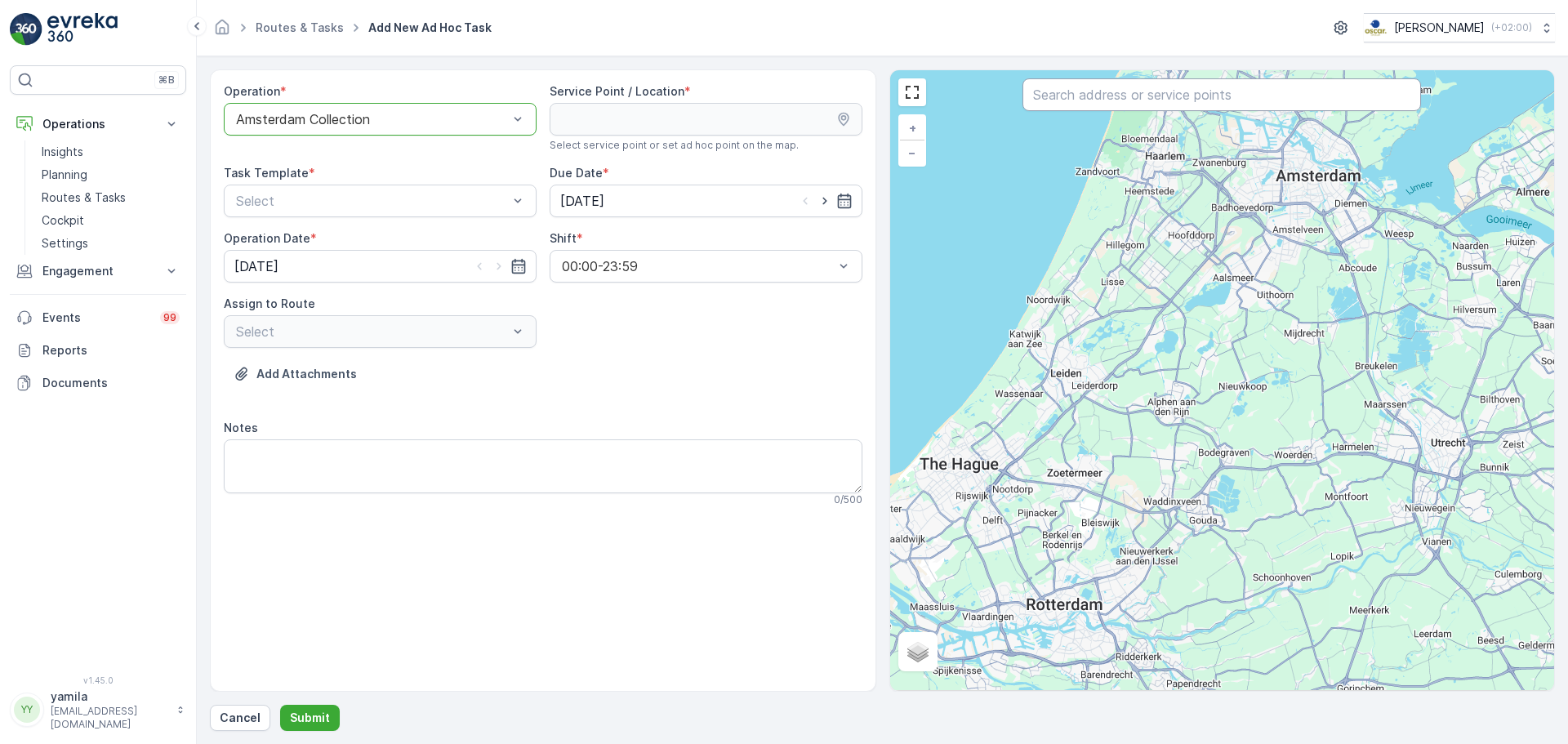 click at bounding box center [1222, 95] 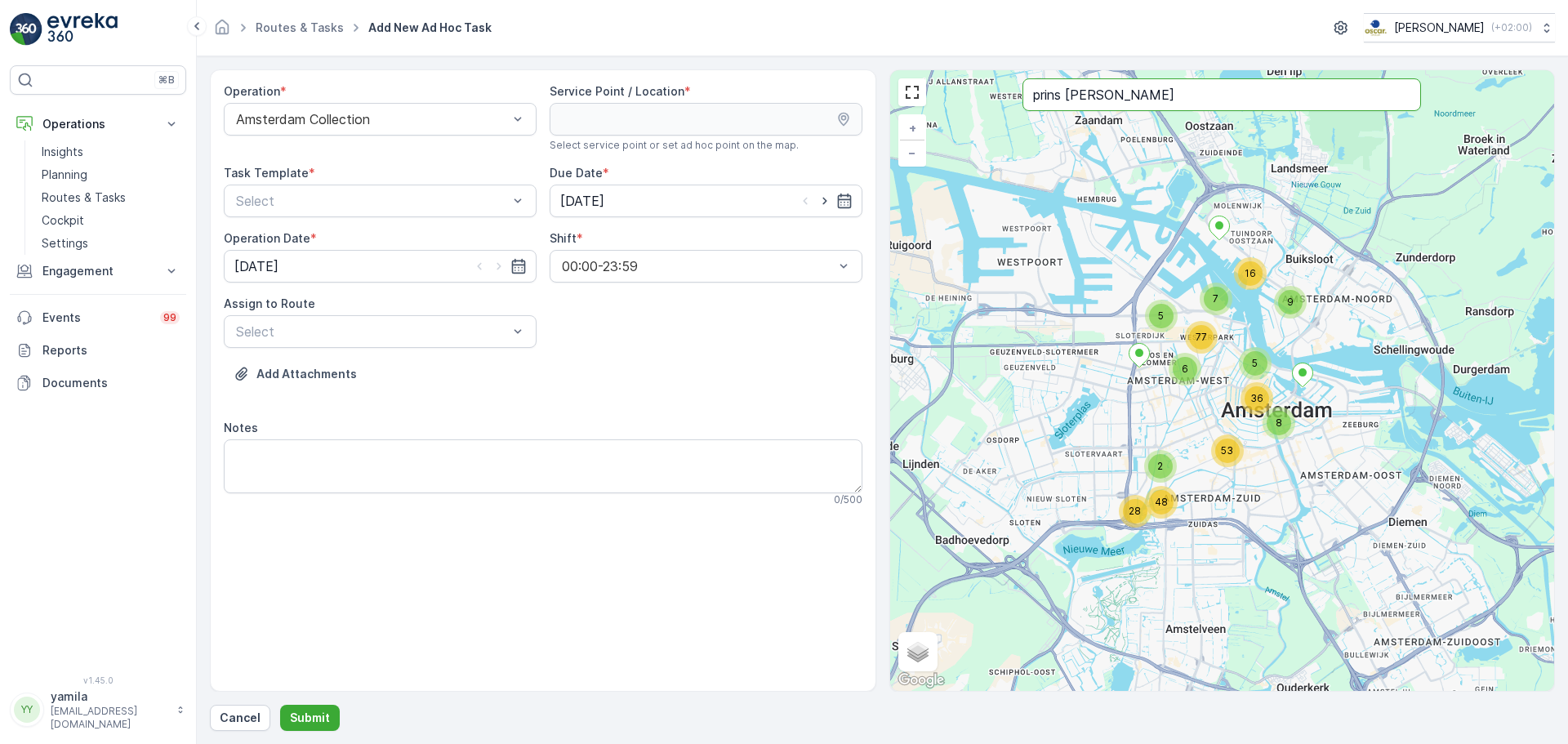type on "prins [PERSON_NAME]" 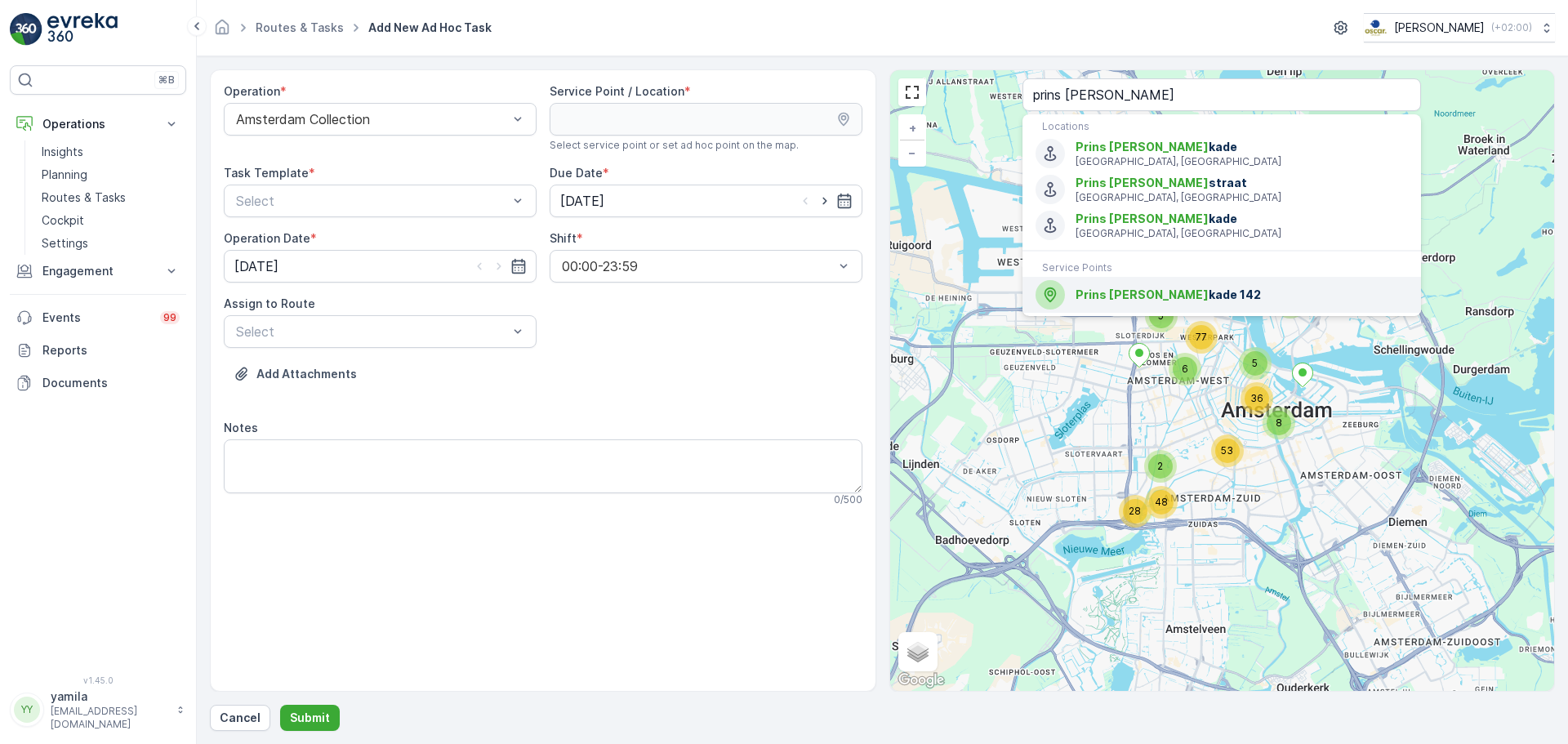click on "Prins [PERSON_NAME]" at bounding box center [1142, 294] 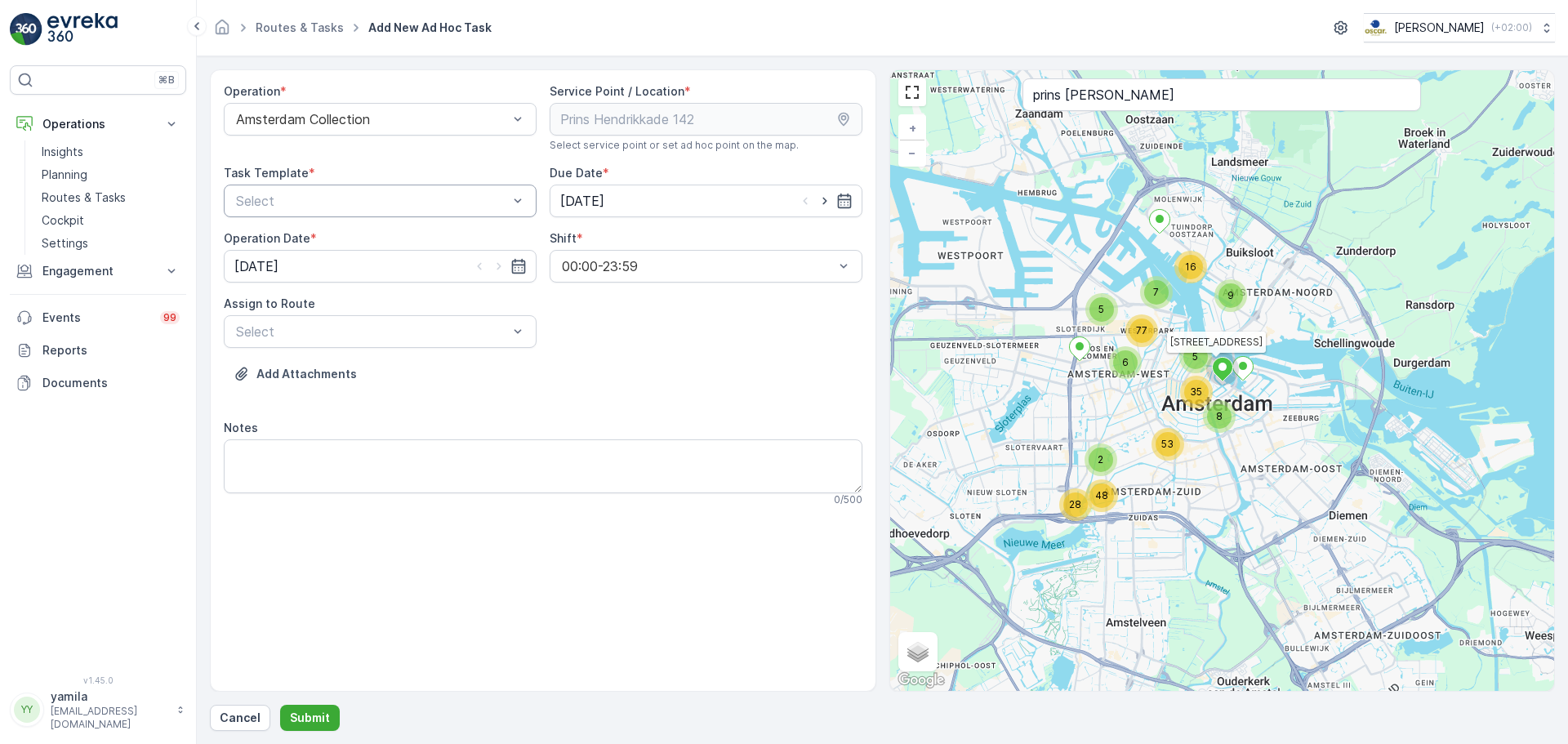 click at bounding box center (372, 201) 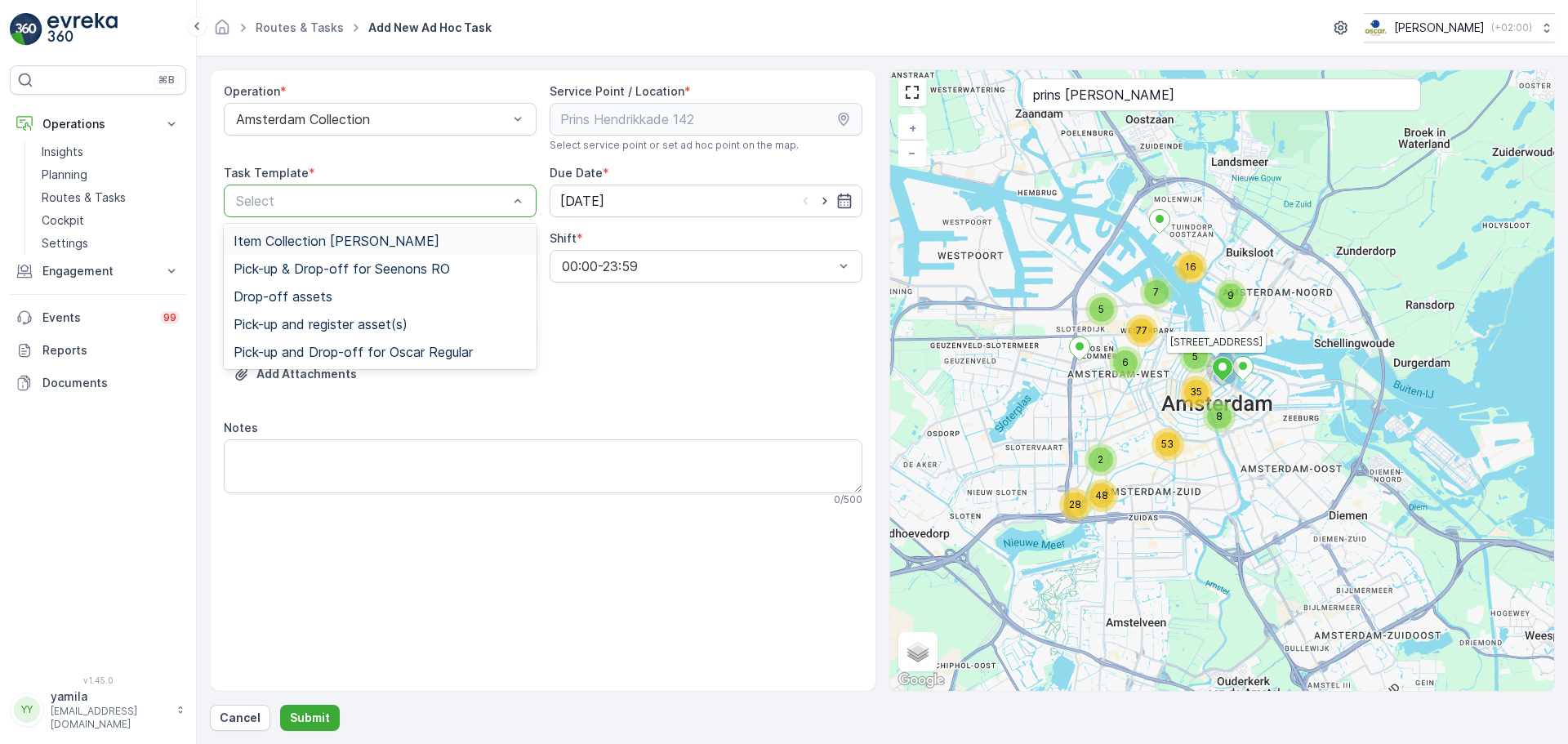 click on "Item Collection [PERSON_NAME]" at bounding box center [336, 241] 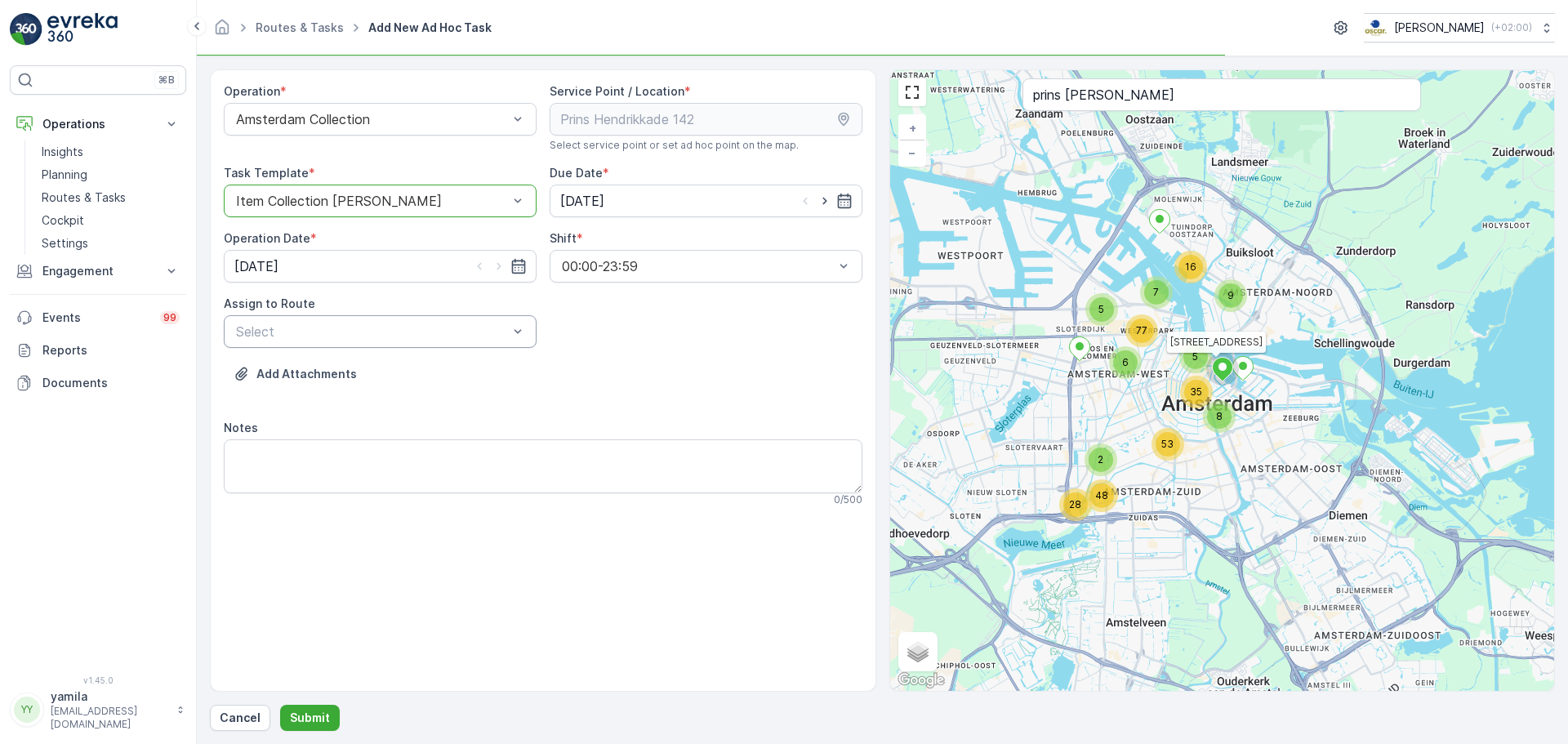 click at bounding box center [372, 332] 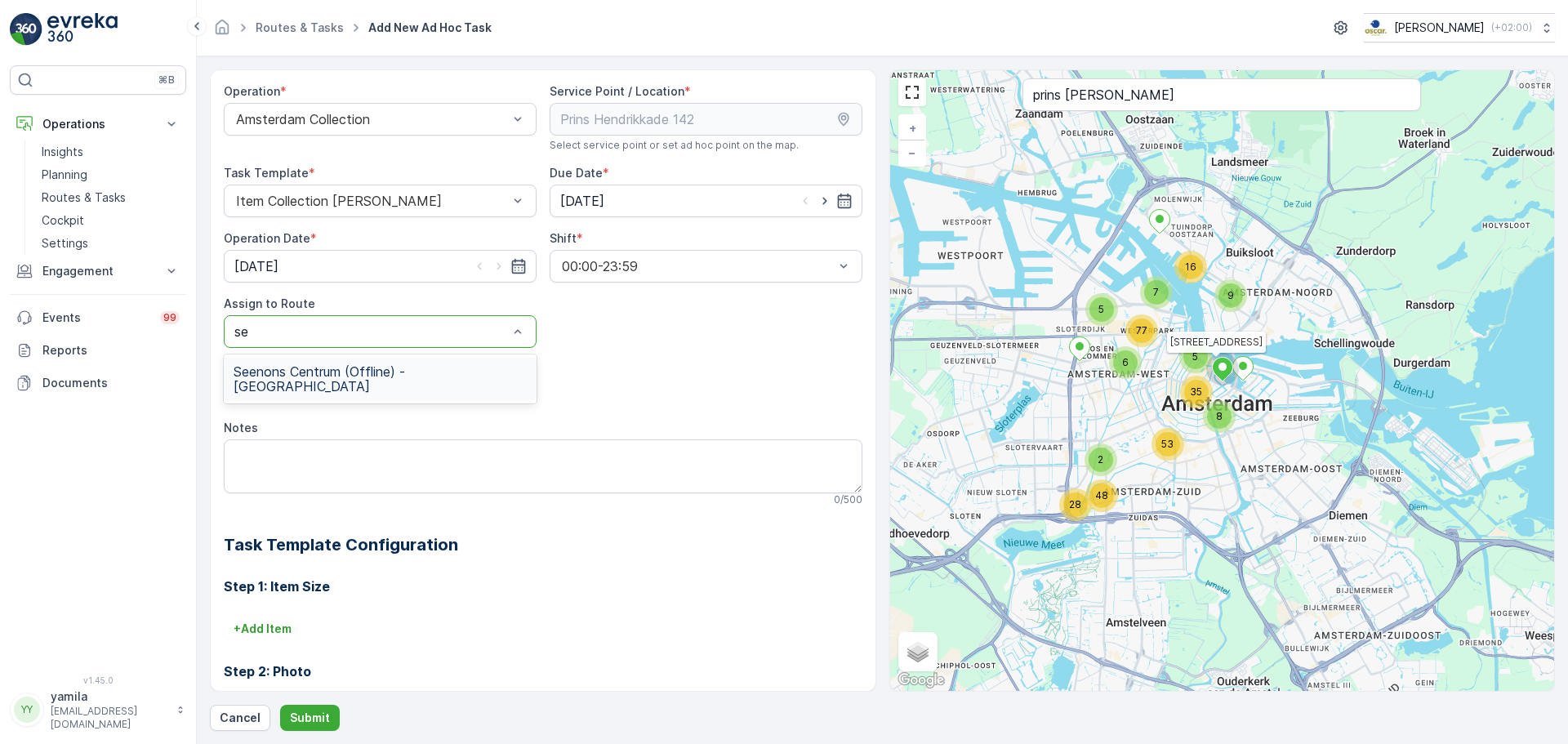 type on "see" 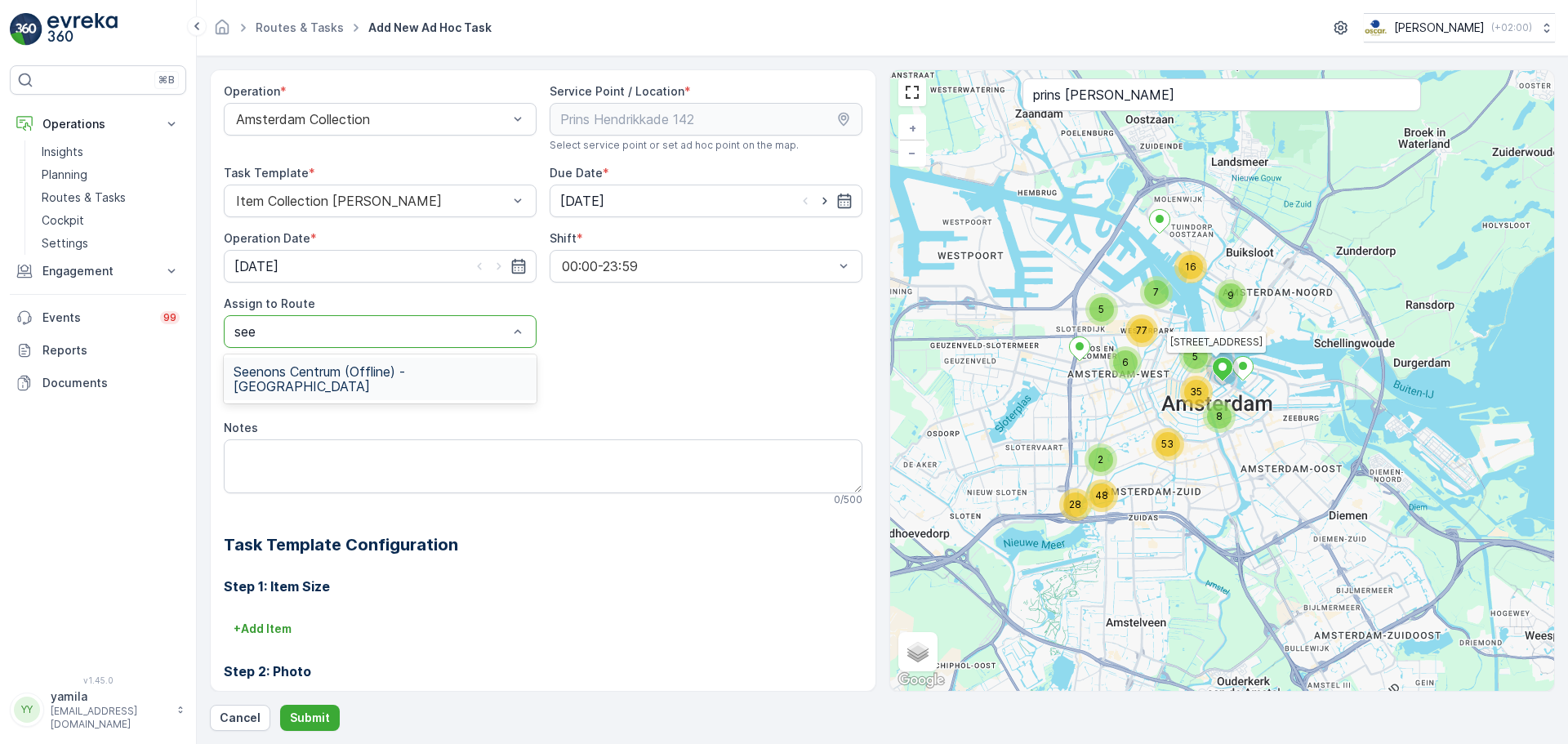 click on "Seenons Centrum (Offline) - [GEOGRAPHIC_DATA]" at bounding box center (380, 379) 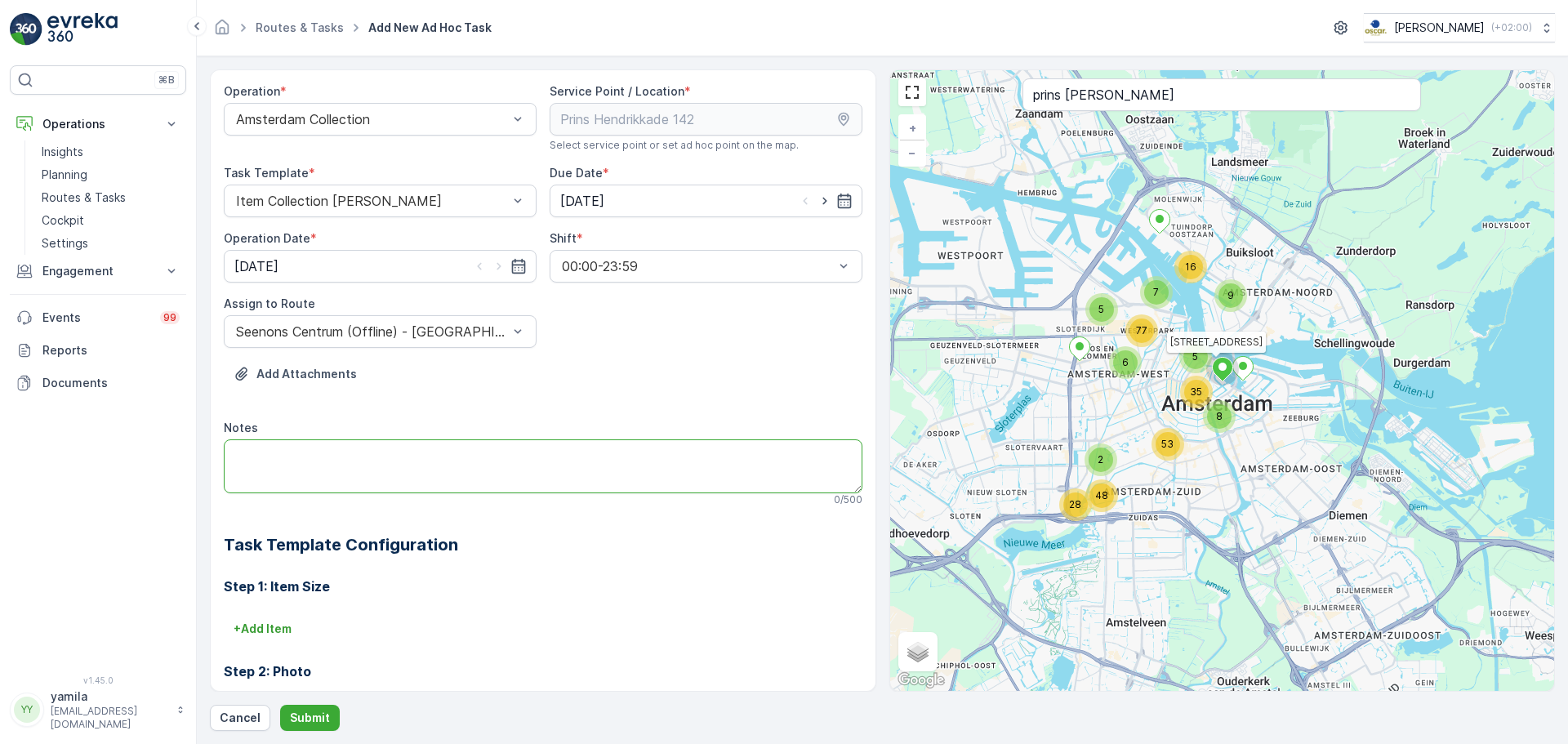 click on "Notes" at bounding box center (543, 466) 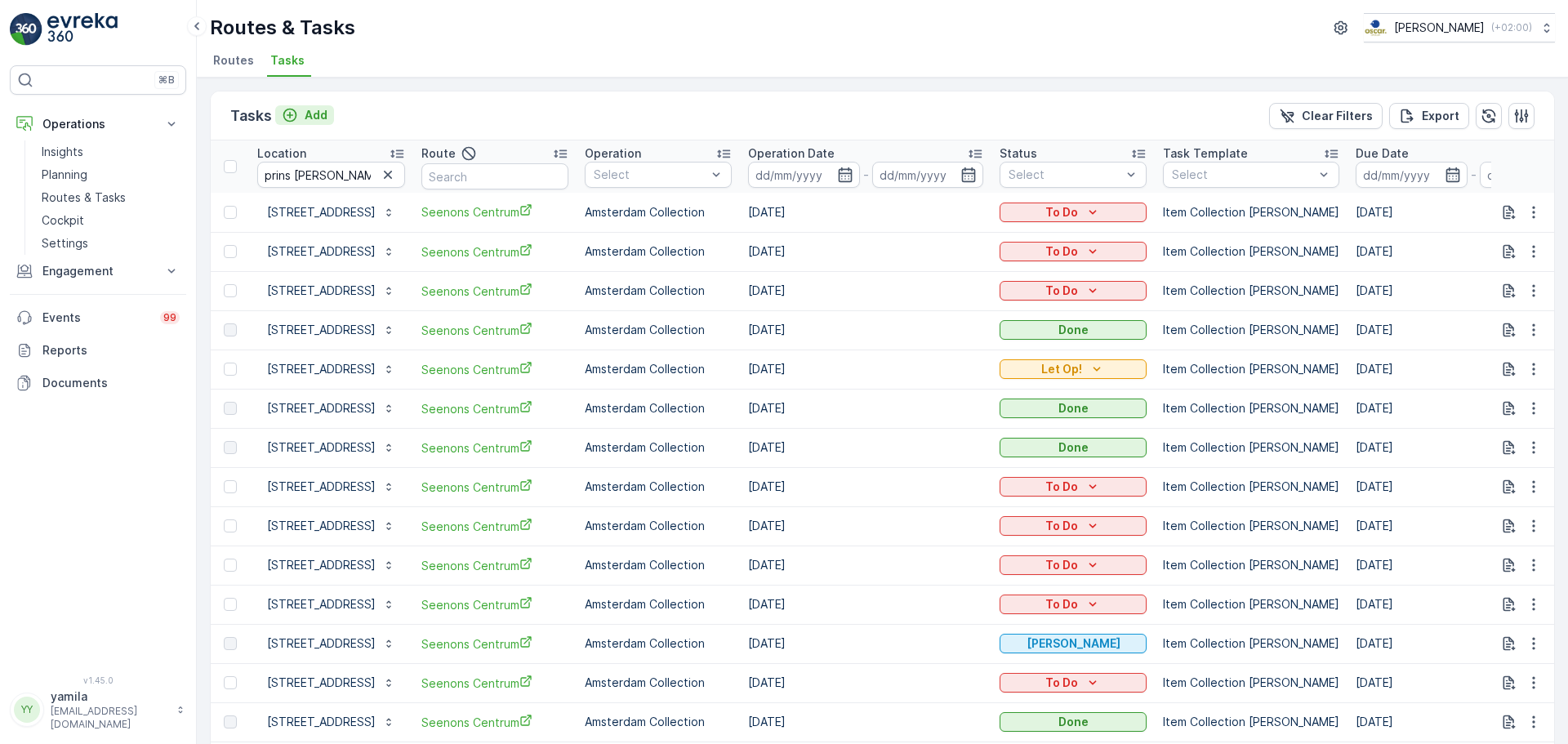 click on "Add" at bounding box center [316, 115] 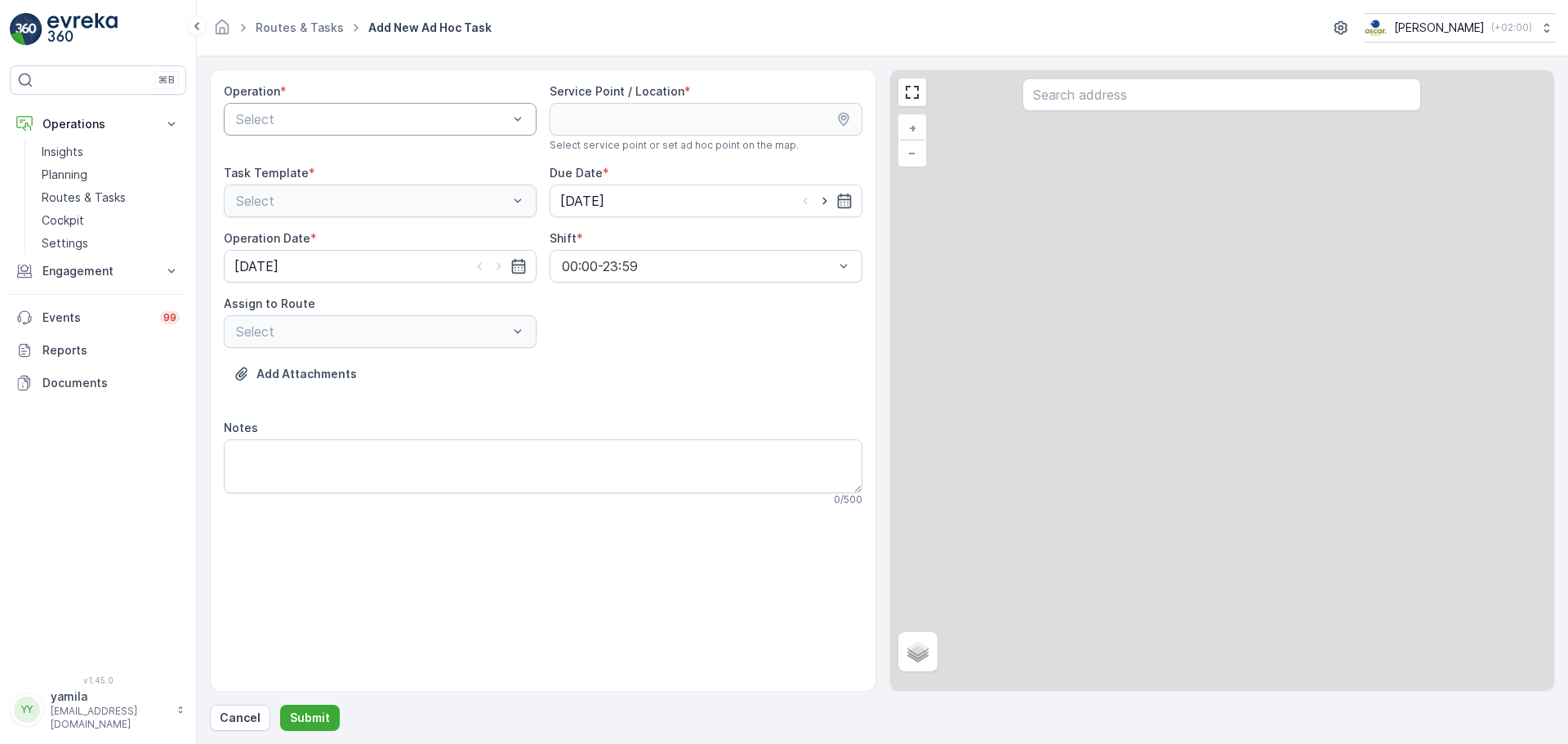 click on "Select" at bounding box center [380, 119] 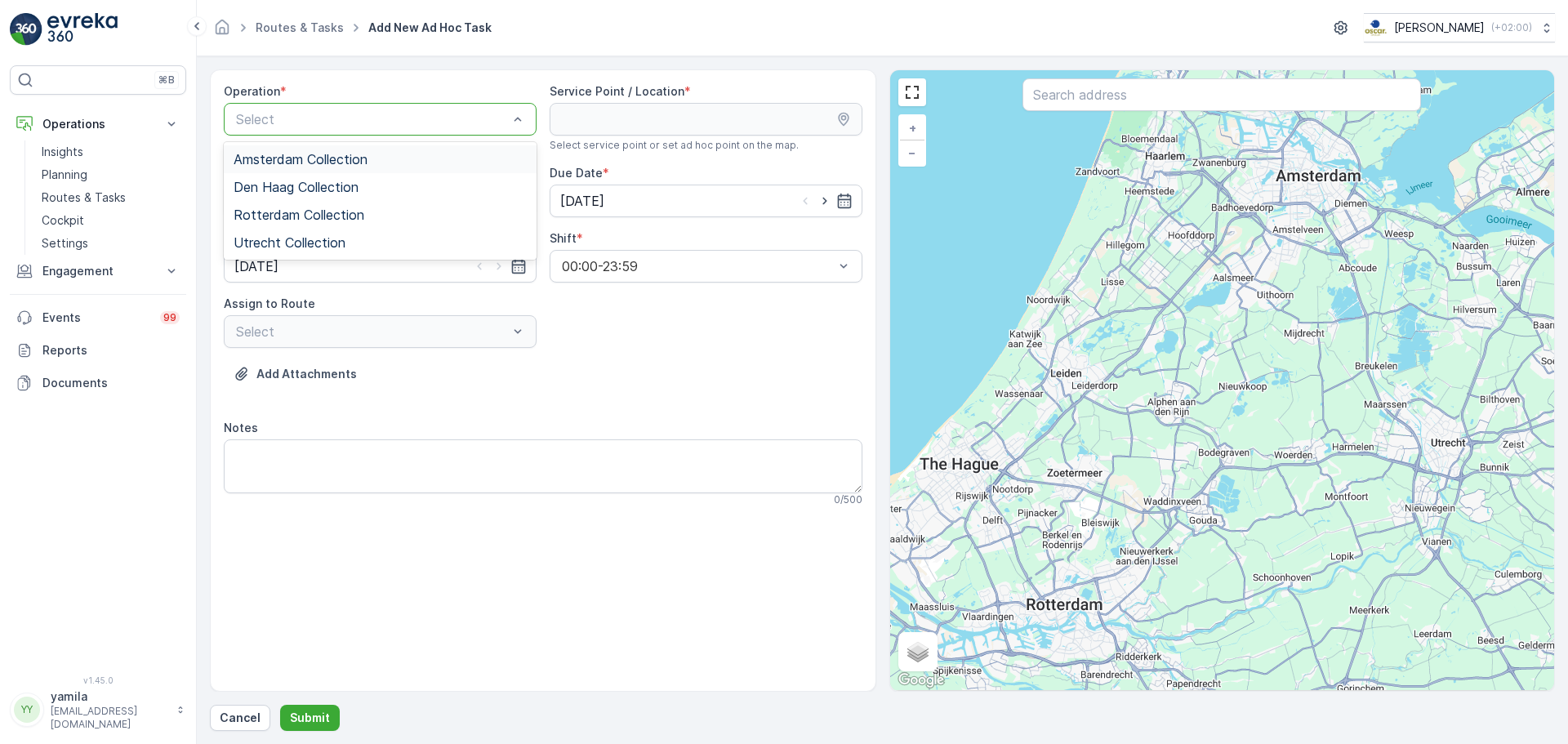 click on "Amsterdam Collection" at bounding box center (301, 159) 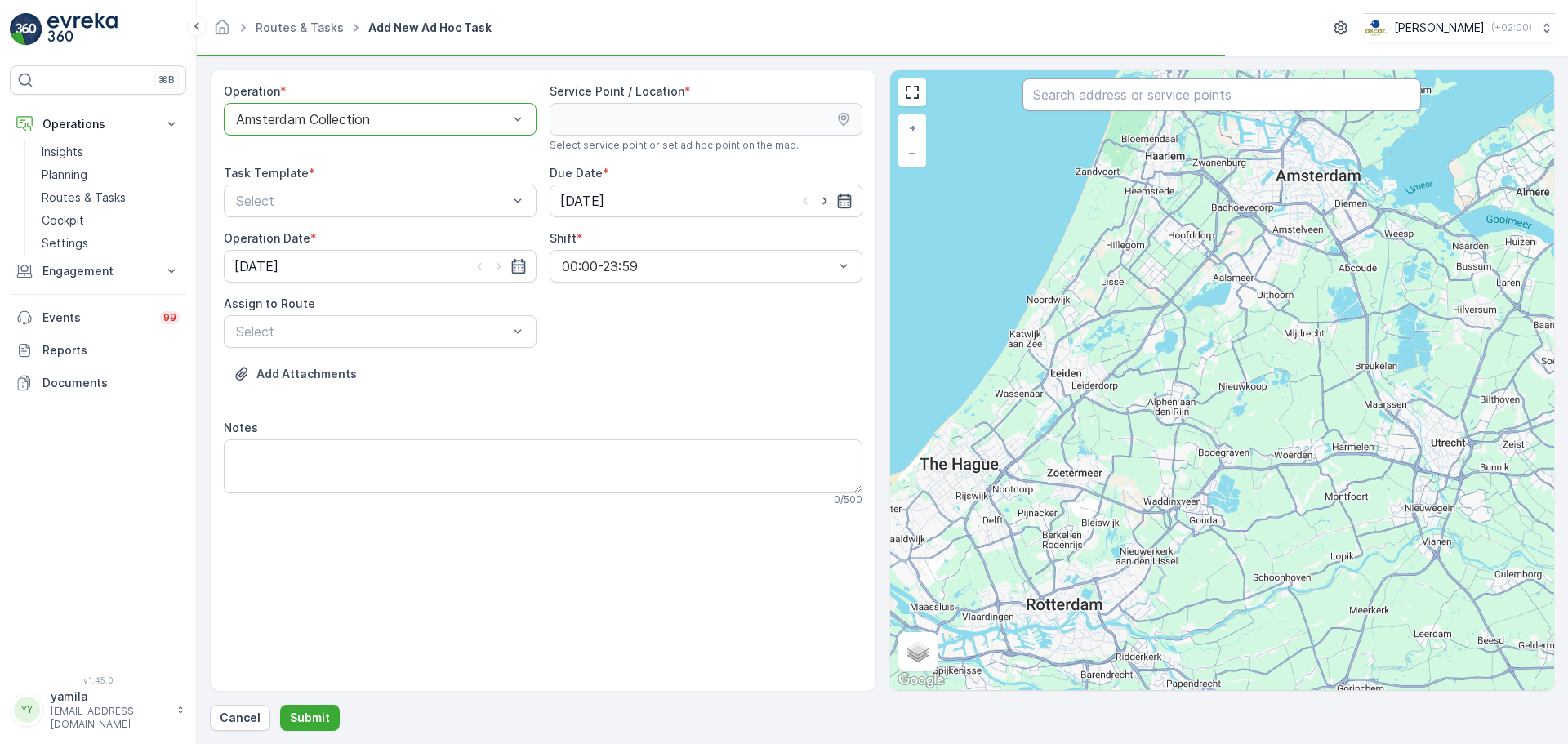 click at bounding box center [1222, 95] 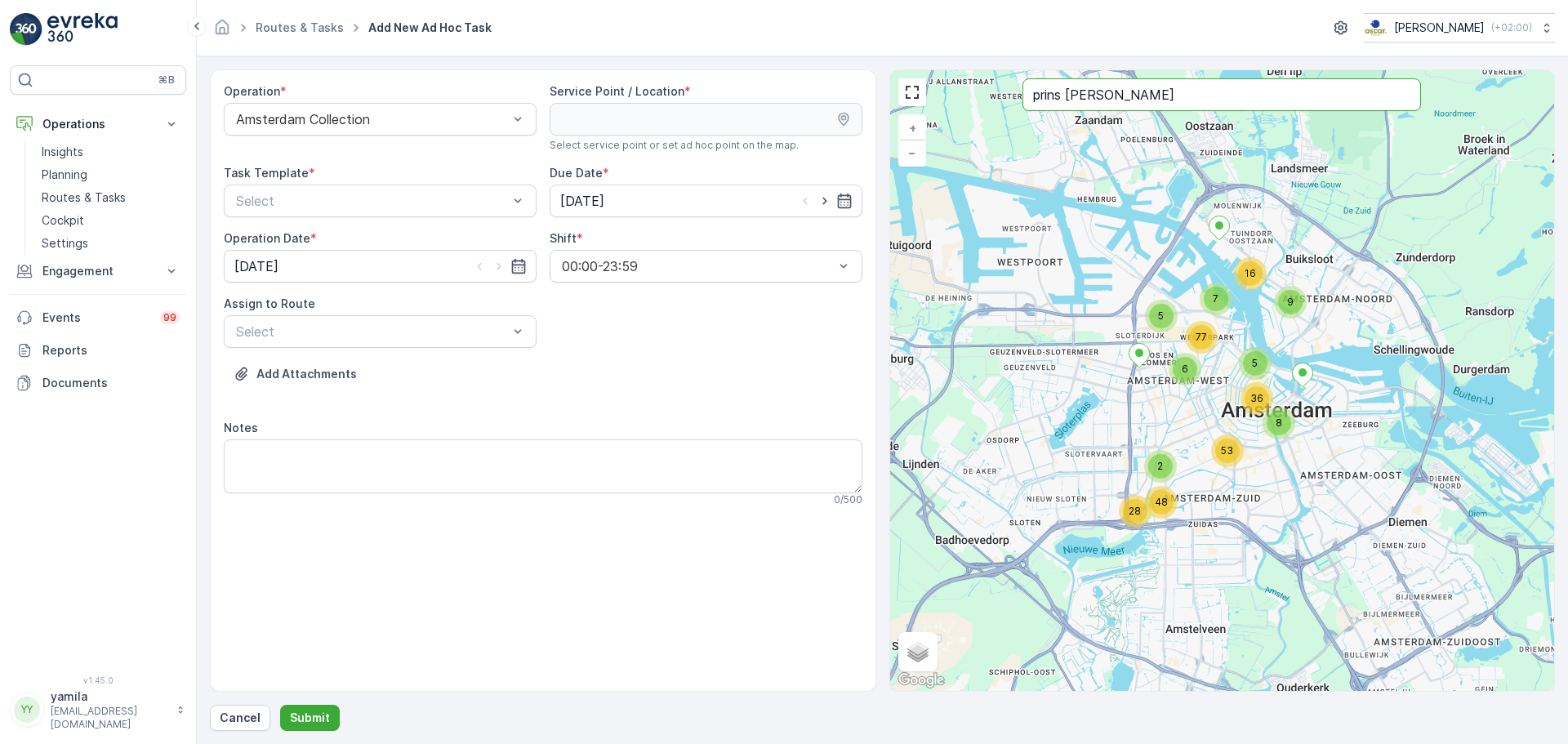 type on "prins [PERSON_NAME]" 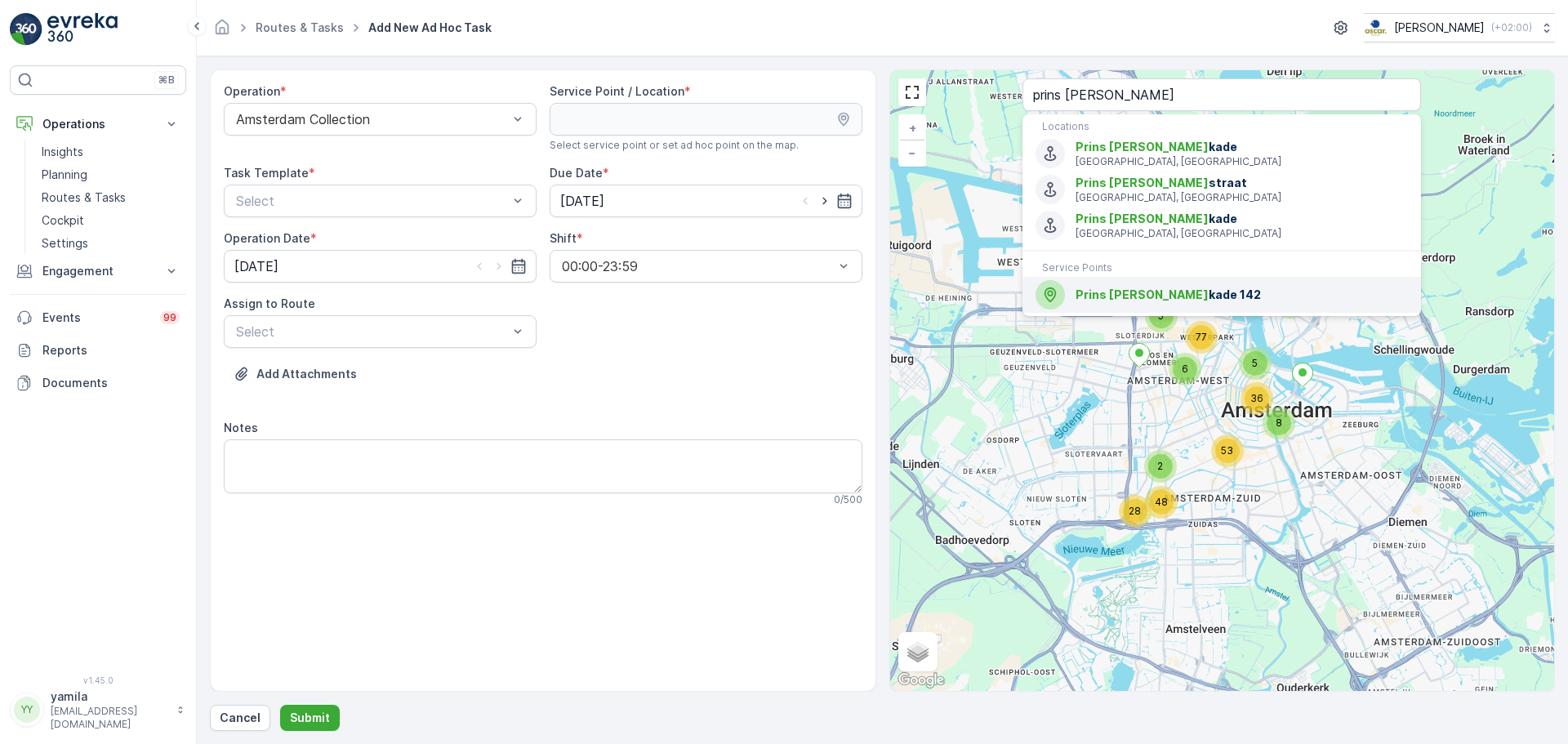 click on "[STREET_ADDRESS][PERSON_NAME]" at bounding box center [1222, 295] 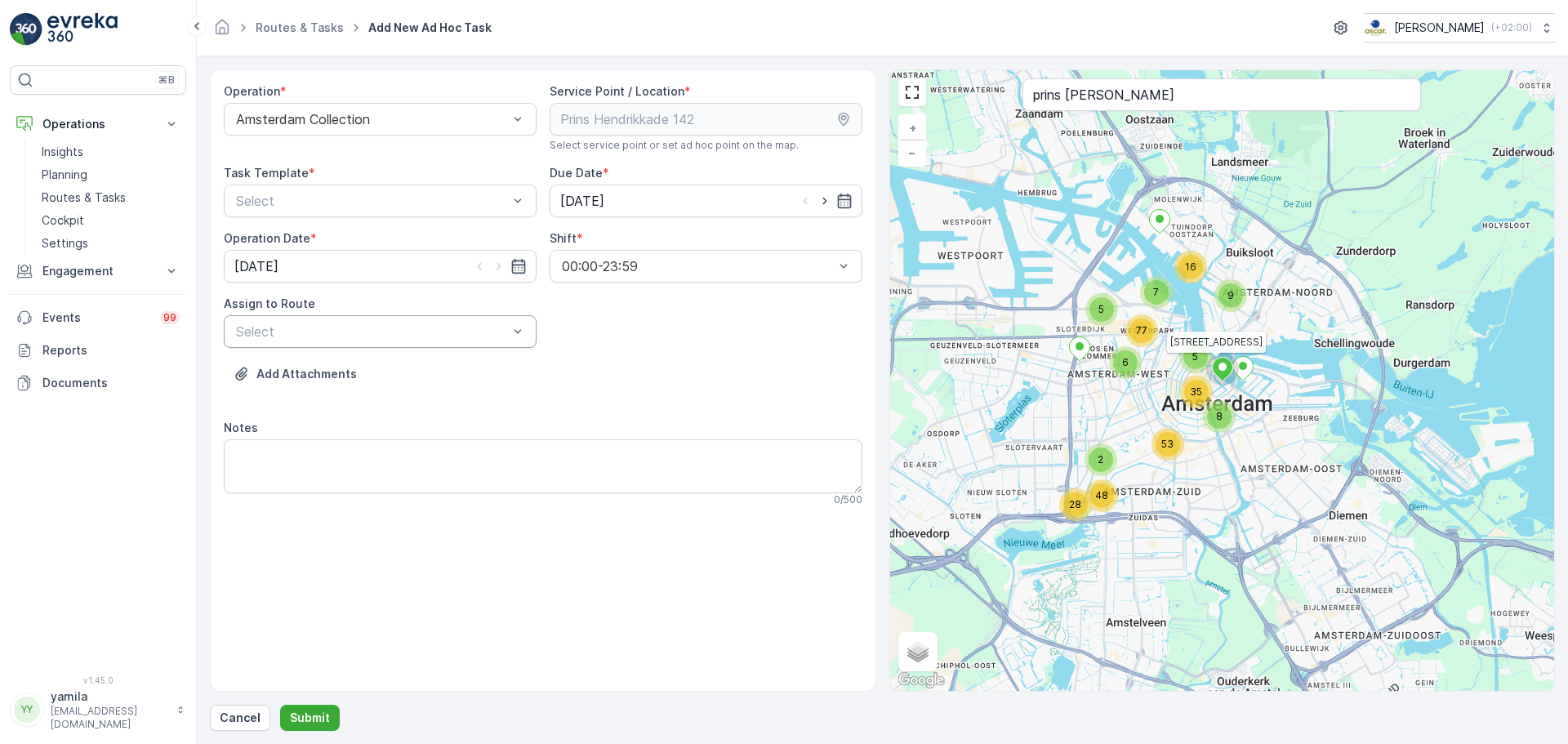 click at bounding box center [372, 332] 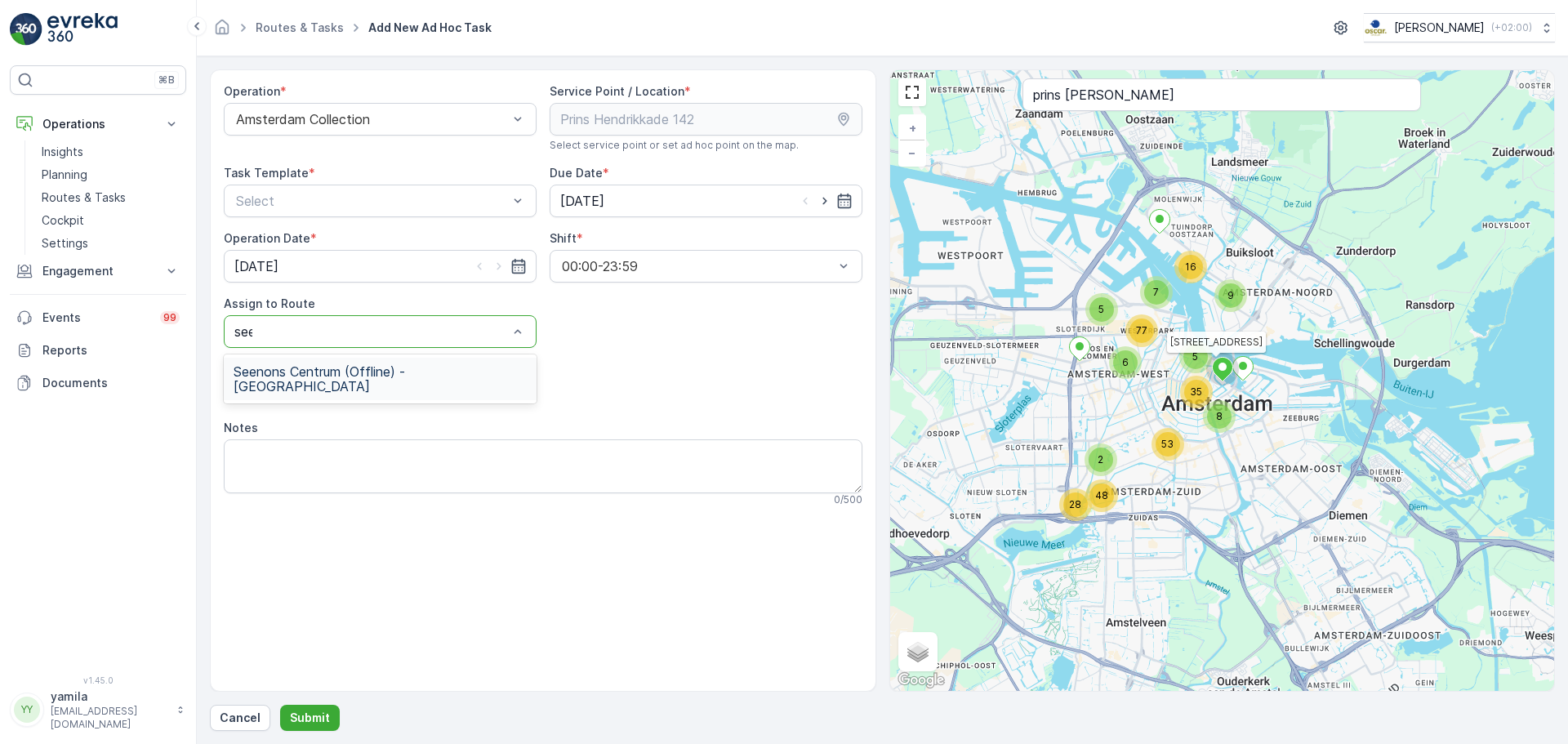 type on "seen" 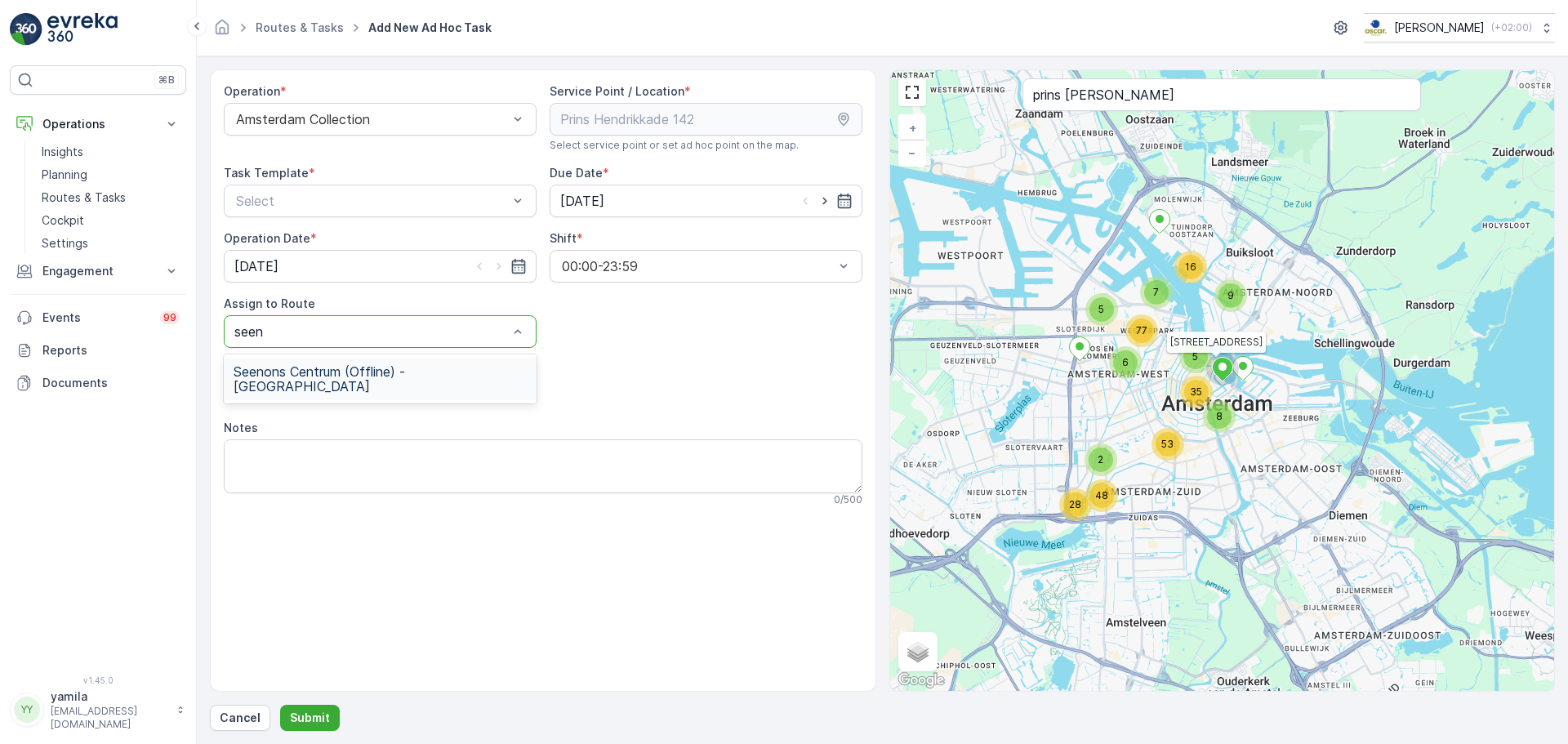 click on "Seenons Centrum (Offline) - [GEOGRAPHIC_DATA]" at bounding box center [380, 379] 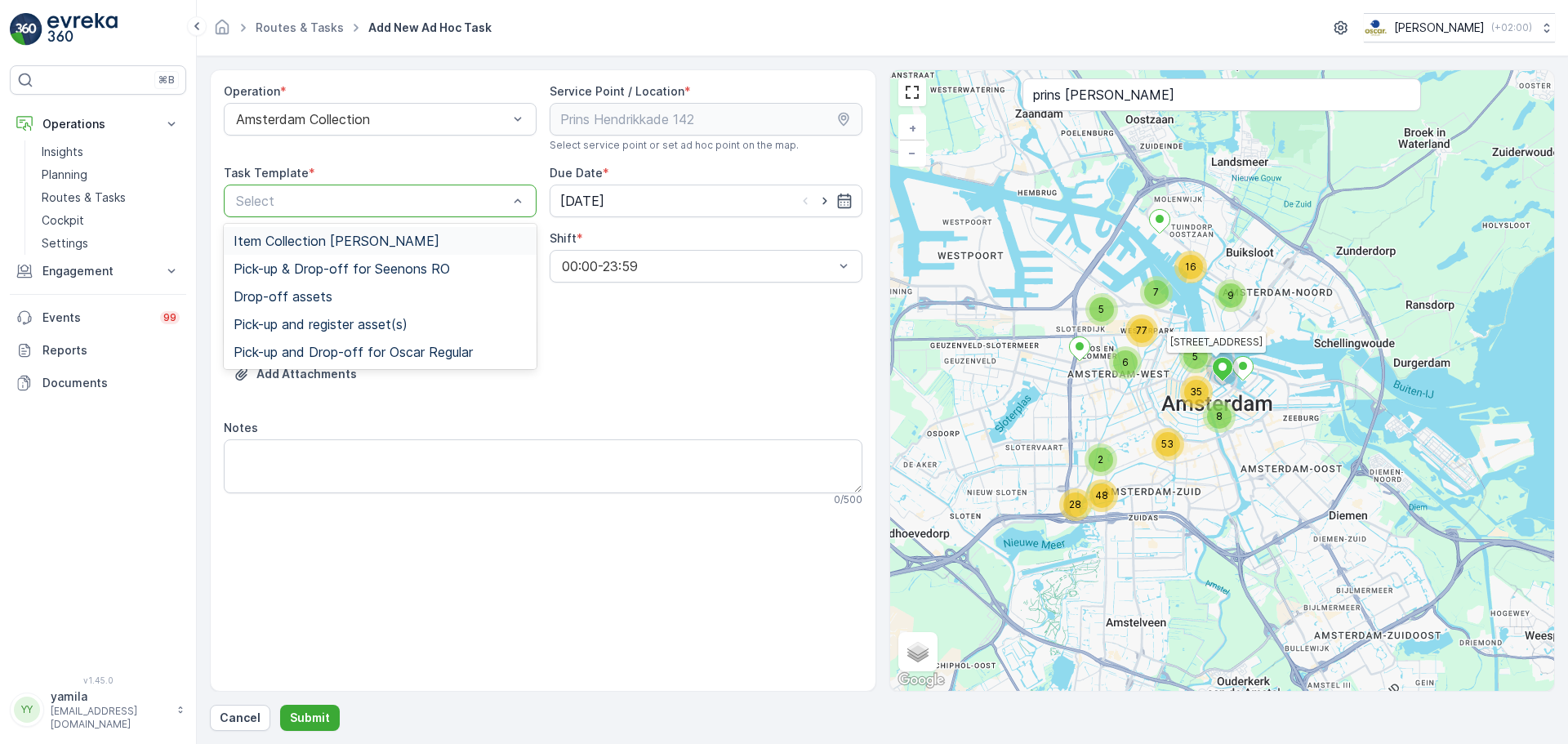click at bounding box center [372, 201] 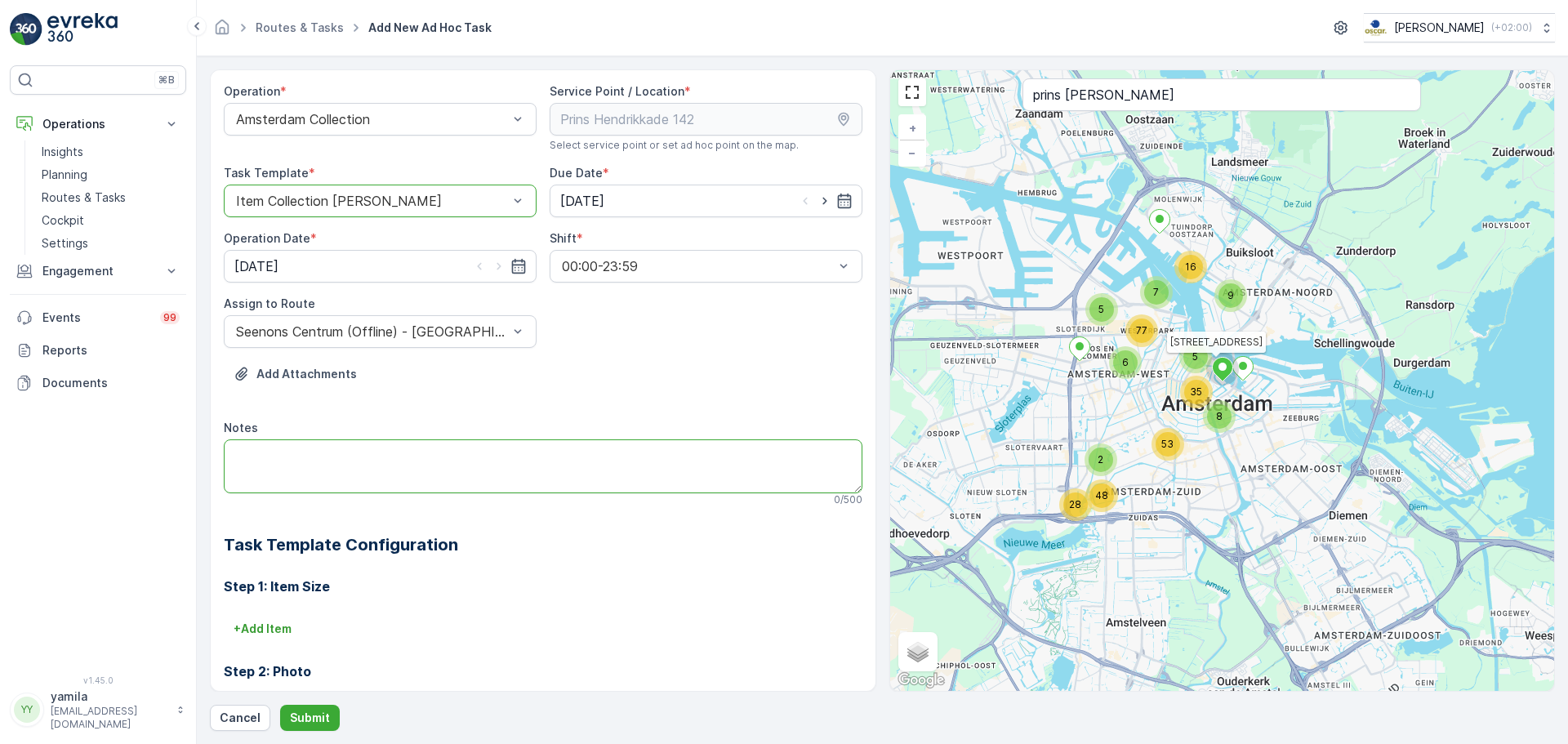 click on "Notes" at bounding box center [543, 466] 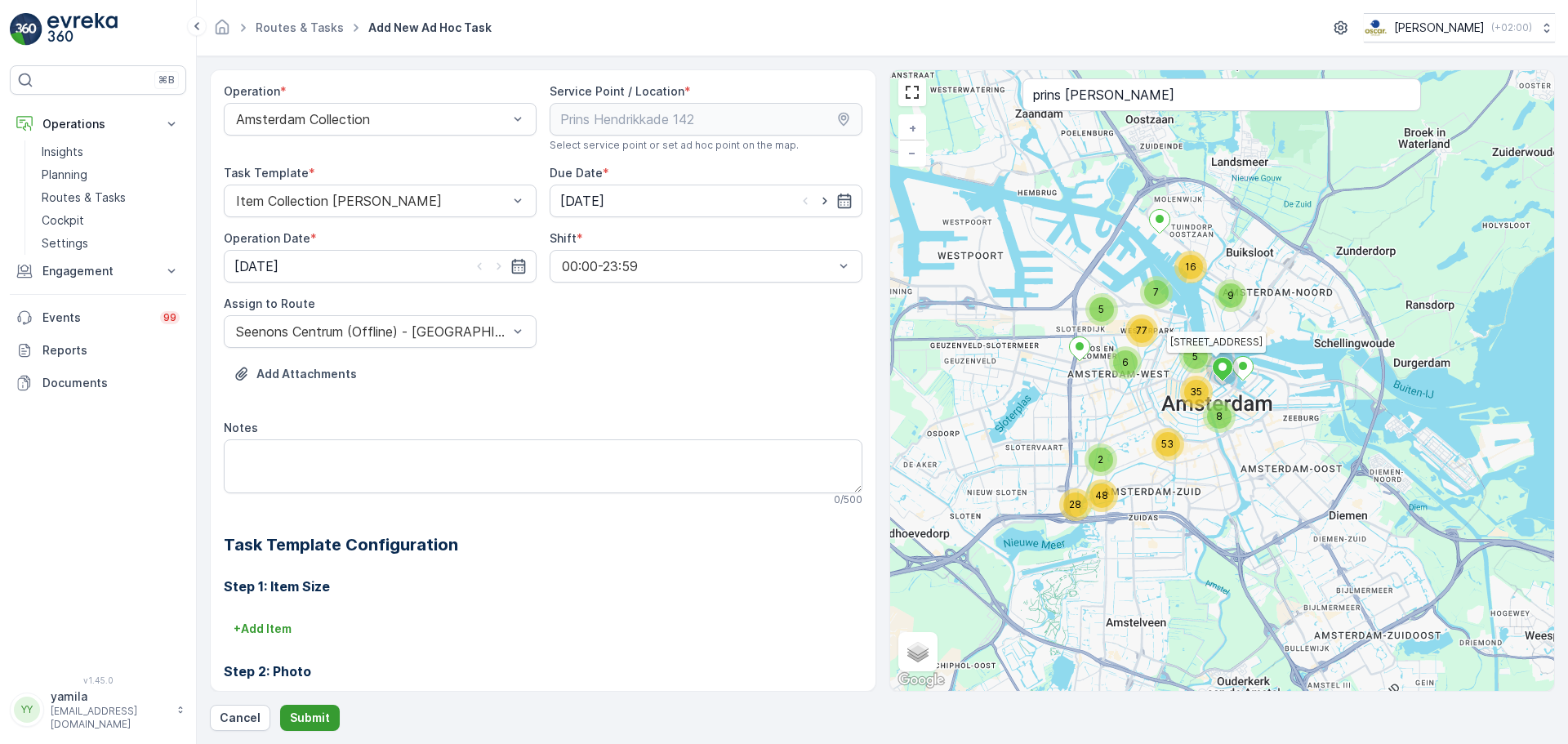 click on "Submit" at bounding box center [310, 718] 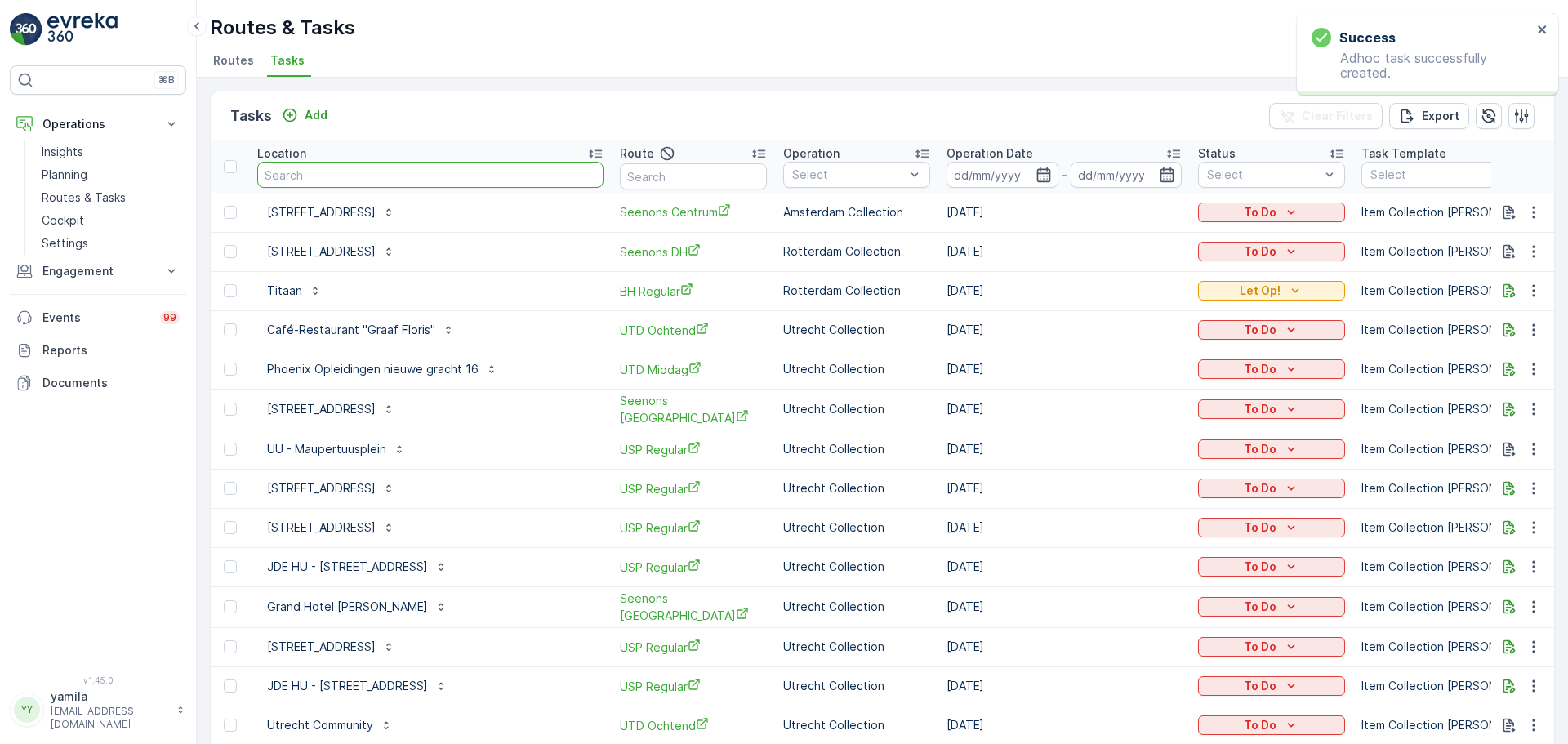 click at bounding box center [430, 175] 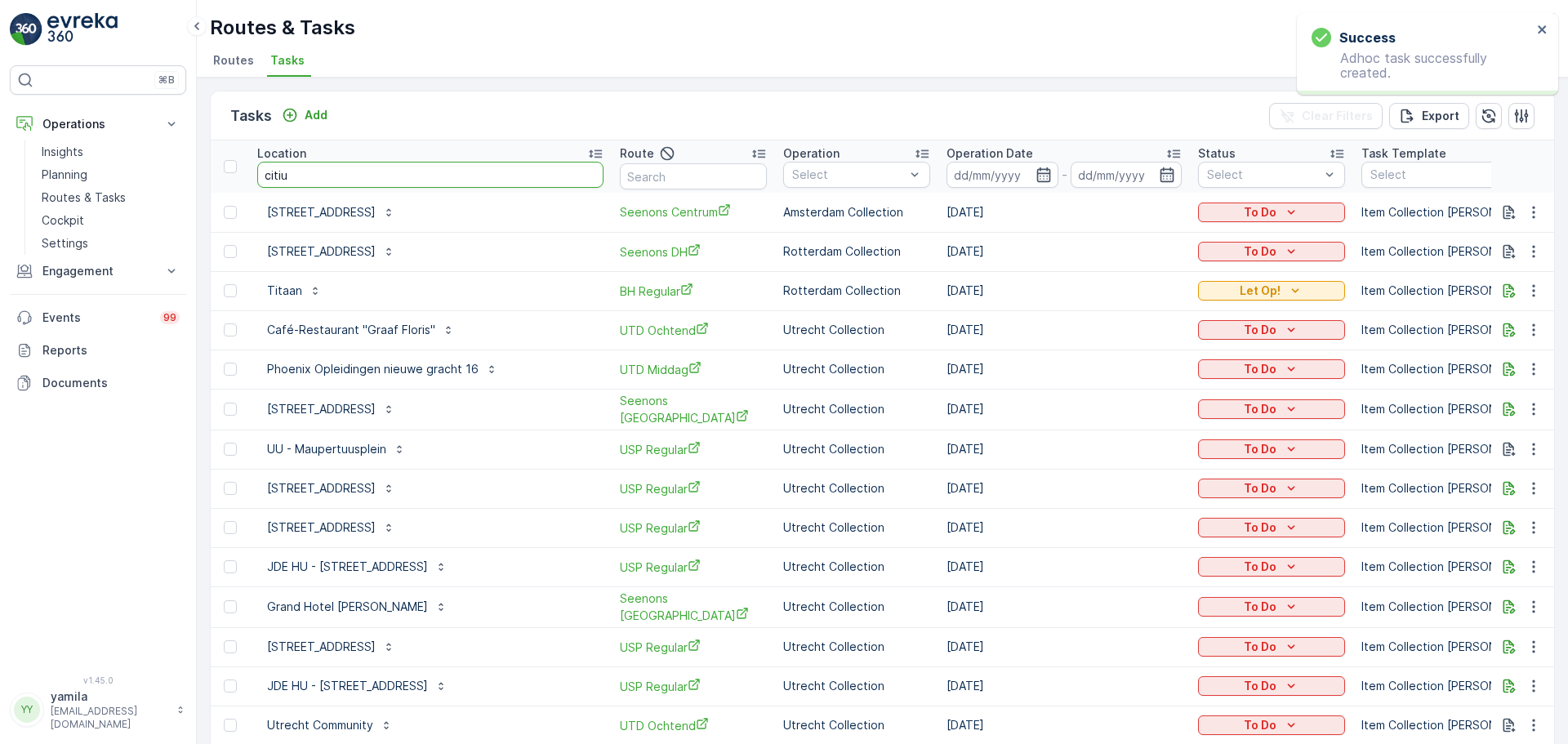 type on "citius" 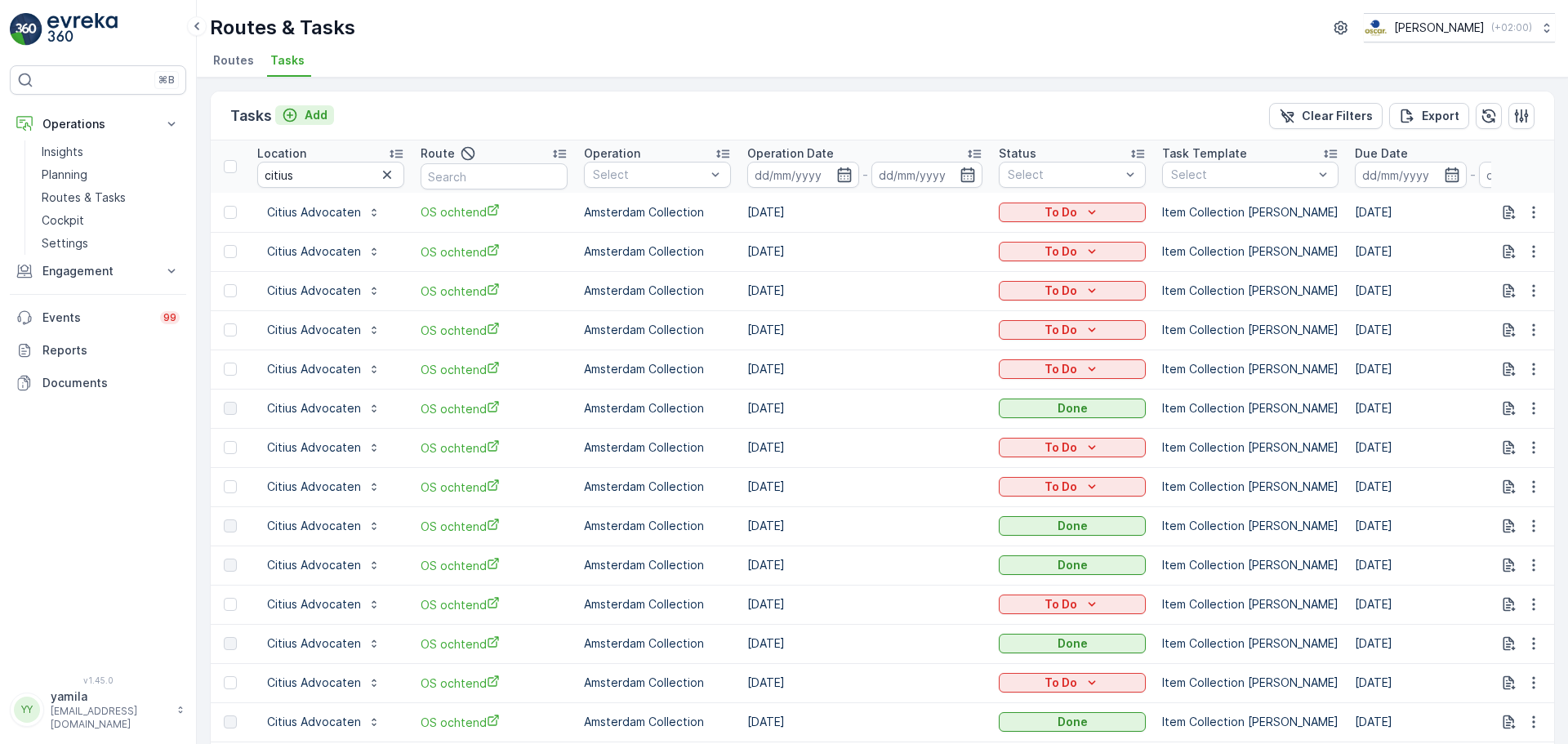 click on "Add" at bounding box center (305, 115) 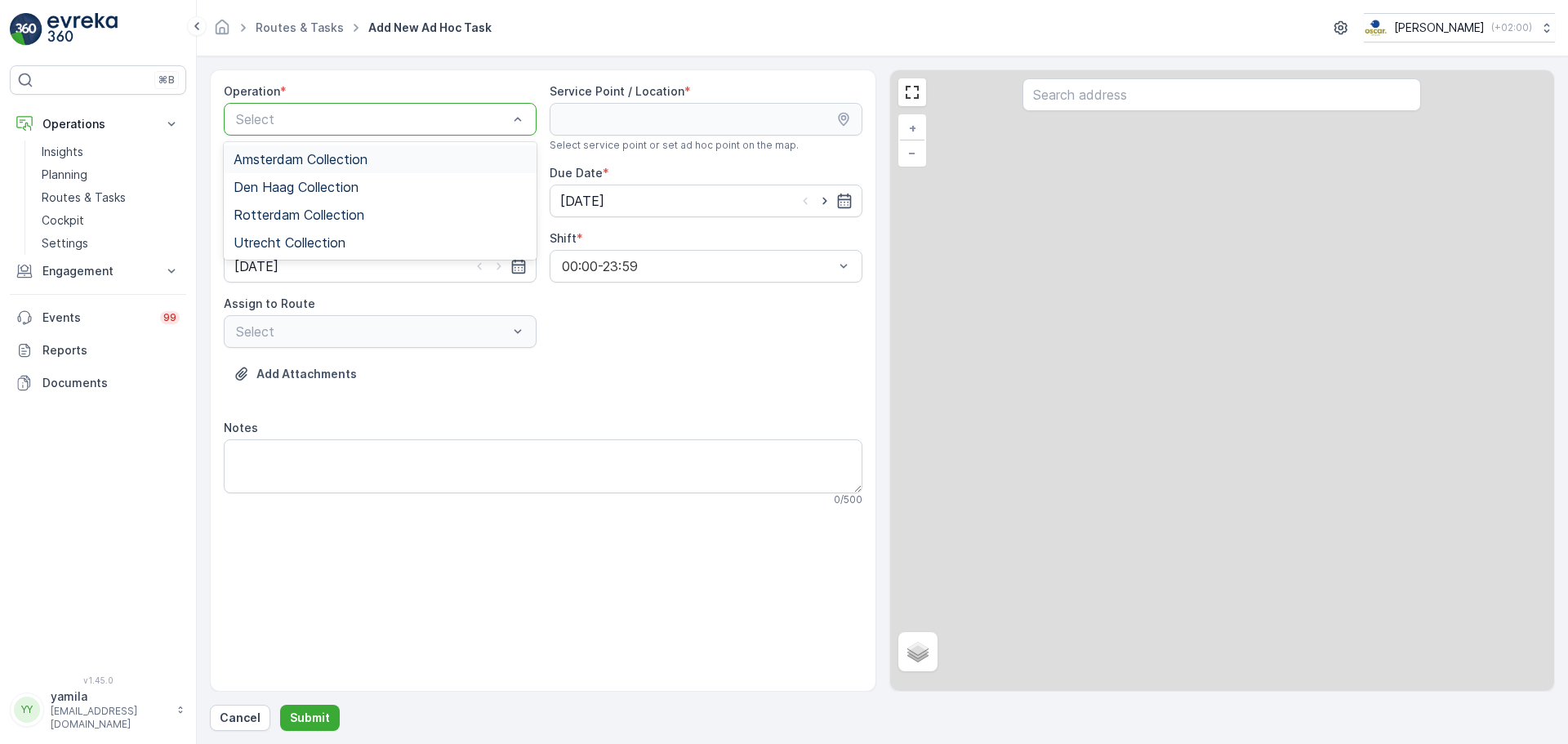 click at bounding box center [372, 119] 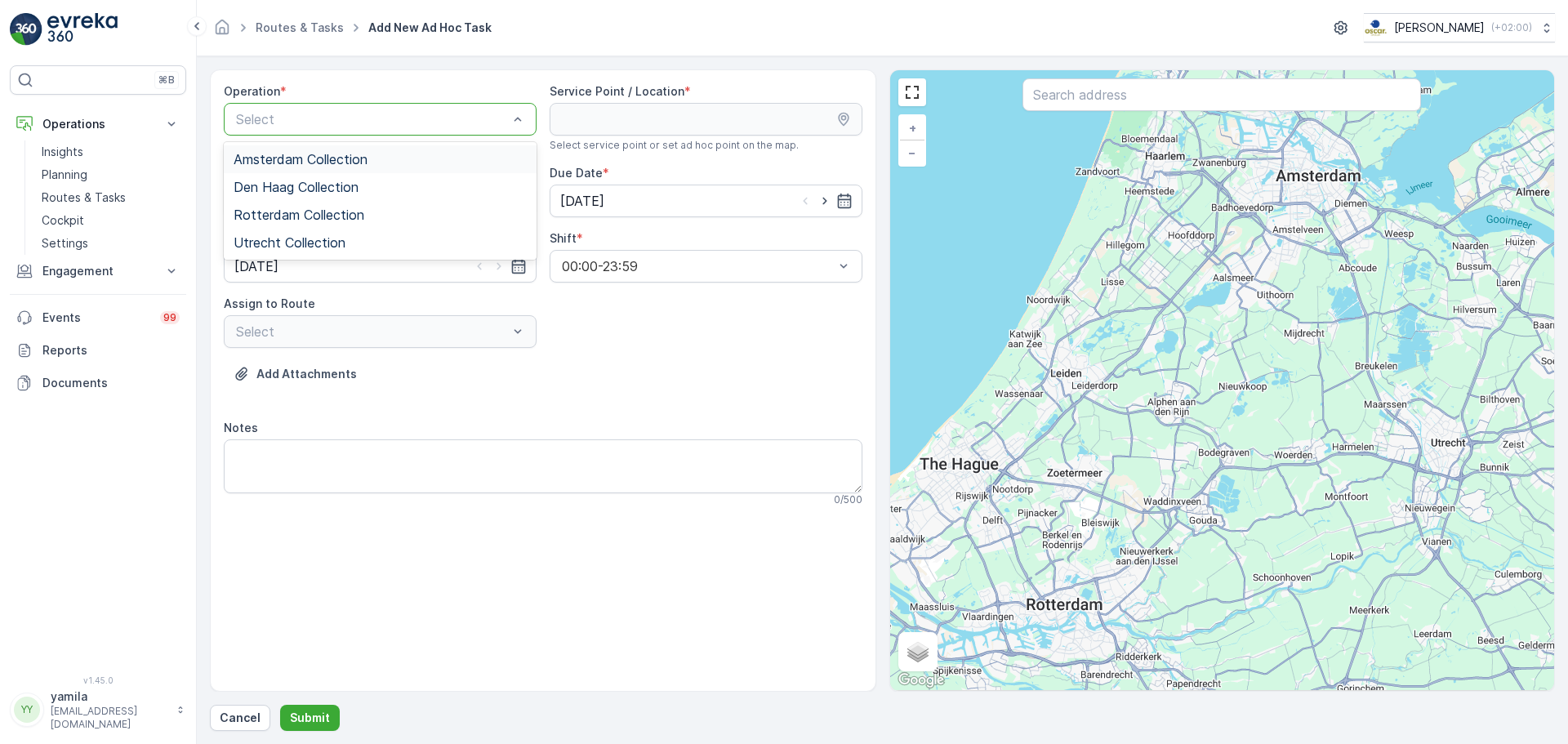 click on "Amsterdam Collection" at bounding box center (301, 159) 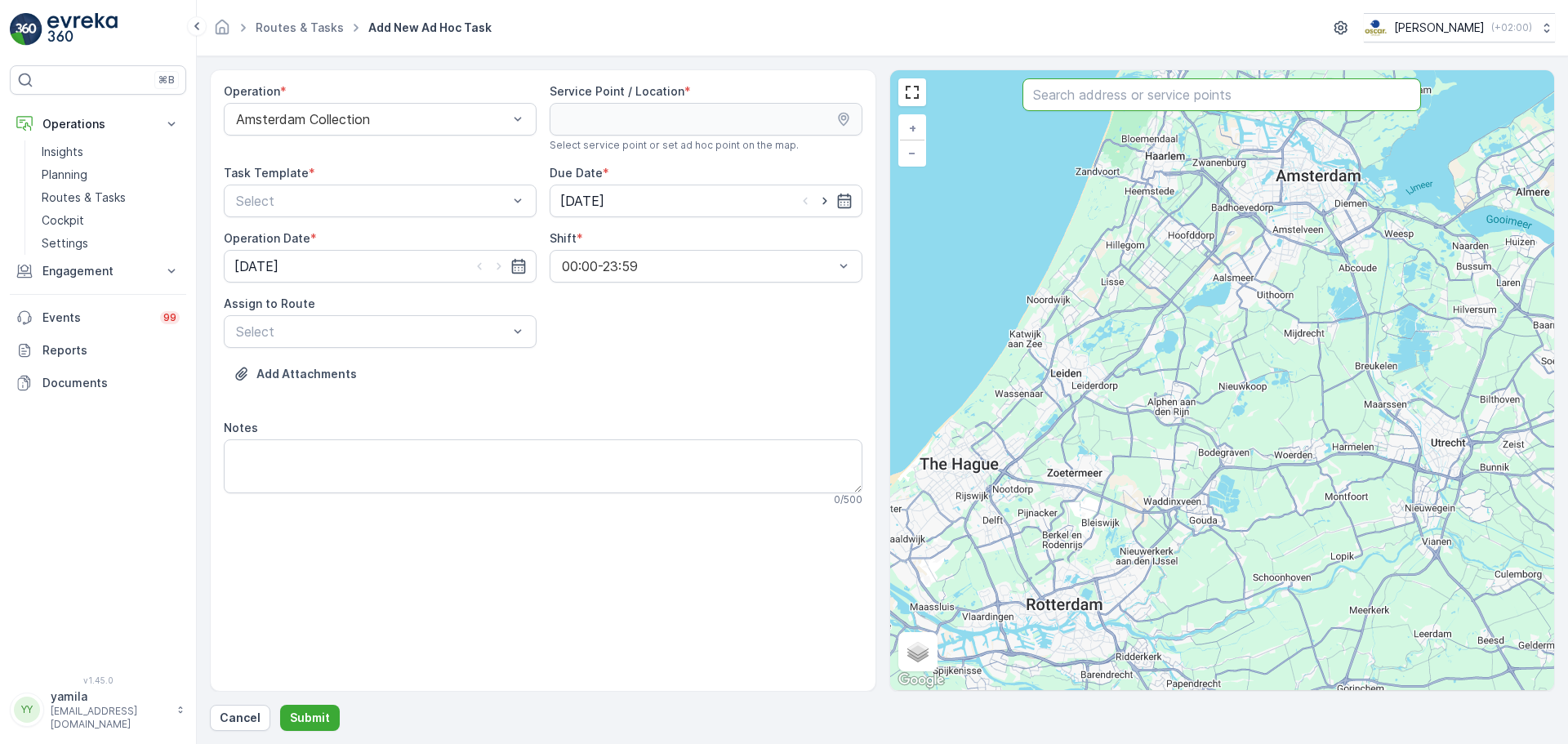 click at bounding box center [1222, 95] 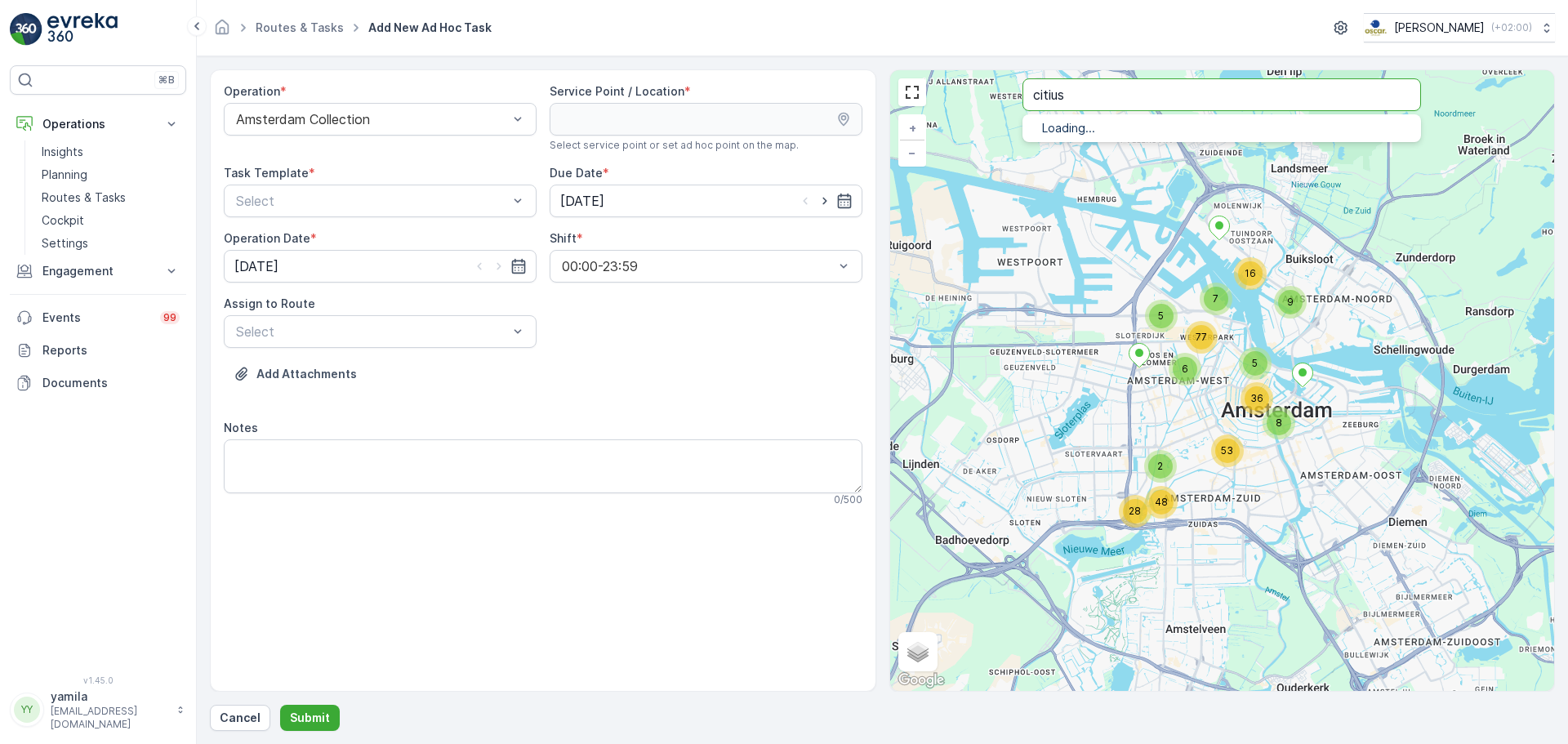 type on "citius" 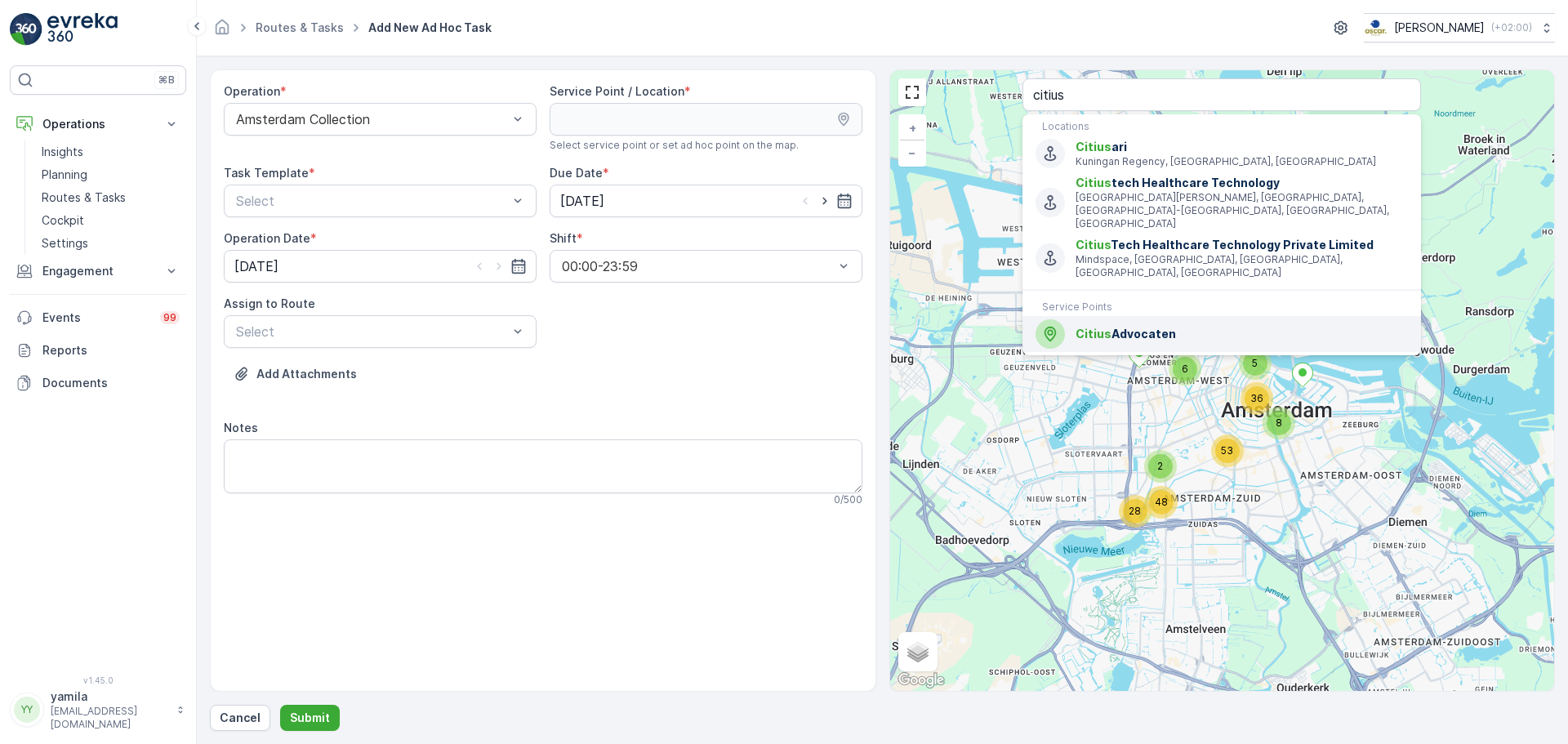 click on "Citius" at bounding box center [1094, 333] 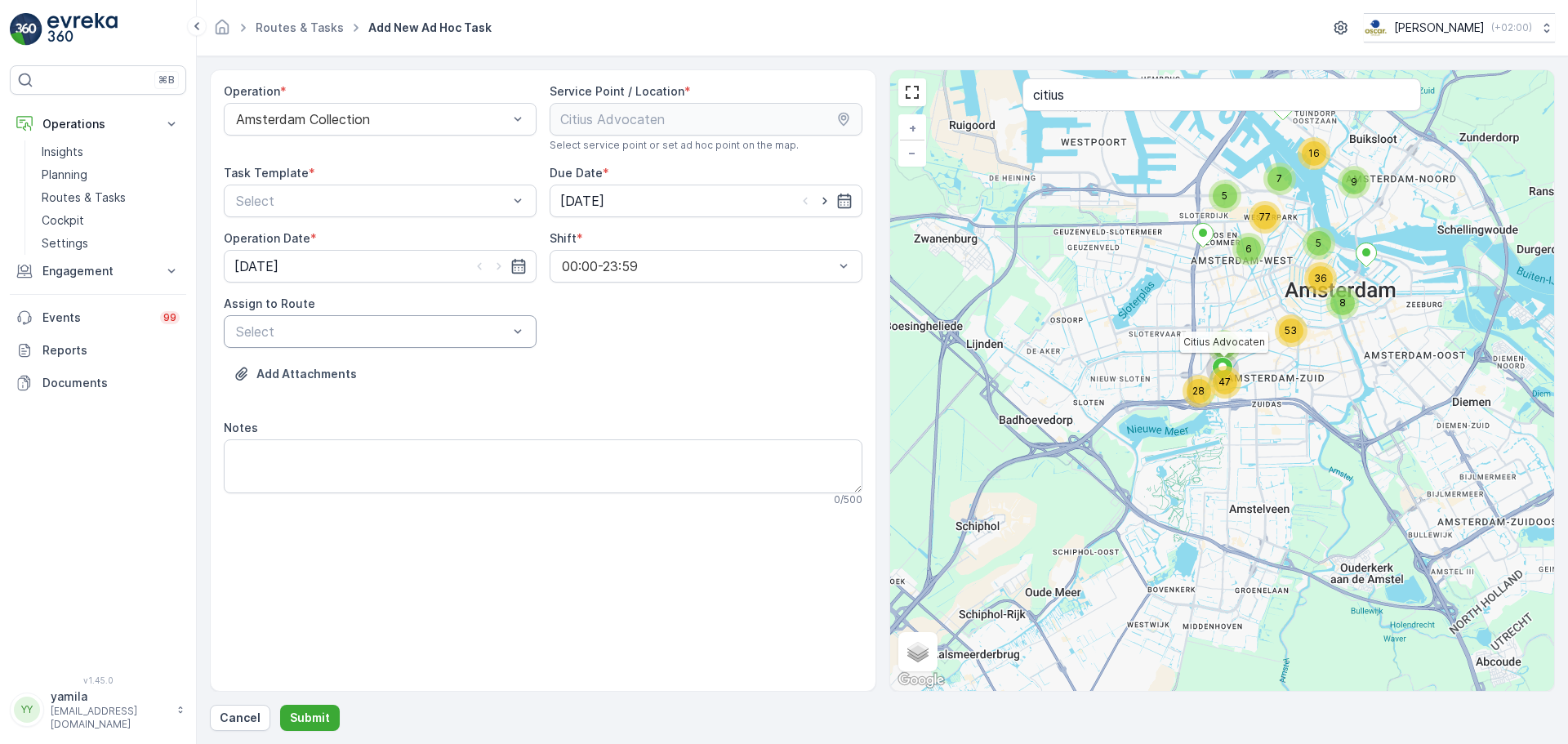 click on "Select" at bounding box center [380, 332] 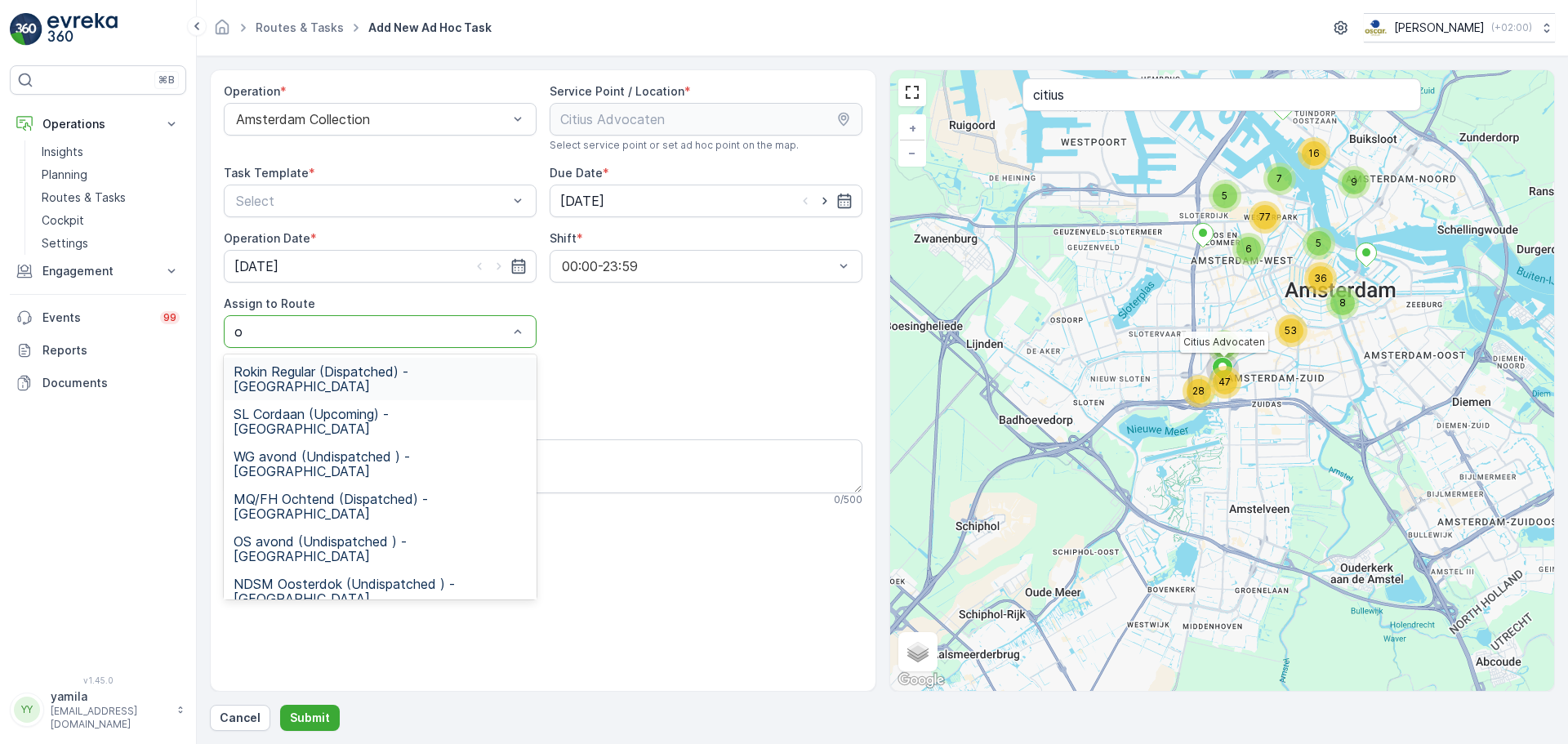type on "os" 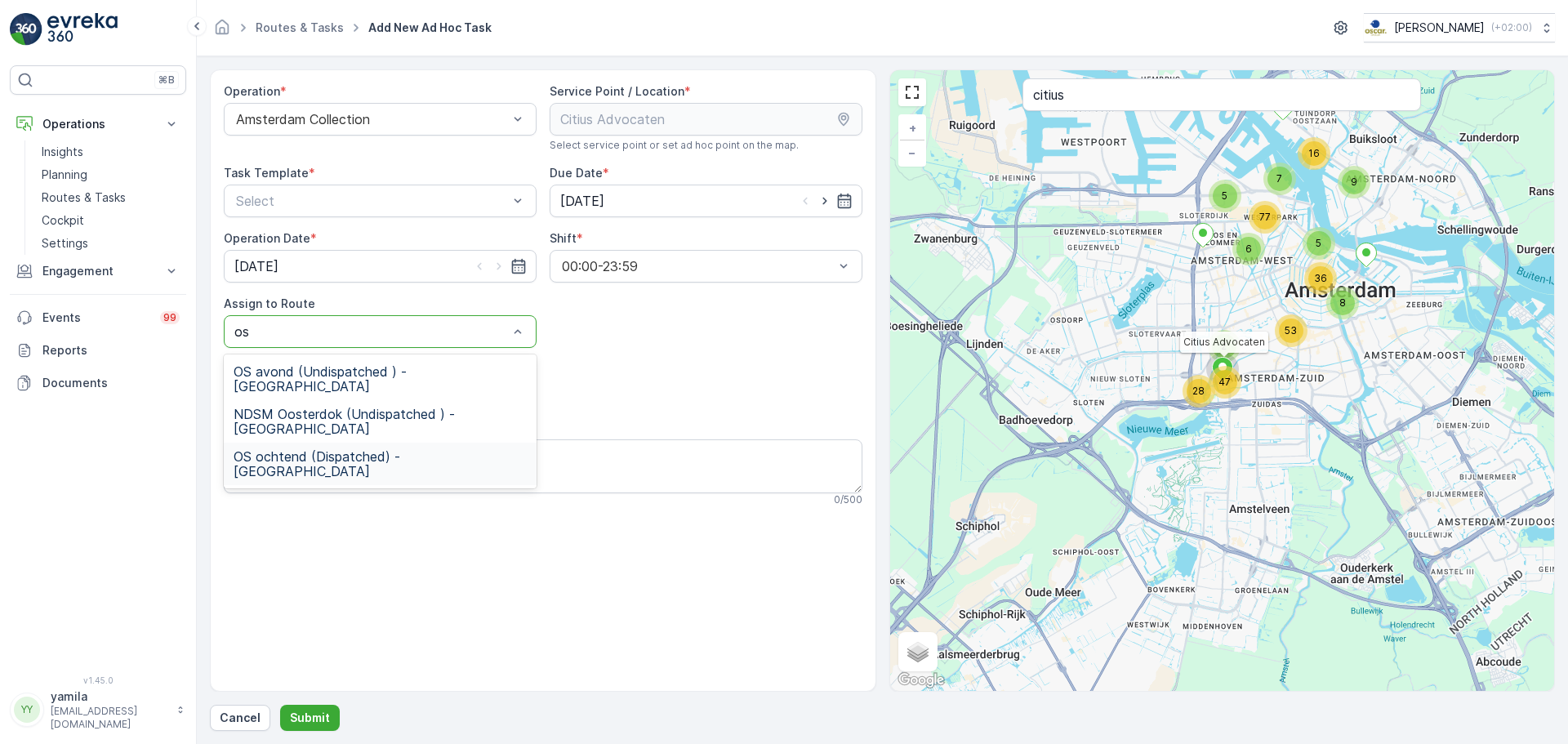 click on "OS ochtend  (Dispatched) - [GEOGRAPHIC_DATA]" at bounding box center [380, 464] 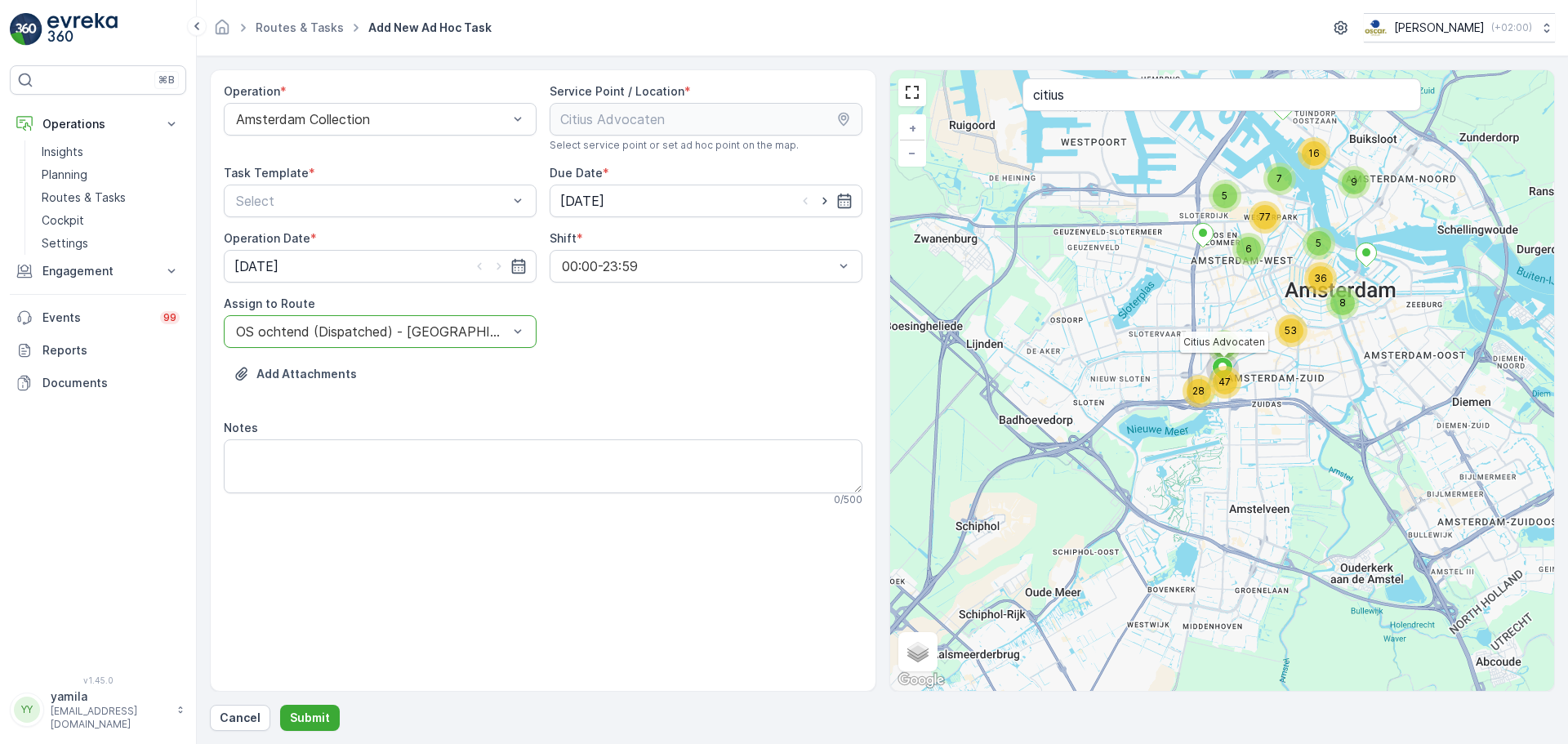 click on "Task Template * Select" at bounding box center [380, 191] 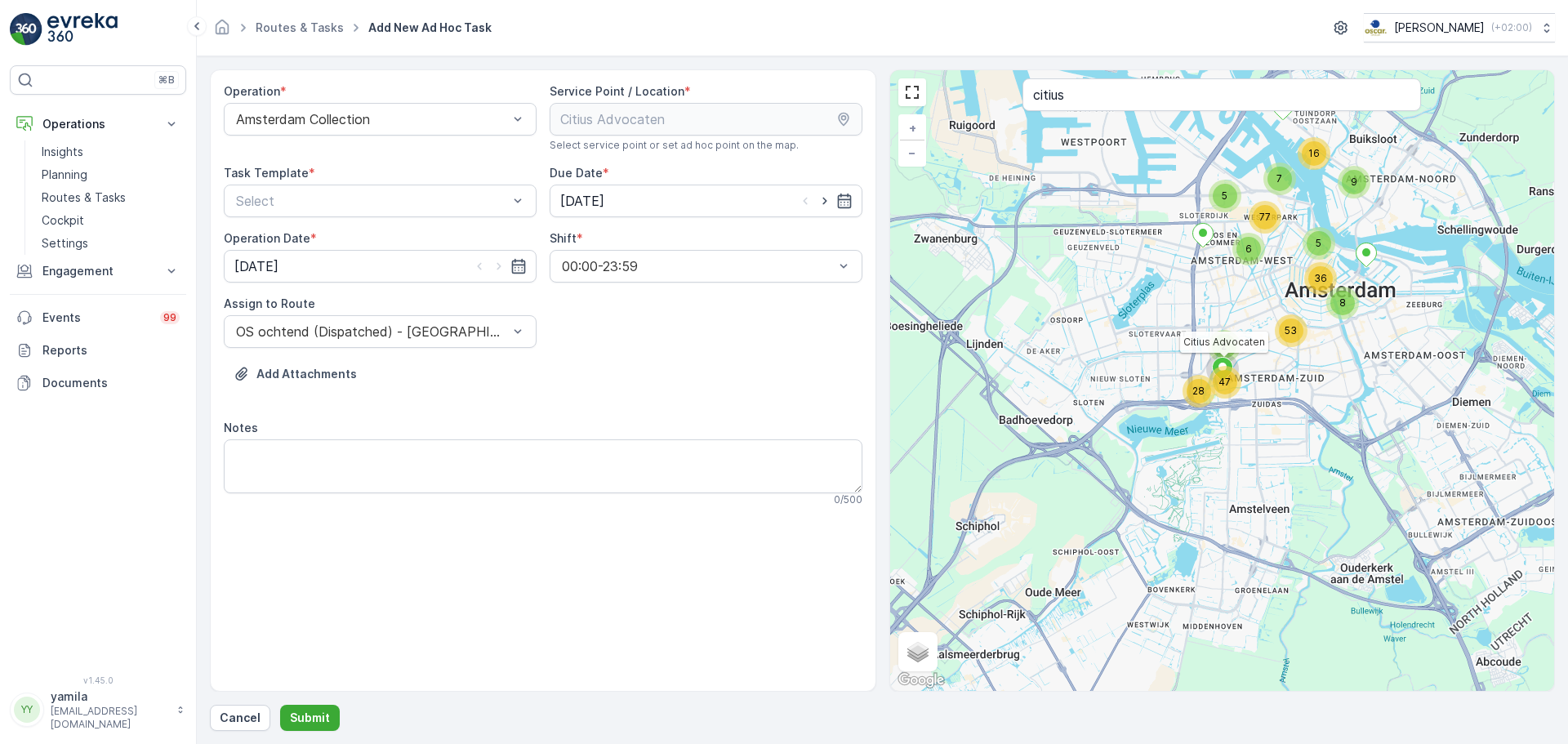 click on "Task Template * Select" at bounding box center (380, 191) 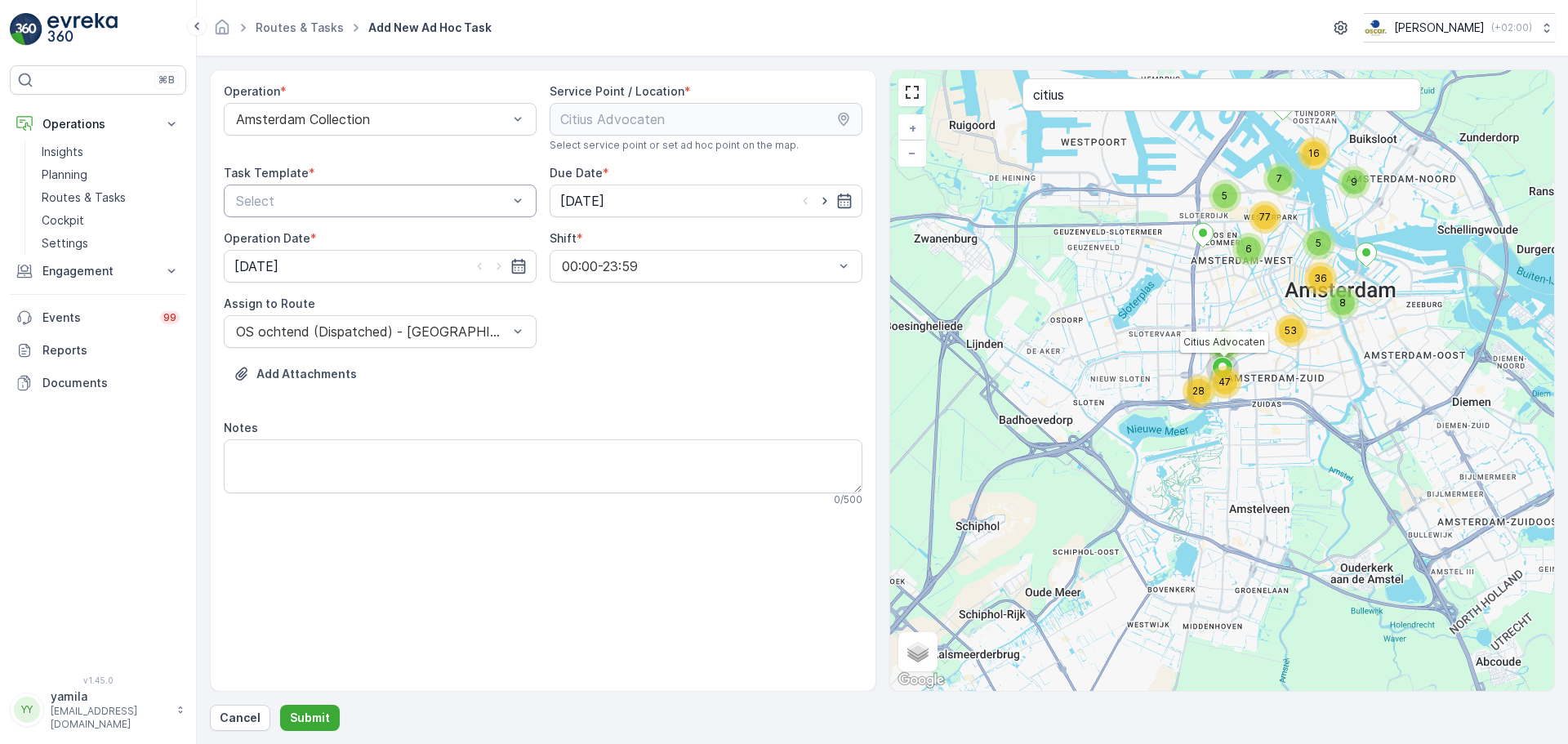 click on "Select" at bounding box center (380, 201) 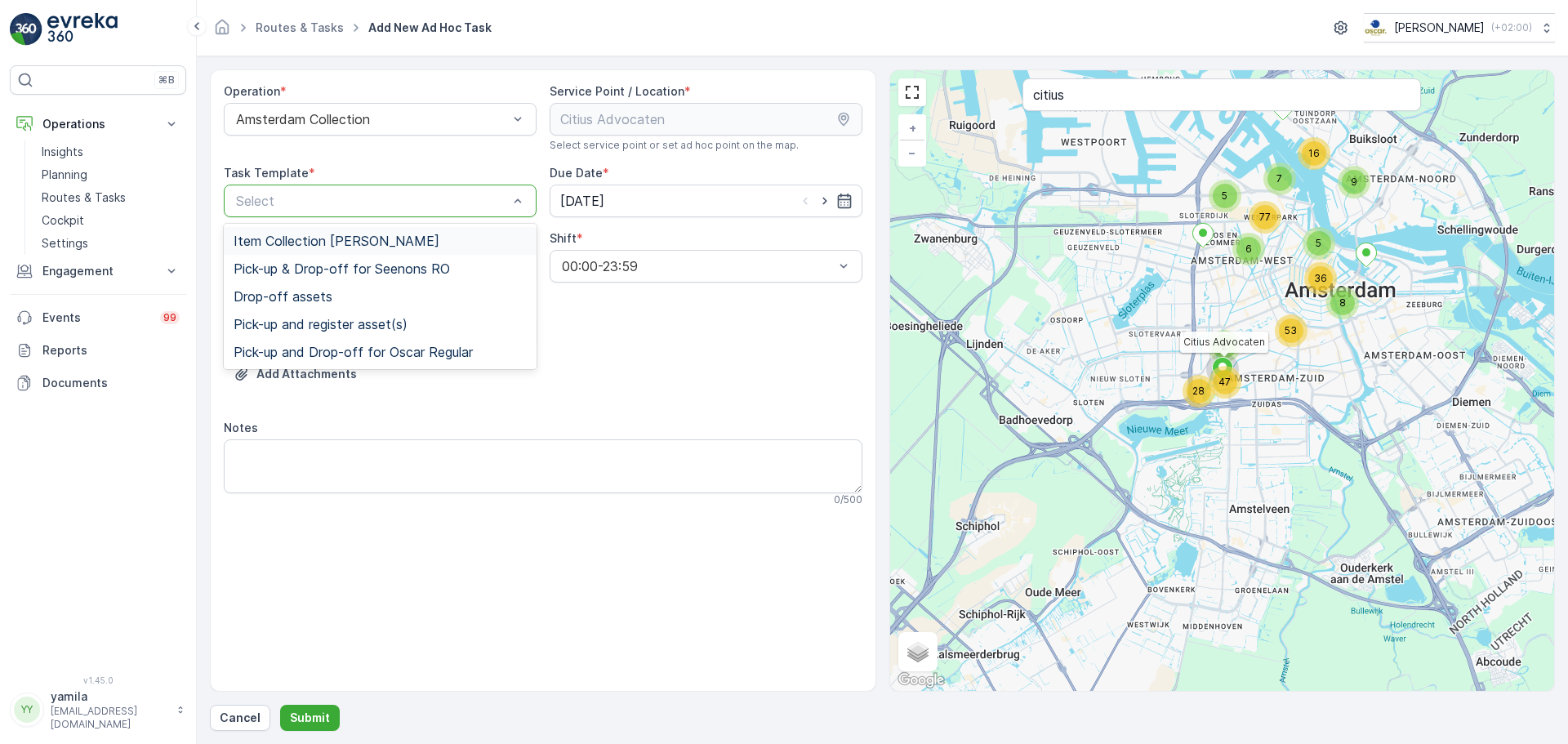click on "Item Collection [PERSON_NAME]" at bounding box center (336, 241) 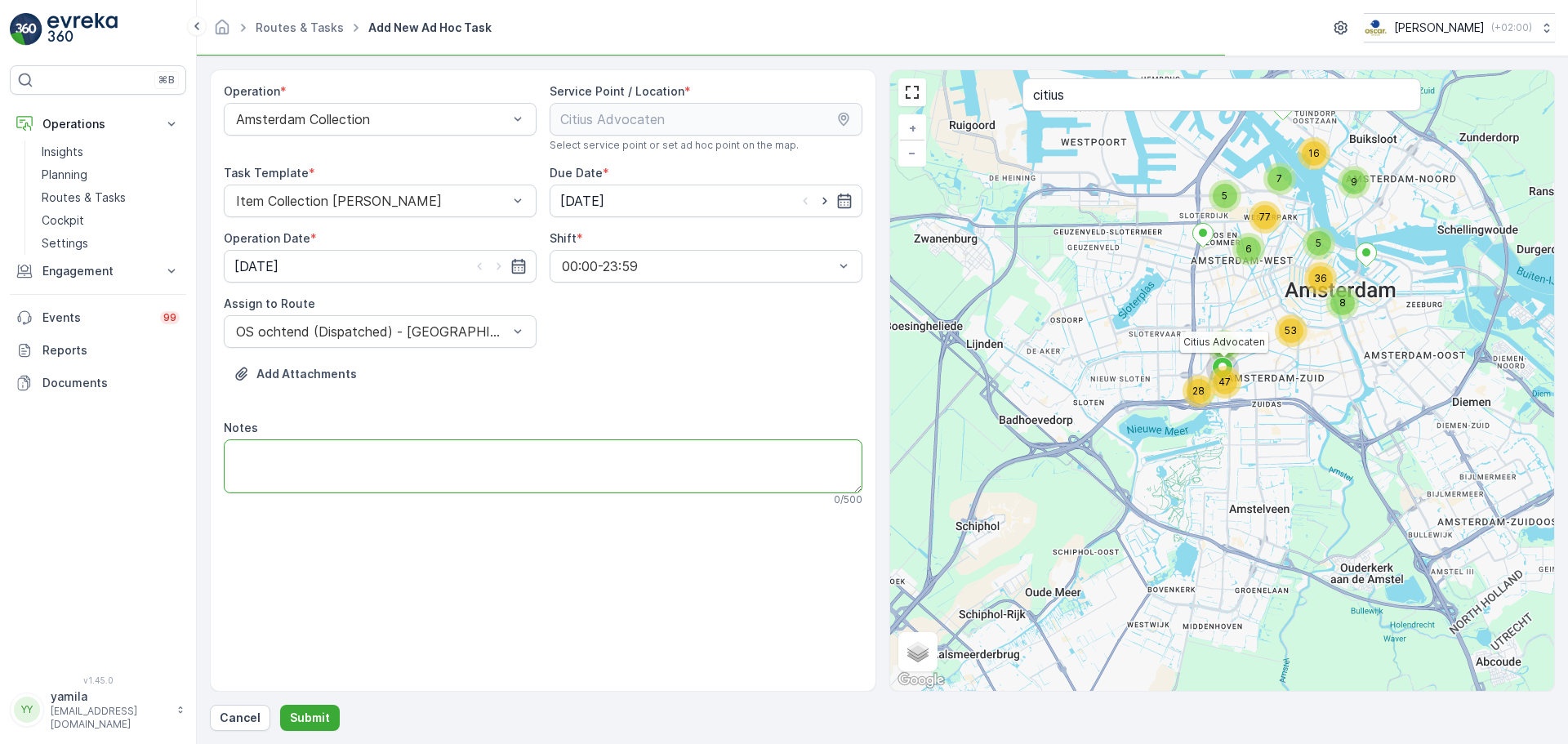 click on "Notes" at bounding box center [543, 466] 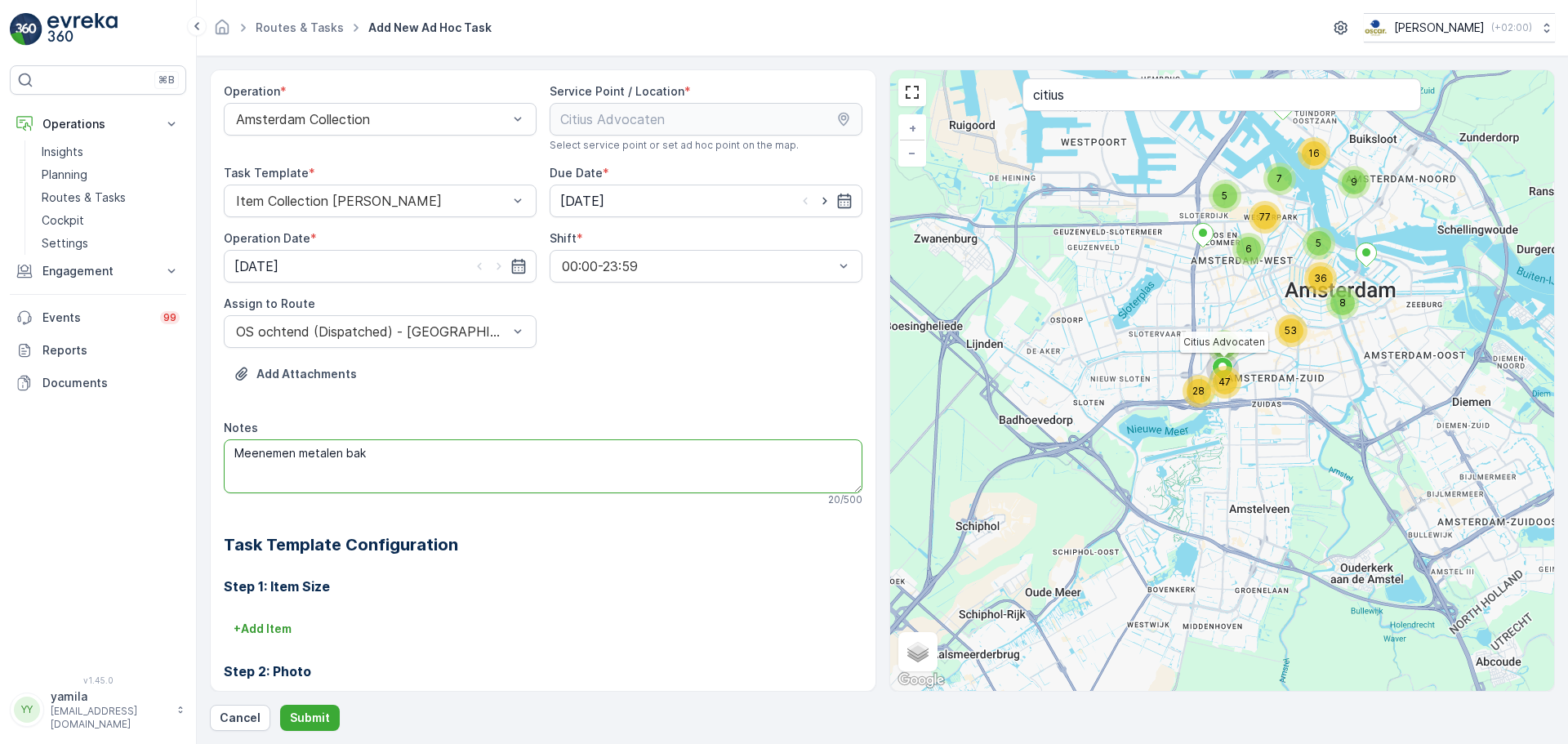 scroll, scrollTop: 163, scrollLeft: 0, axis: vertical 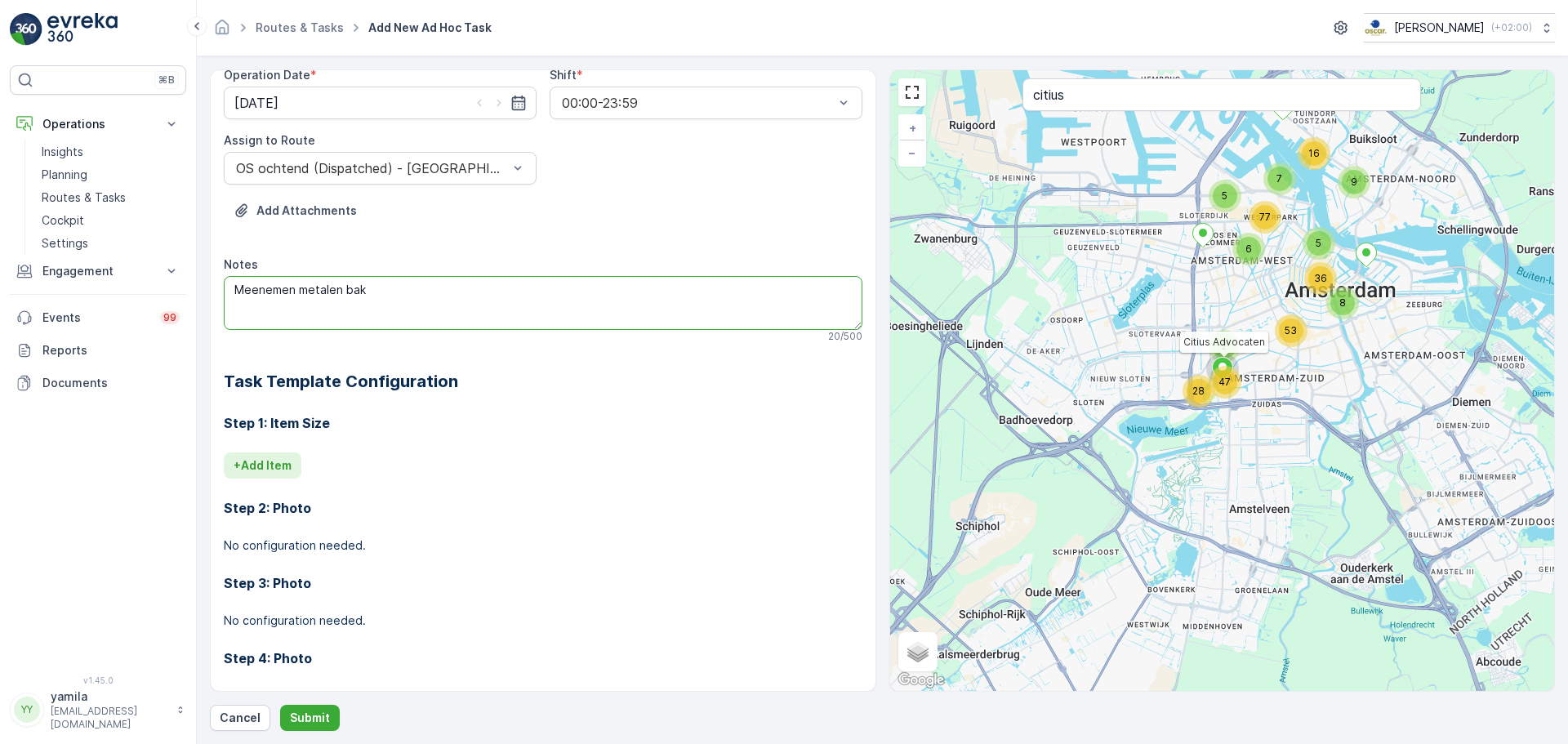 type on "Meenemen metalen bak" 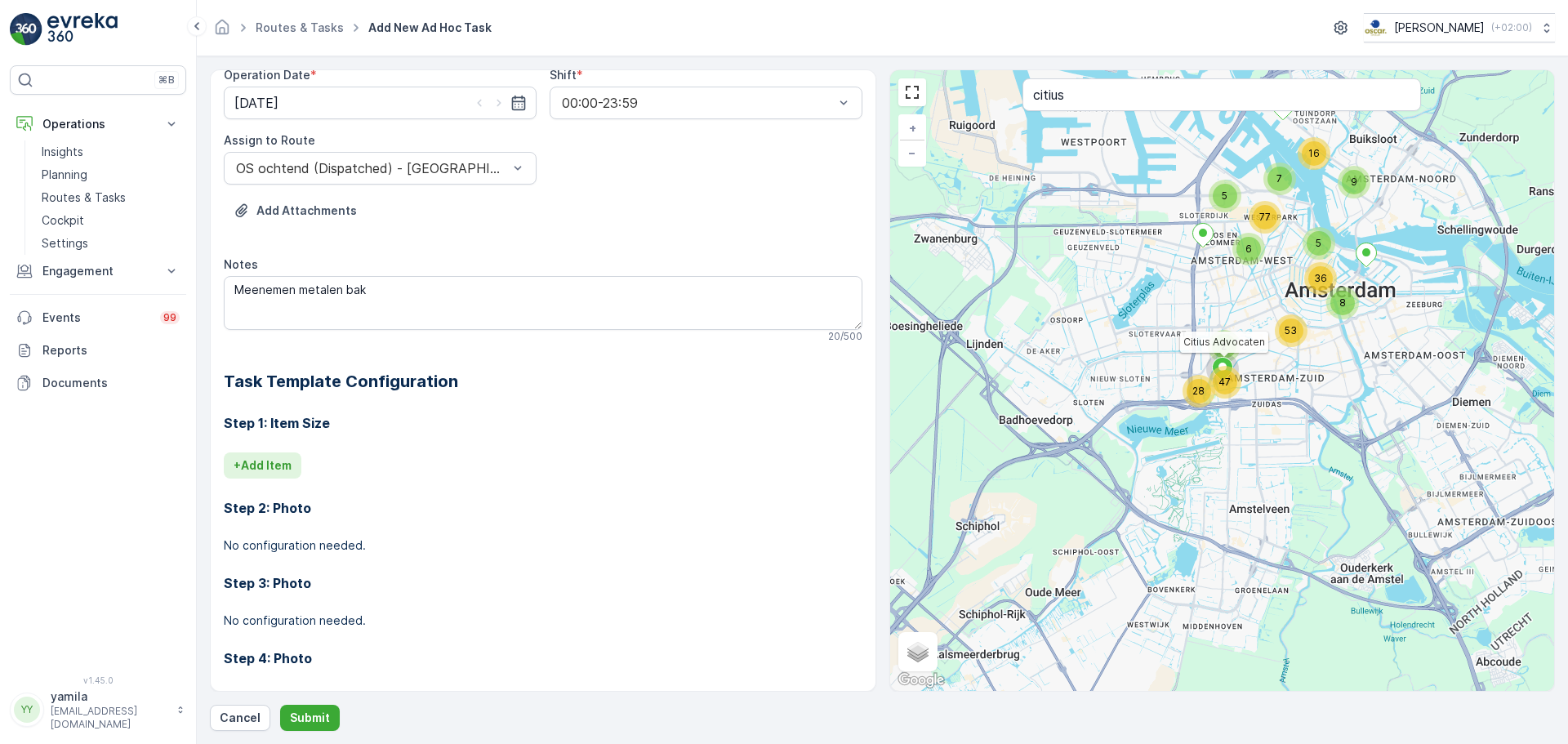 click on "+  Add Item" at bounding box center [262, 466] 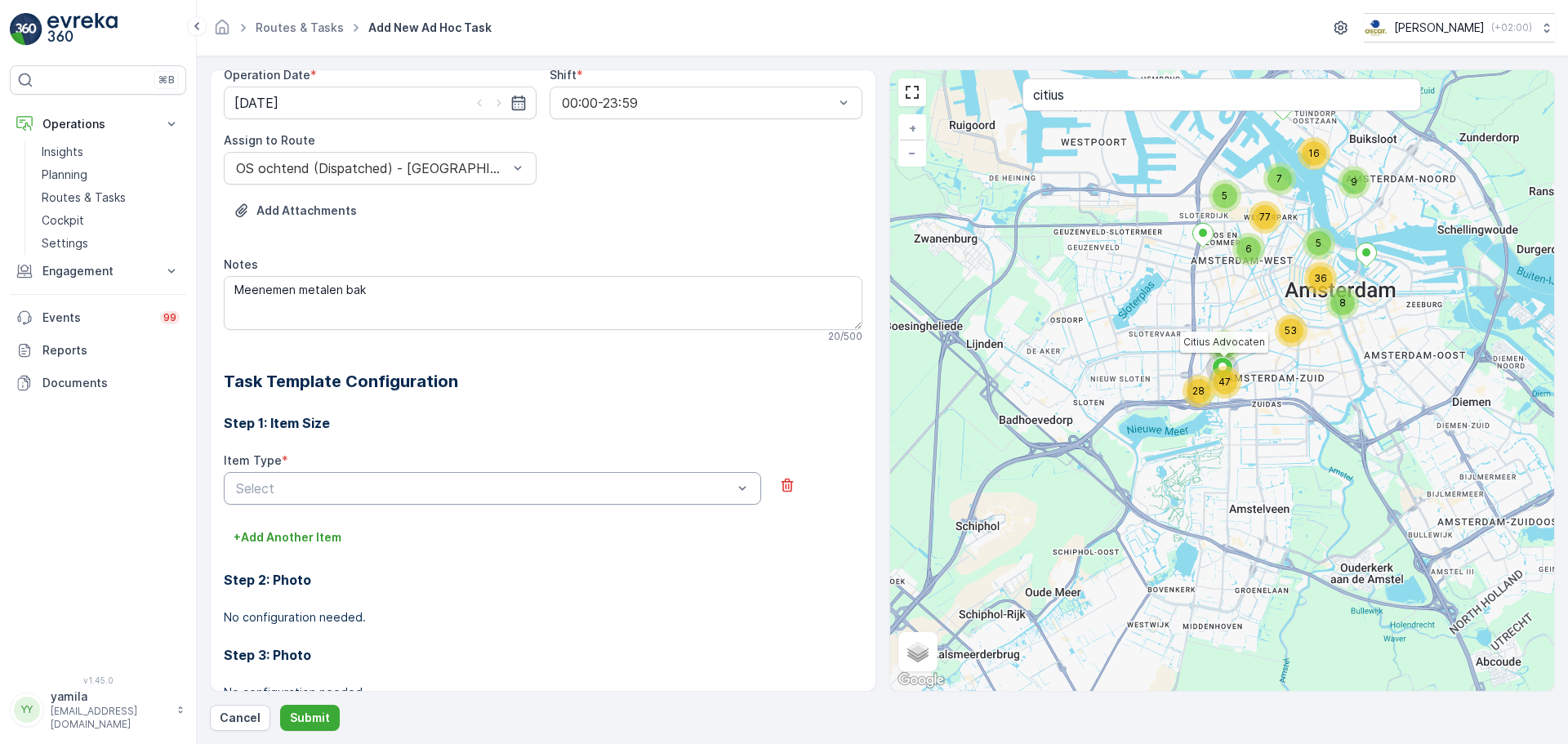 click at bounding box center [484, 488] 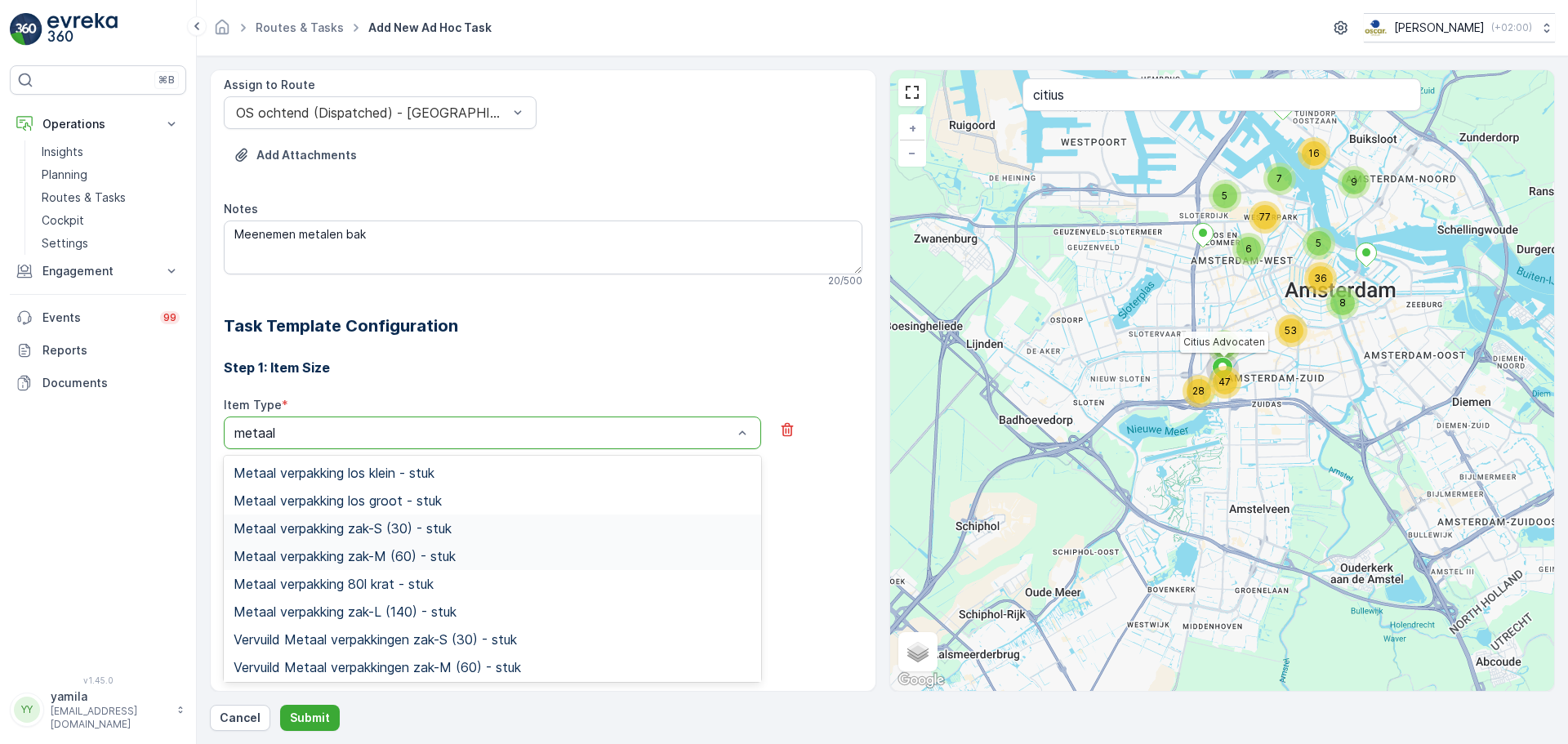 scroll, scrollTop: 245, scrollLeft: 0, axis: vertical 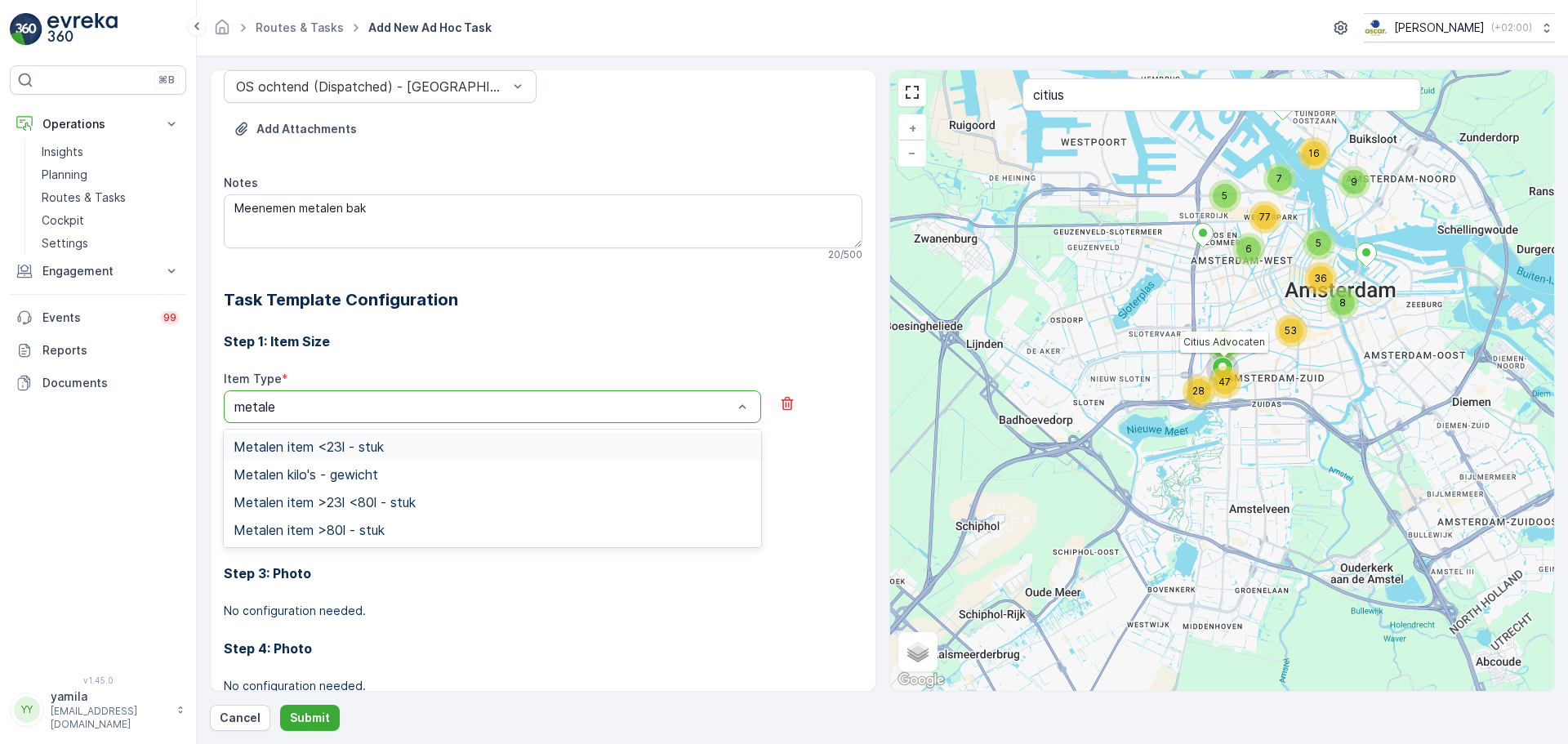 type on "metalen" 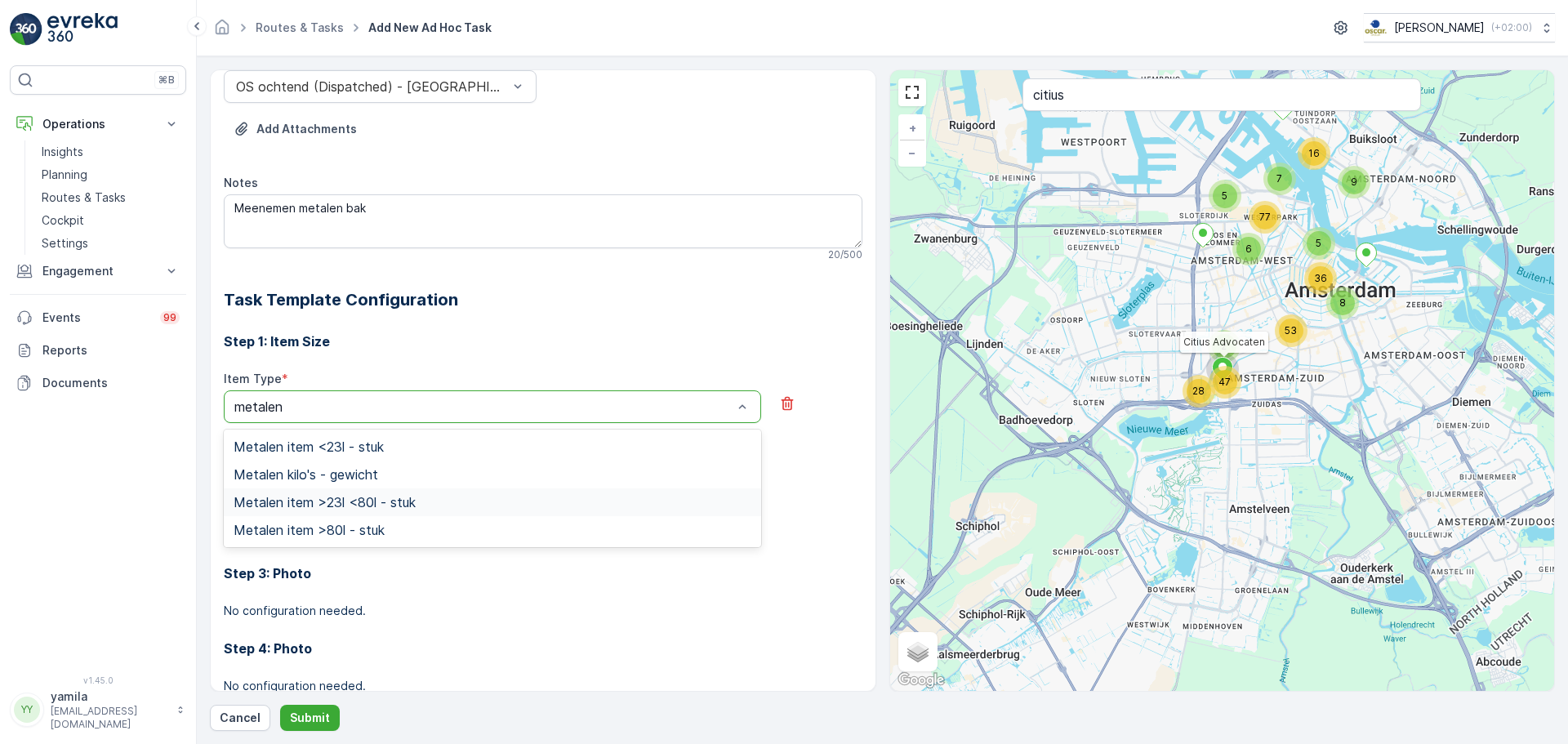 click on "Metalen item >23l <80l - stuk" at bounding box center (324, 502) 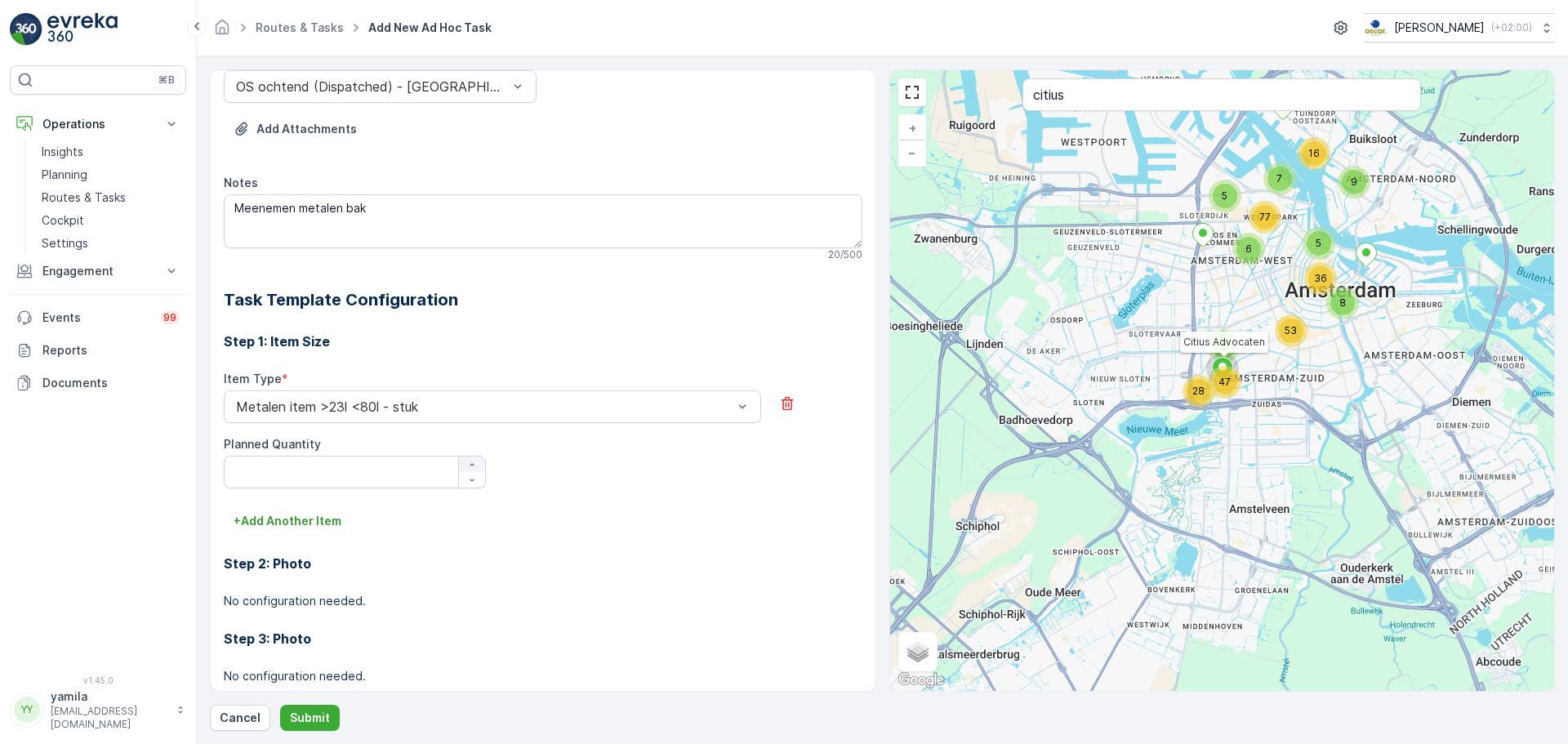 click at bounding box center [472, 465] 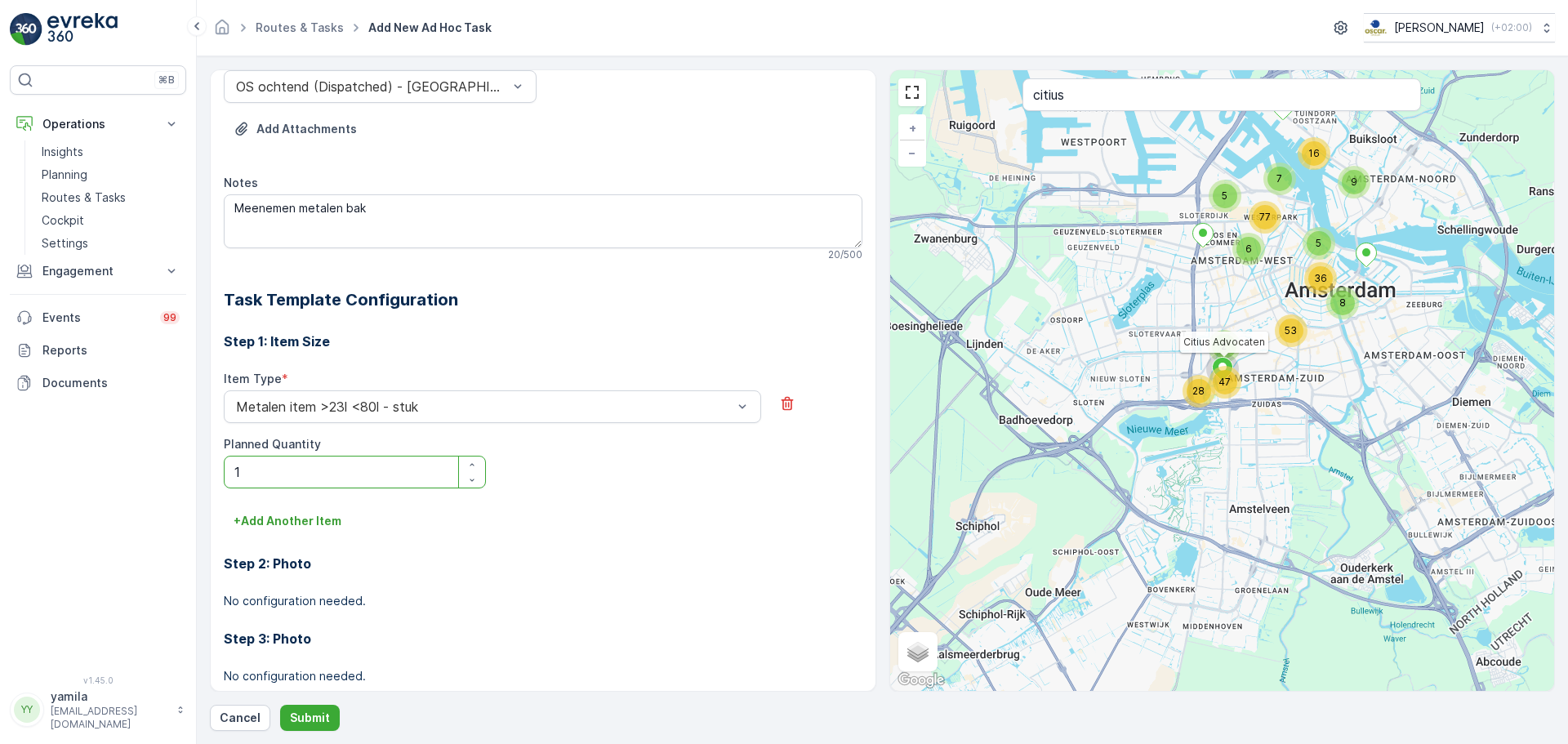 drag, startPoint x: 315, startPoint y: 719, endPoint x: 420, endPoint y: 268, distance: 463.0616 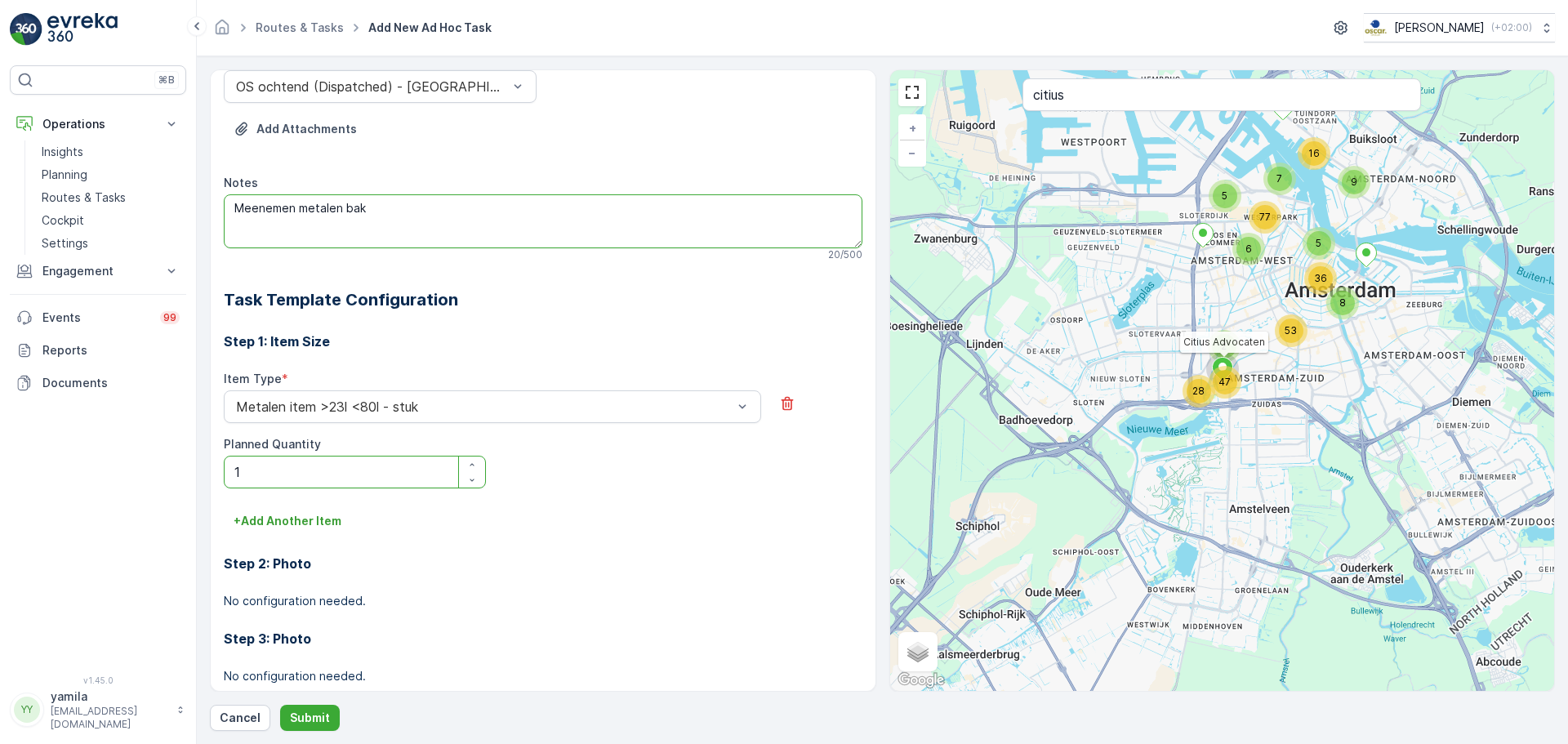 click on "Meenemen metalen bak" at bounding box center [543, 221] 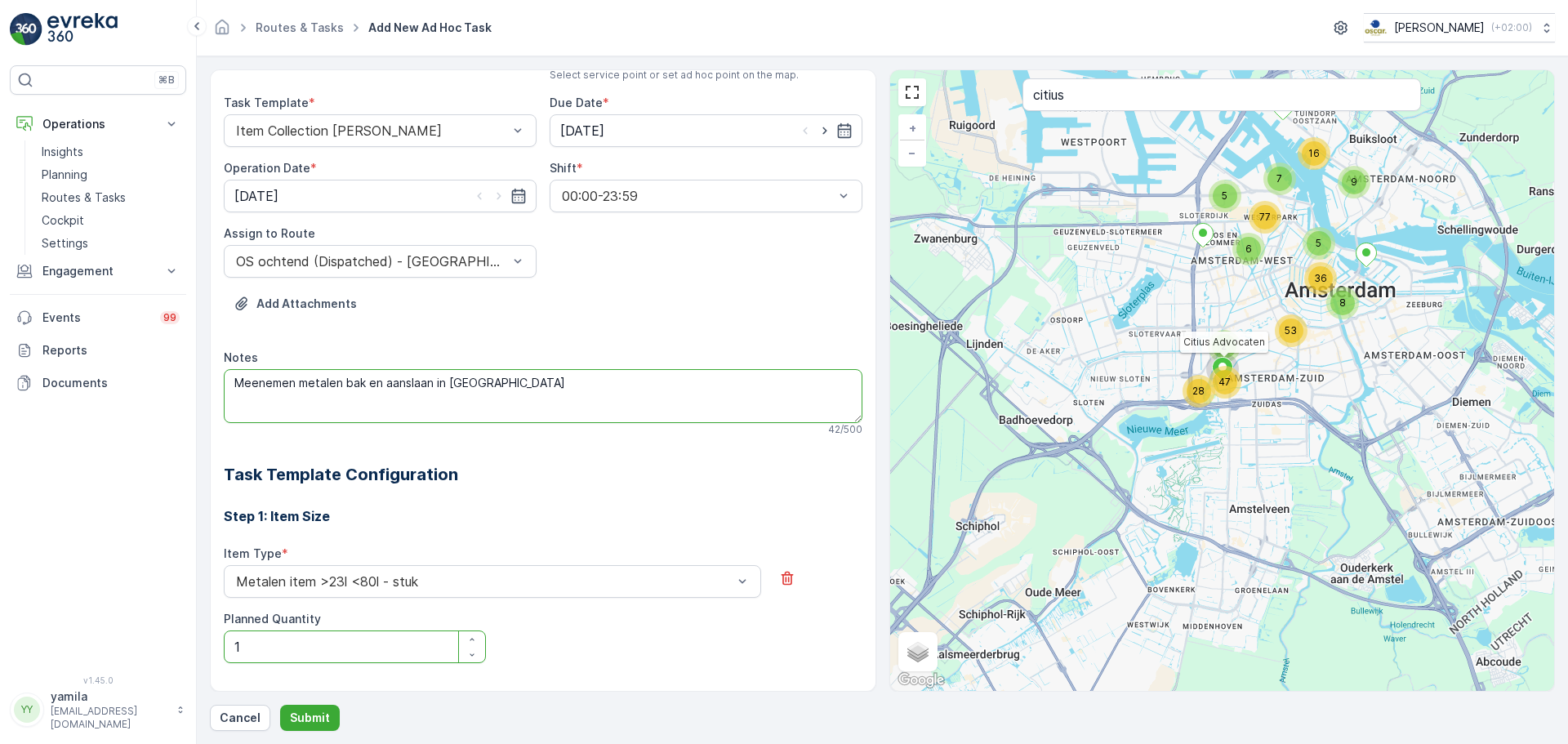 scroll, scrollTop: 0, scrollLeft: 0, axis: both 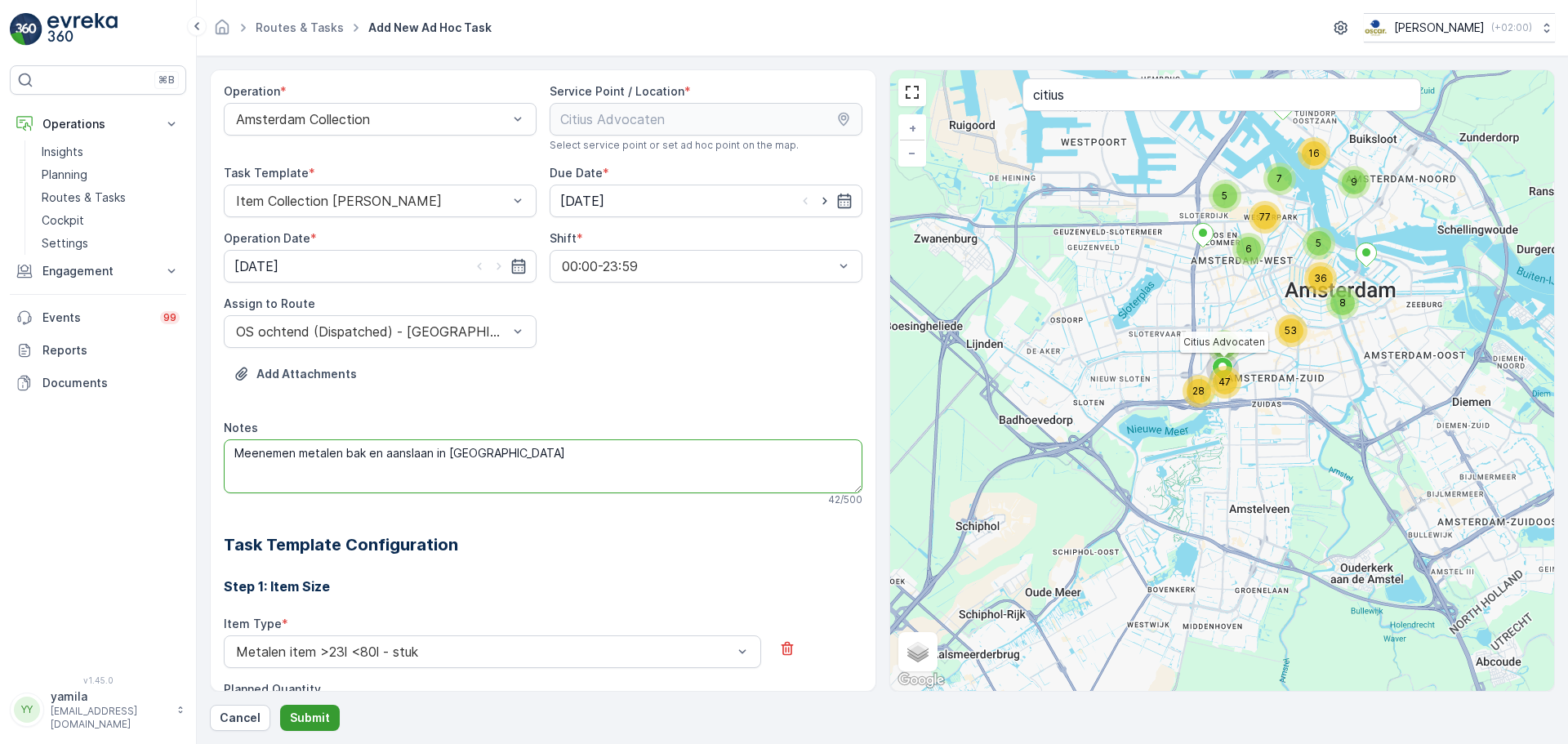 type on "Meenemen metalen bak en aanslaan in [GEOGRAPHIC_DATA]" 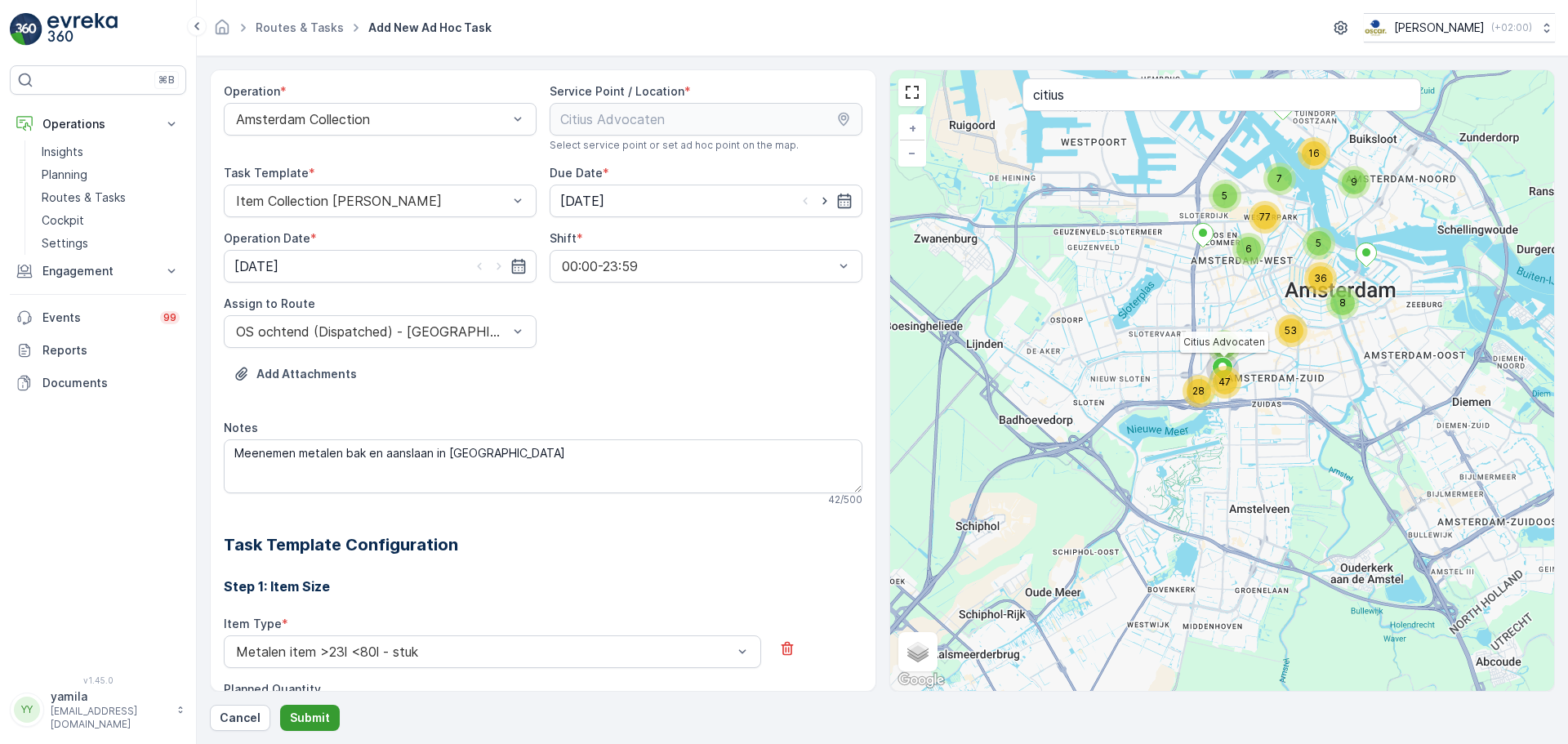 click on "Submit" at bounding box center (310, 718) 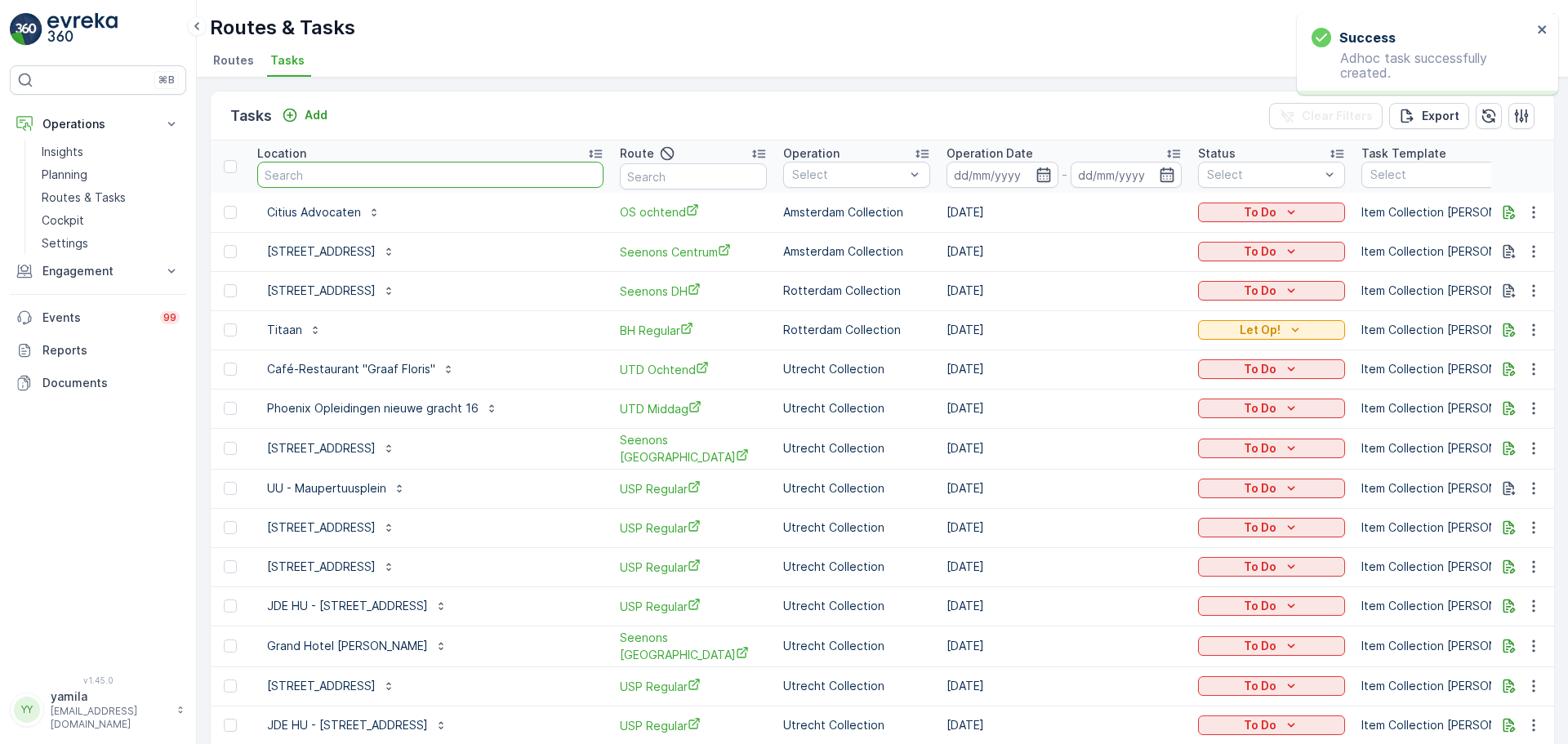 click at bounding box center [430, 175] 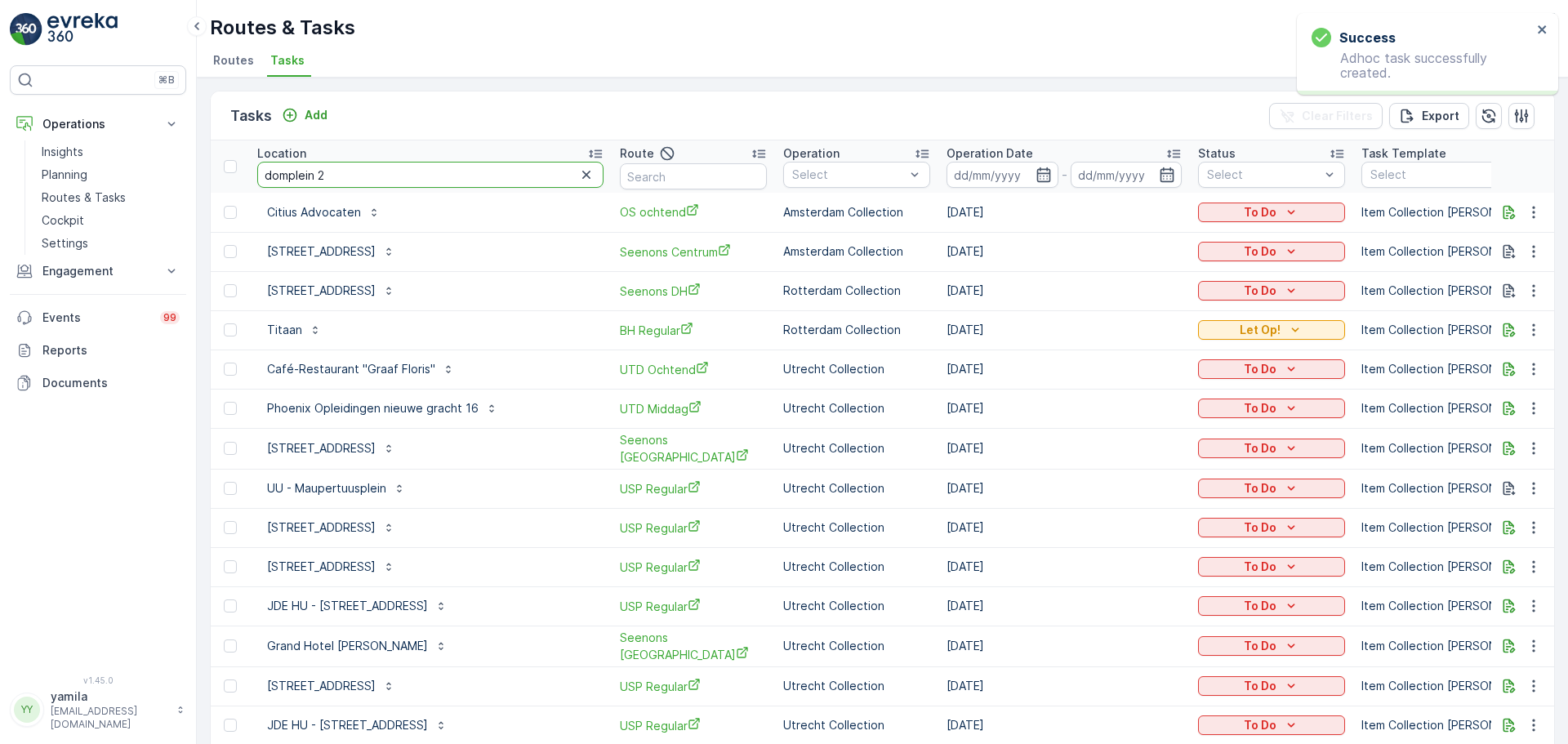 type on "[STREET_ADDRESS]" 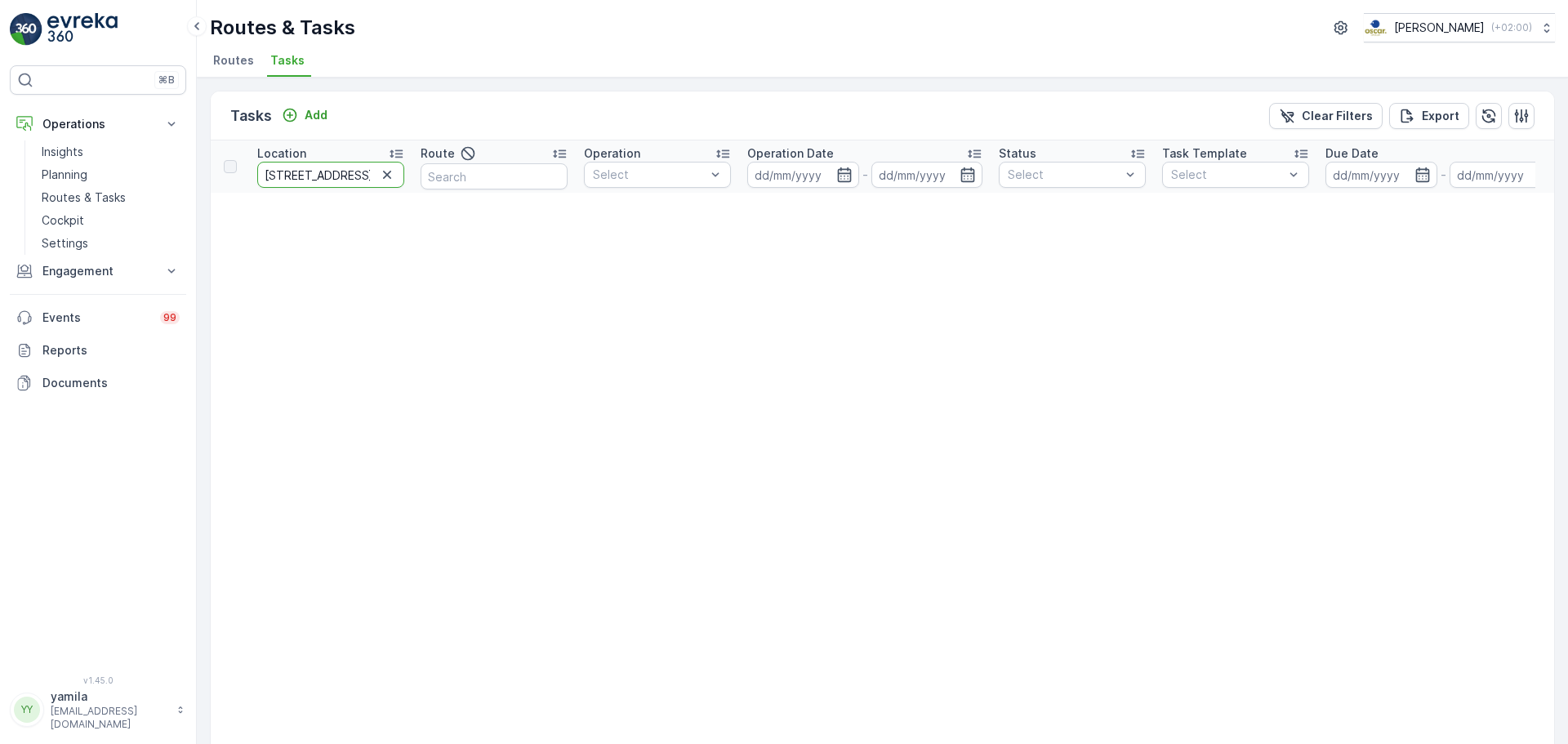 click on "[STREET_ADDRESS]" at bounding box center [331, 175] 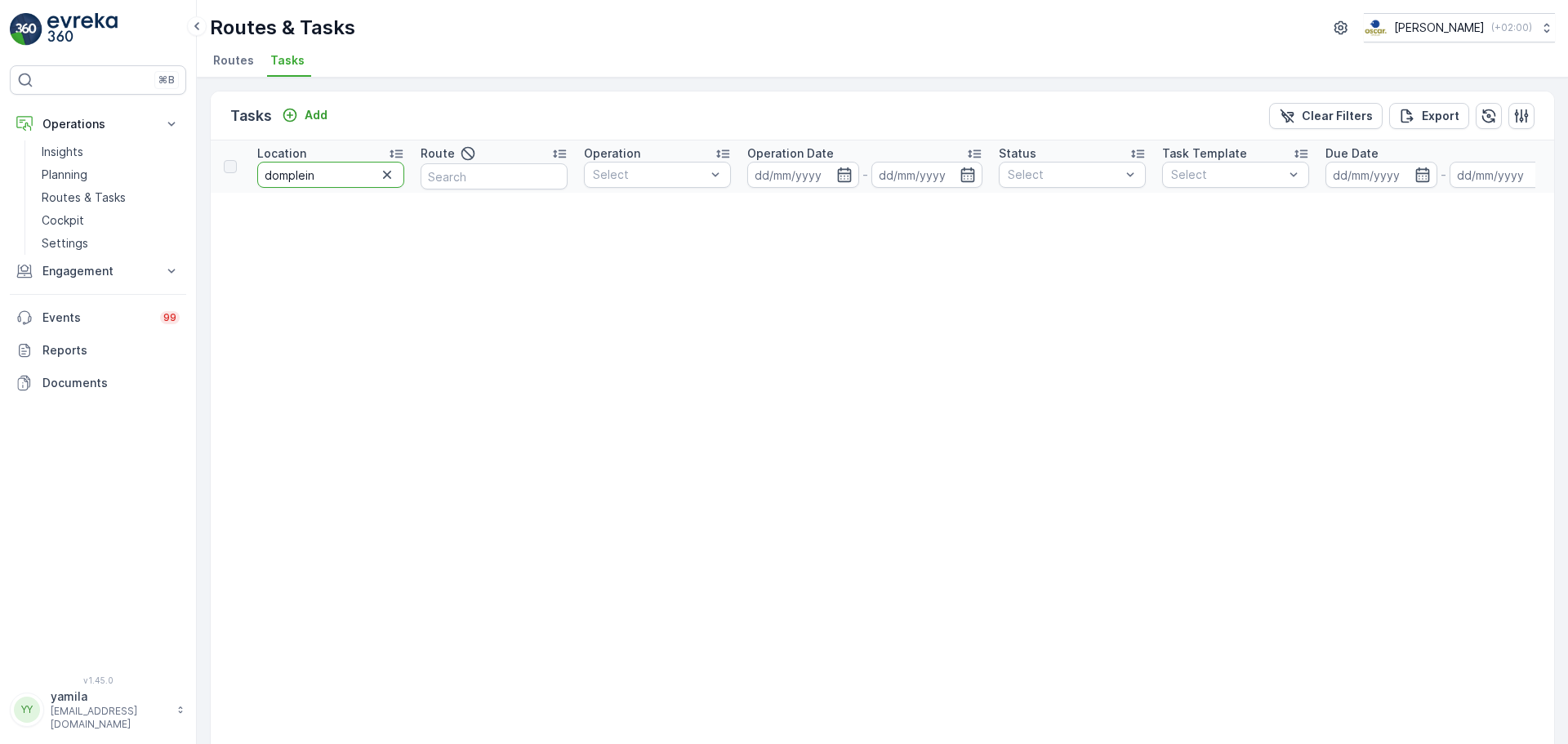 type on "domplein" 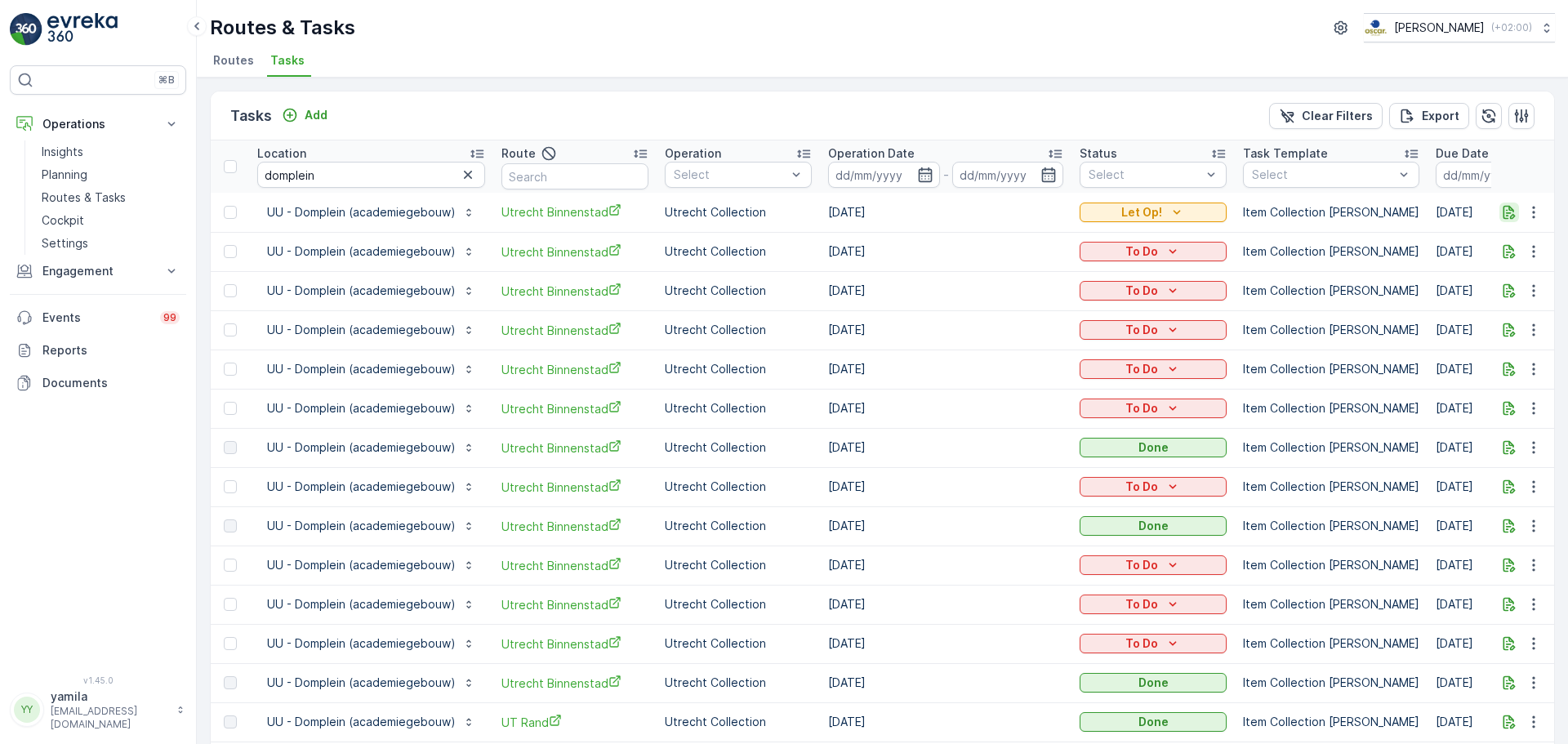 click 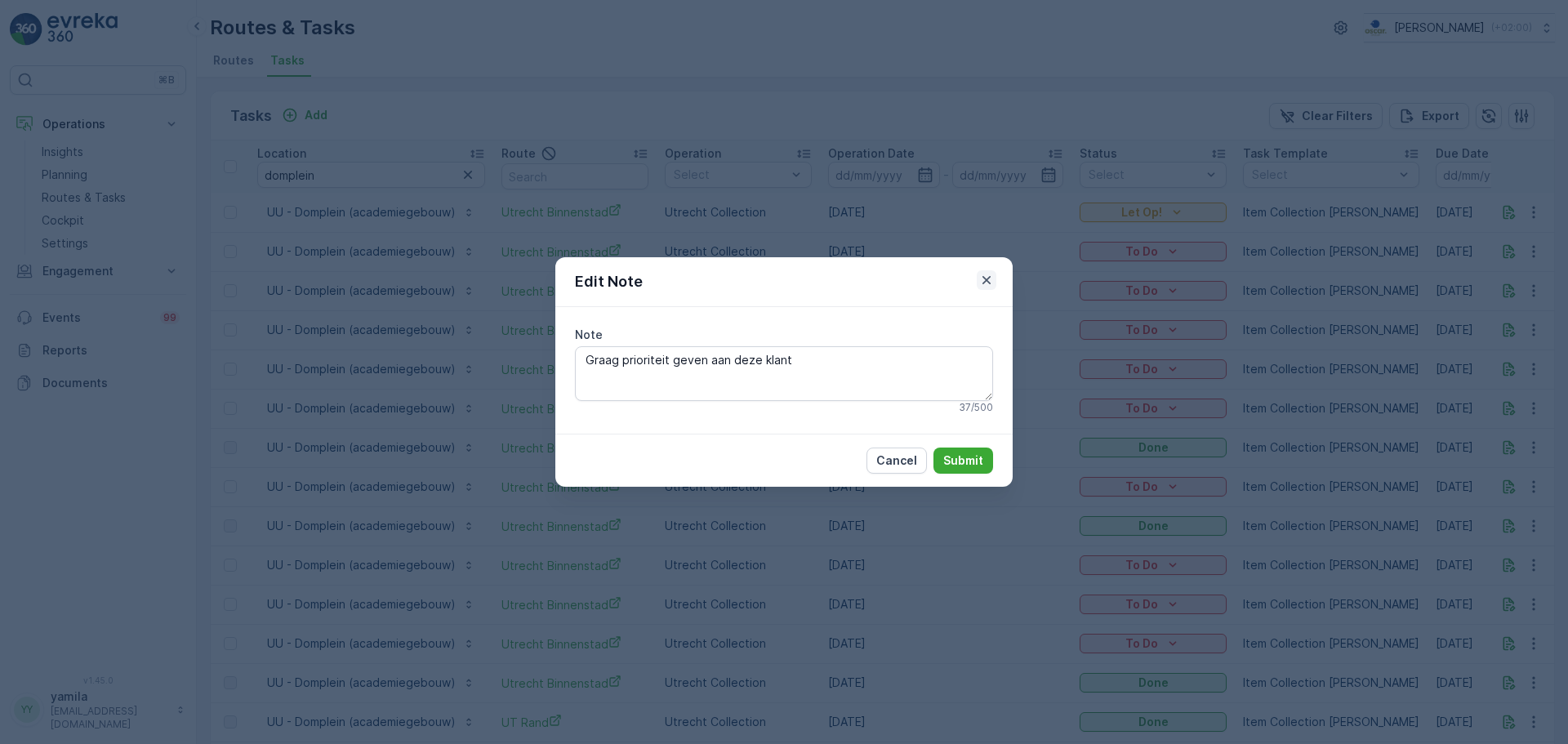 click 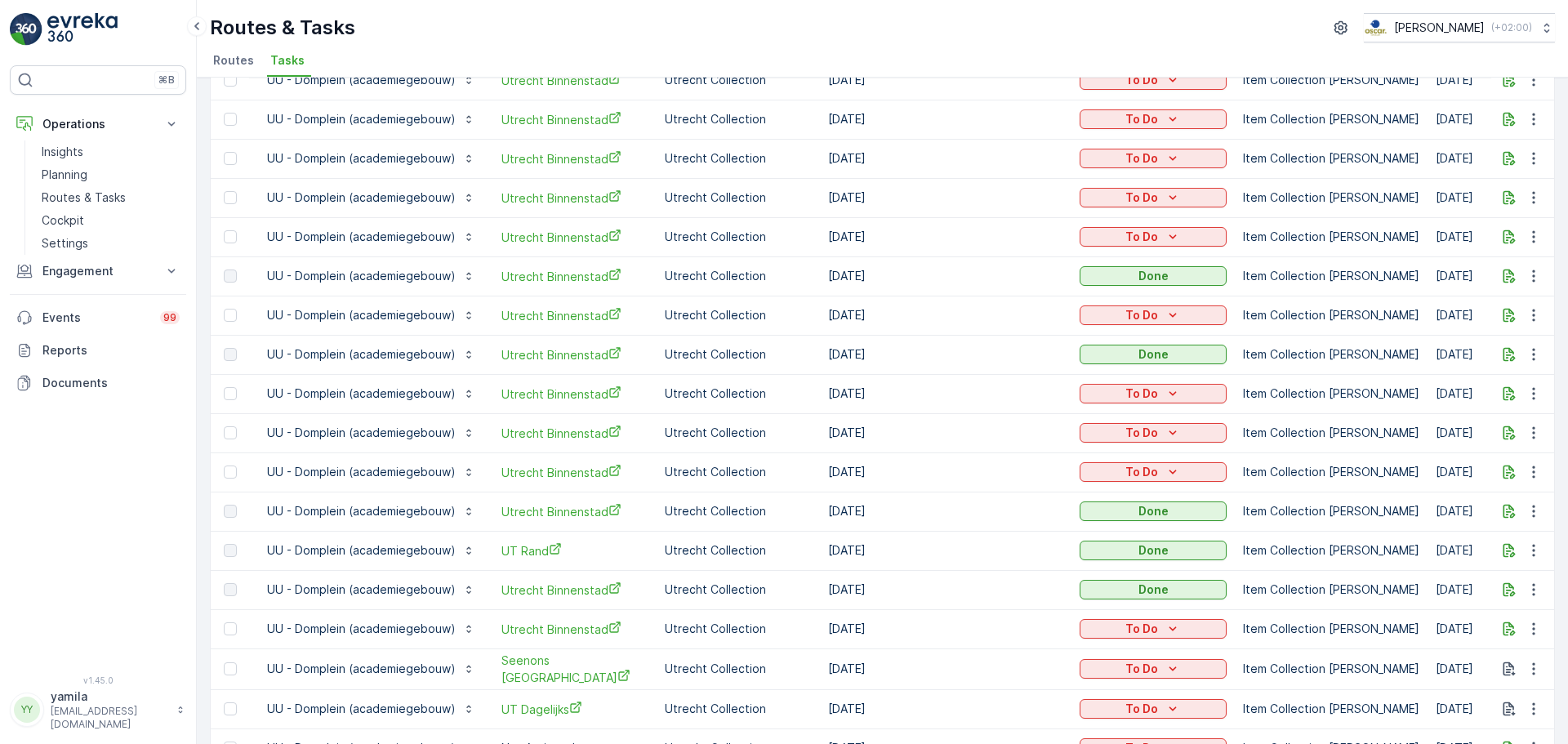 scroll, scrollTop: 8, scrollLeft: 0, axis: vertical 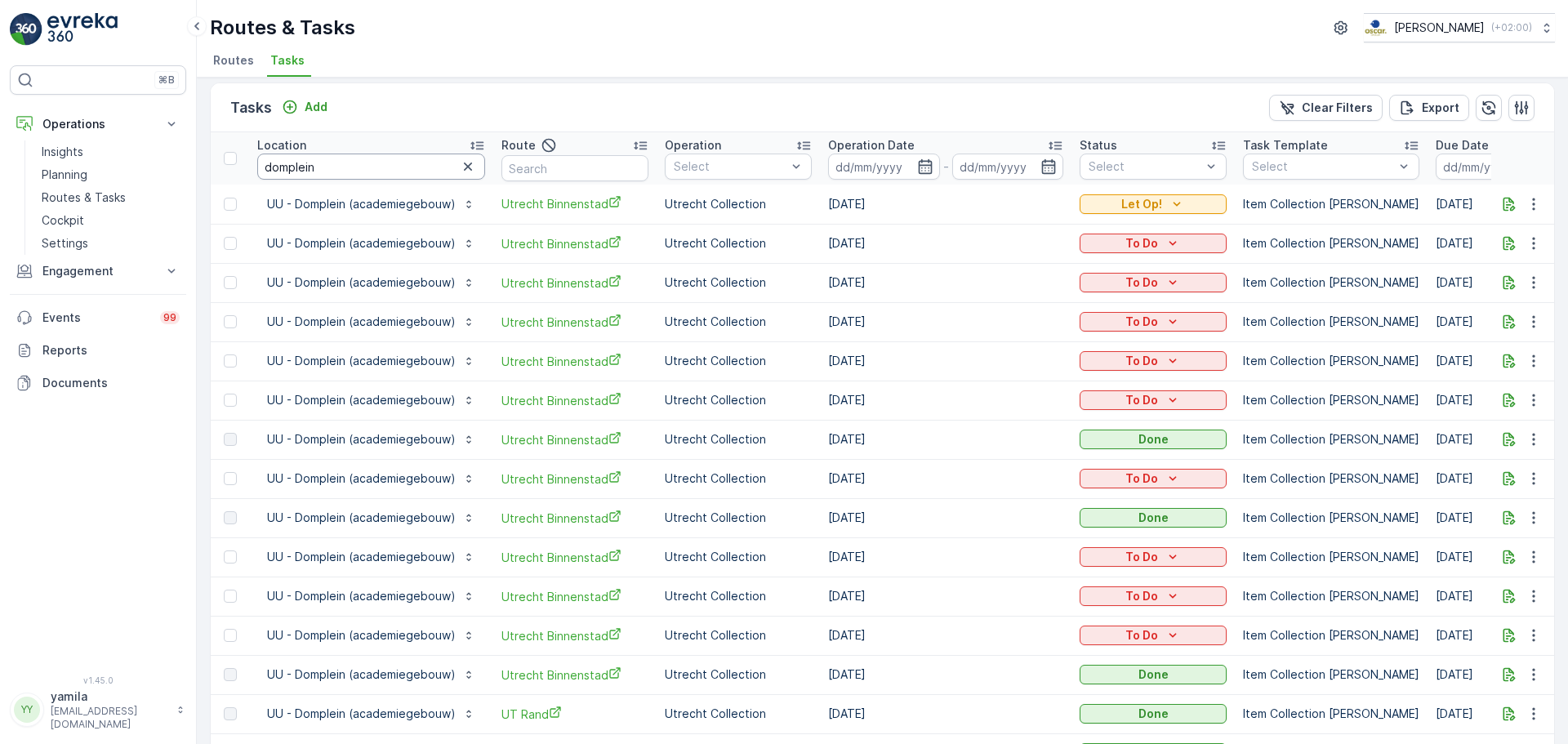 click on "Location" at bounding box center [371, 145] 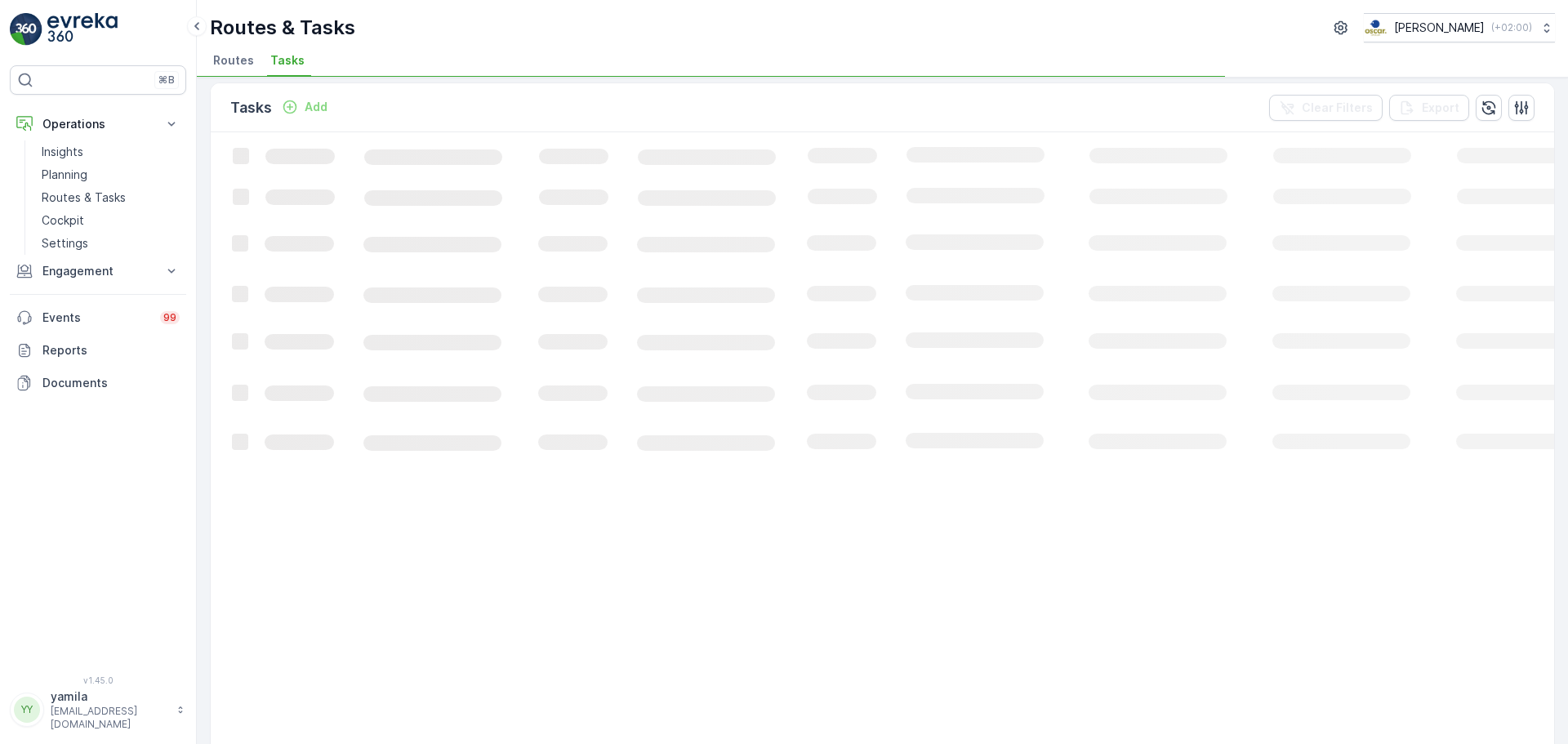 click on "Loading..." 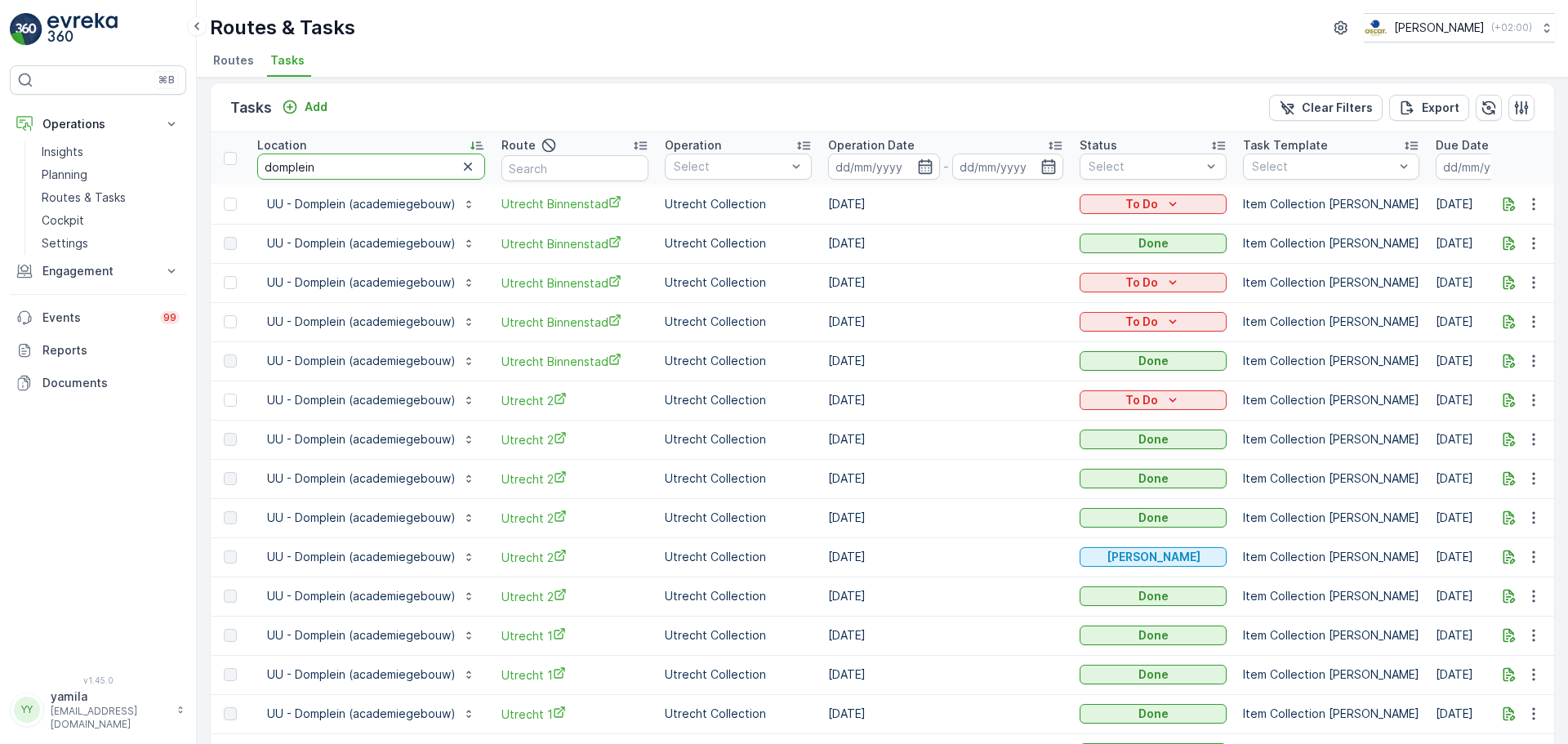 click on "domplein" at bounding box center [371, 167] 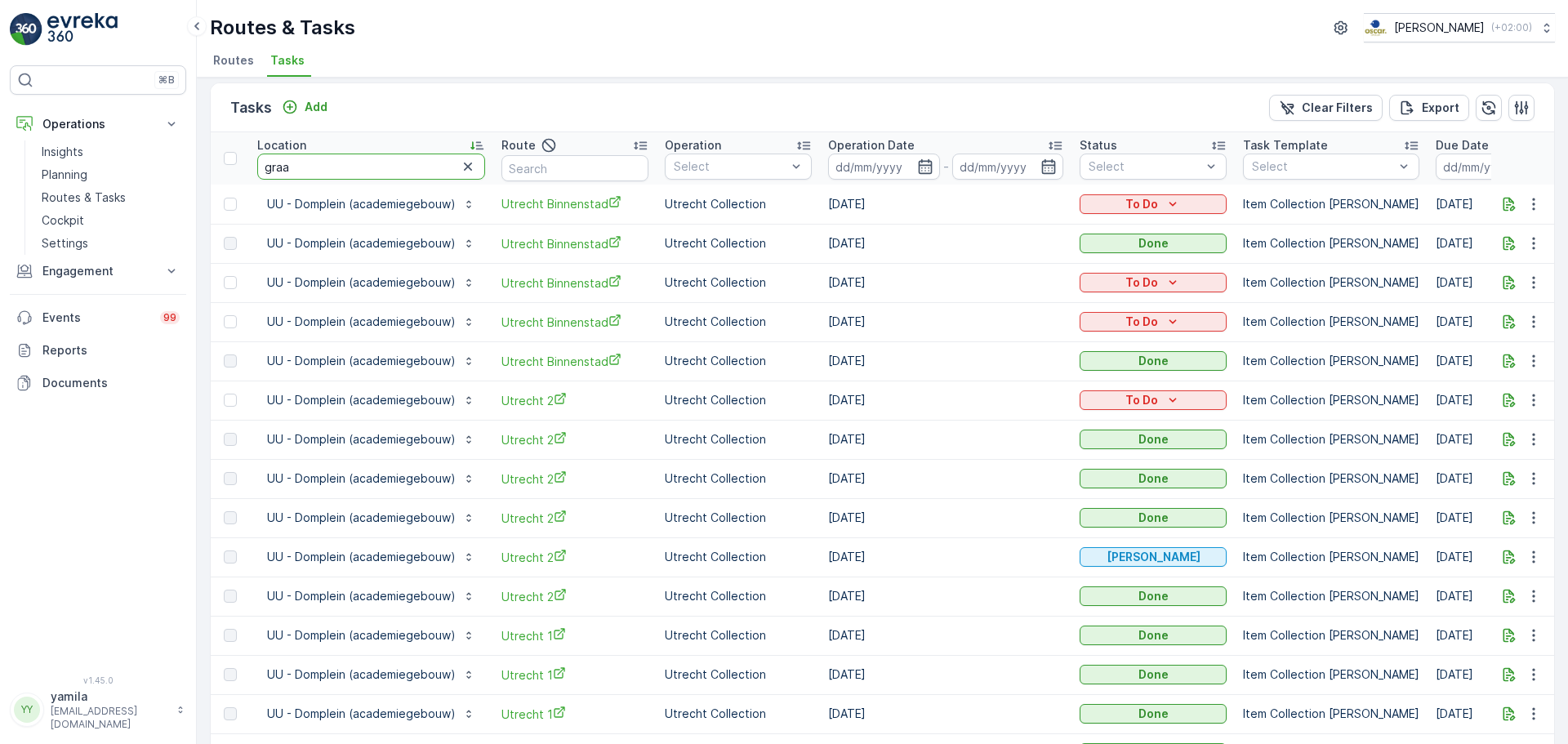 type on "graaf" 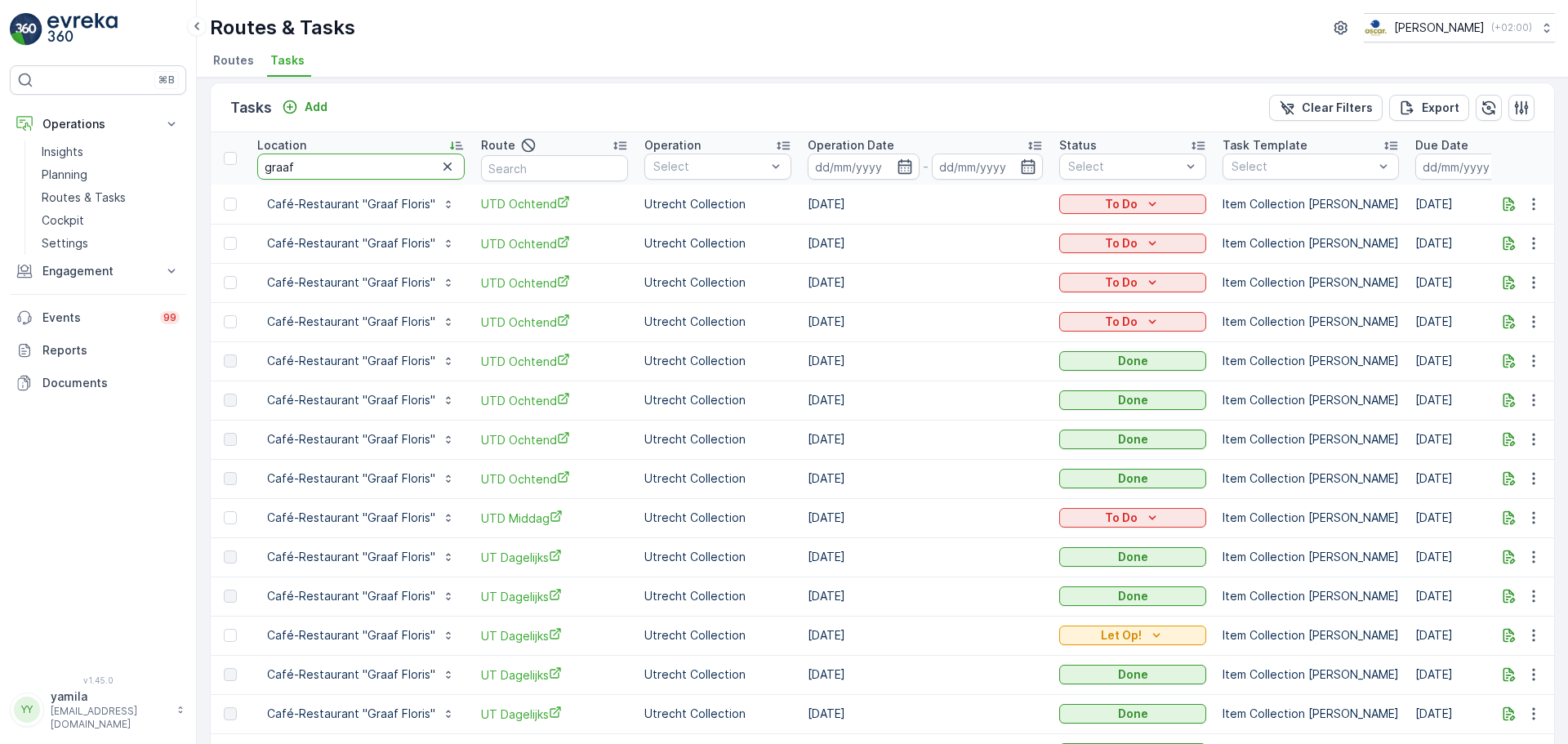 click on "graaf" at bounding box center [361, 167] 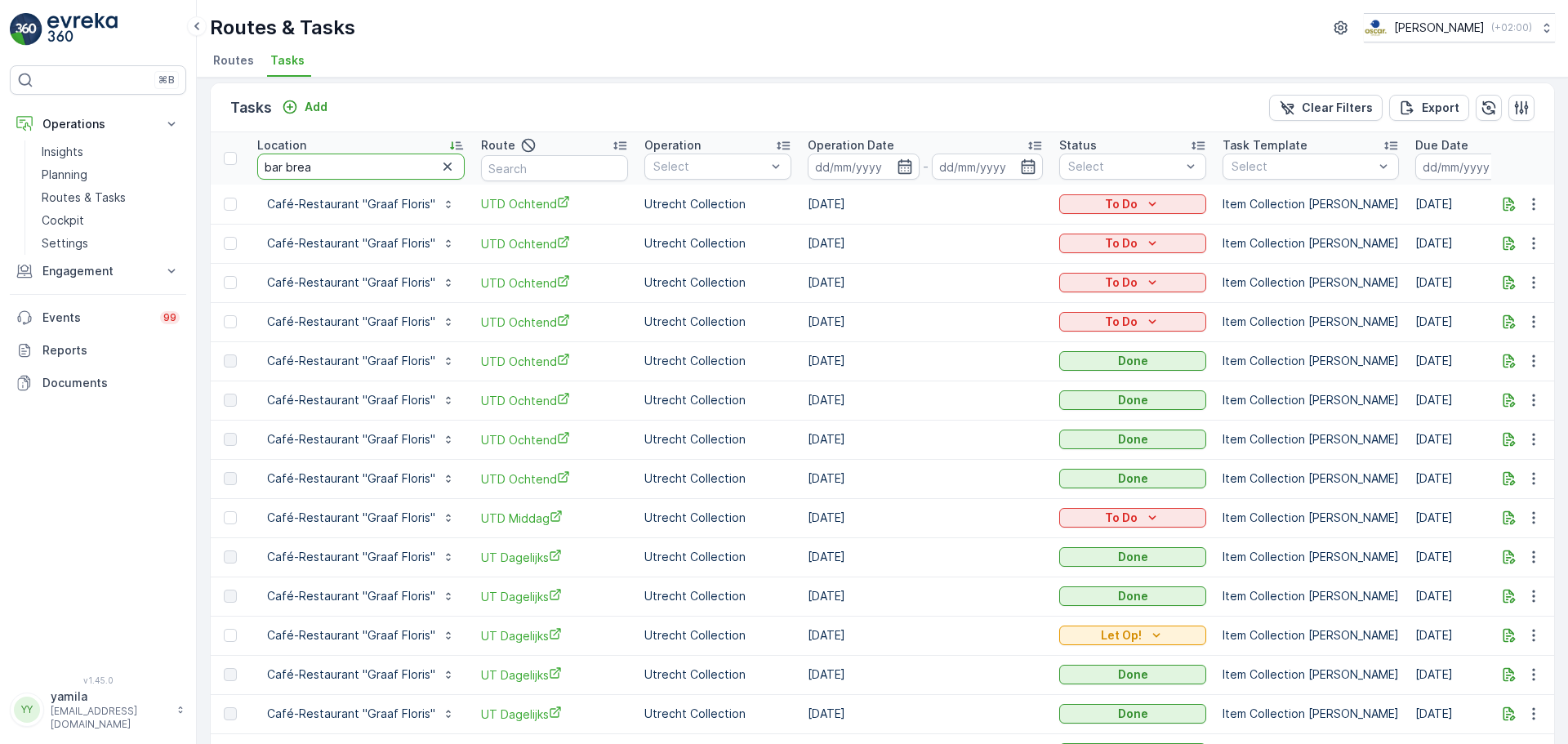 type on "bar break" 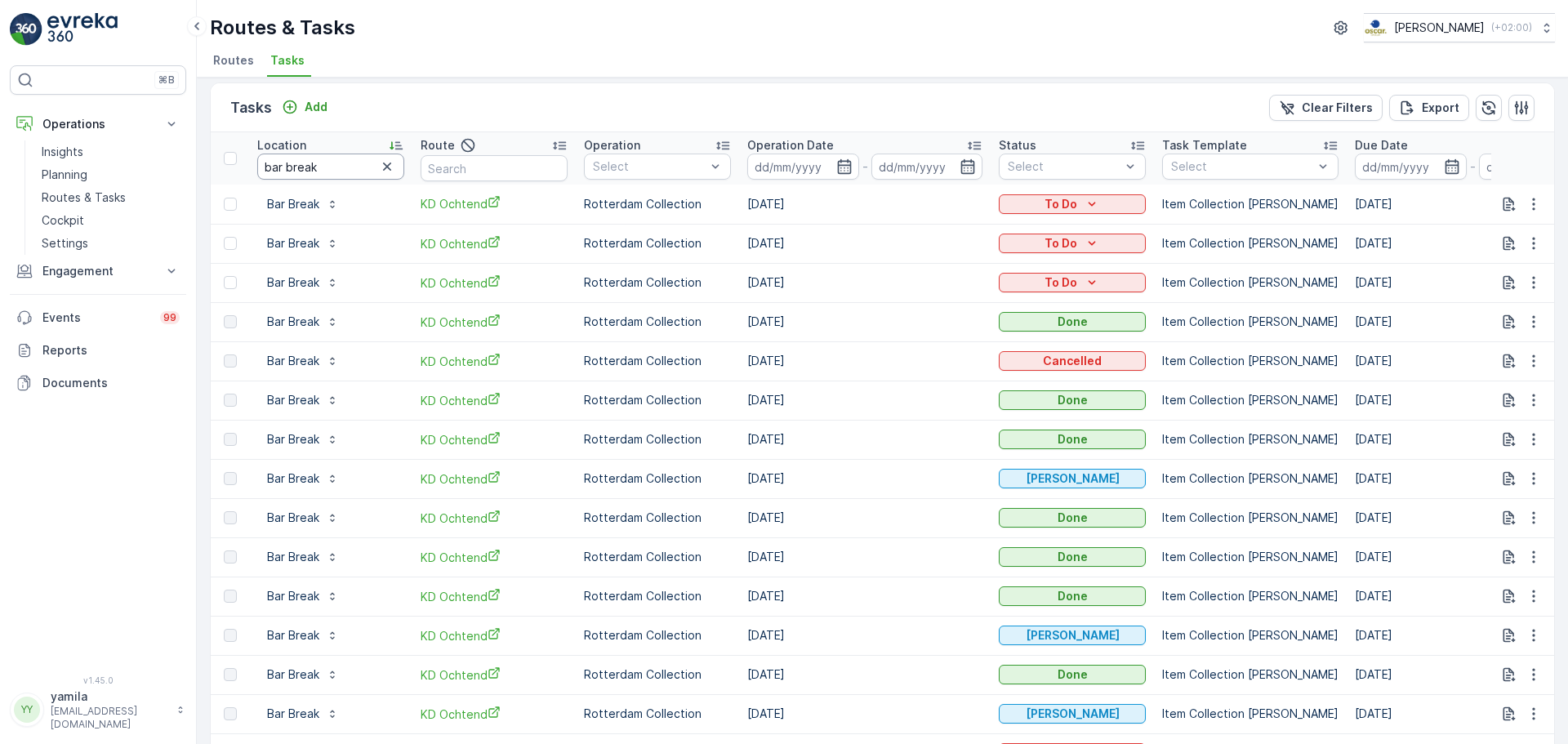 click on "bar break" at bounding box center [331, 167] 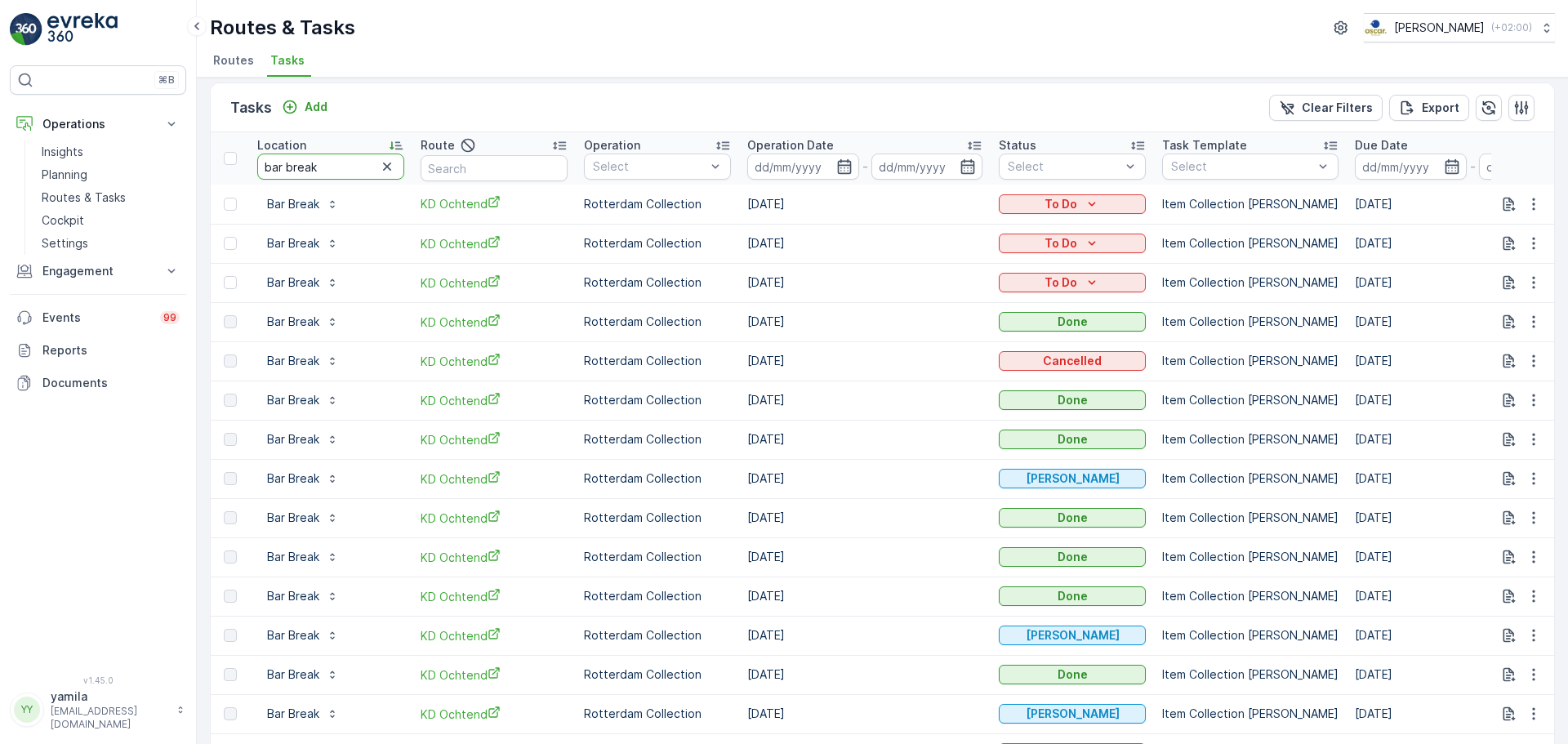 click on "bar break" at bounding box center (331, 167) 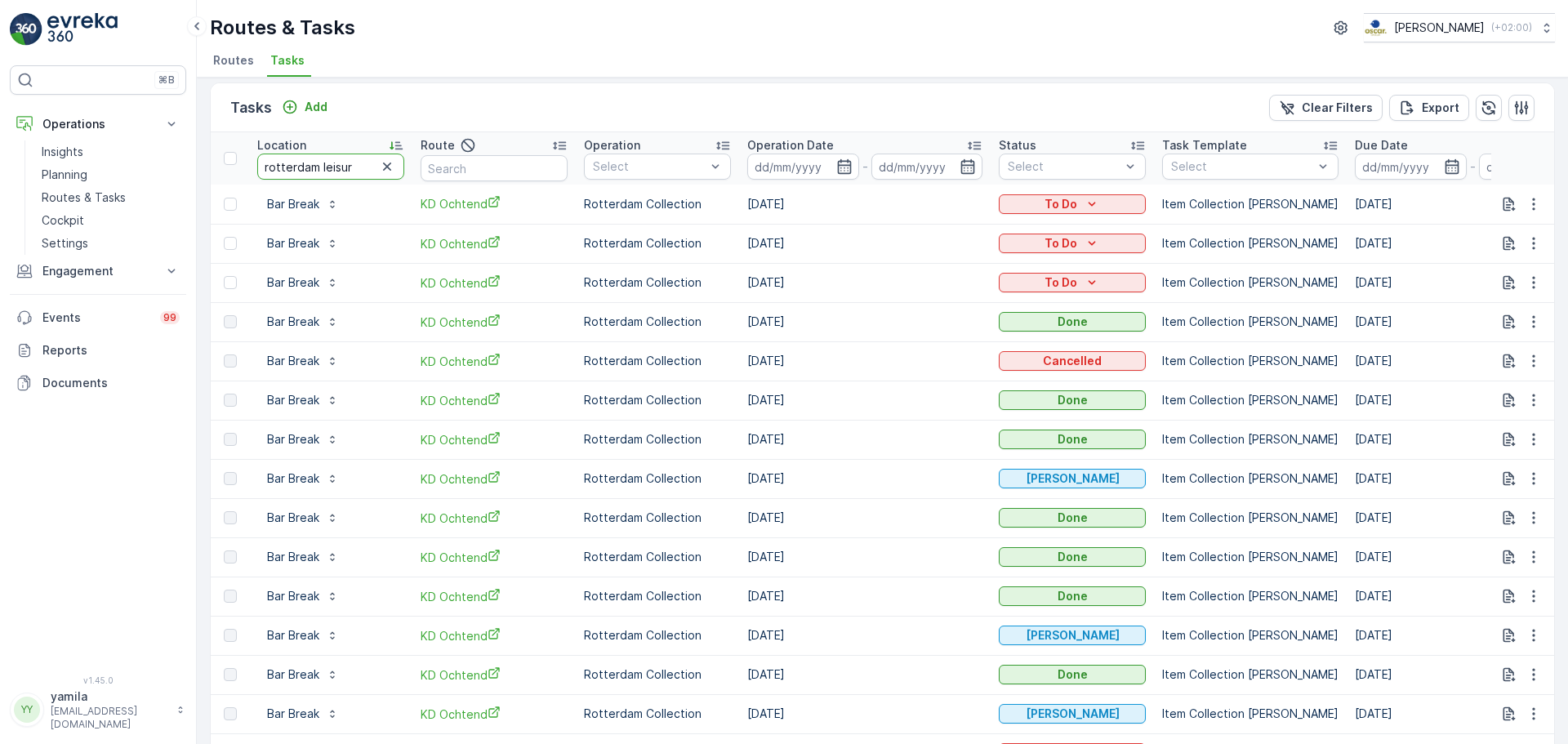 type on "[GEOGRAPHIC_DATA] leisure" 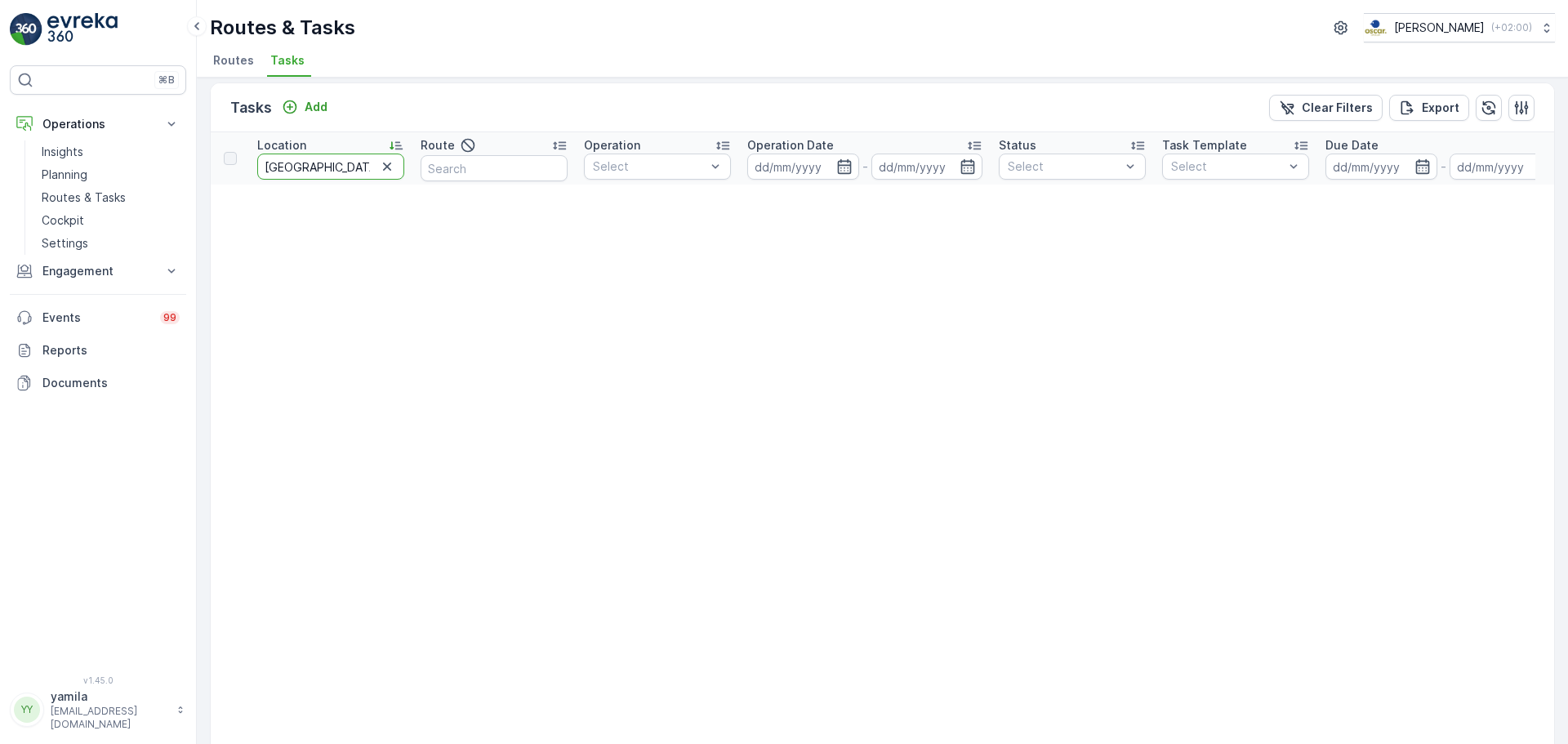 drag, startPoint x: 358, startPoint y: 169, endPoint x: 187, endPoint y: 143, distance: 172.96531 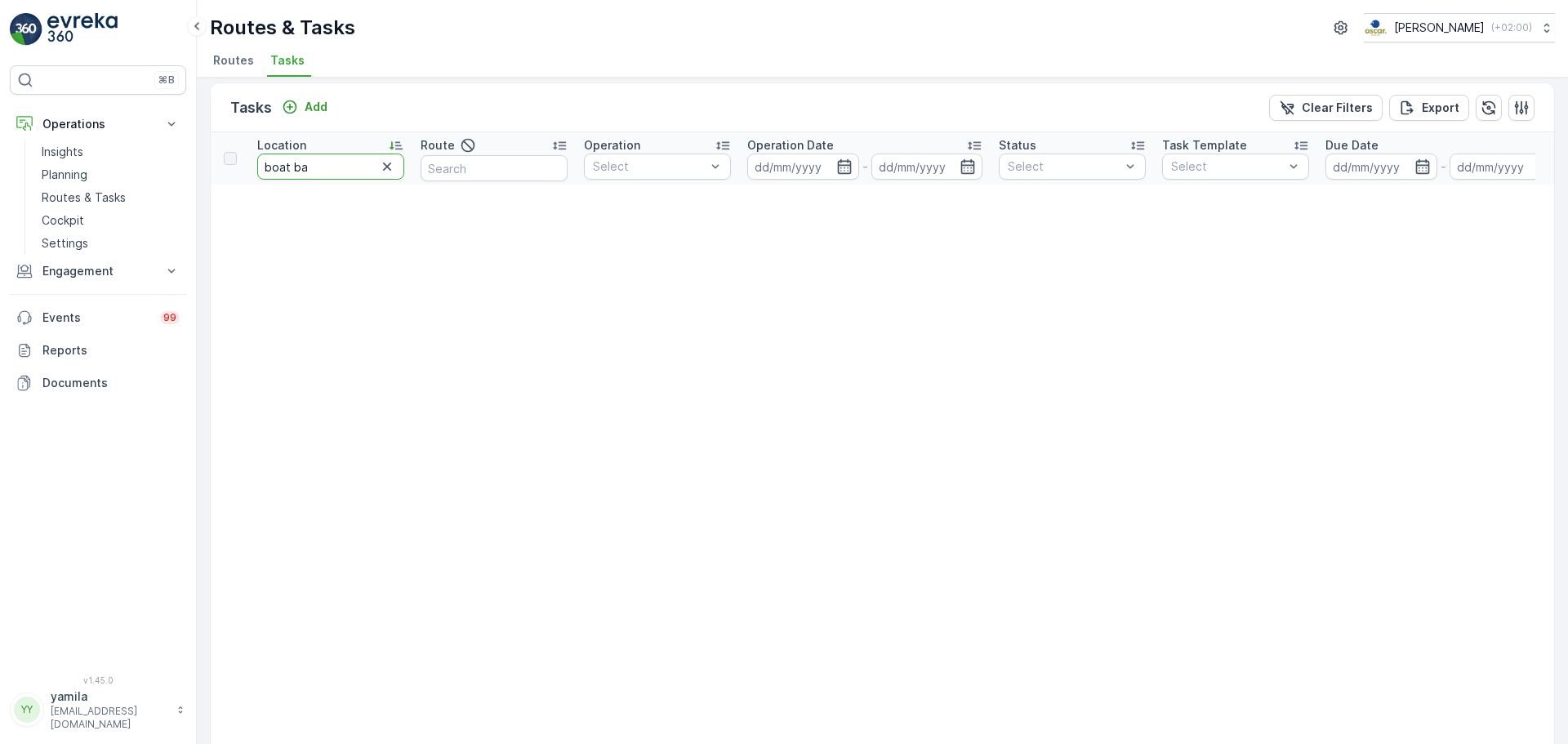 type on "boat bar" 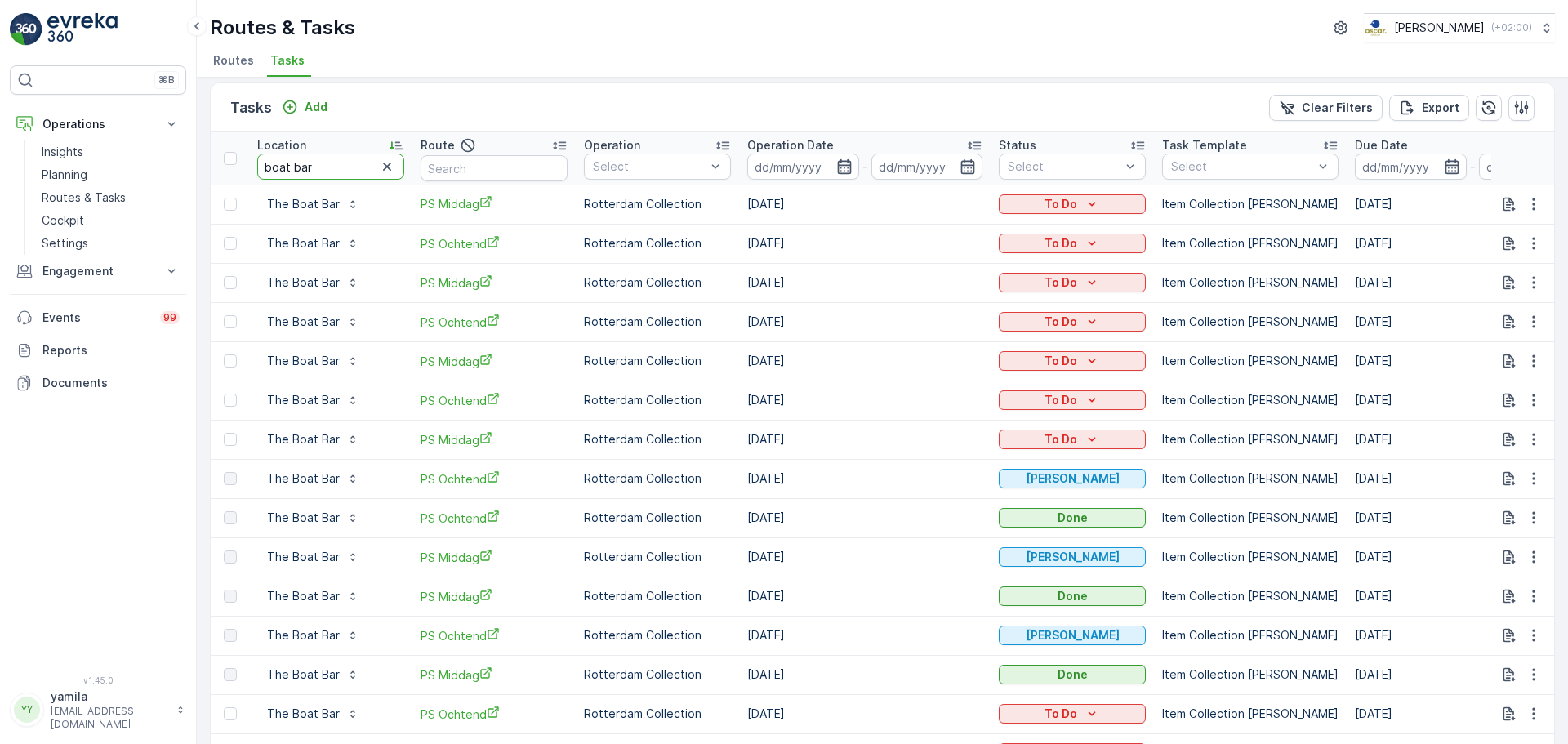 click on "boat bar" at bounding box center (331, 167) 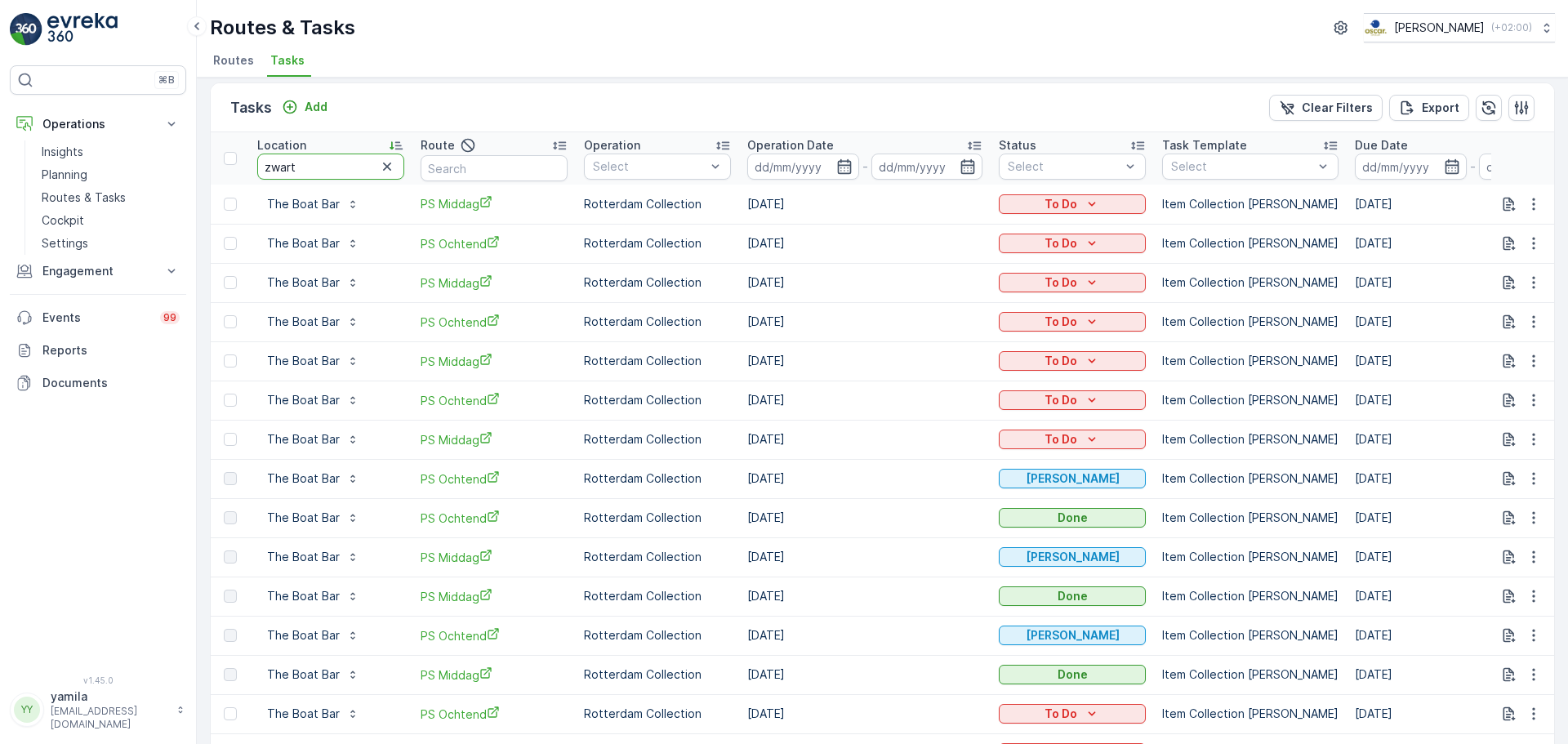 type on "zwarte" 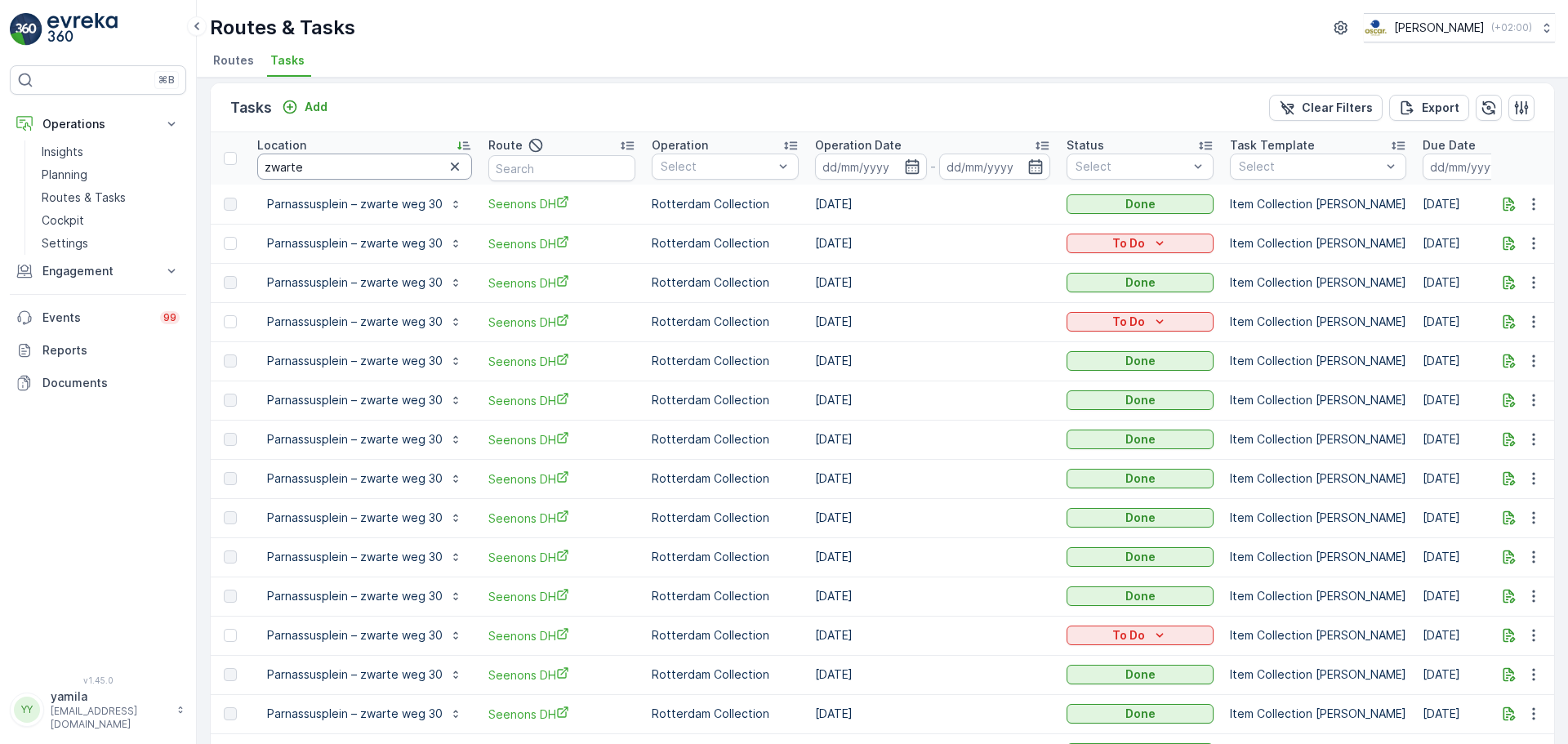 click on "zwarte" at bounding box center [364, 167] 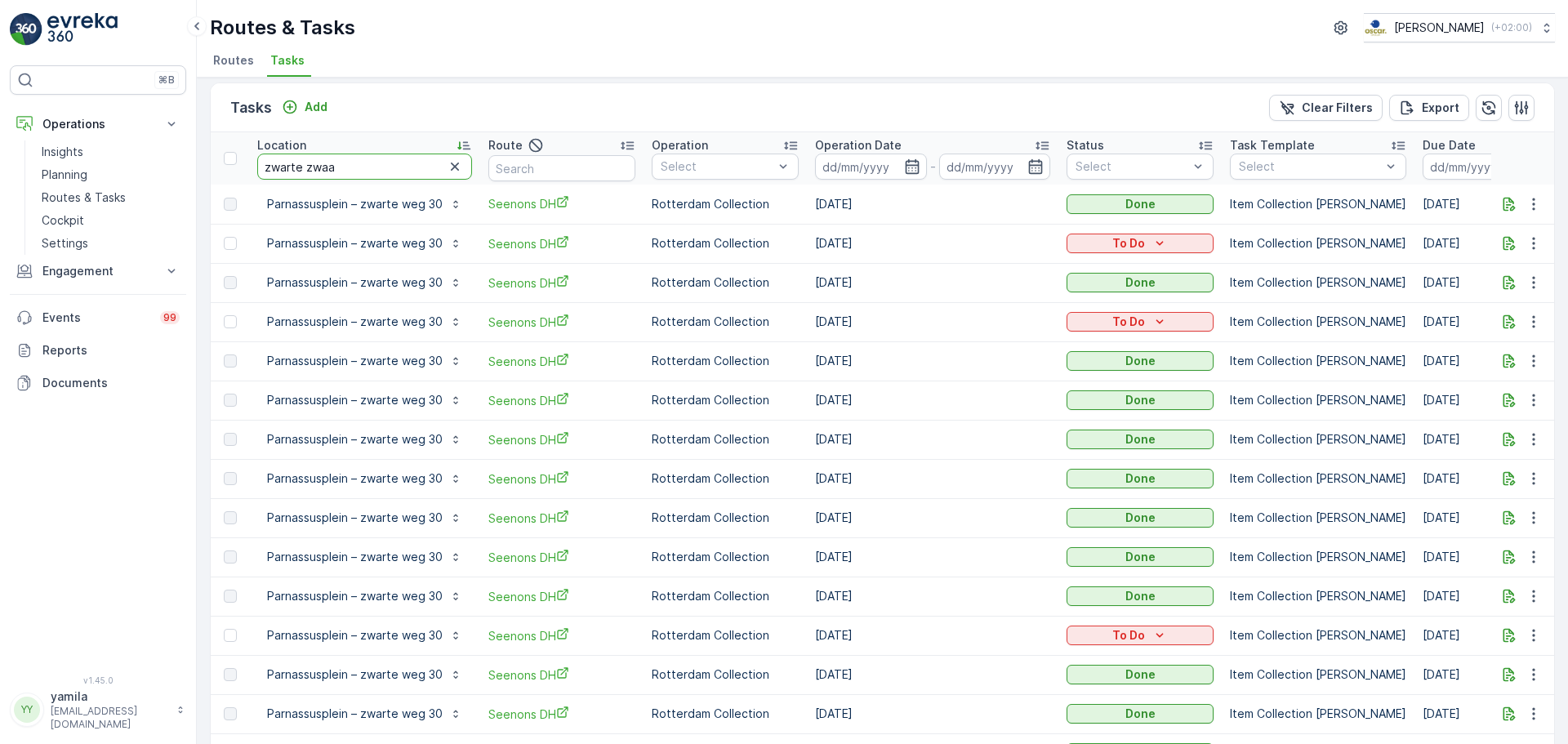 type on "zwarte zwaan" 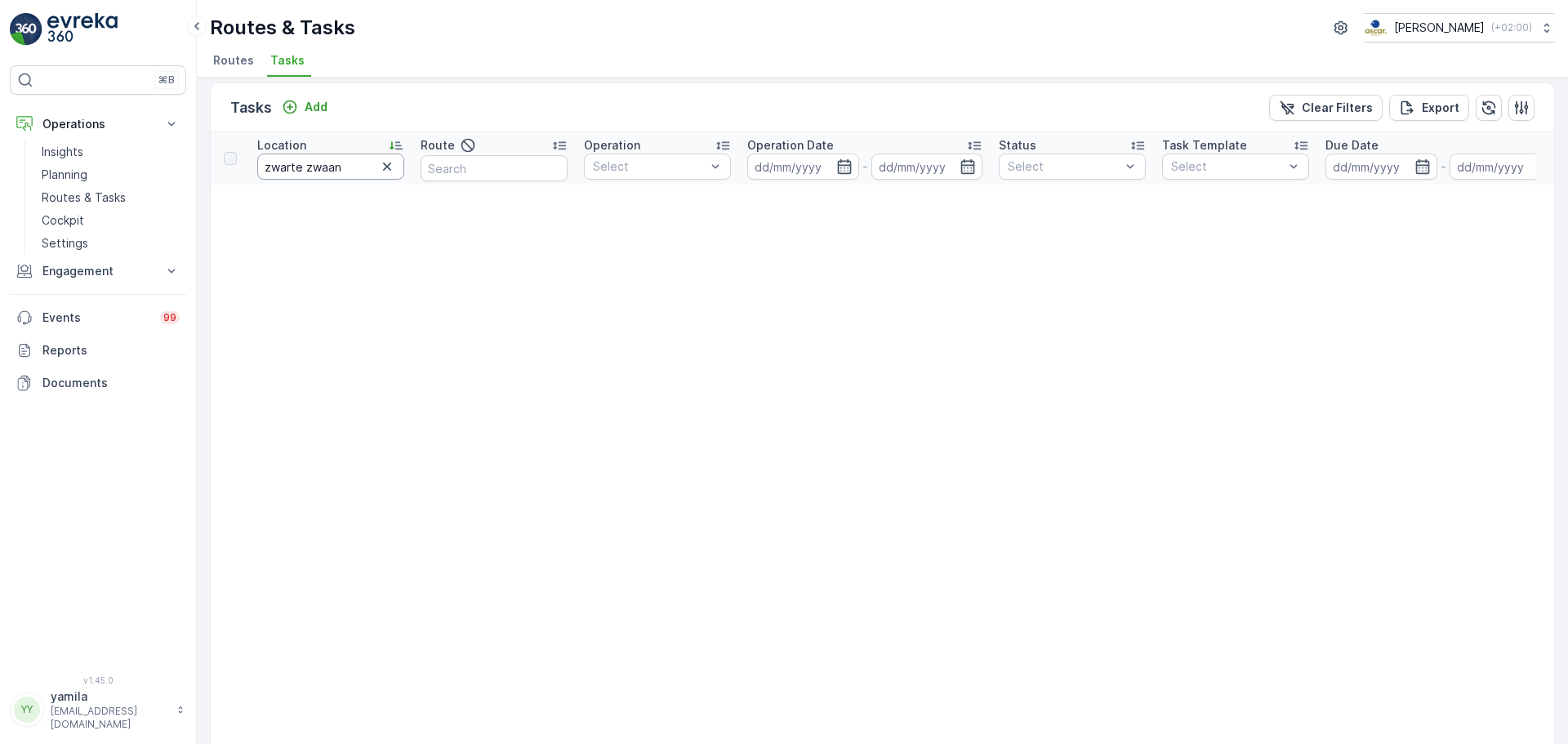 click on "zwarte zwaan" at bounding box center (331, 167) 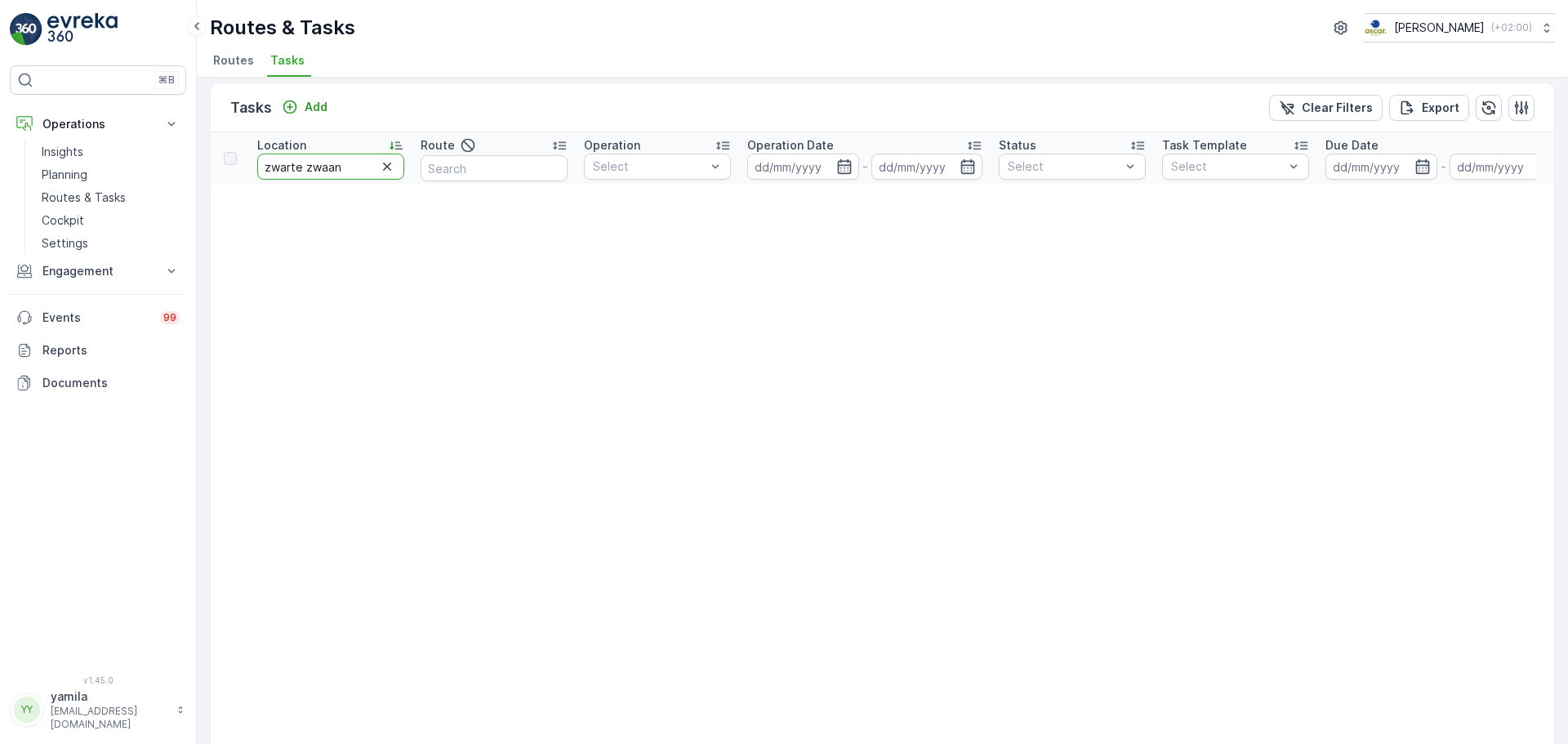 click on "zwarte zwaan" at bounding box center [331, 167] 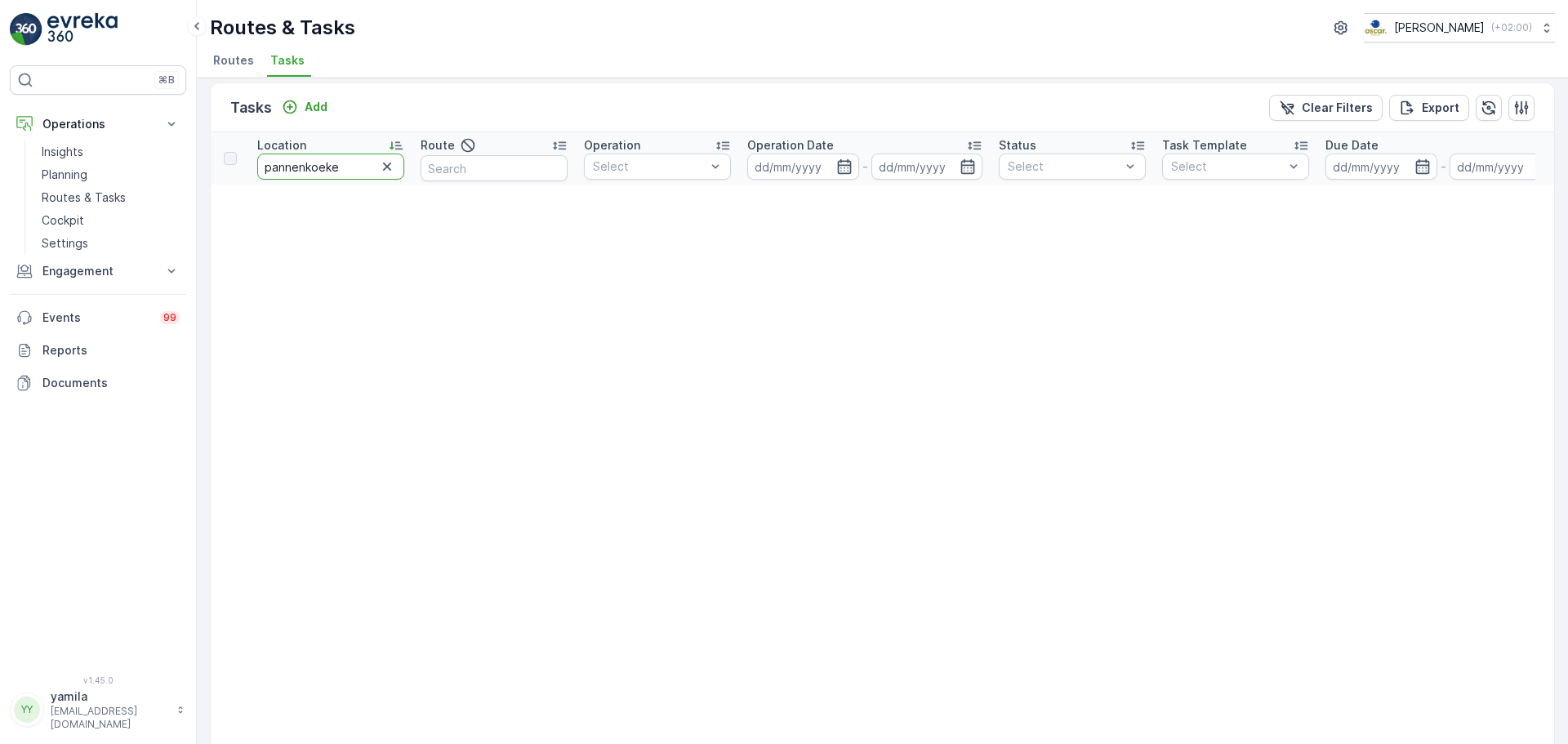 type on "pannenkoeken" 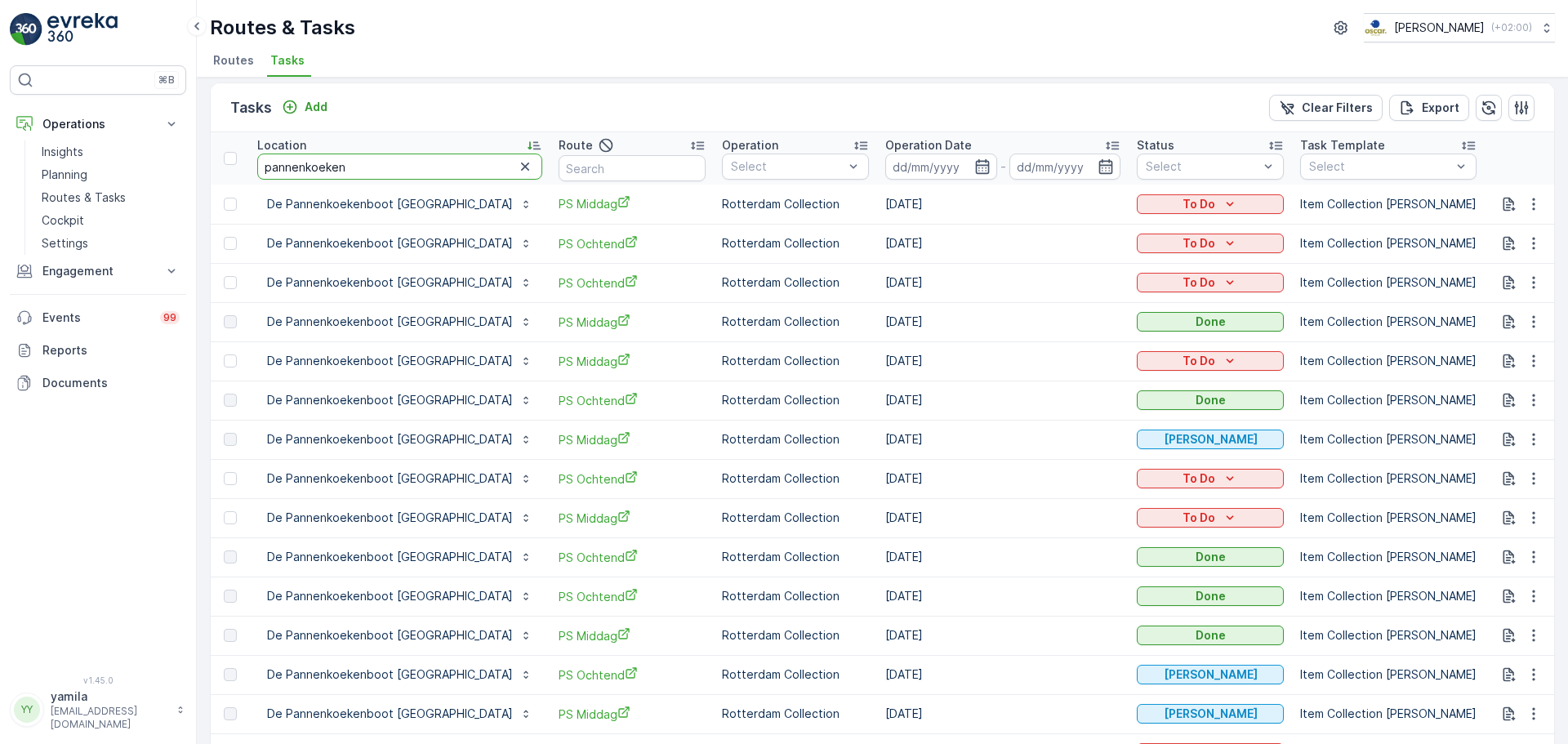 click on "pannenkoeken" at bounding box center (399, 167) 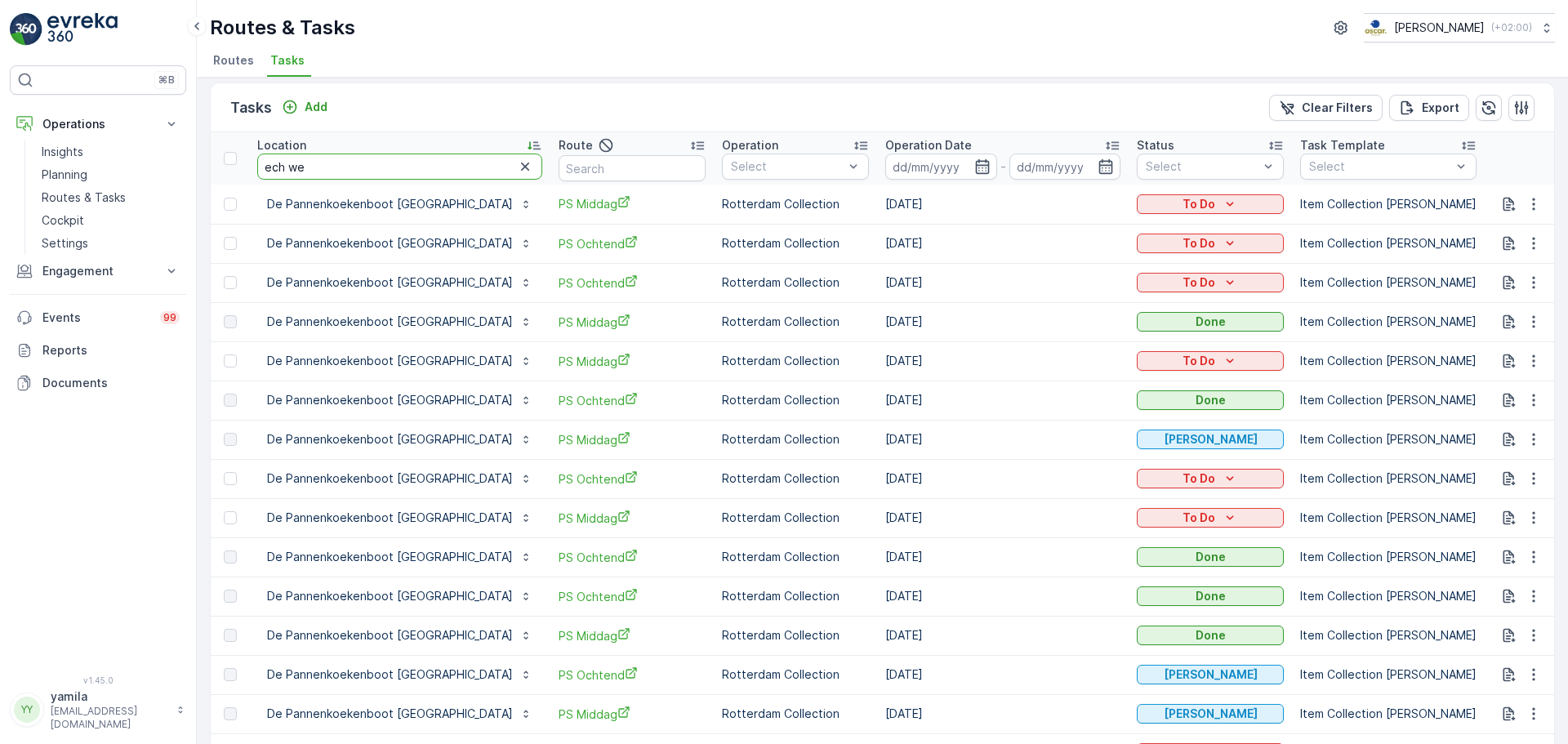 type on "ech wel" 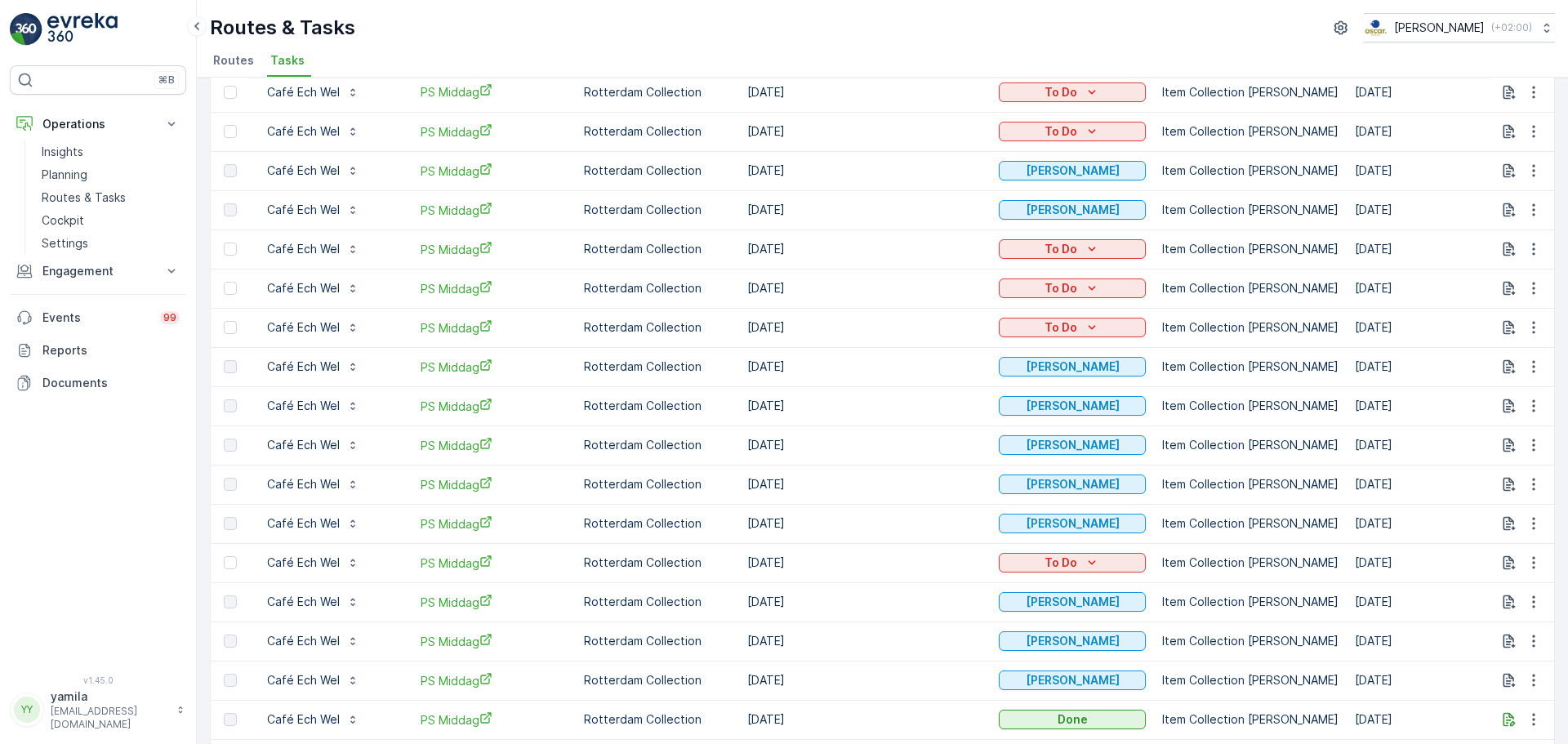 scroll, scrollTop: 0, scrollLeft: 0, axis: both 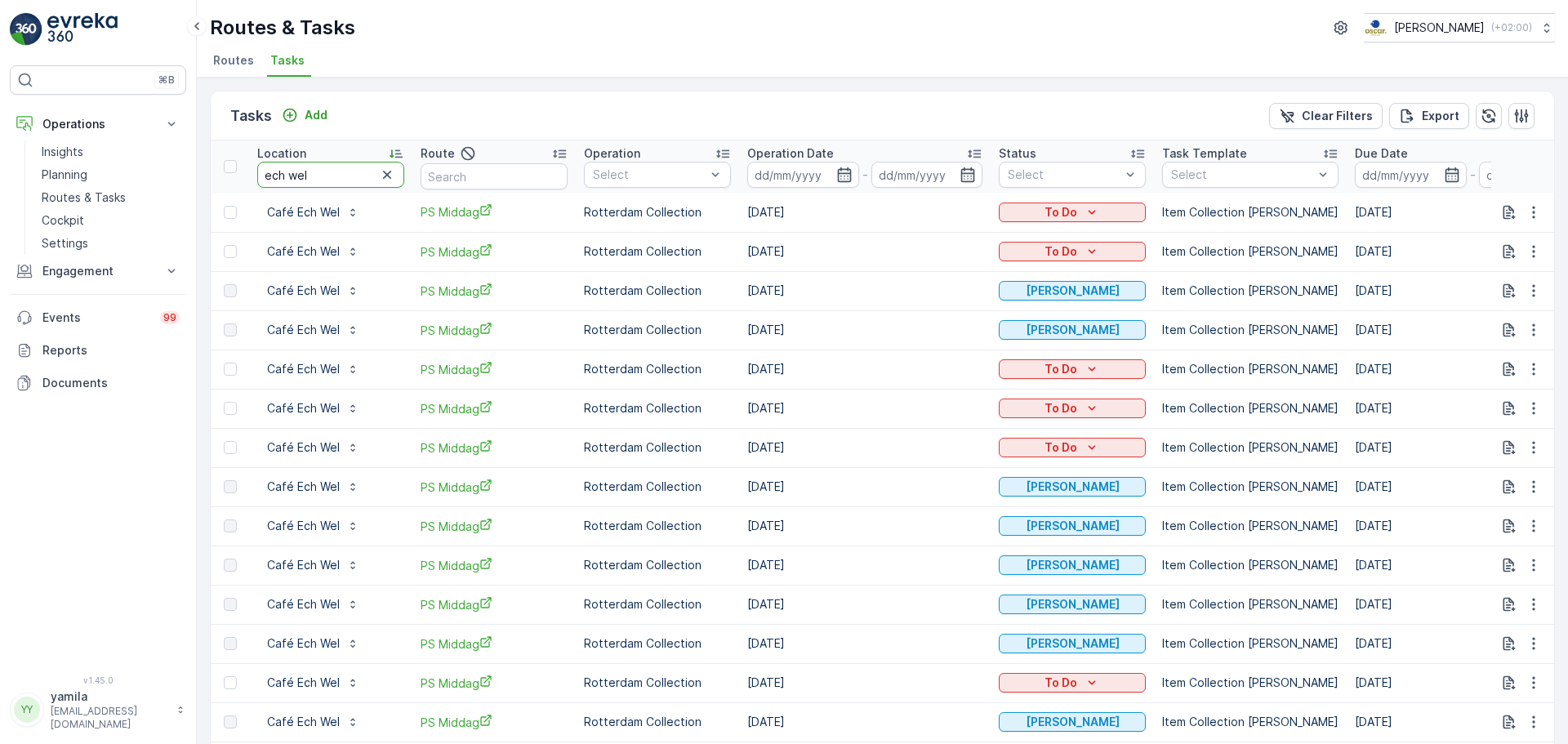 click on "ech wel" at bounding box center [331, 175] 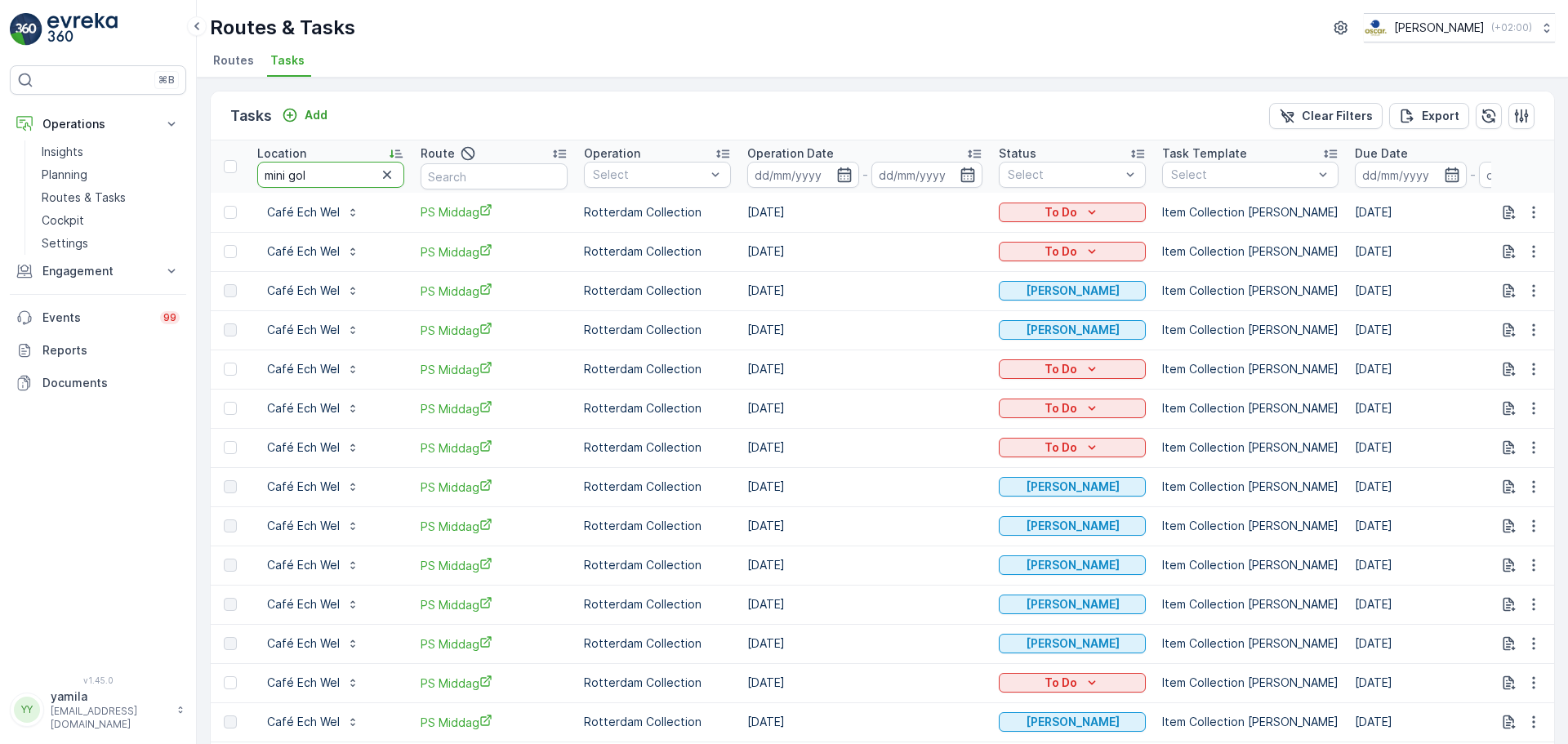type on "mini golf" 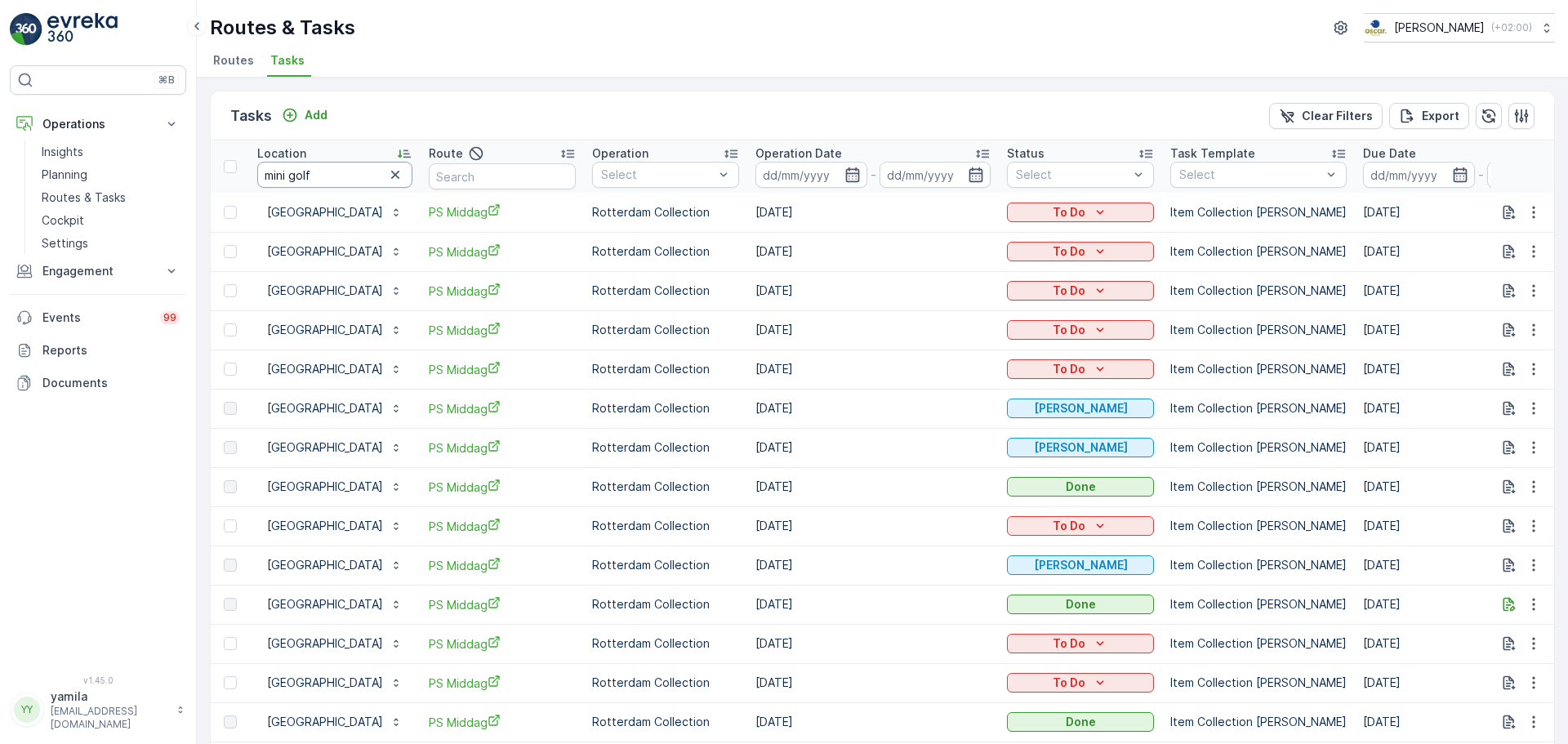 click on "mini golf" at bounding box center (335, 175) 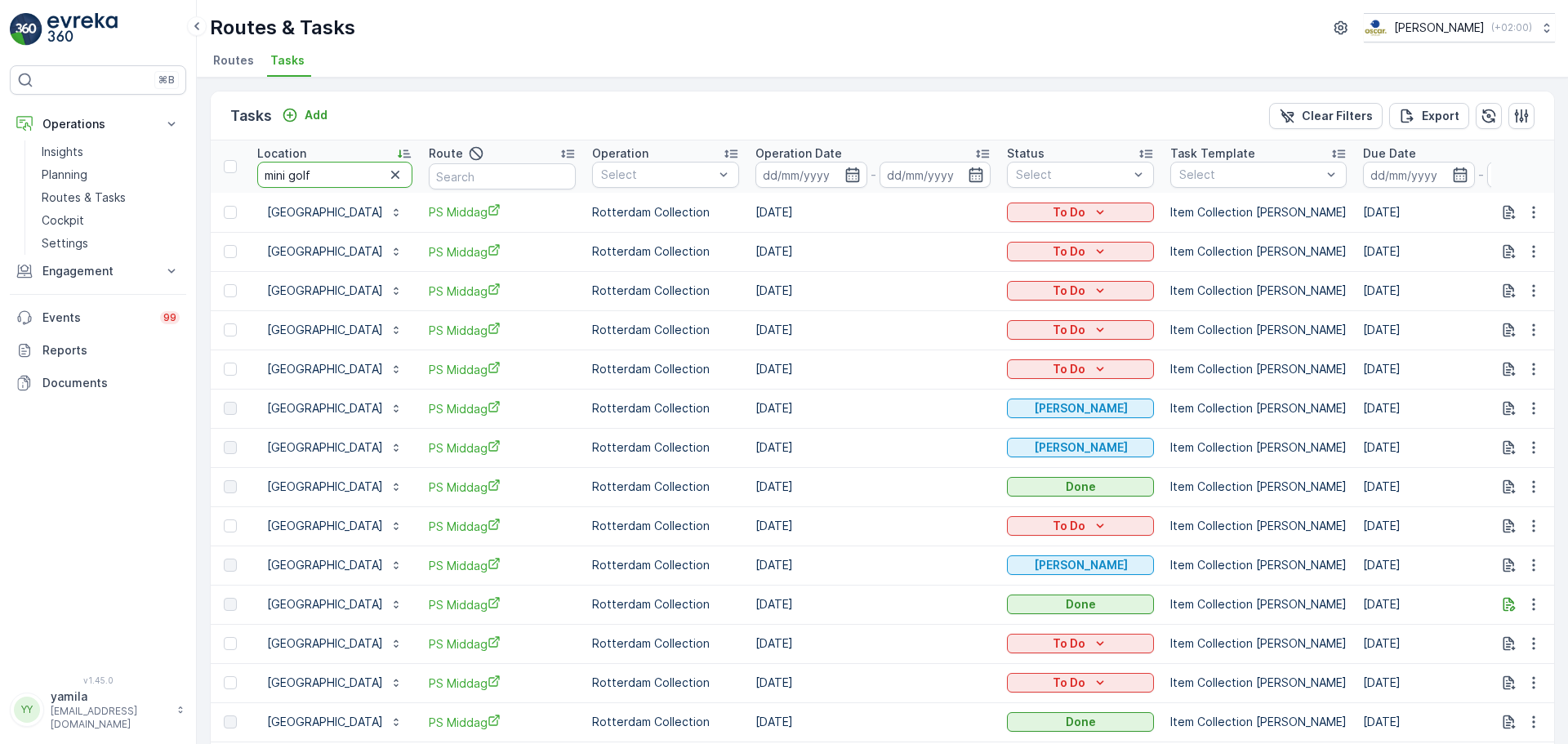 click on "mini golf" at bounding box center [335, 175] 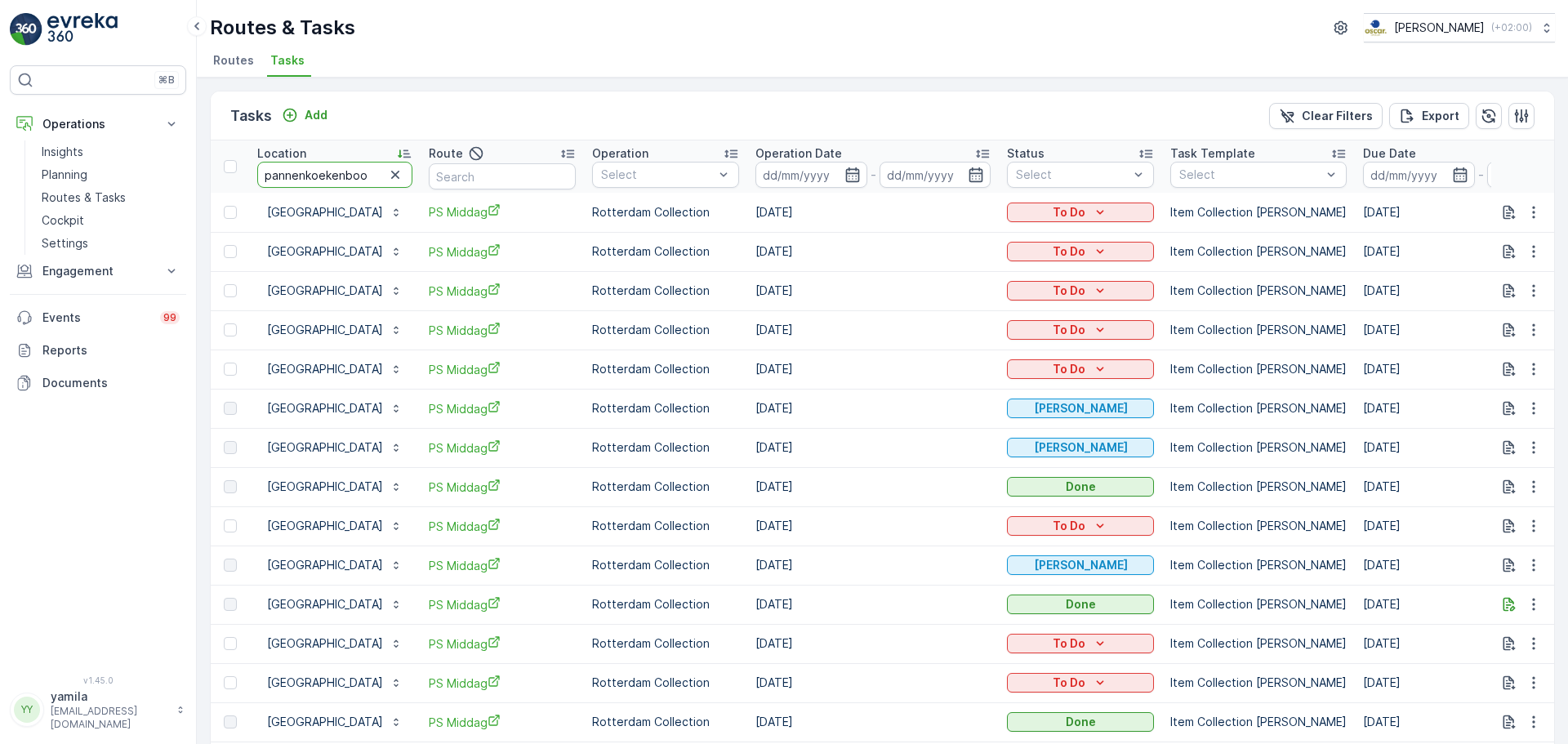 type on "pannenkoekenboot" 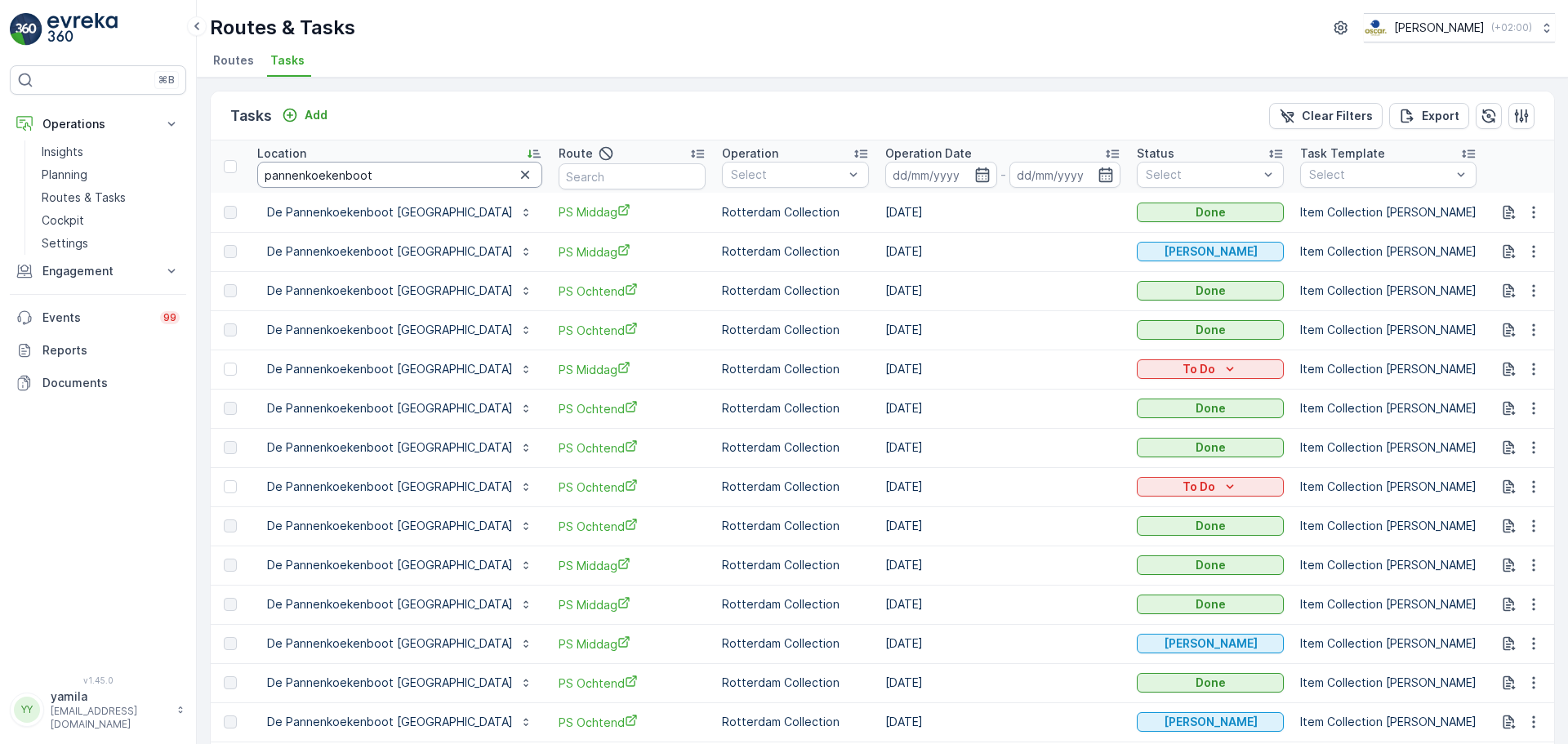 click on "pannenkoekenboot" at bounding box center [399, 175] 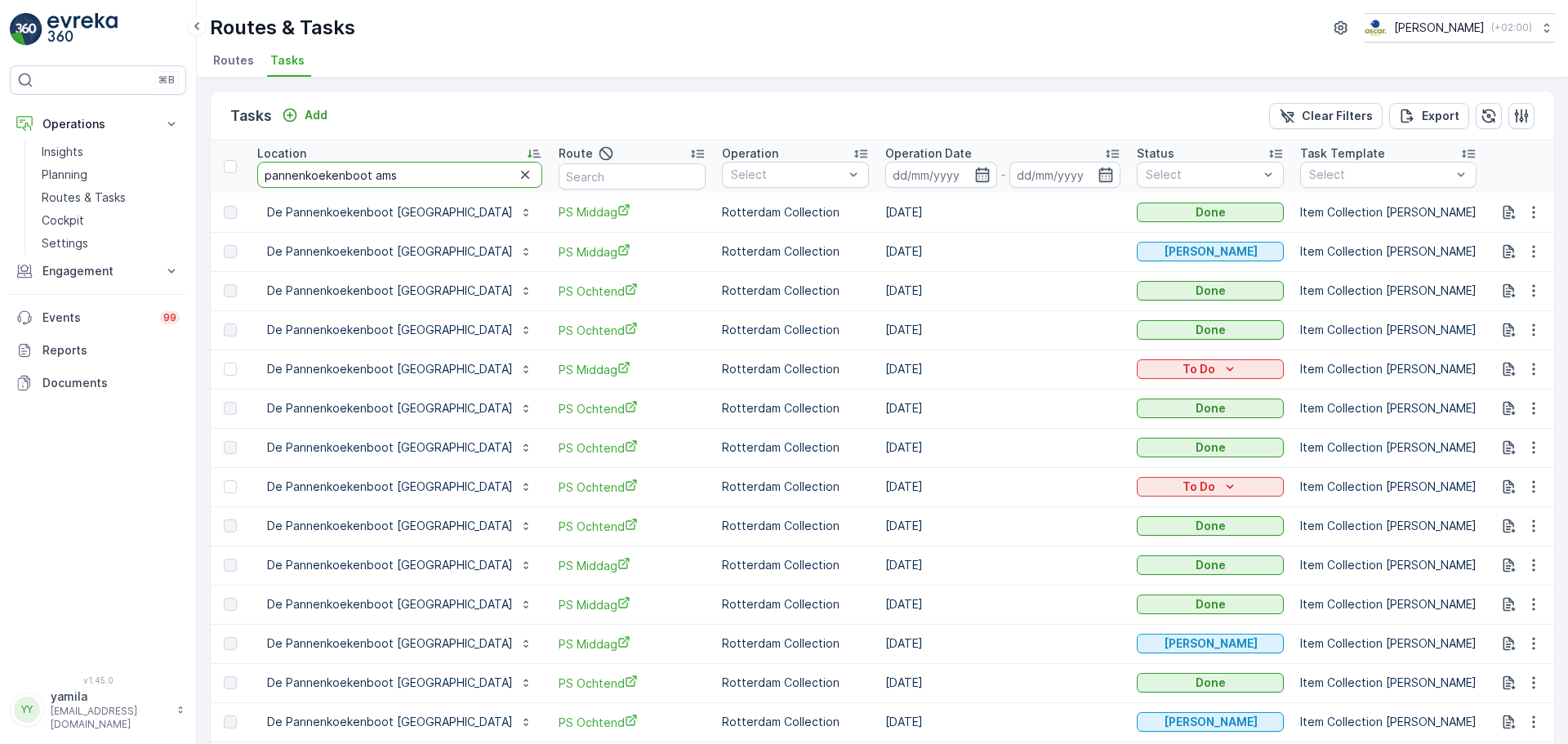 type on "pannenkoekenboot amst" 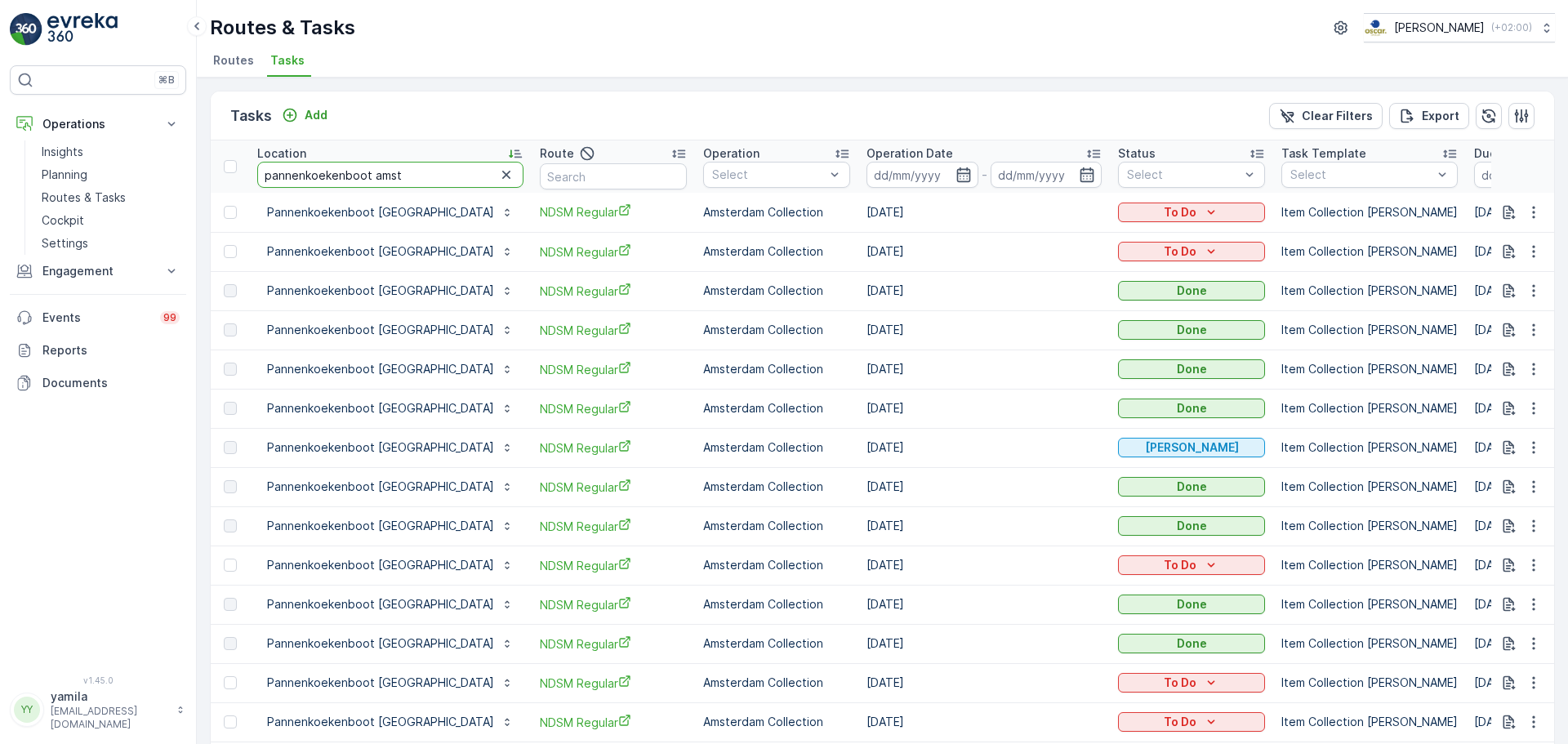 click on "pannenkoekenboot amst" at bounding box center [390, 175] 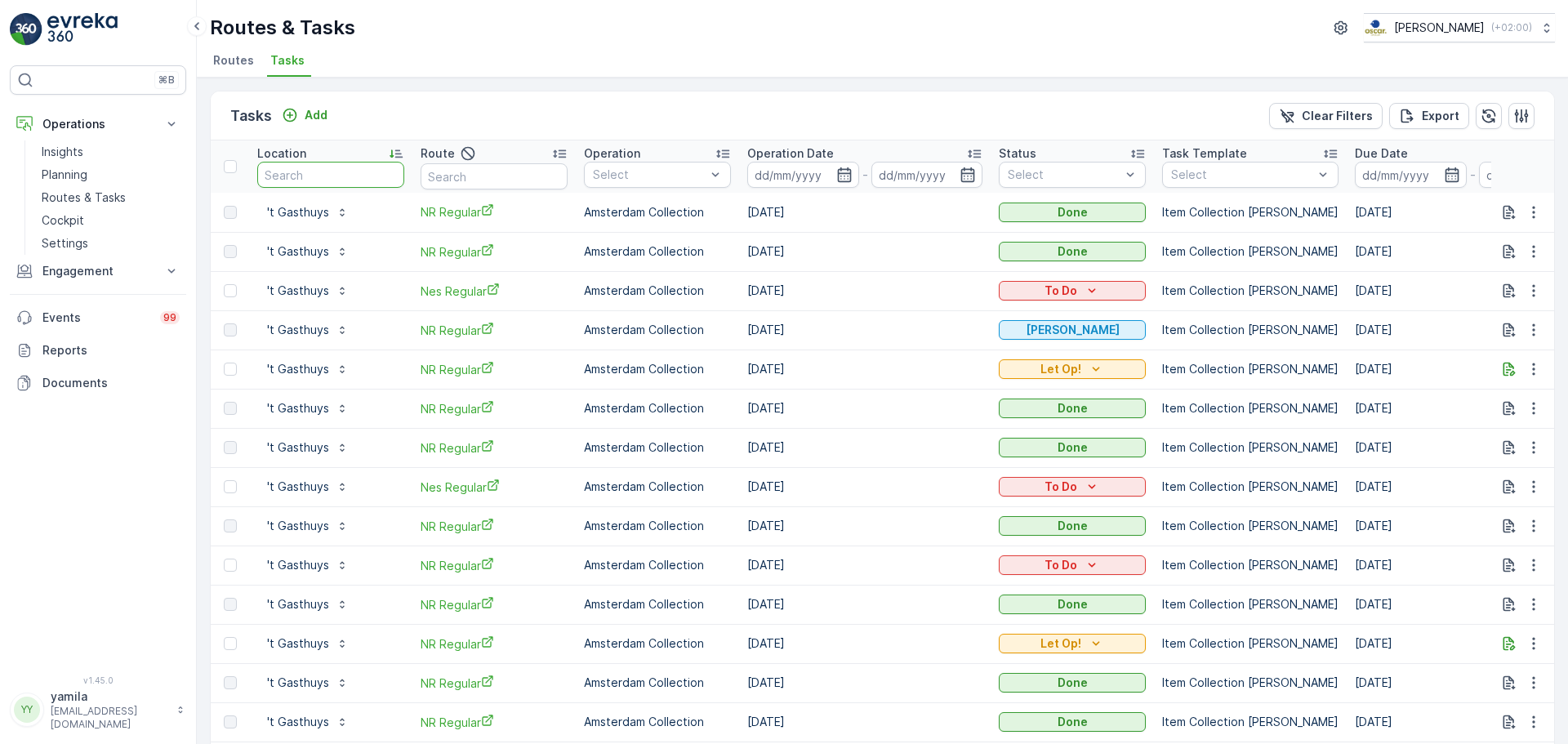 click at bounding box center (331, 175) 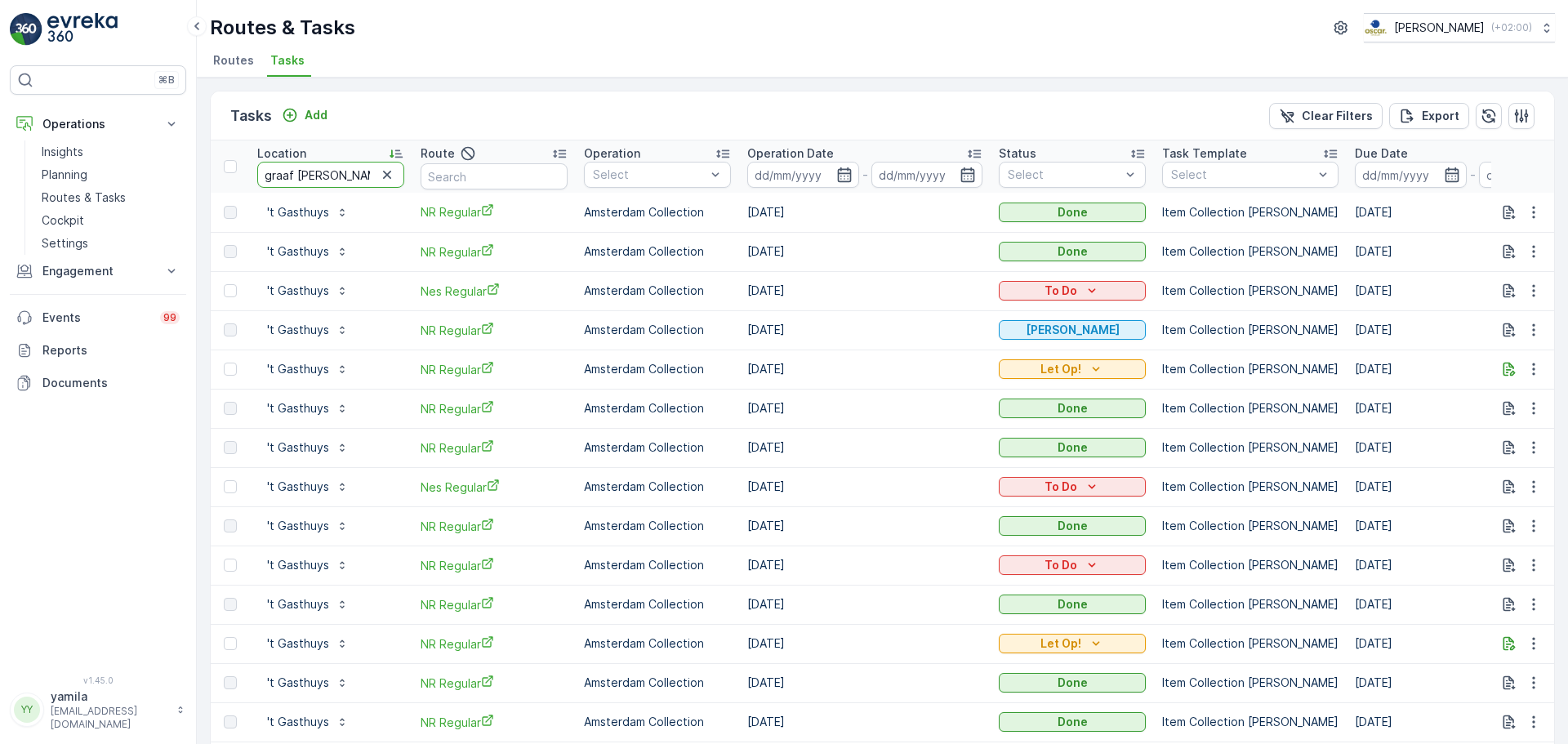 type on "graaf [PERSON_NAME]" 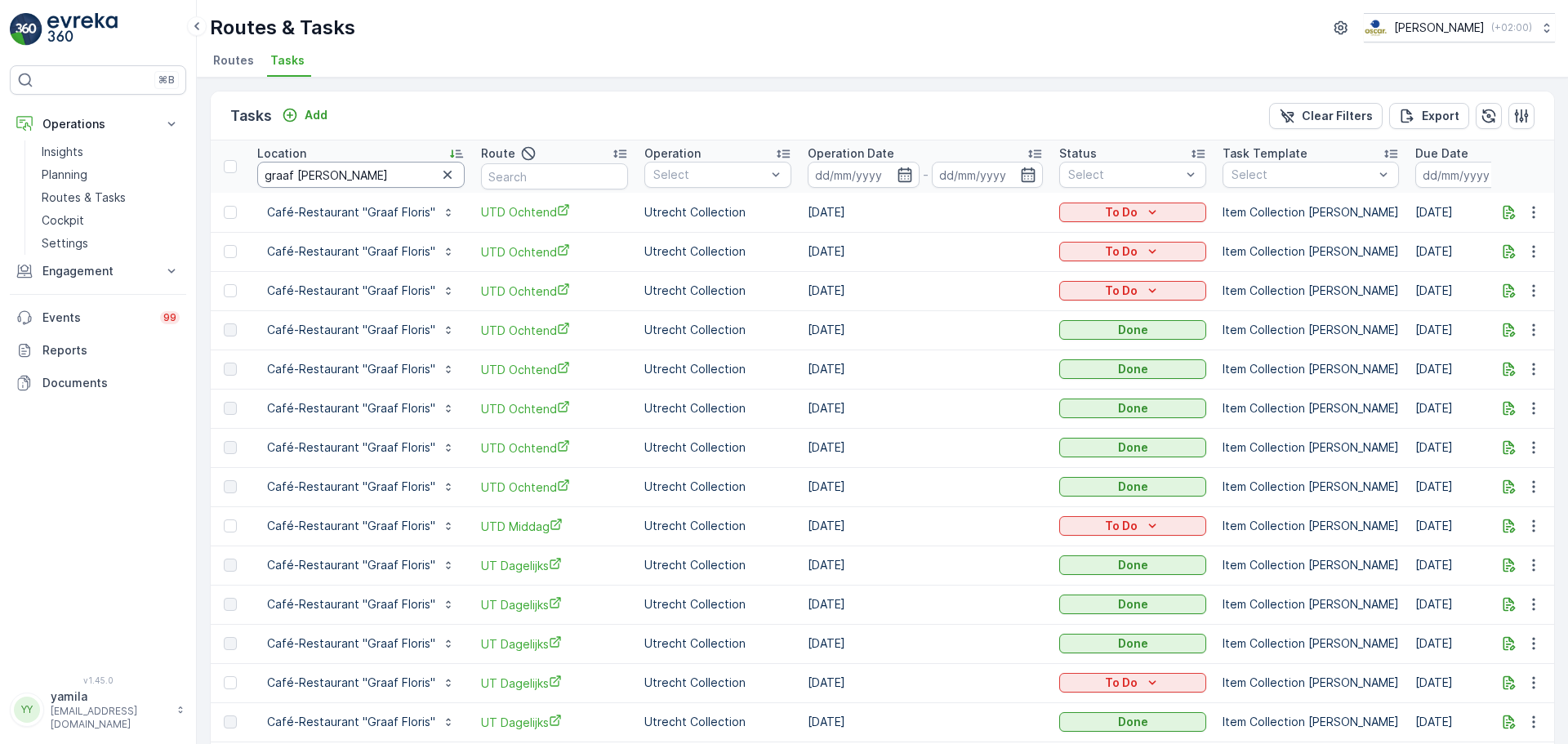 click on "graaf [PERSON_NAME]" at bounding box center [361, 175] 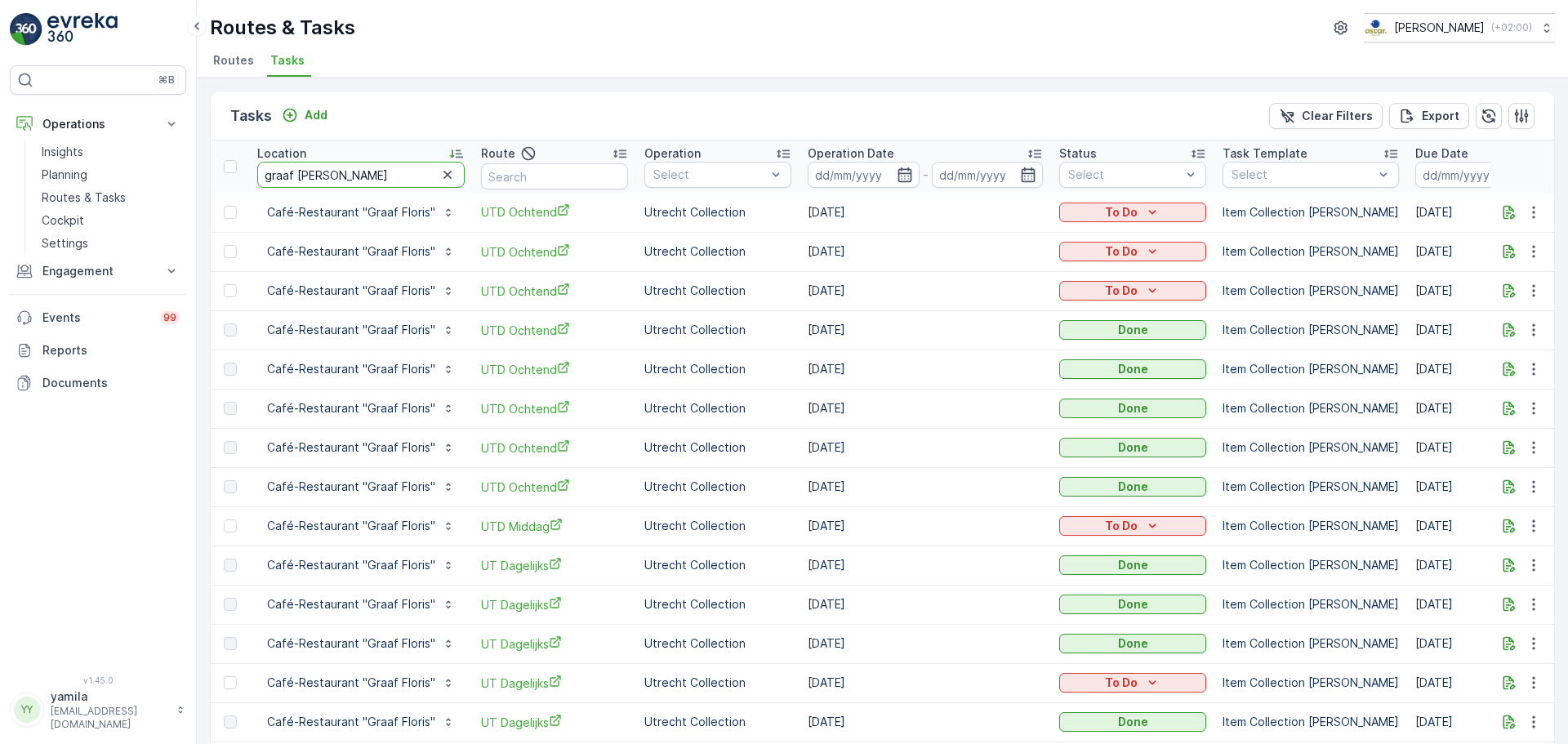 click on "graaf [PERSON_NAME]" at bounding box center (361, 175) 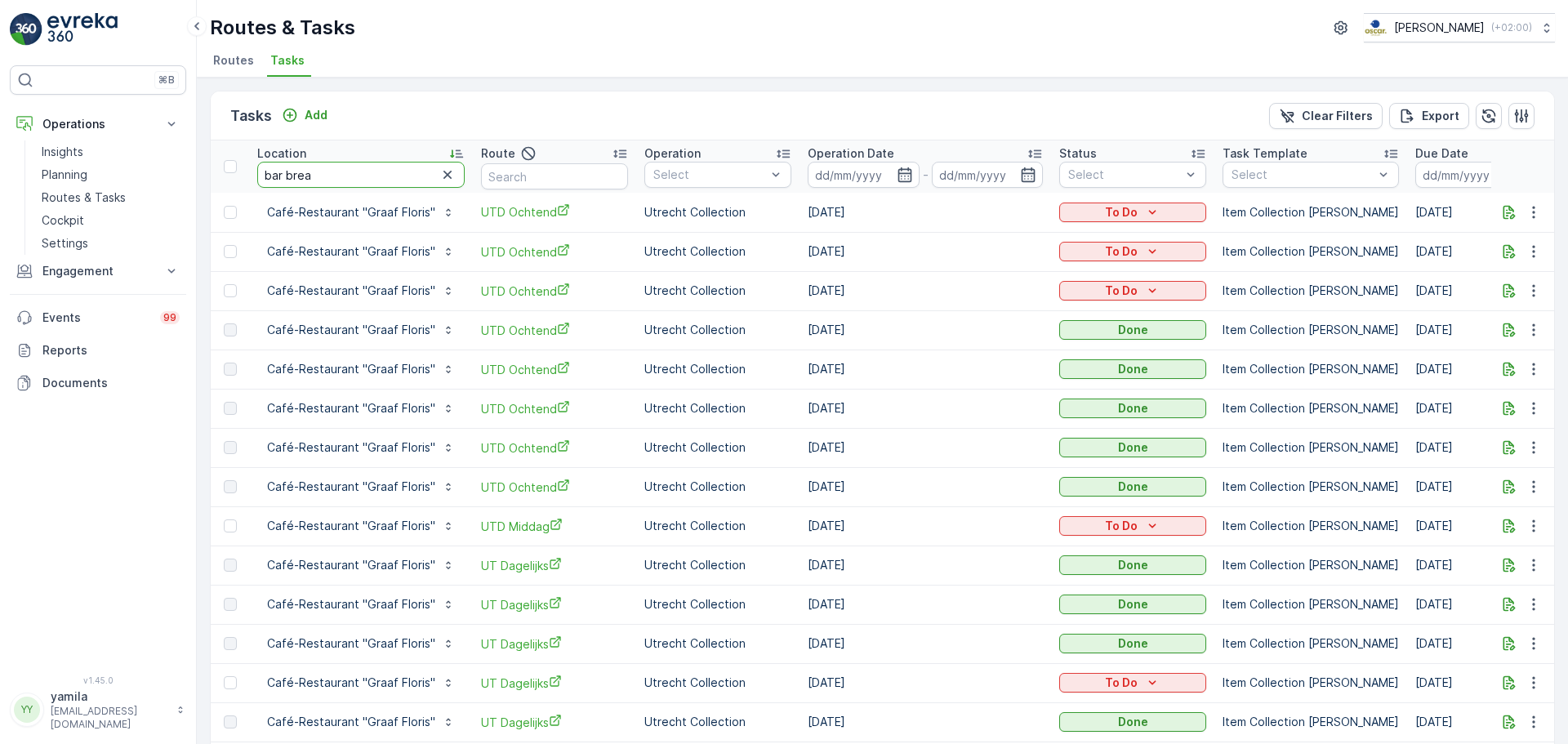 type on "bar break" 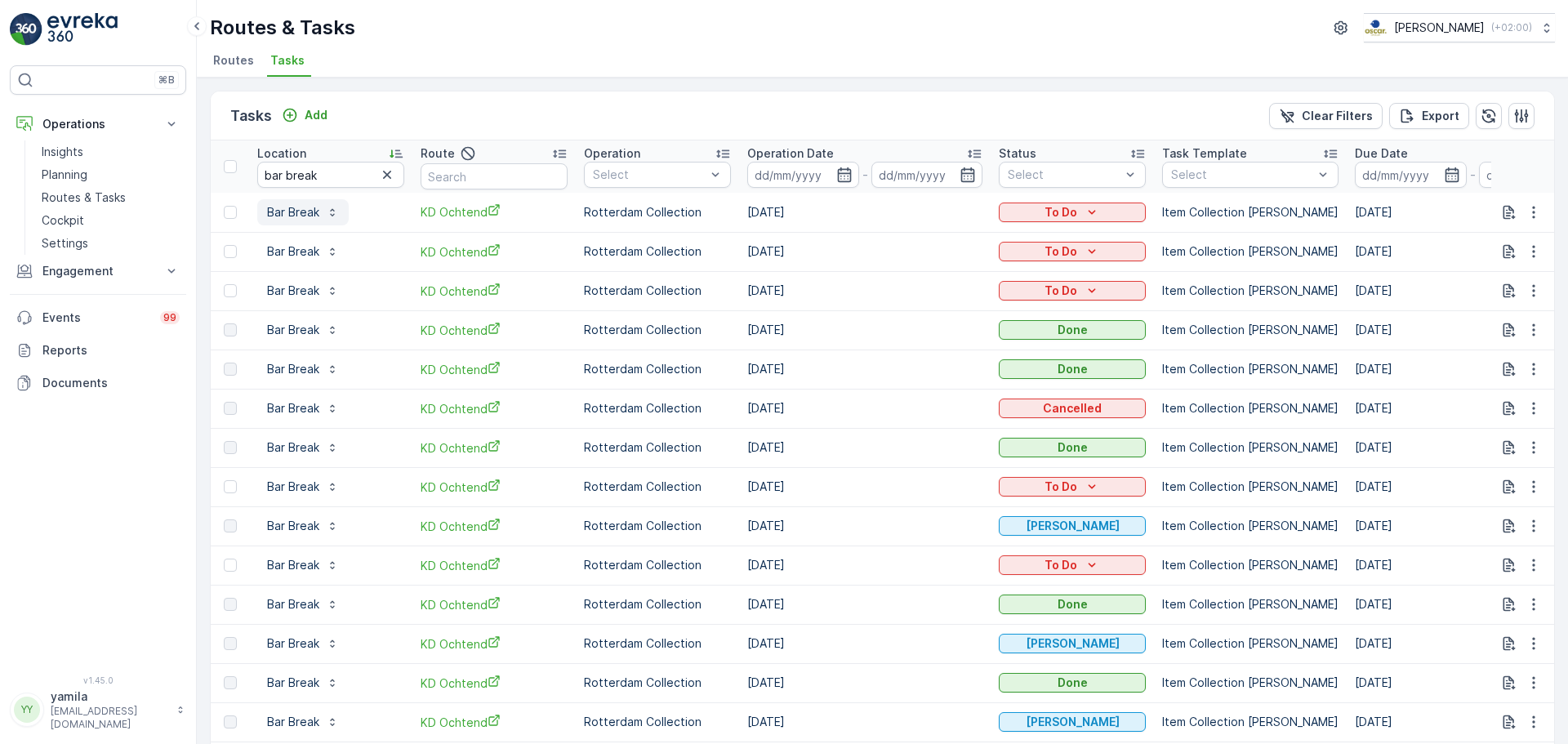 click on "Bar Break" at bounding box center [293, 212] 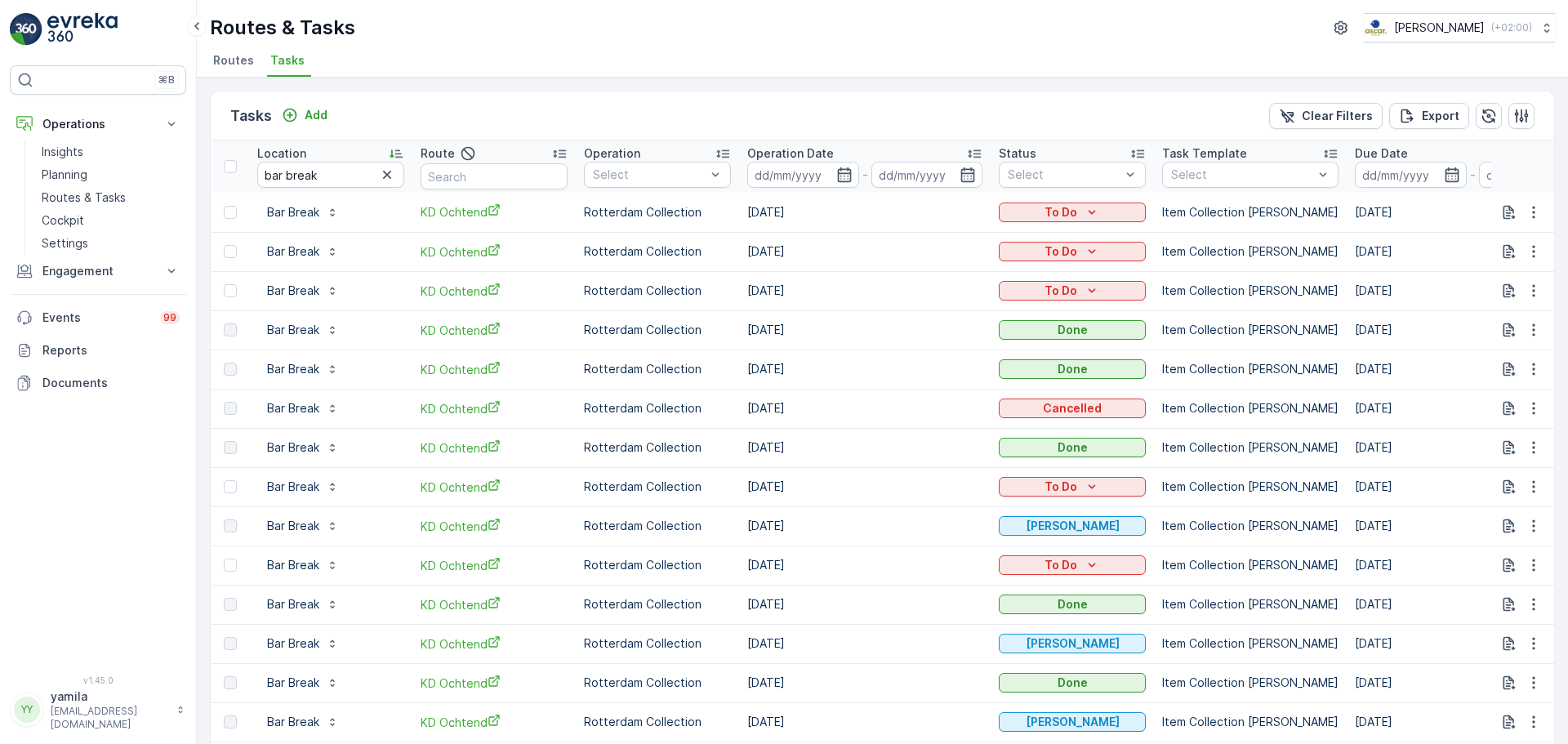 click on "Tasks Add Clear Filters Export Location bar break Route Operation Select Operation Date - Status Select Task Template Select Due Date - Shift Select Creation Time - Location History Source ID Region   Bar Break KD Ochtend [GEOGRAPHIC_DATA] Collection [DATE] To Do Item Collection Oscar Regulier [DATE] 00:00-23:59 [DATE] 23:00 No History Records KD Ochtend 20016612 -   Bar Break KD Ochtend Rotterdam Collection [DATE] To Do Item Collection Oscar Regulier [DATE] 00:00-23:59 [DATE] 23:01 No History Records KD Ochtend 19958038 -   Bar Break KD Ochtend Rotterdam Collection [DATE] To Do Item Collection Oscar Regulier [DATE] 00:00-23:59 [DATE] 23:00 No History Records KD Ochtend 19937455 -   Bar Break KD Ochtend Rotterdam Collection [DATE] Done Item Collection Oscar Regulier [DATE] - [DATE] 23:01 No History Records KD Ochtend 19861231 -   Bar Break KD Ochtend Rotterdam Collection [DATE] Done Item Collection Oscar Regulier [DATE] - [DATE] 23:01 No History Records -" at bounding box center (882, 411) 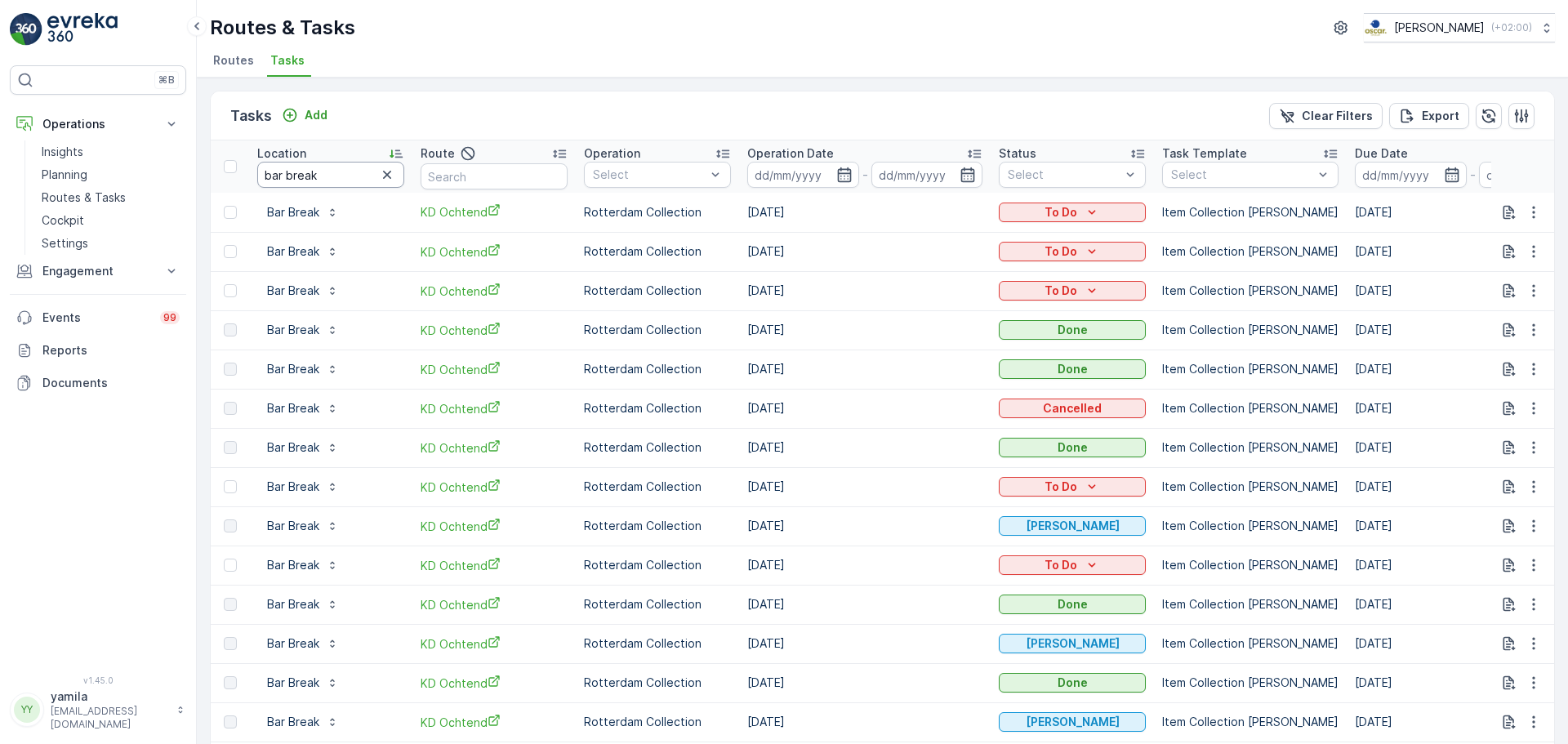 click on "bar break" at bounding box center (331, 175) 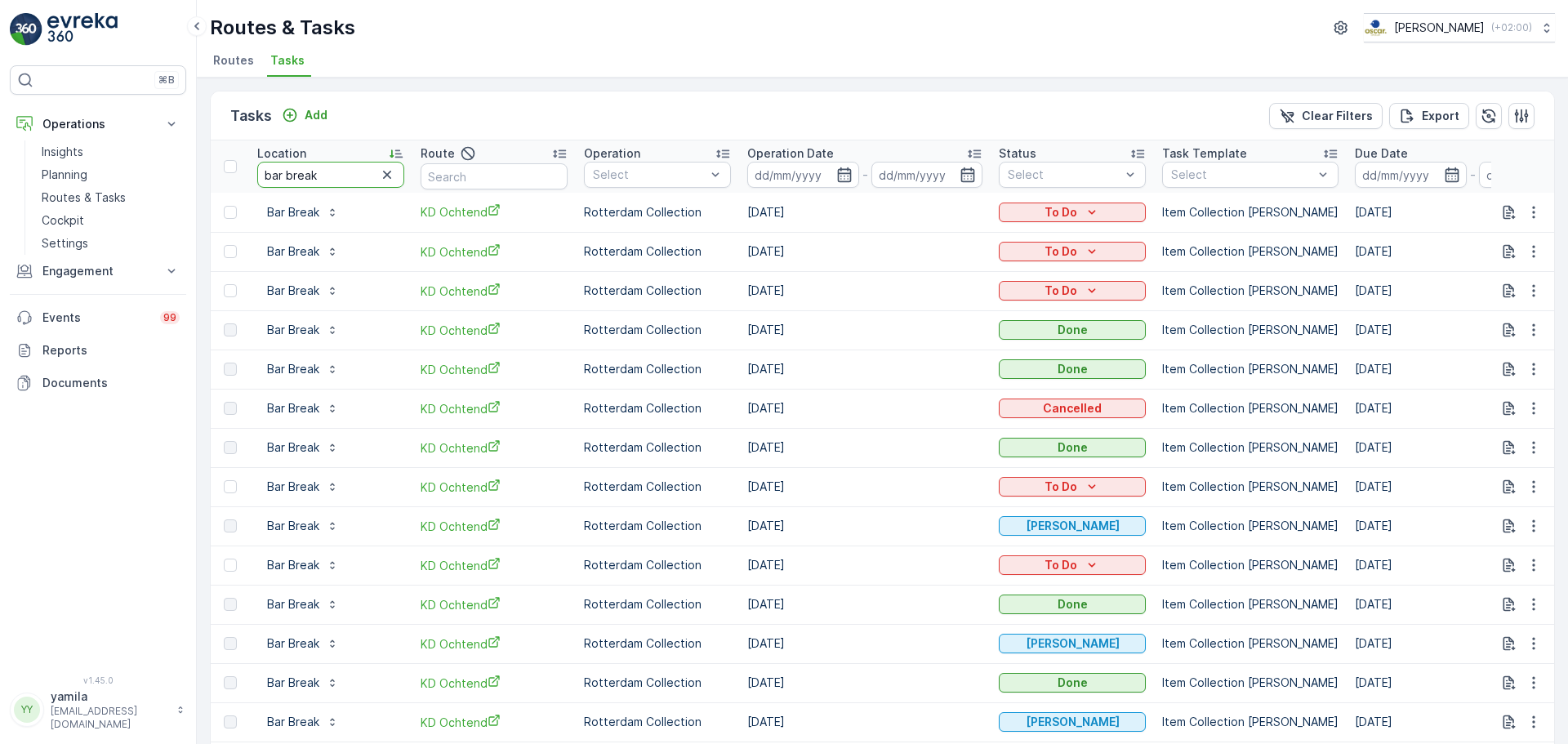 click on "bar break" at bounding box center (331, 175) 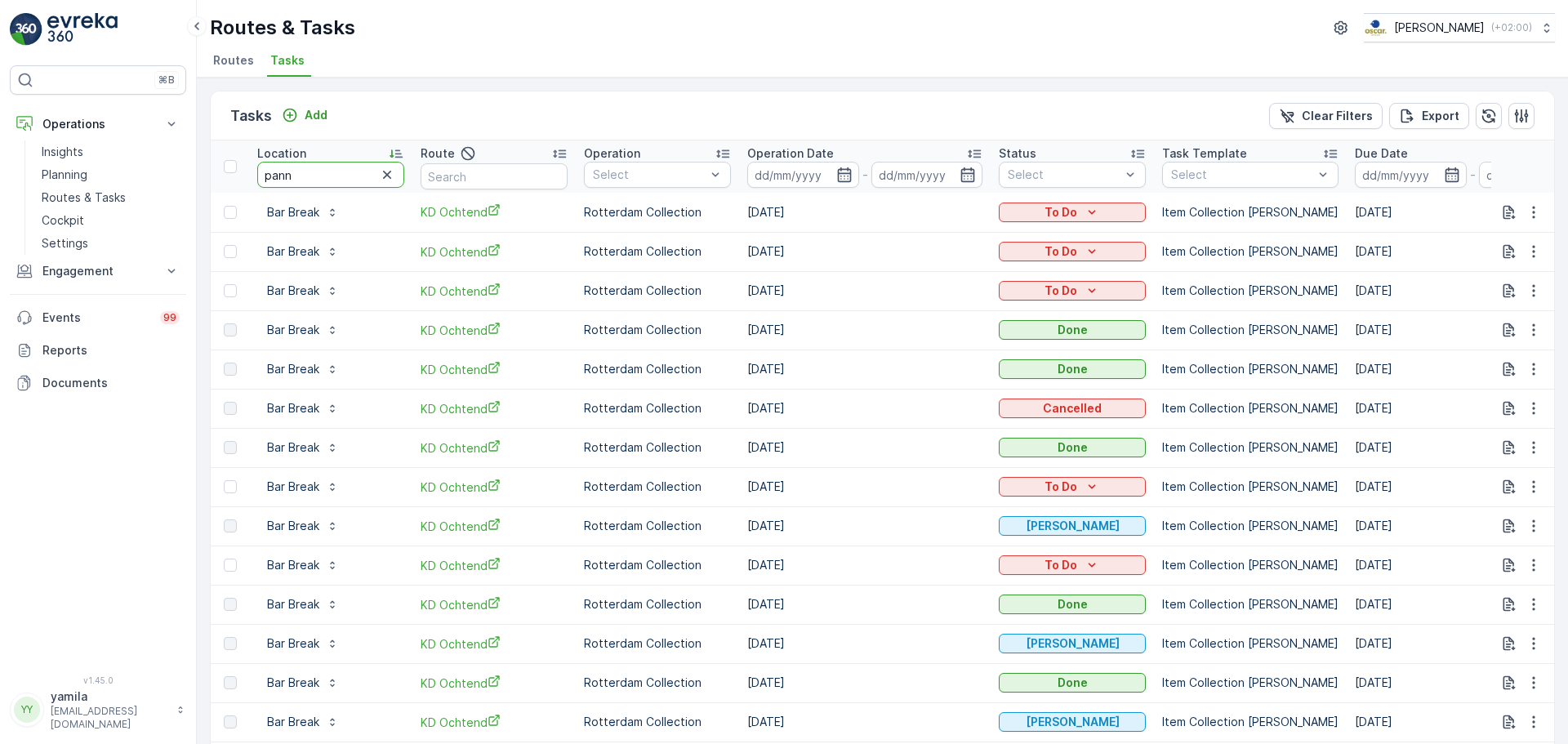 type on "panne" 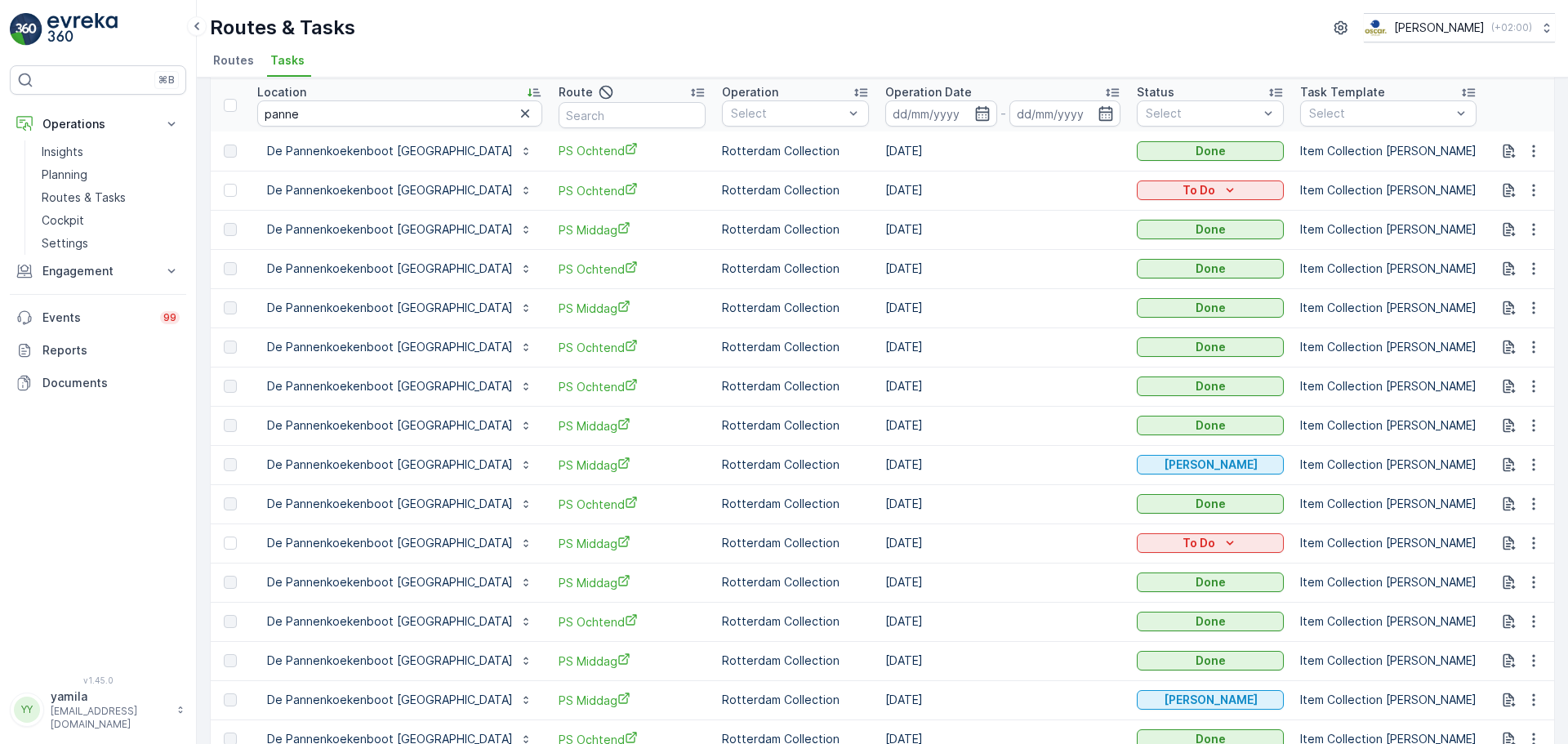 scroll, scrollTop: 0, scrollLeft: 0, axis: both 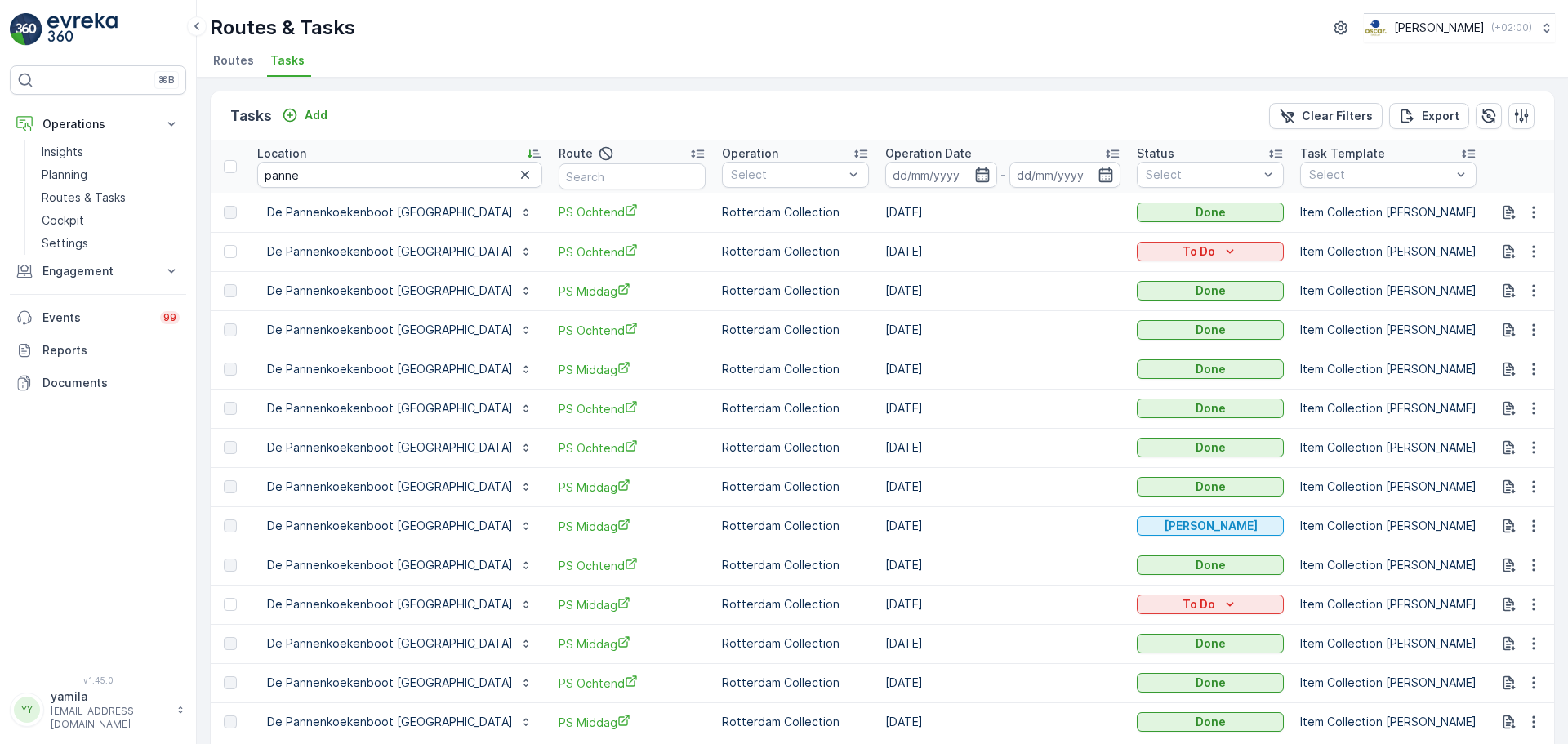 click on "Operation Date" at bounding box center (929, 154) 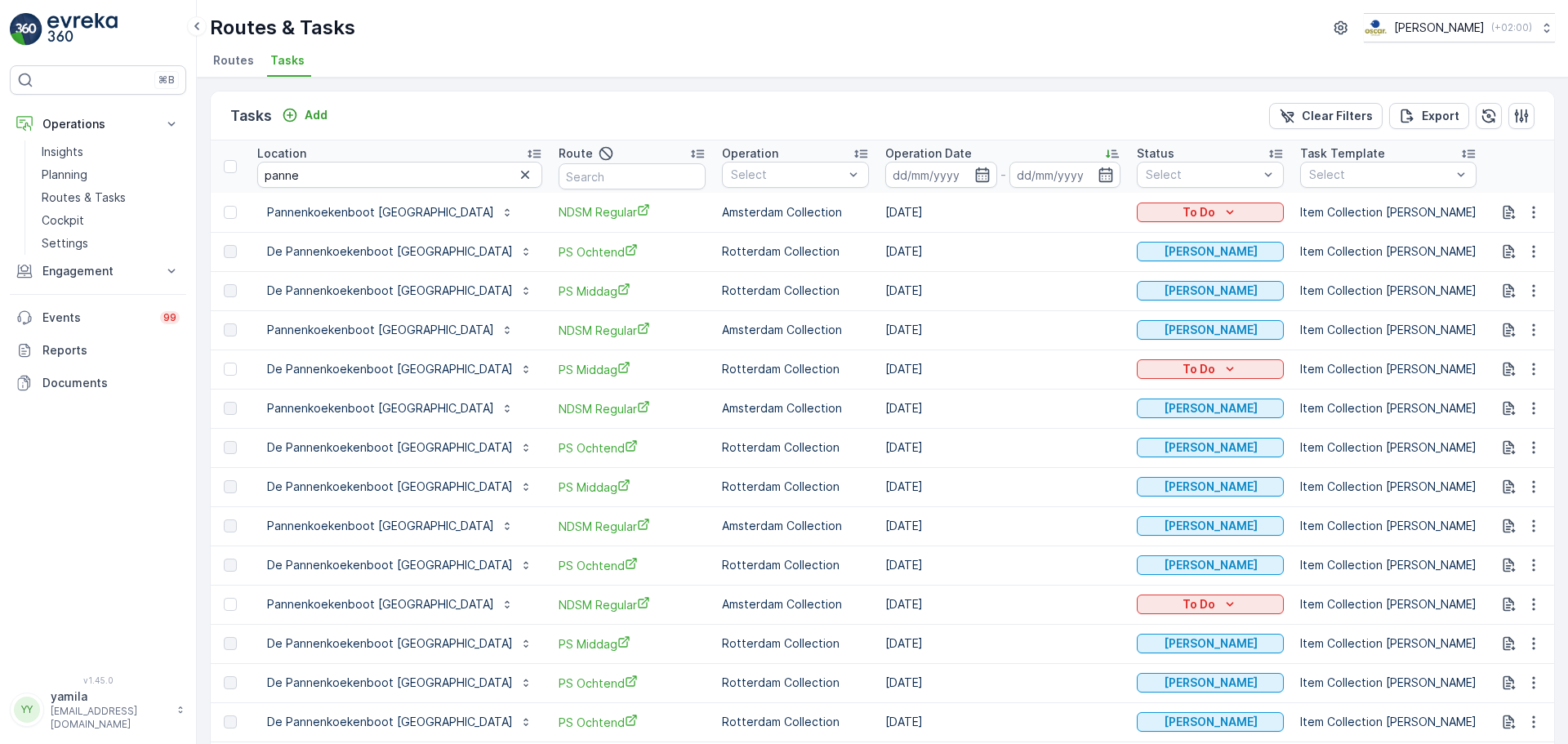 click on "Operation Date" at bounding box center [929, 154] 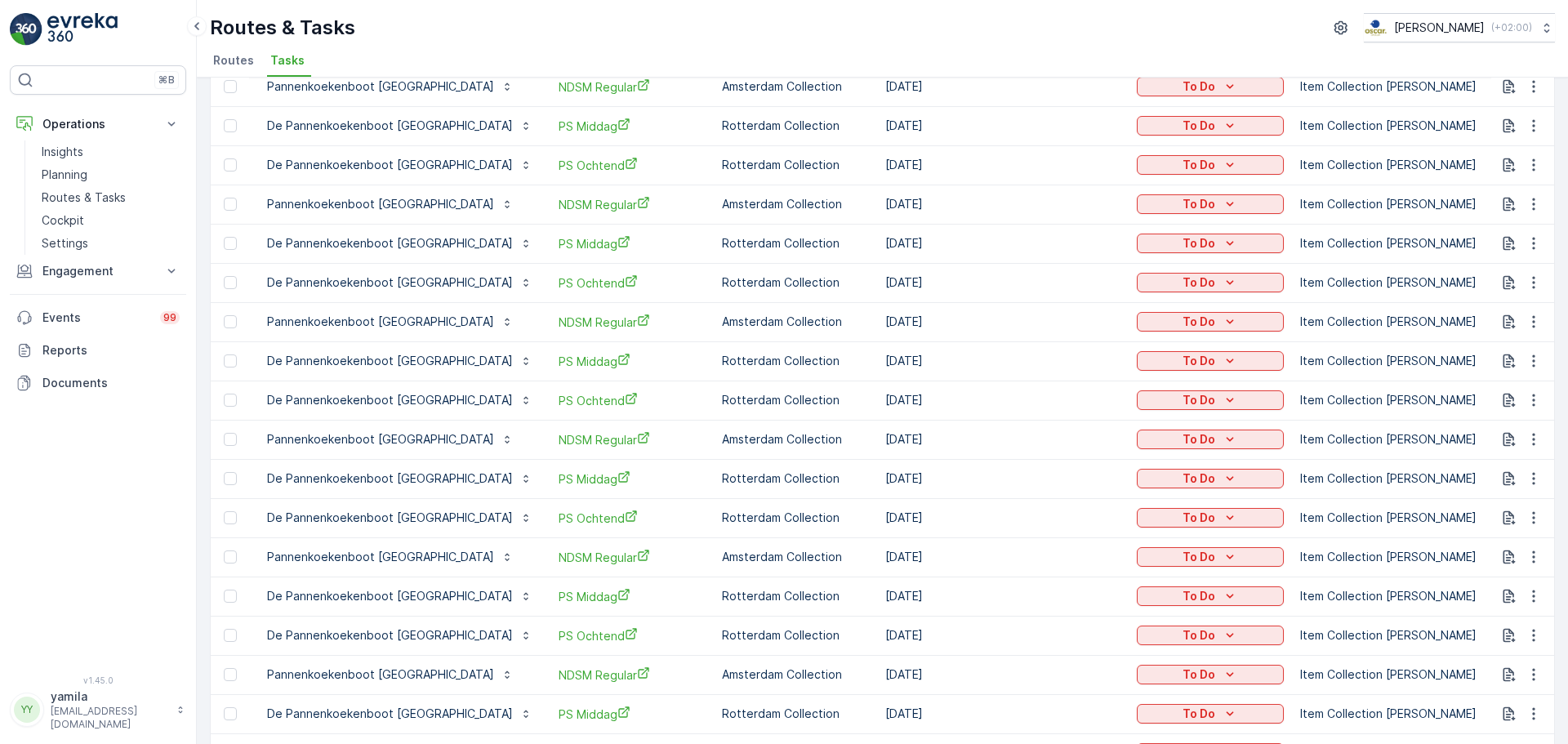 scroll, scrollTop: 0, scrollLeft: 0, axis: both 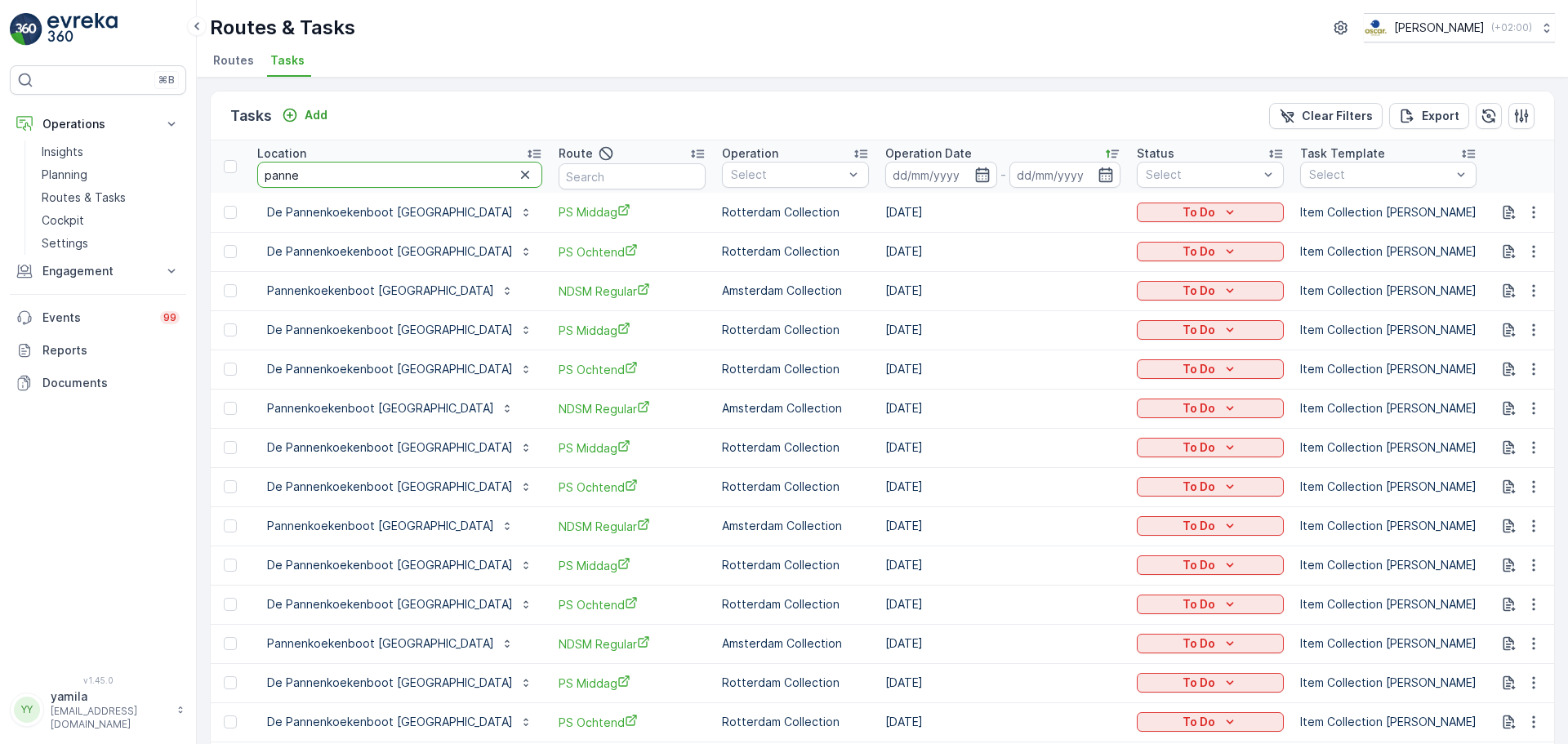 click on "panne" at bounding box center [399, 175] 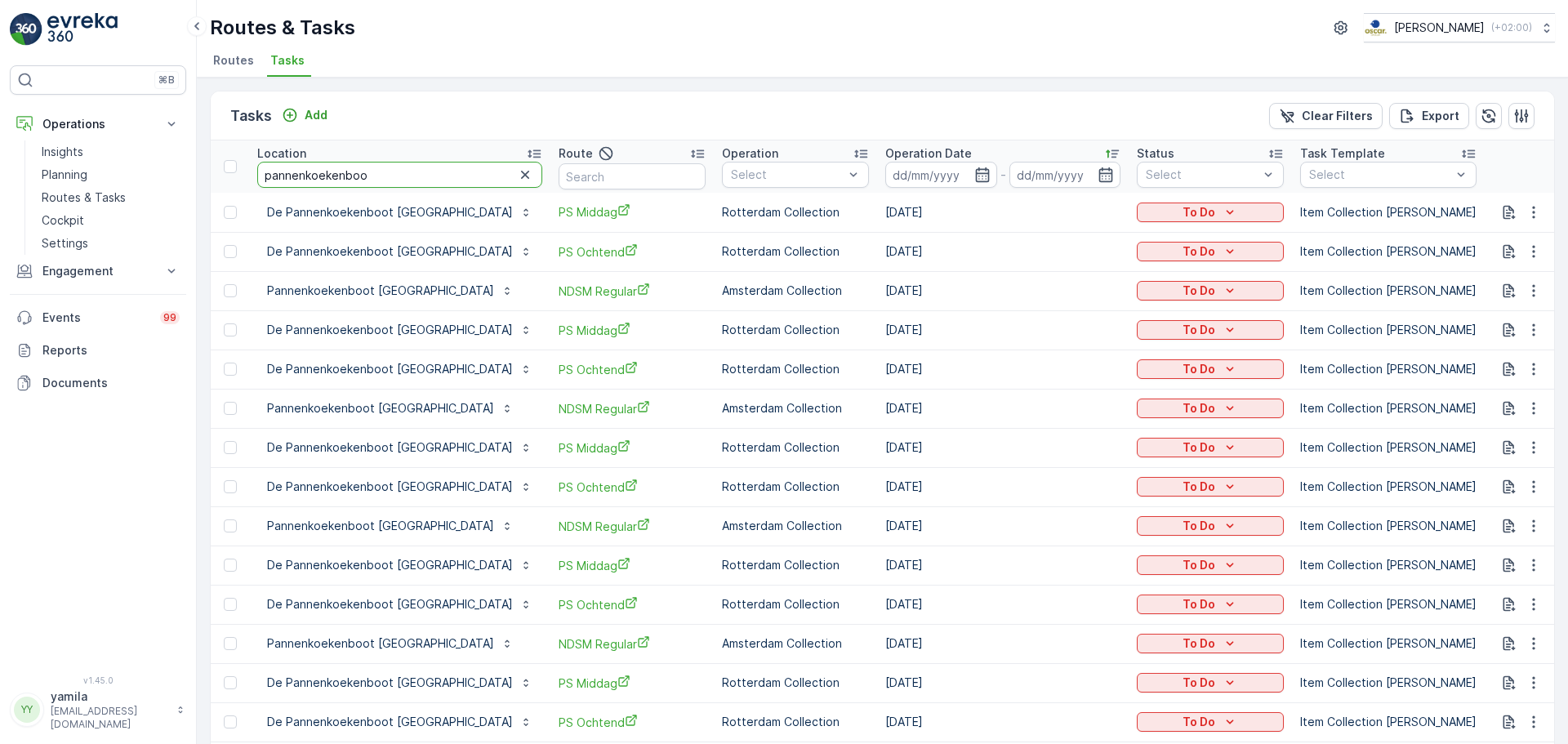 type on "pannenkoekenboot" 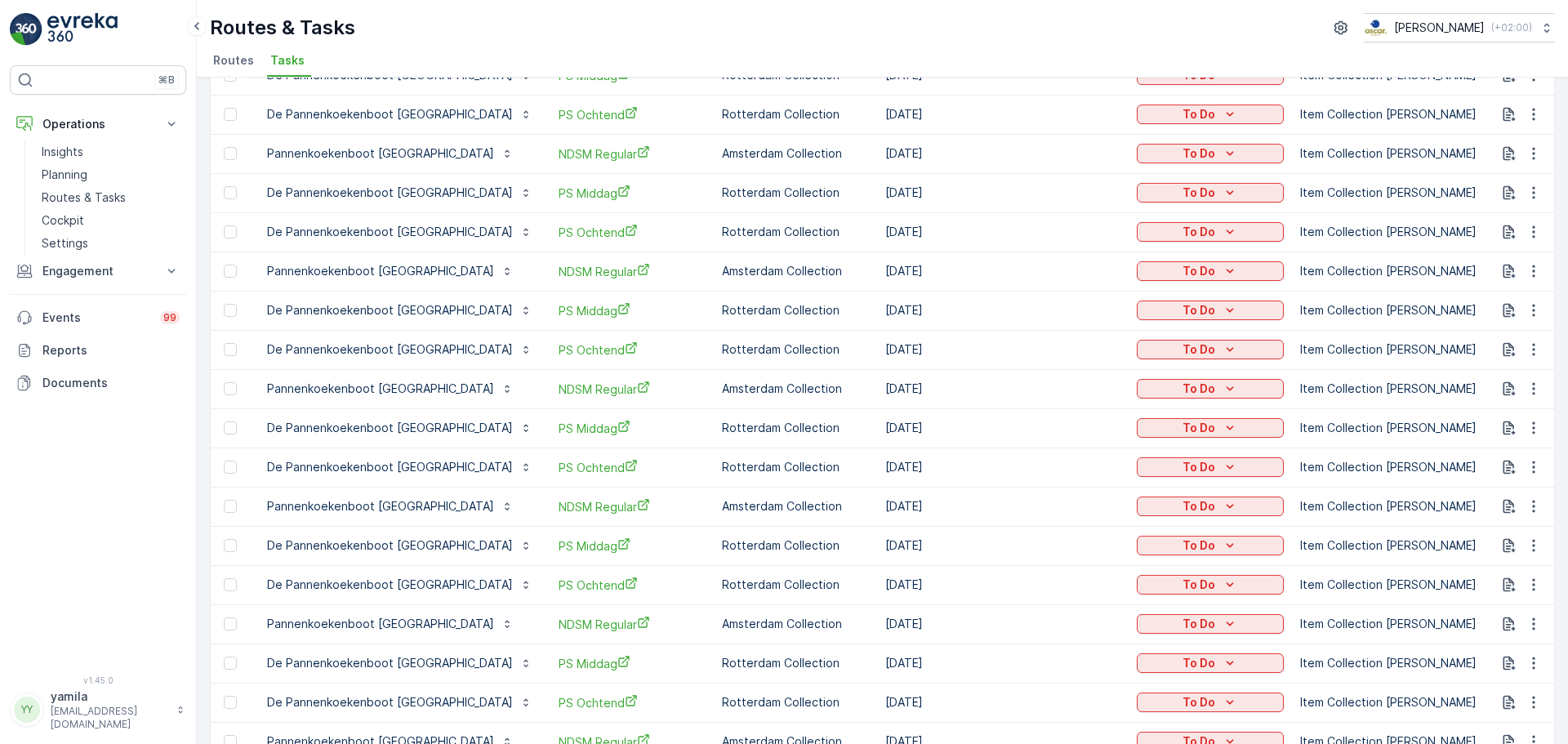 scroll, scrollTop: 262, scrollLeft: 0, axis: vertical 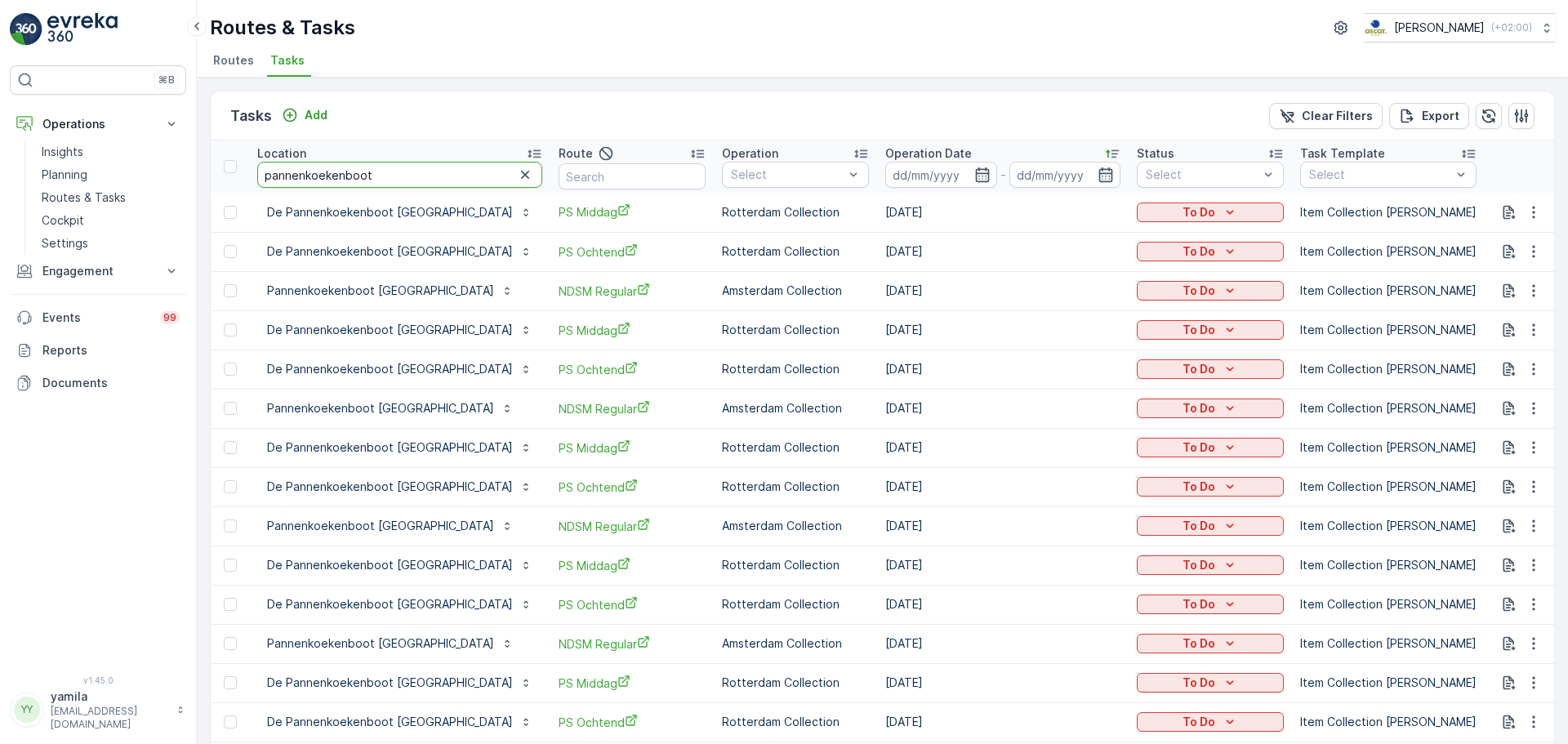 click on "pannenkoekenboot" at bounding box center [399, 175] 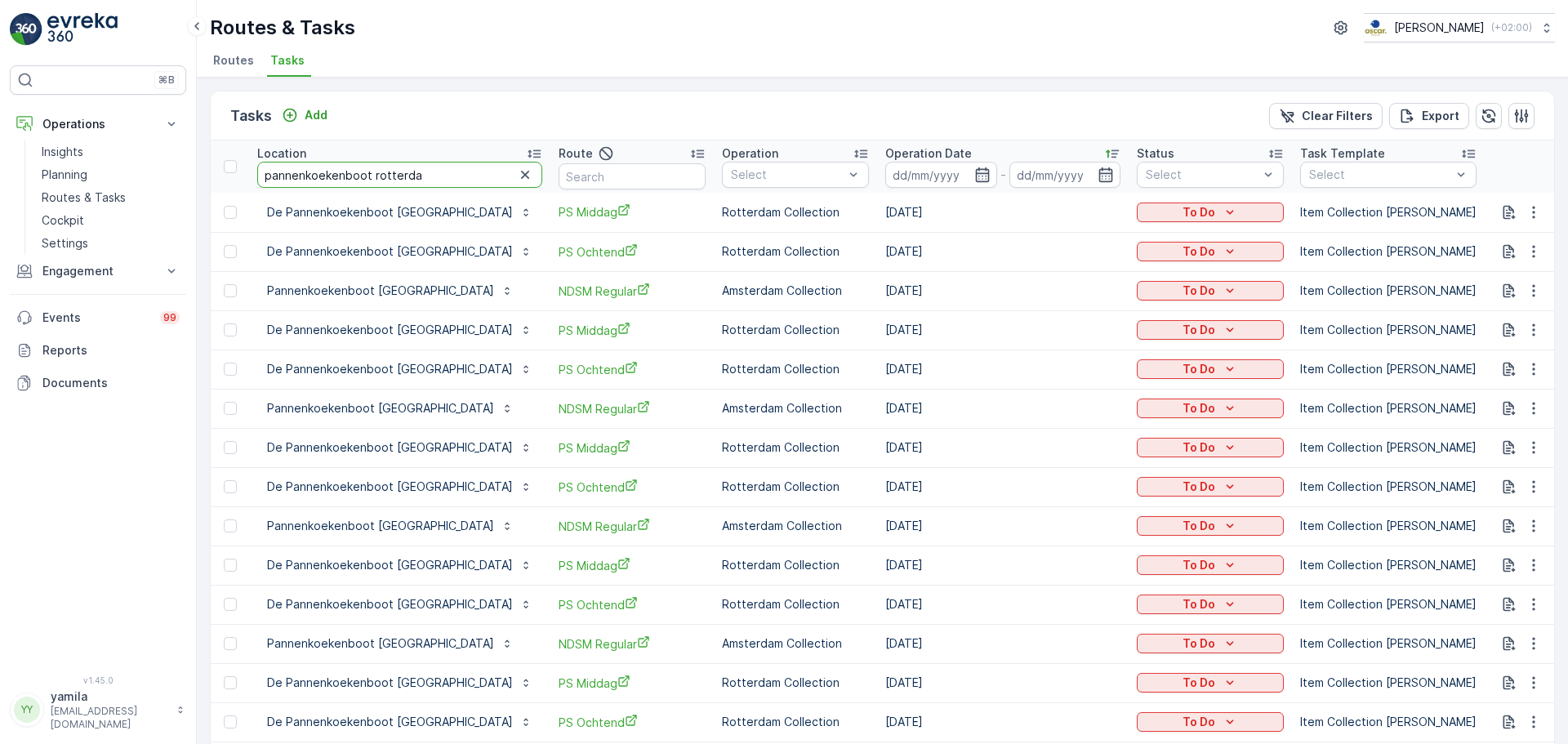 type on "pannenkoekenboot [GEOGRAPHIC_DATA]" 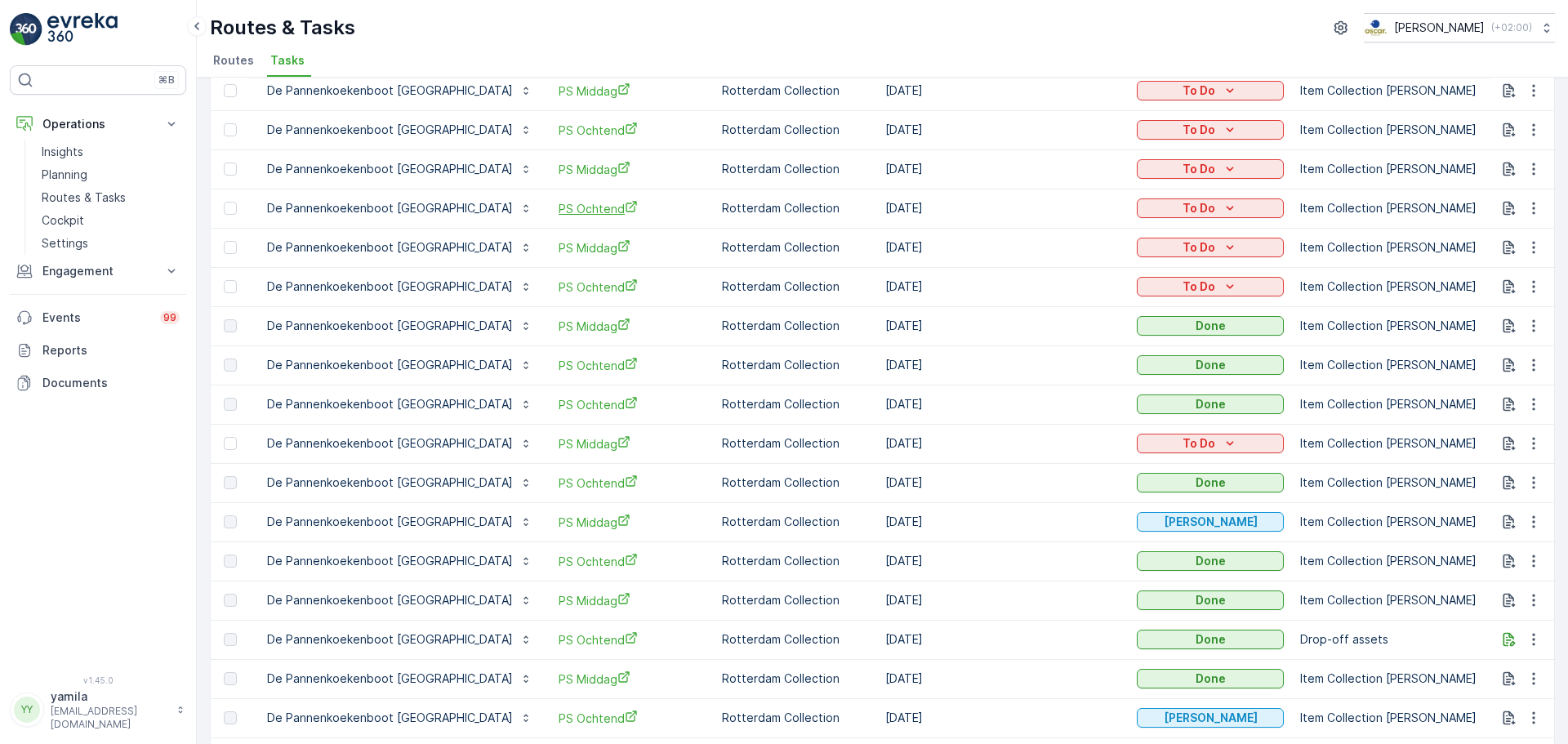 scroll, scrollTop: 0, scrollLeft: 0, axis: both 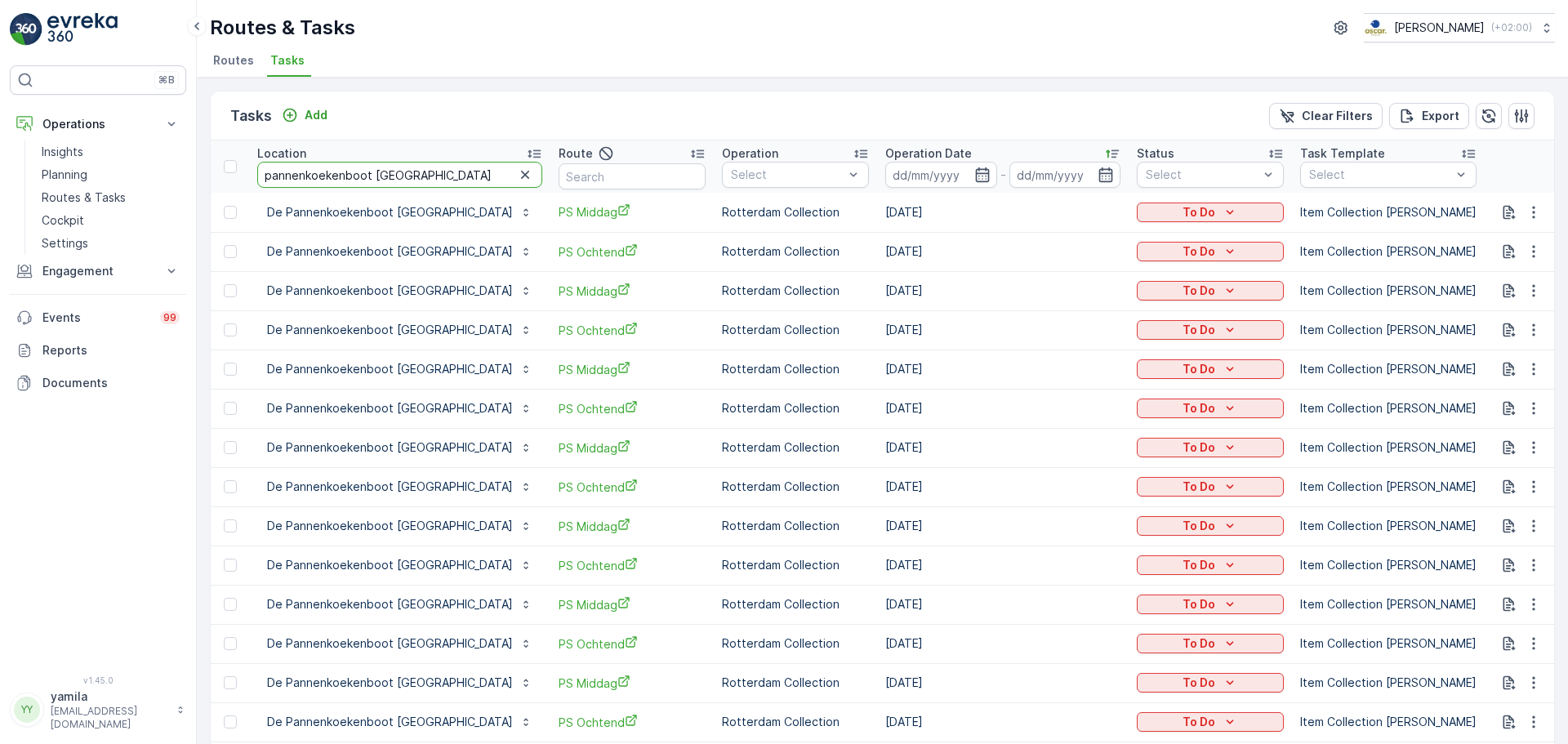 click on "pannenkoekenboot [GEOGRAPHIC_DATA]" at bounding box center (399, 175) 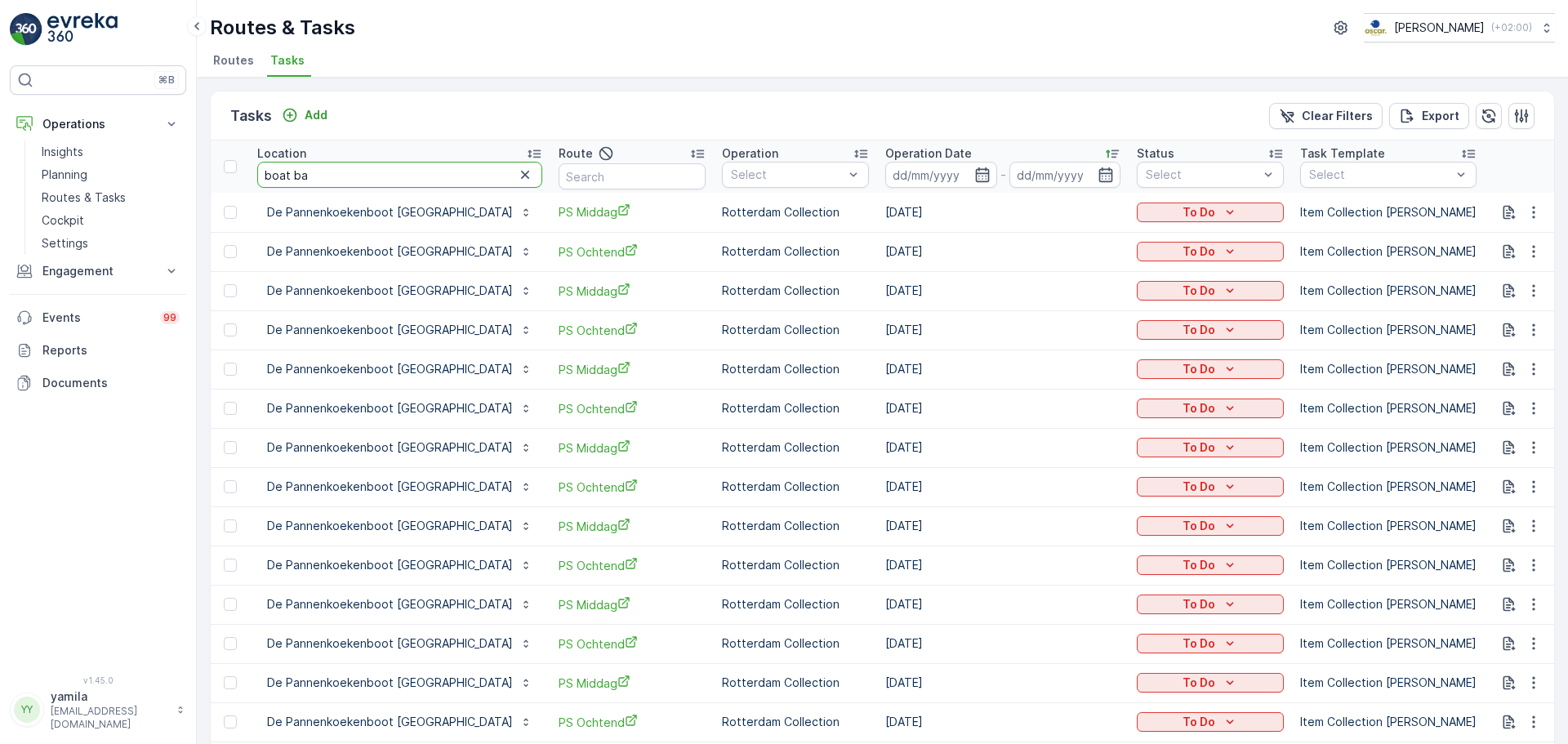 type on "boat bar" 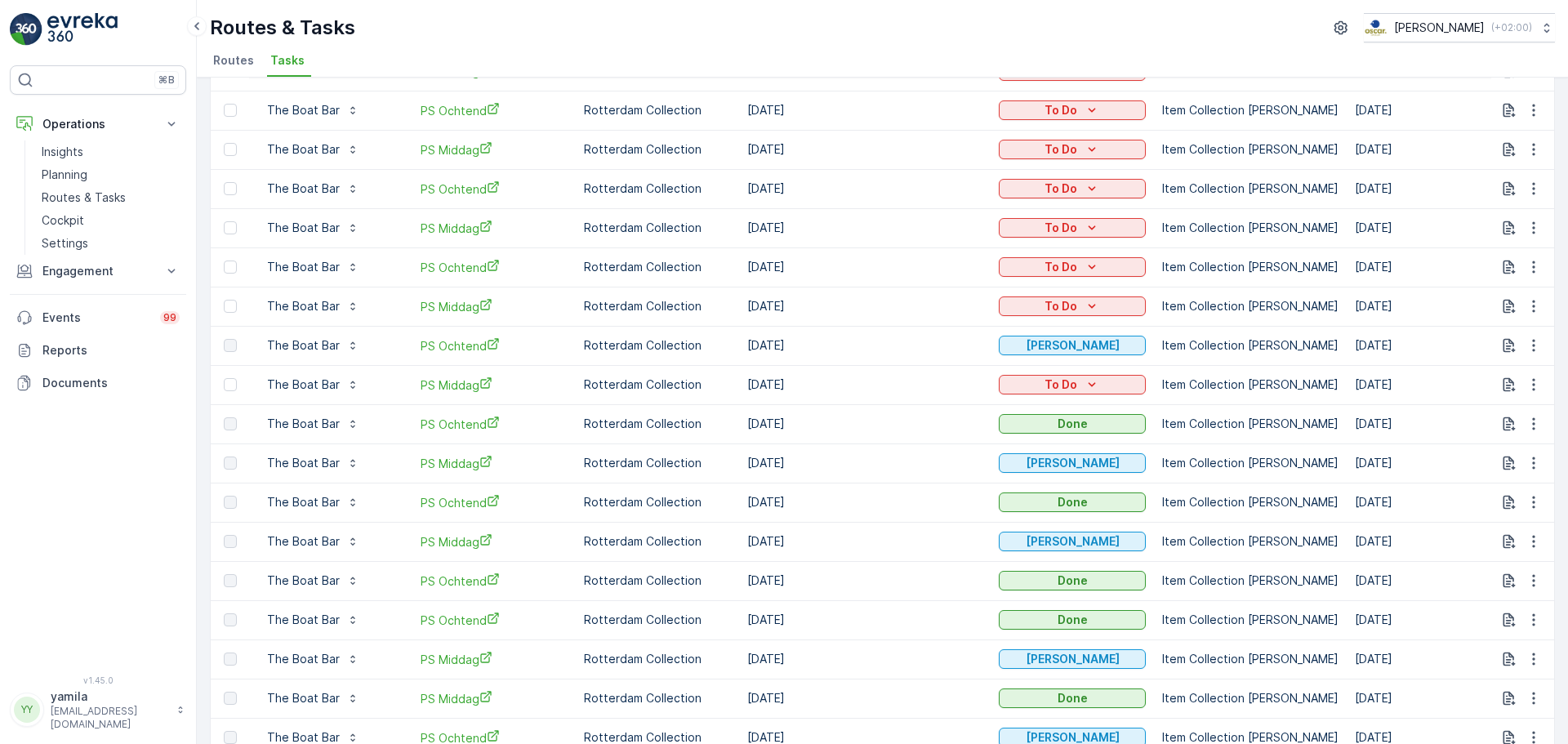scroll, scrollTop: 0, scrollLeft: 0, axis: both 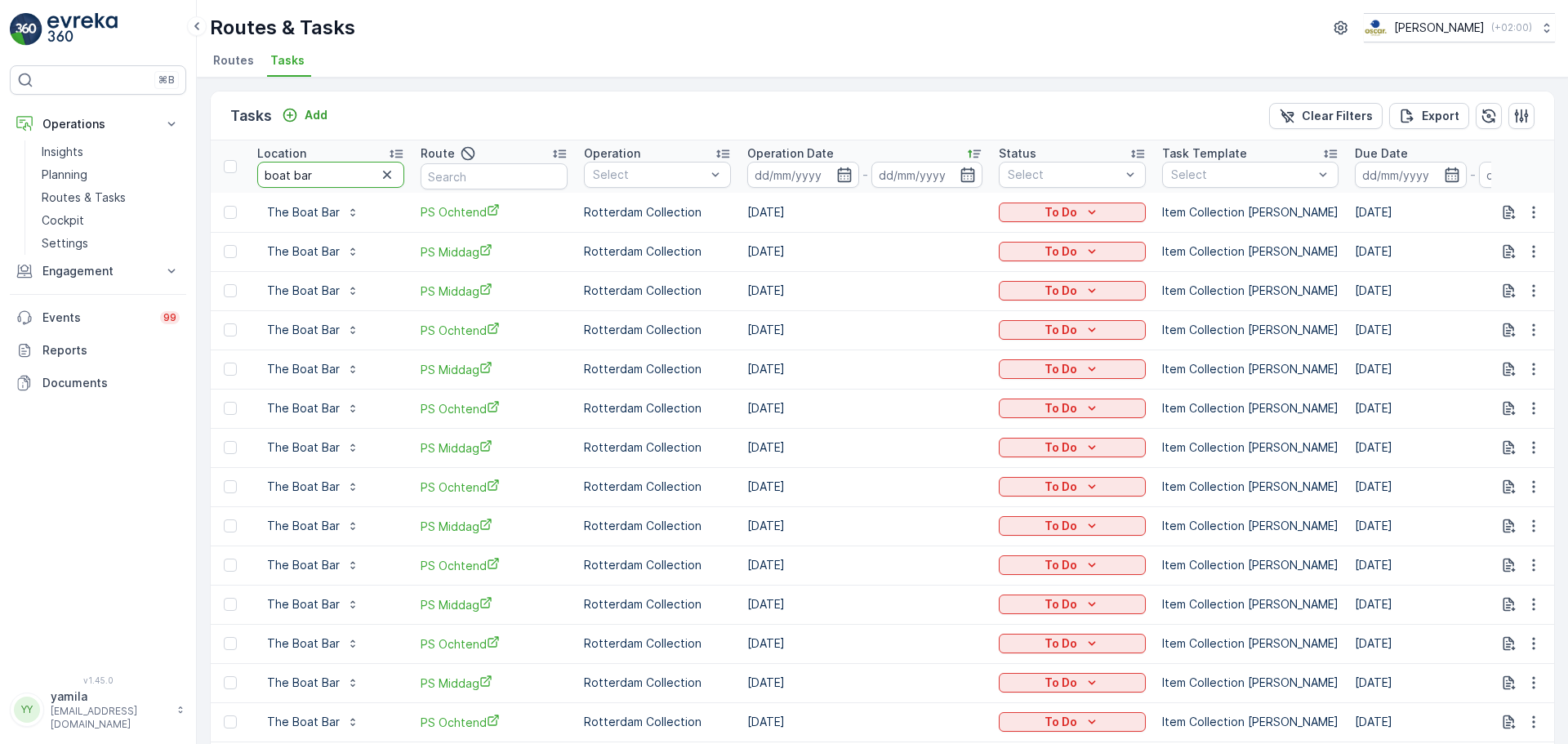 click on "boat bar" at bounding box center (331, 175) 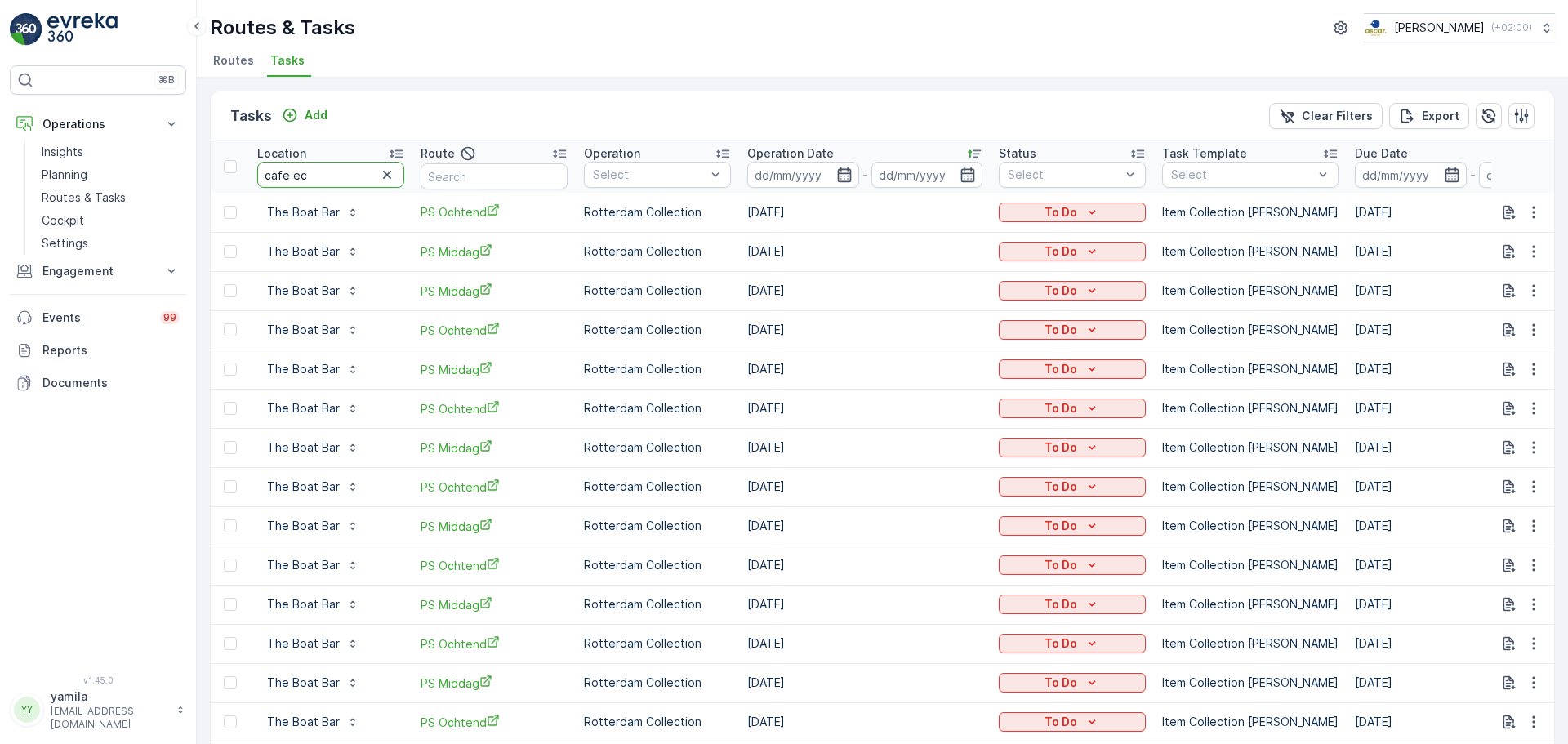 type on "cafe ech" 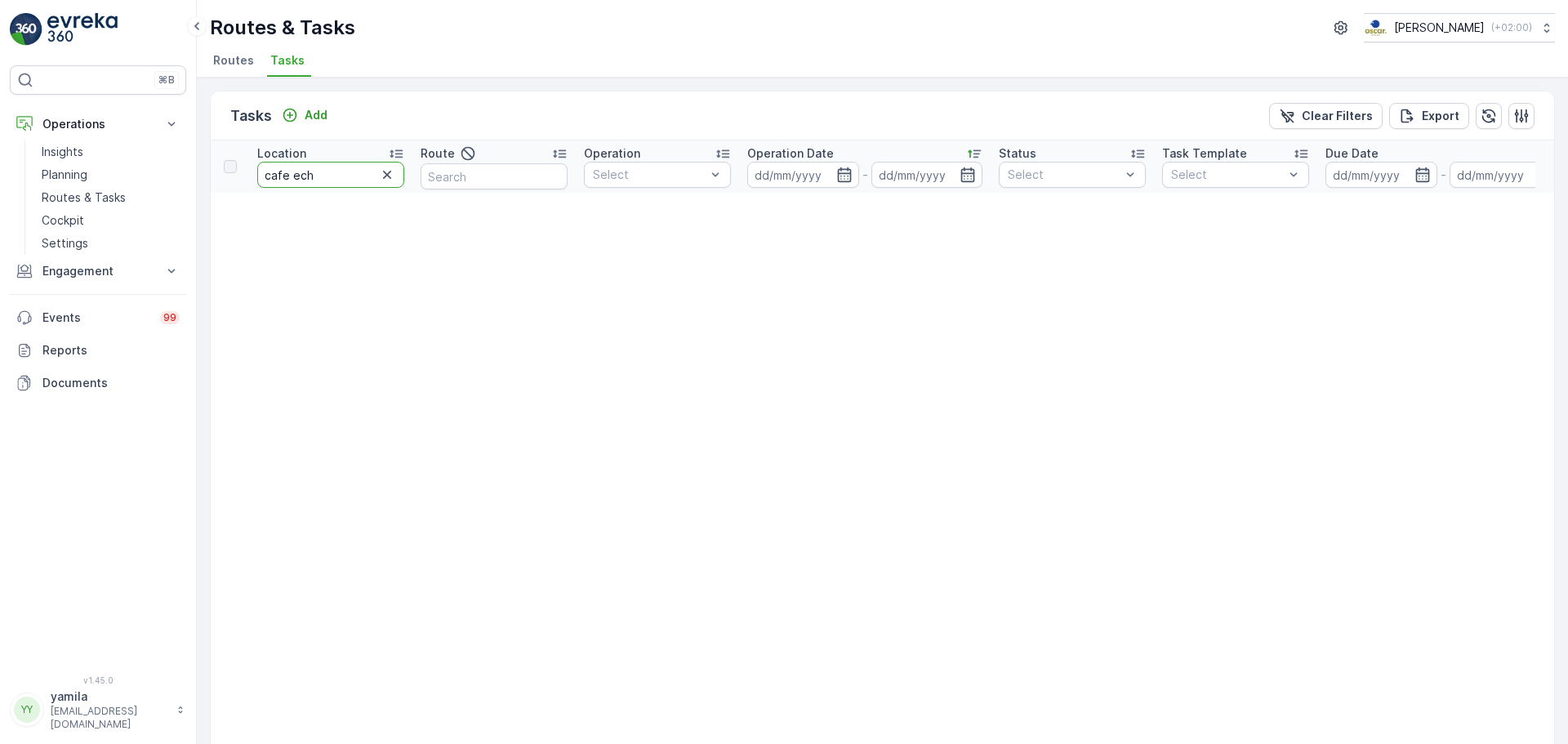 click on "cafe ech" at bounding box center (331, 175) 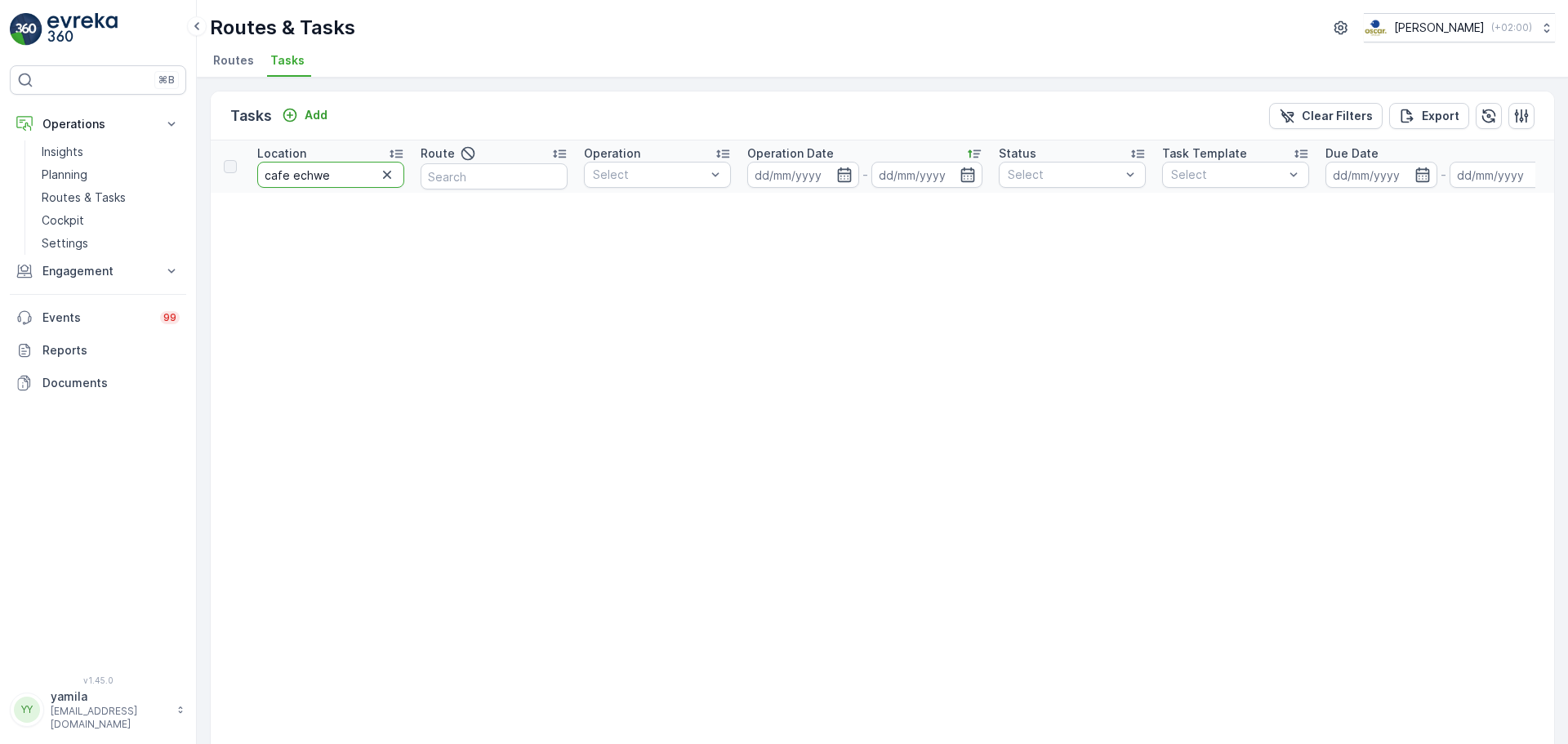 type on "cafe echwel" 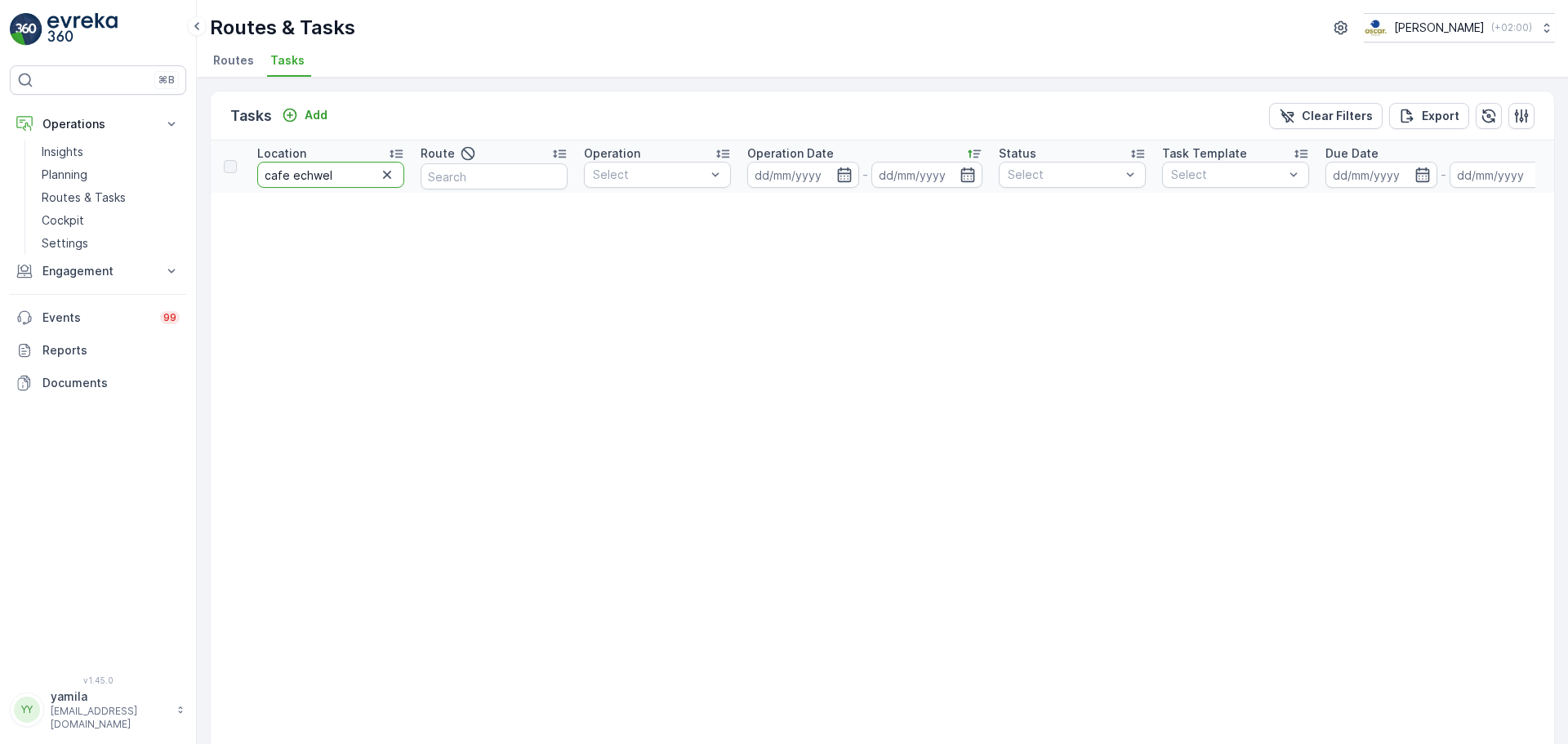click on "cafe echwel" at bounding box center (331, 175) 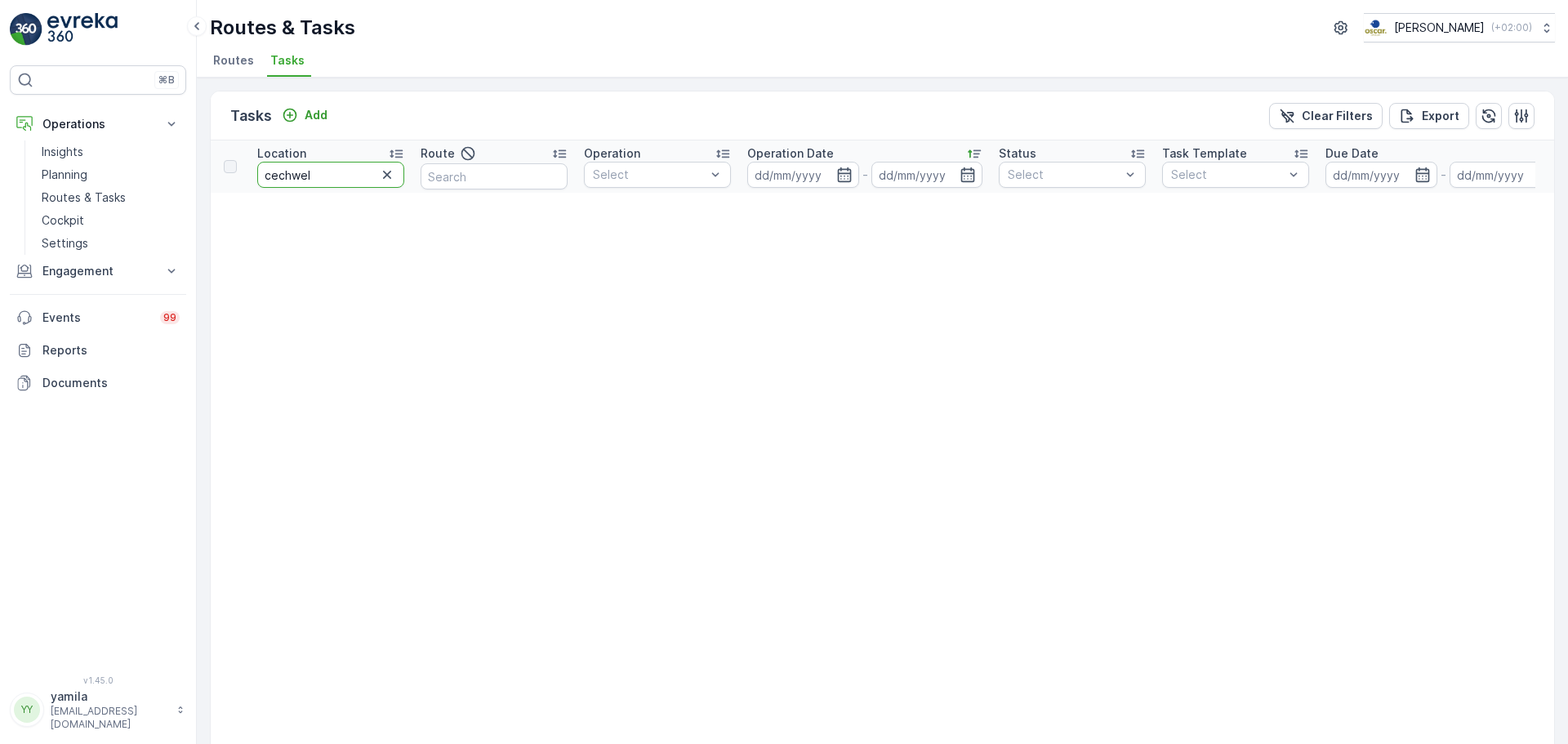 type on "echwel" 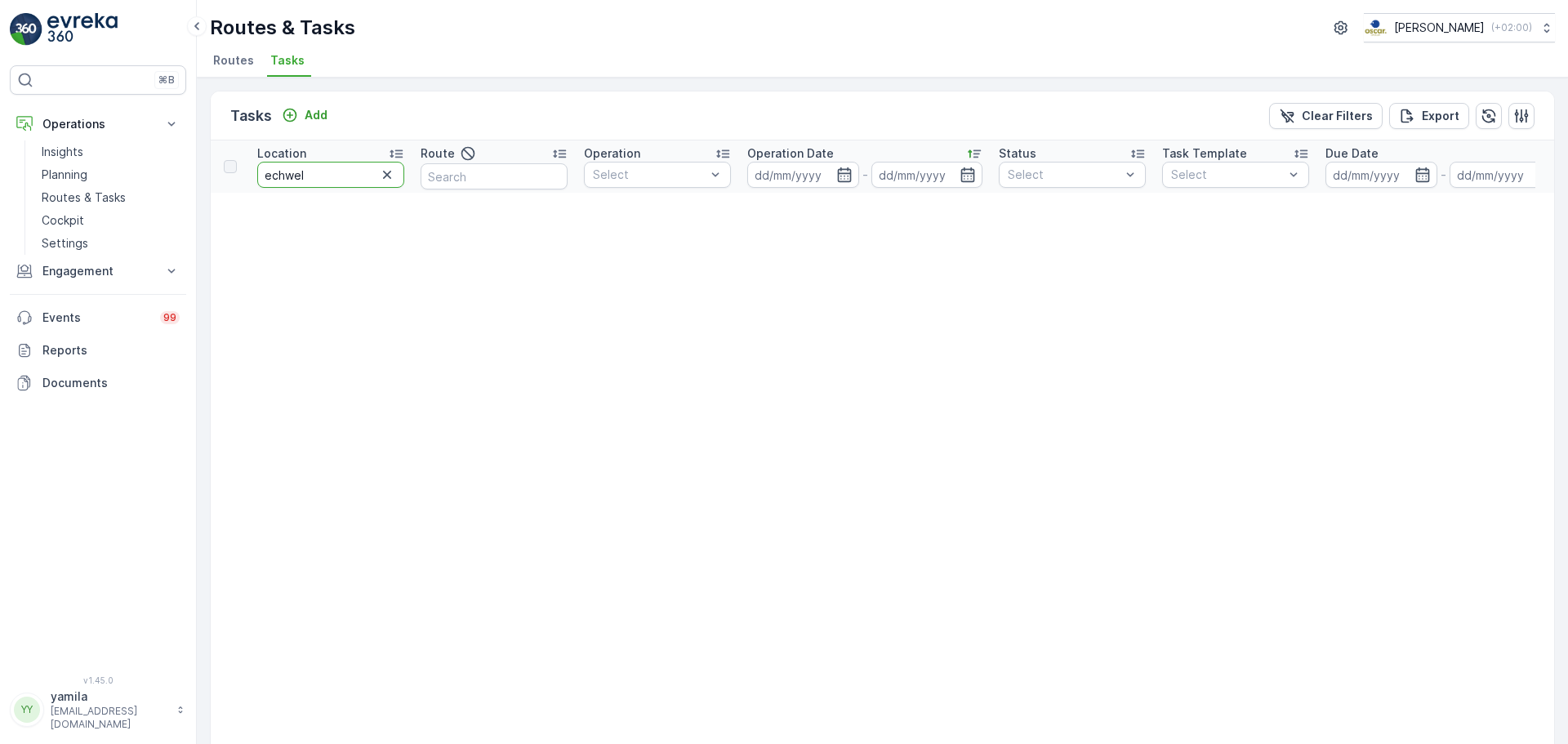 click on "echwel" at bounding box center (331, 175) 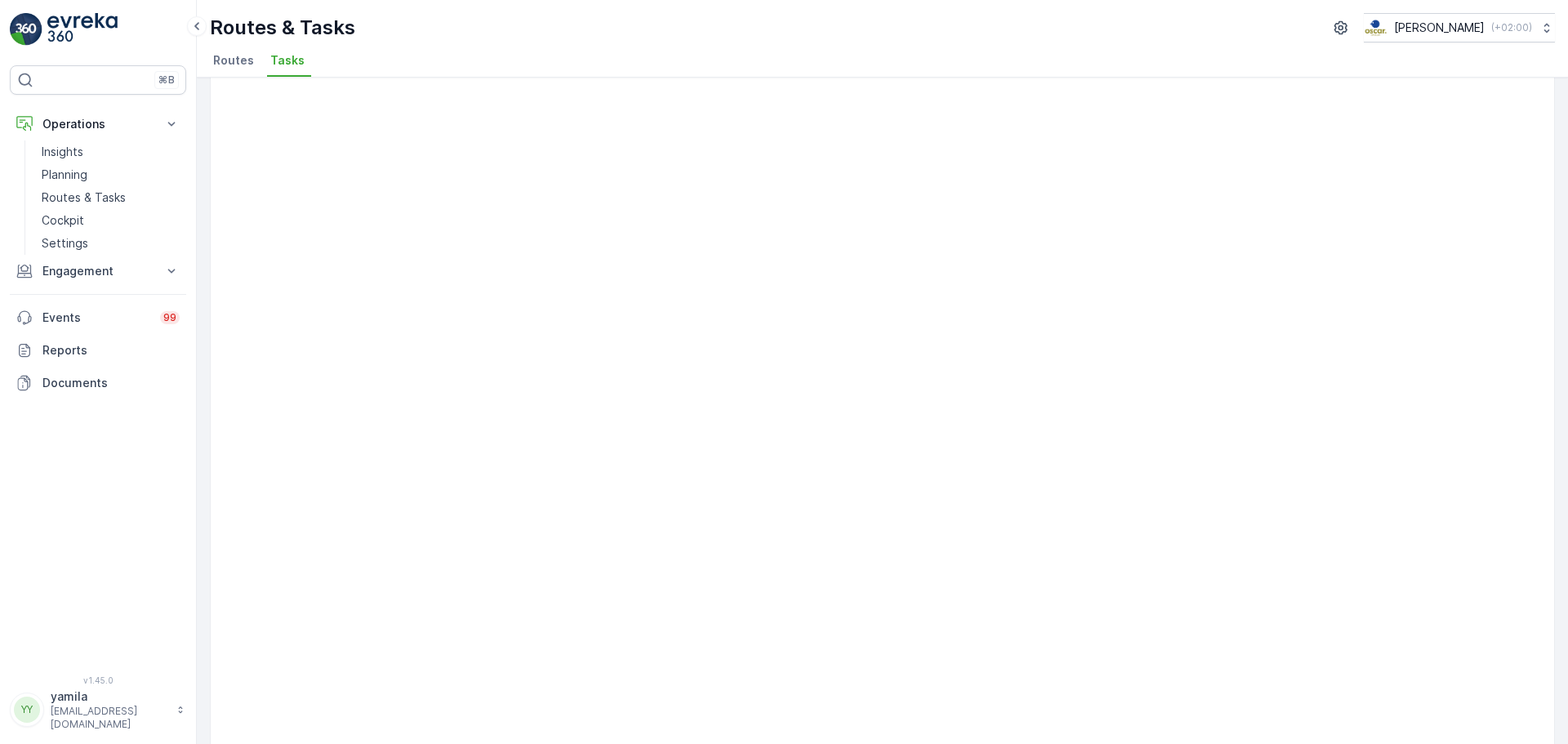 scroll, scrollTop: 0, scrollLeft: 0, axis: both 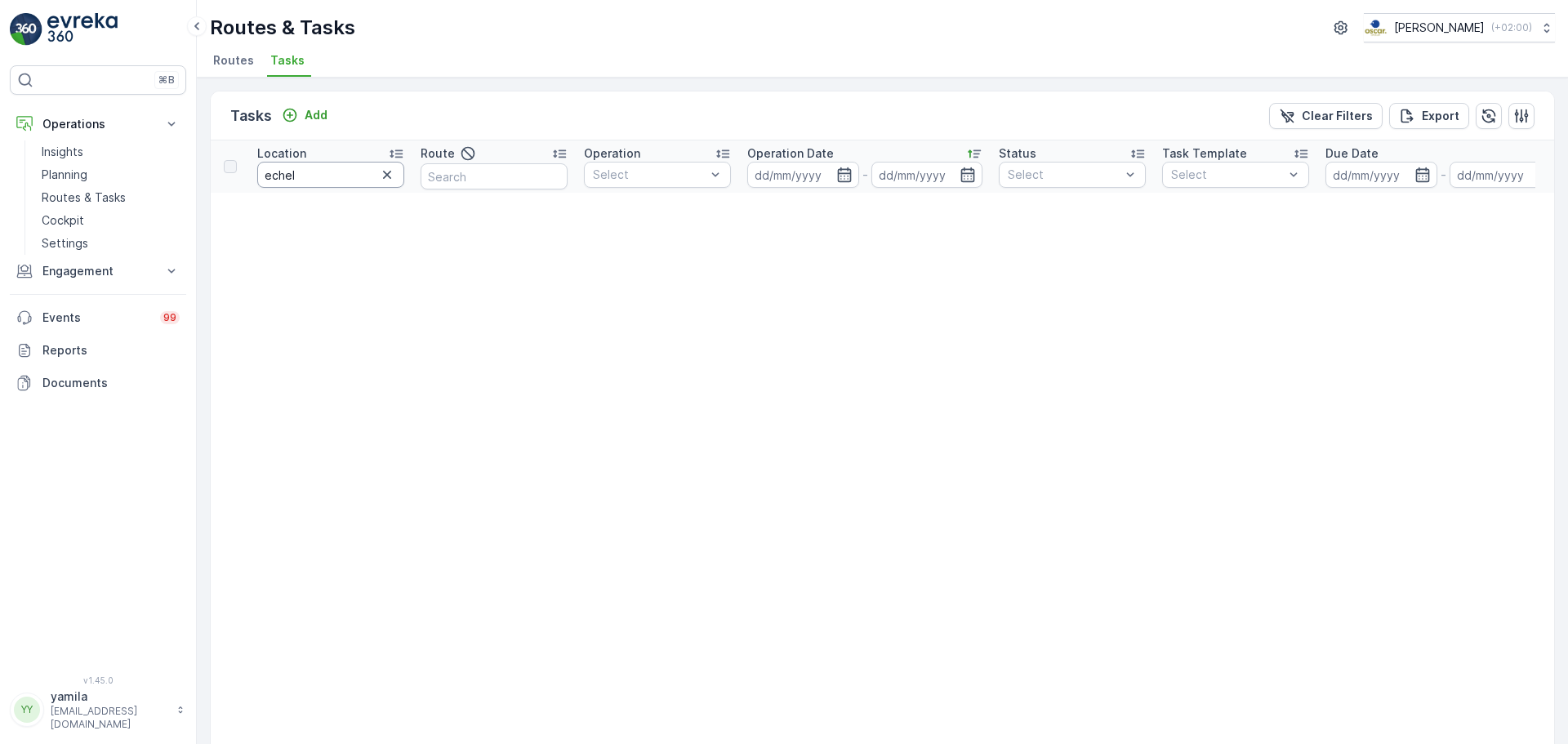 click on "echel" at bounding box center (331, 175) 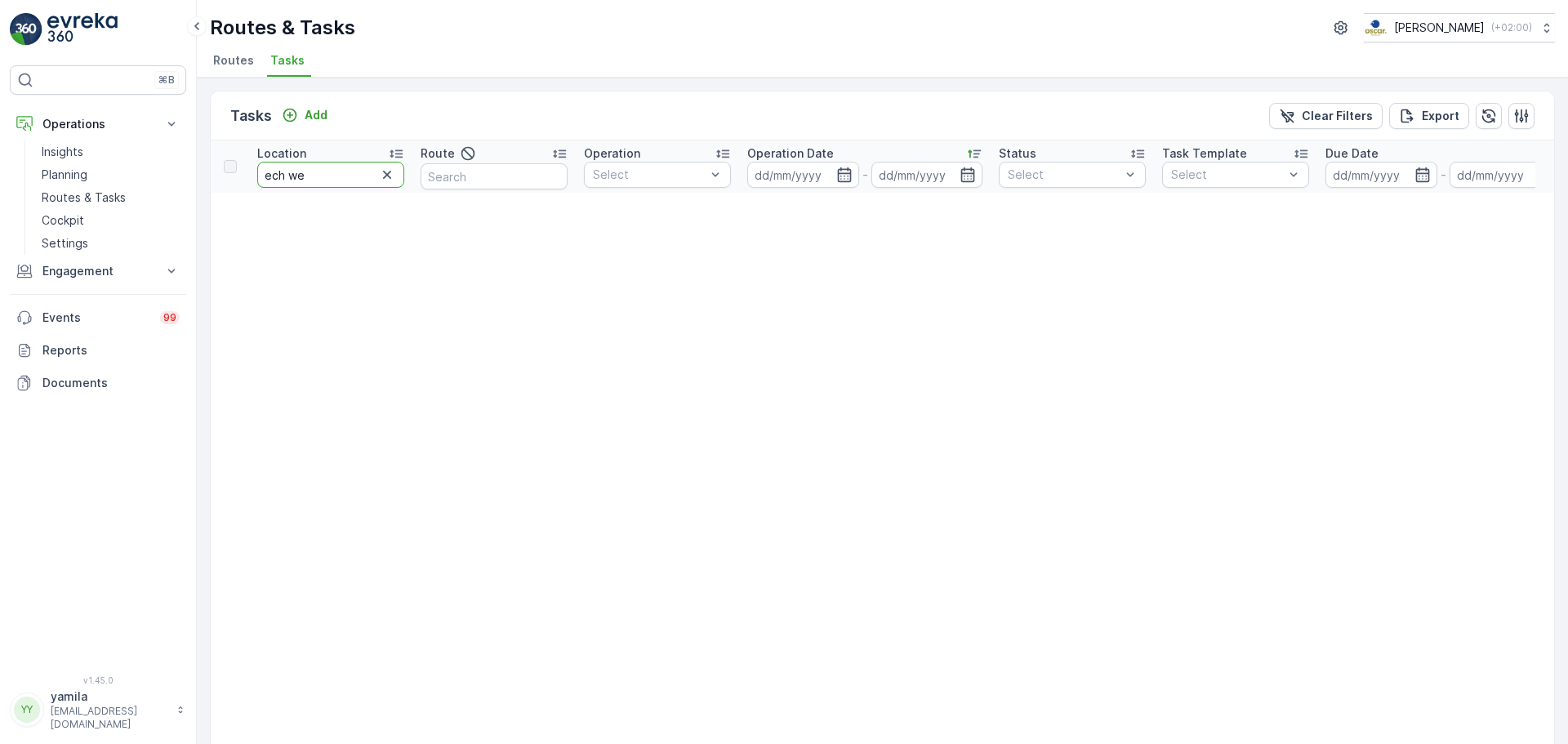 type on "ech wel" 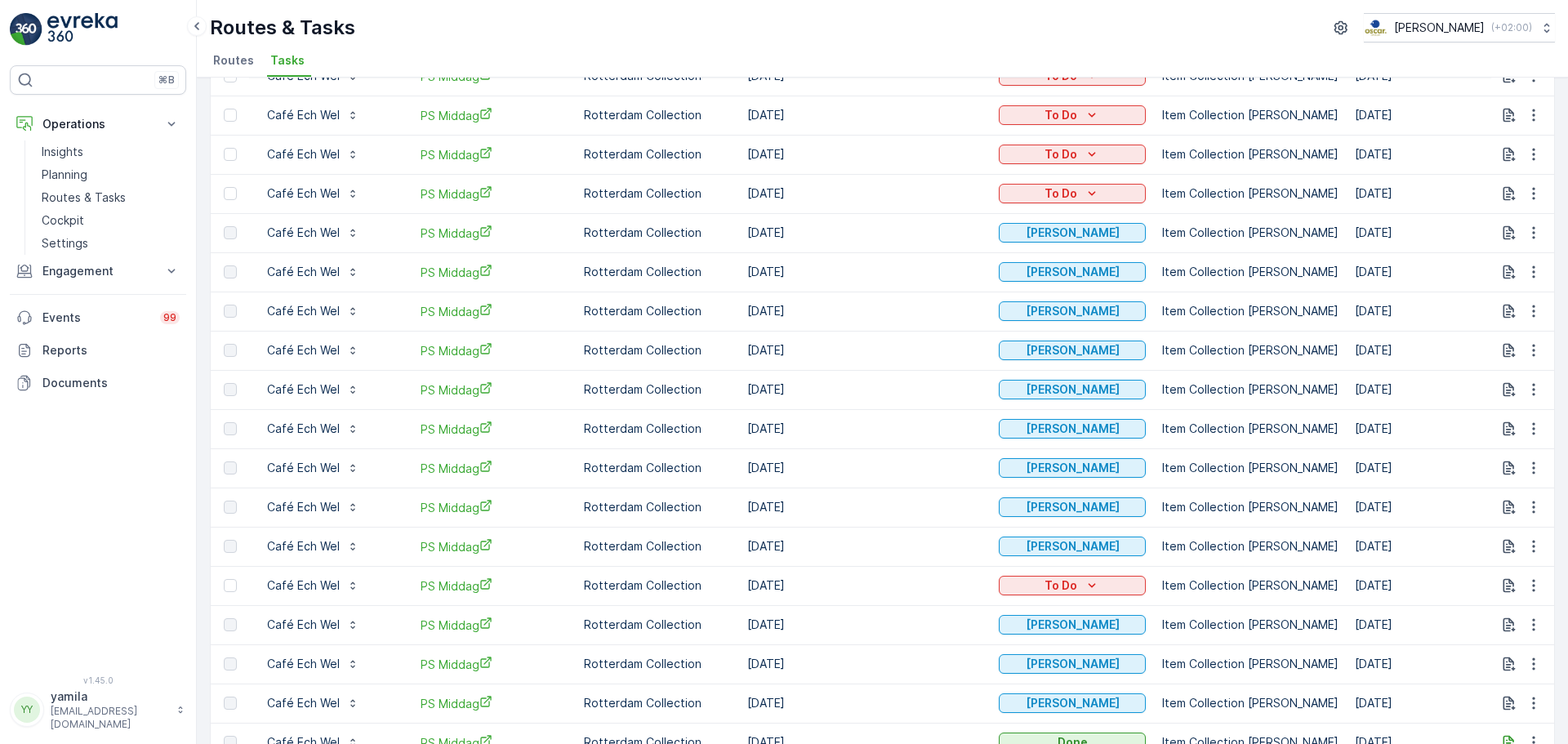 scroll, scrollTop: 372, scrollLeft: 0, axis: vertical 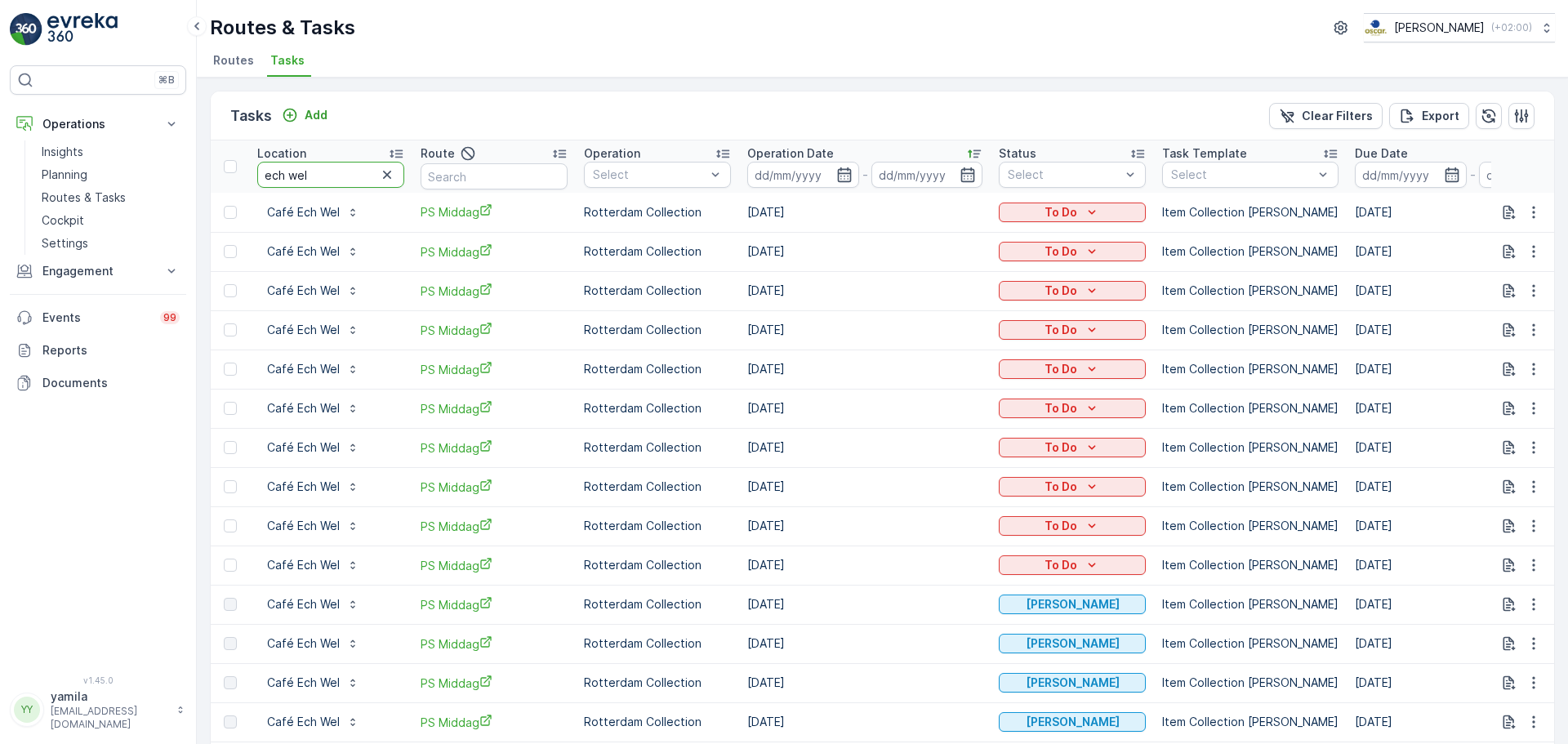 click on "ech wel" at bounding box center (331, 175) 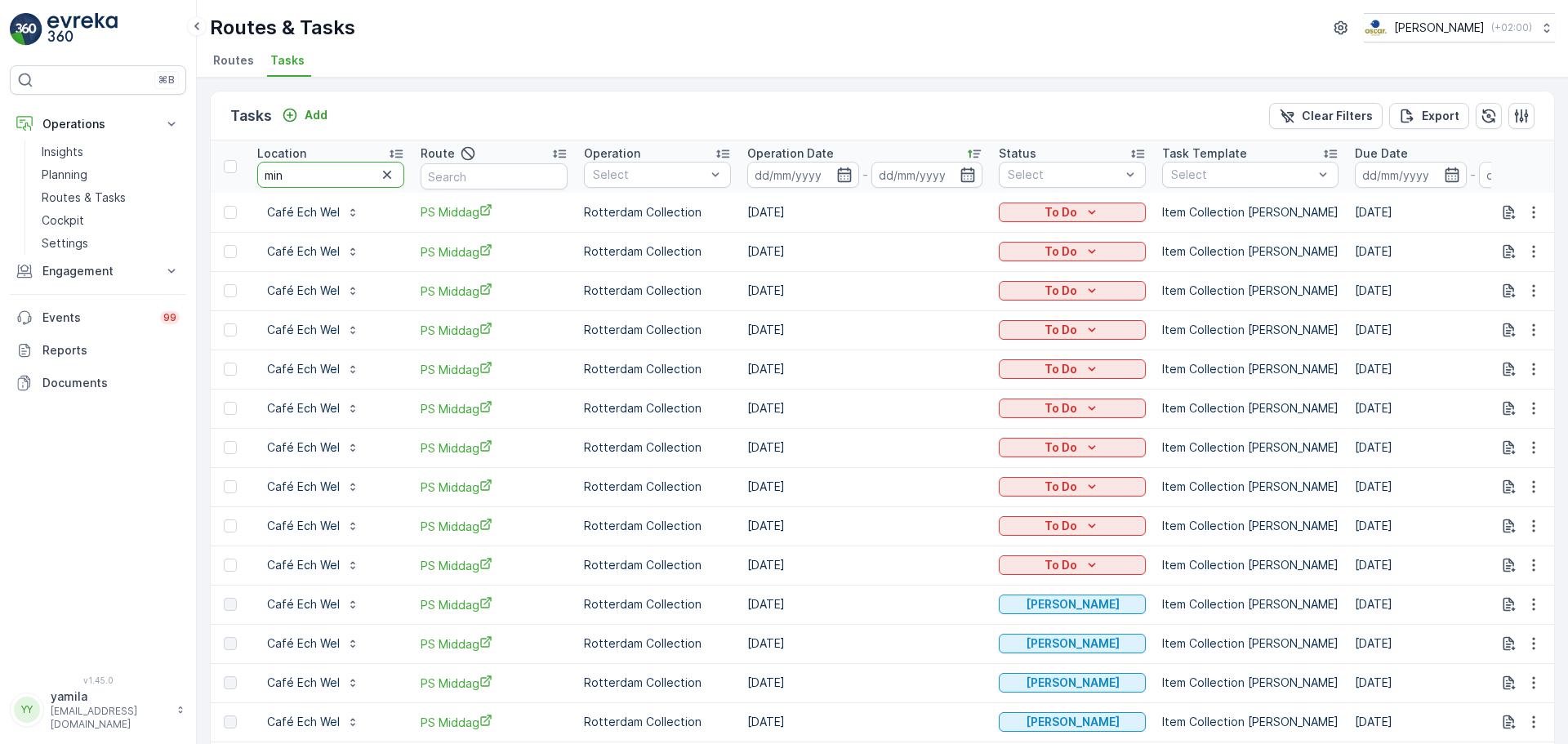 type on "mini" 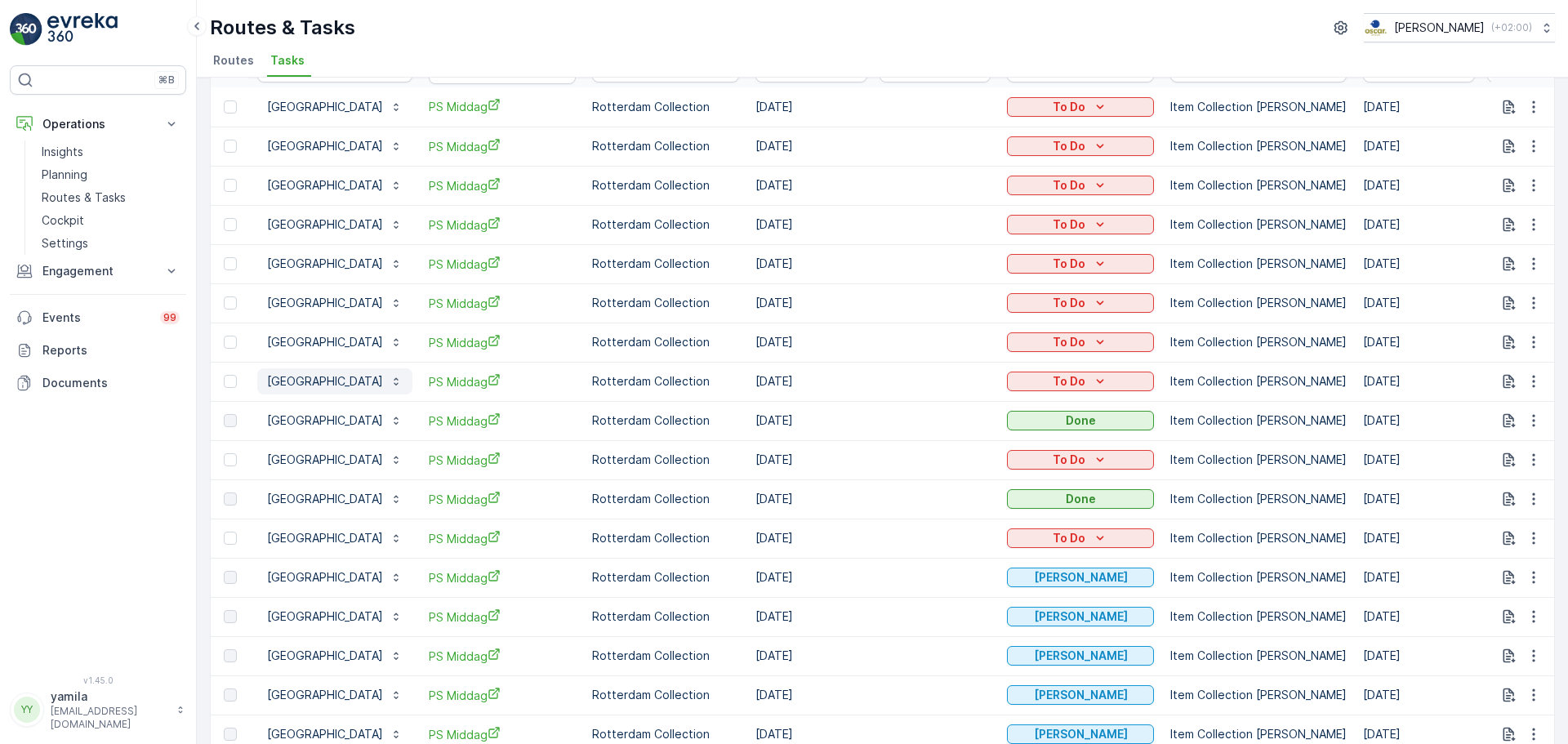 scroll, scrollTop: 0, scrollLeft: 0, axis: both 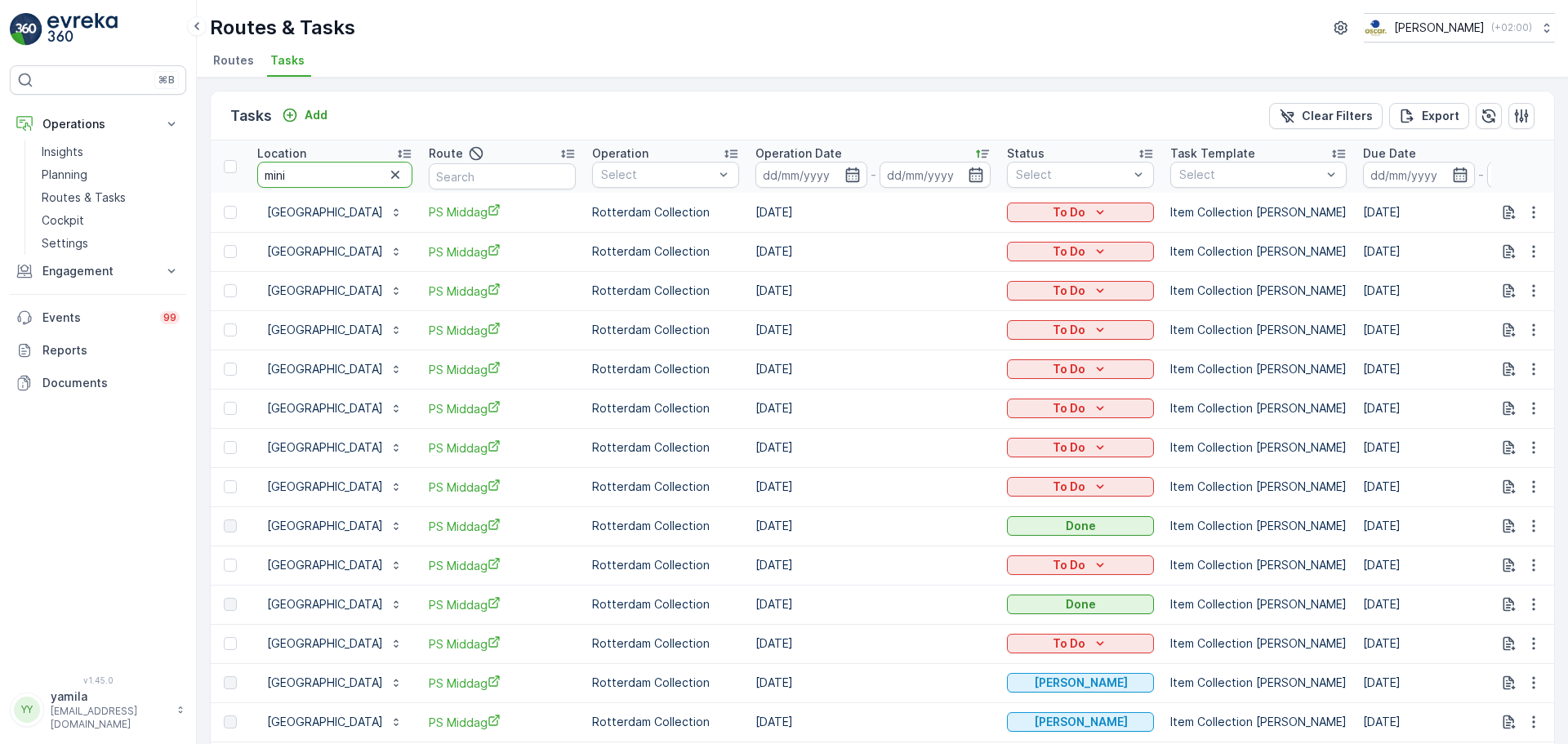 click on "mini" at bounding box center (335, 175) 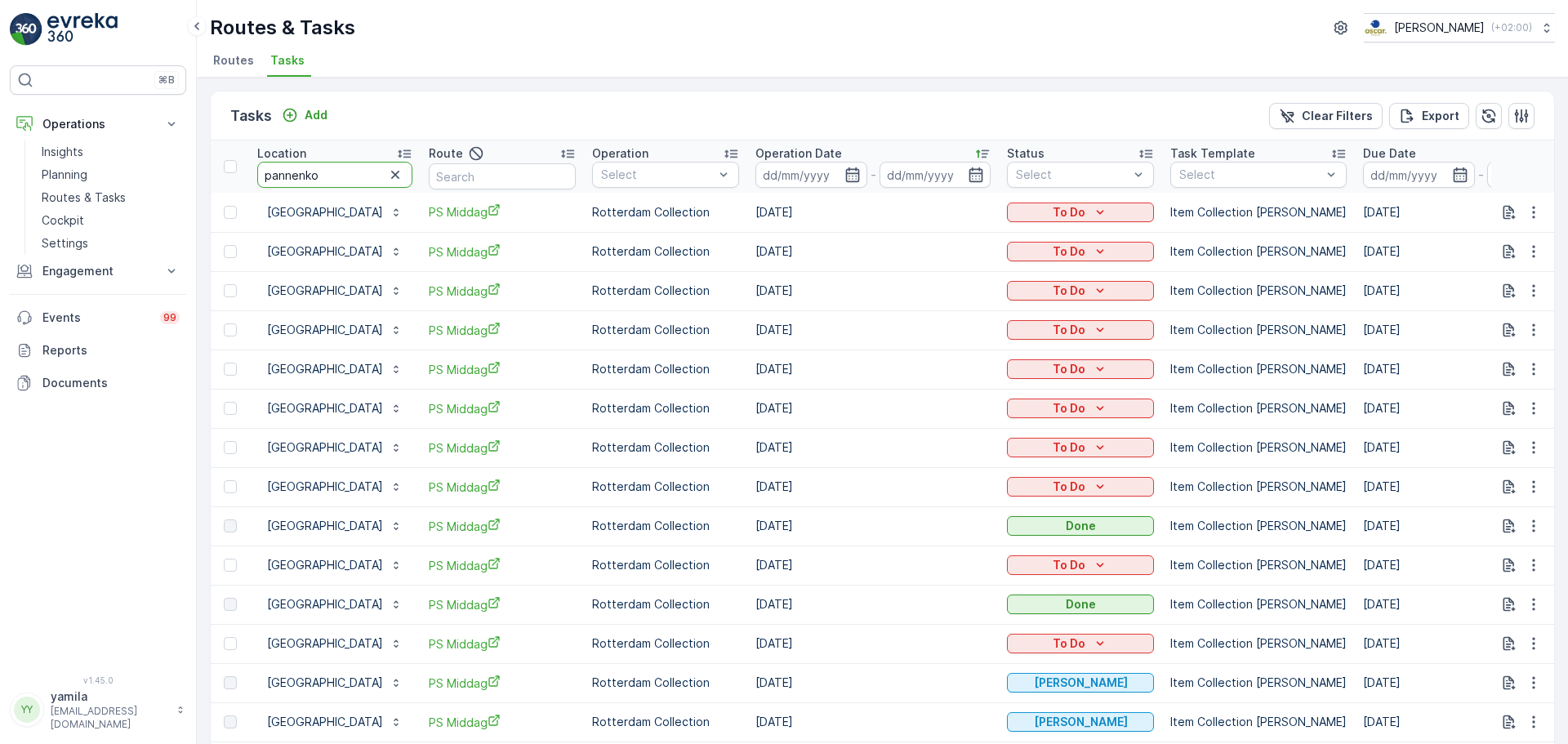 type on "pannenkoe" 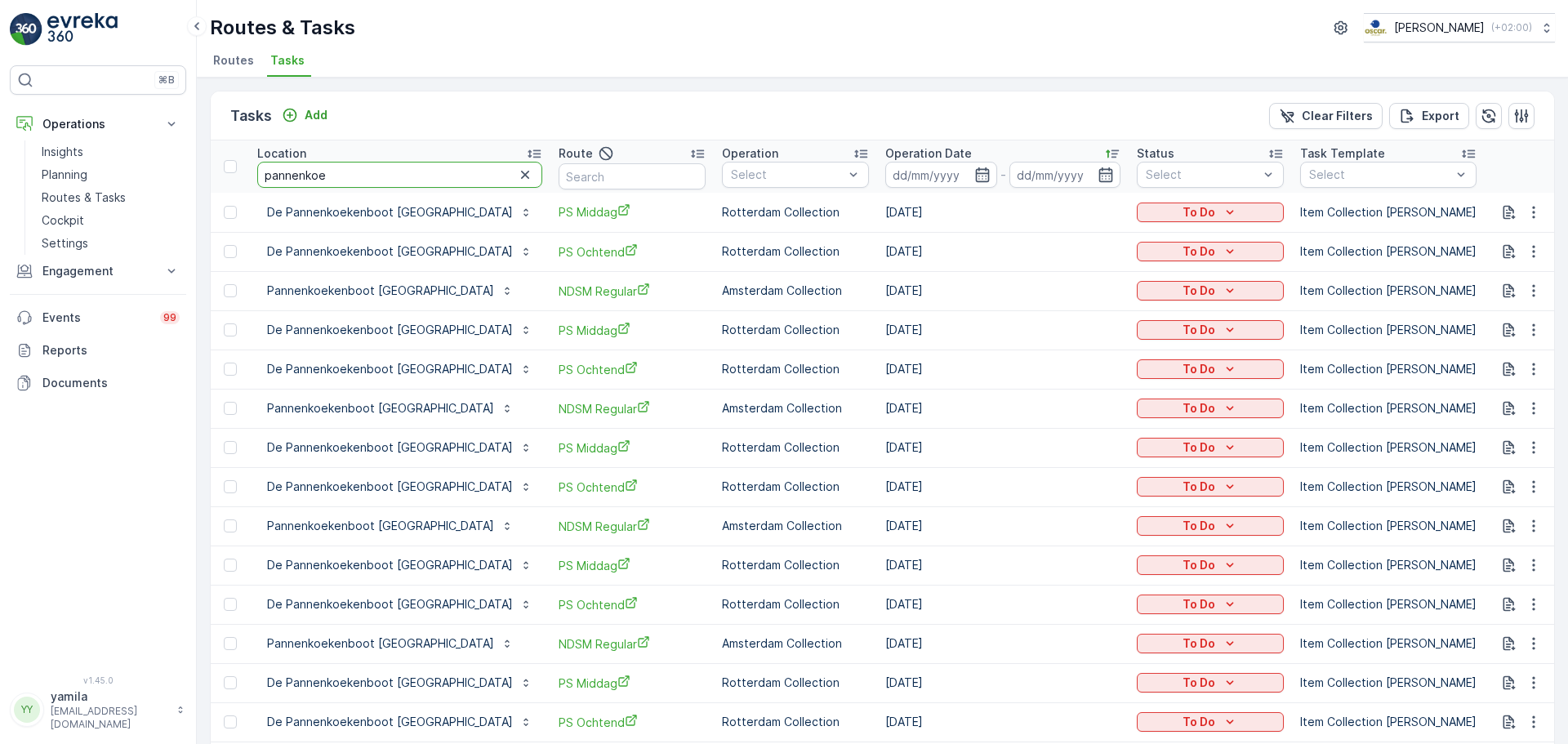 click on "pannenkoe" at bounding box center [399, 175] 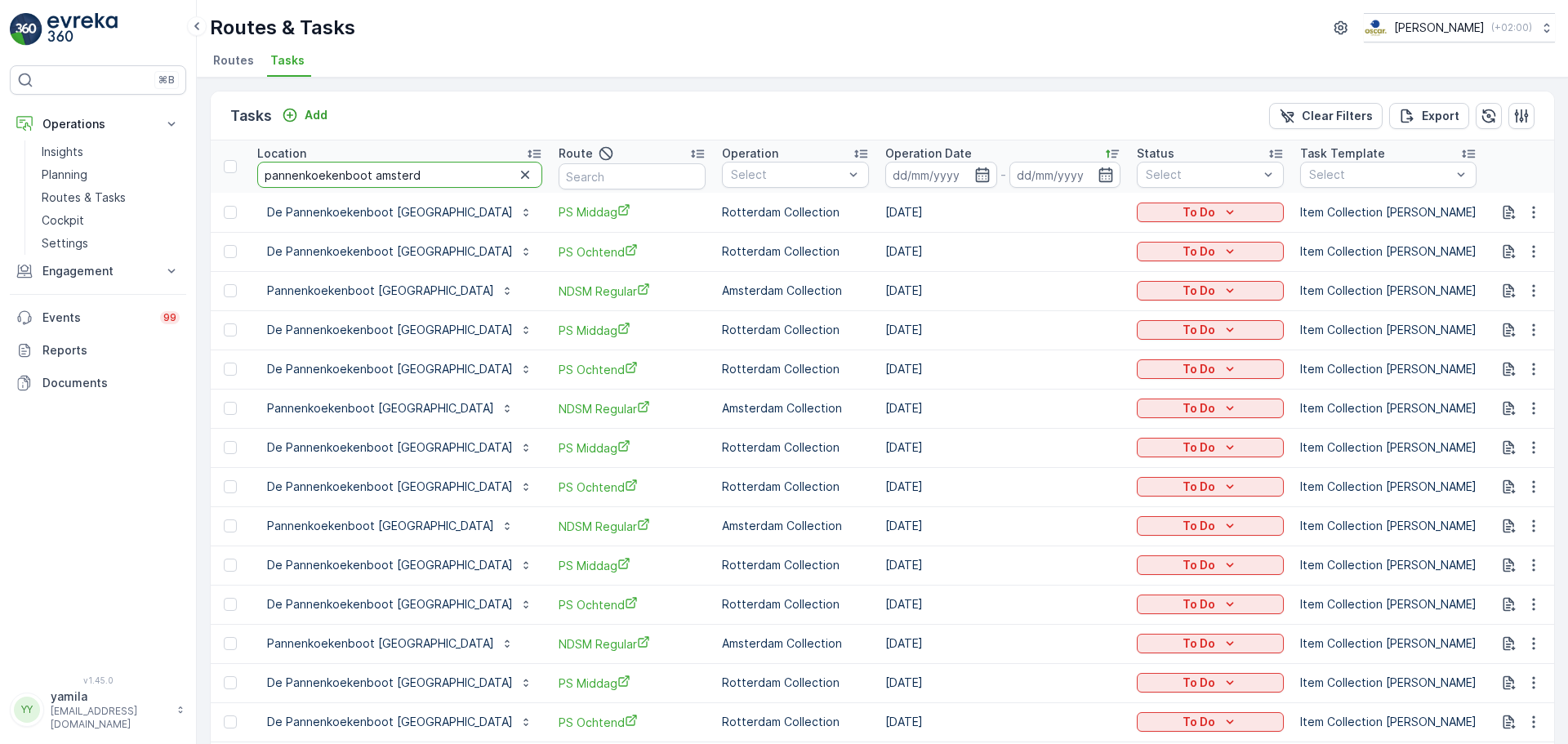 type on "pannenkoekenboot amsterda" 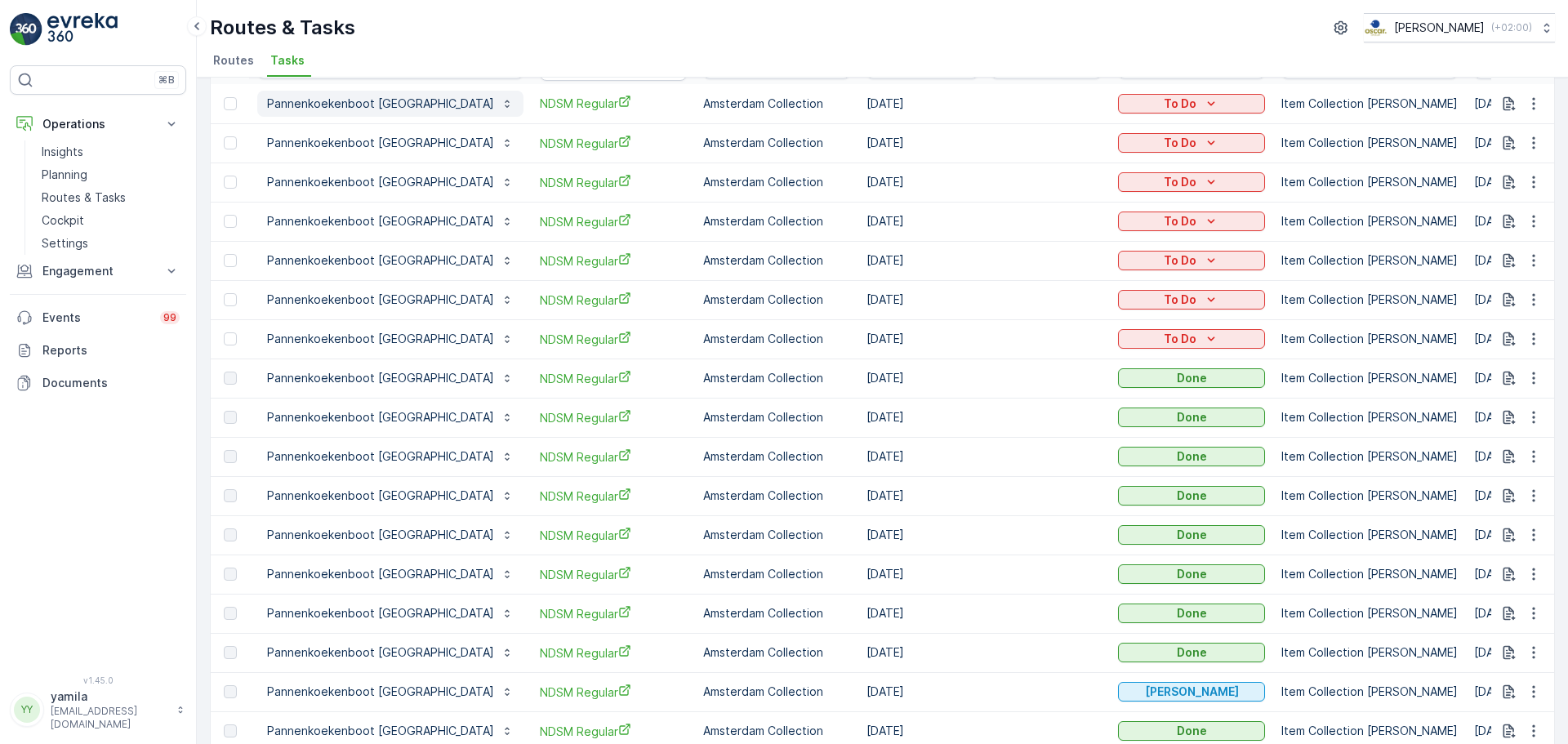 scroll, scrollTop: 0, scrollLeft: 0, axis: both 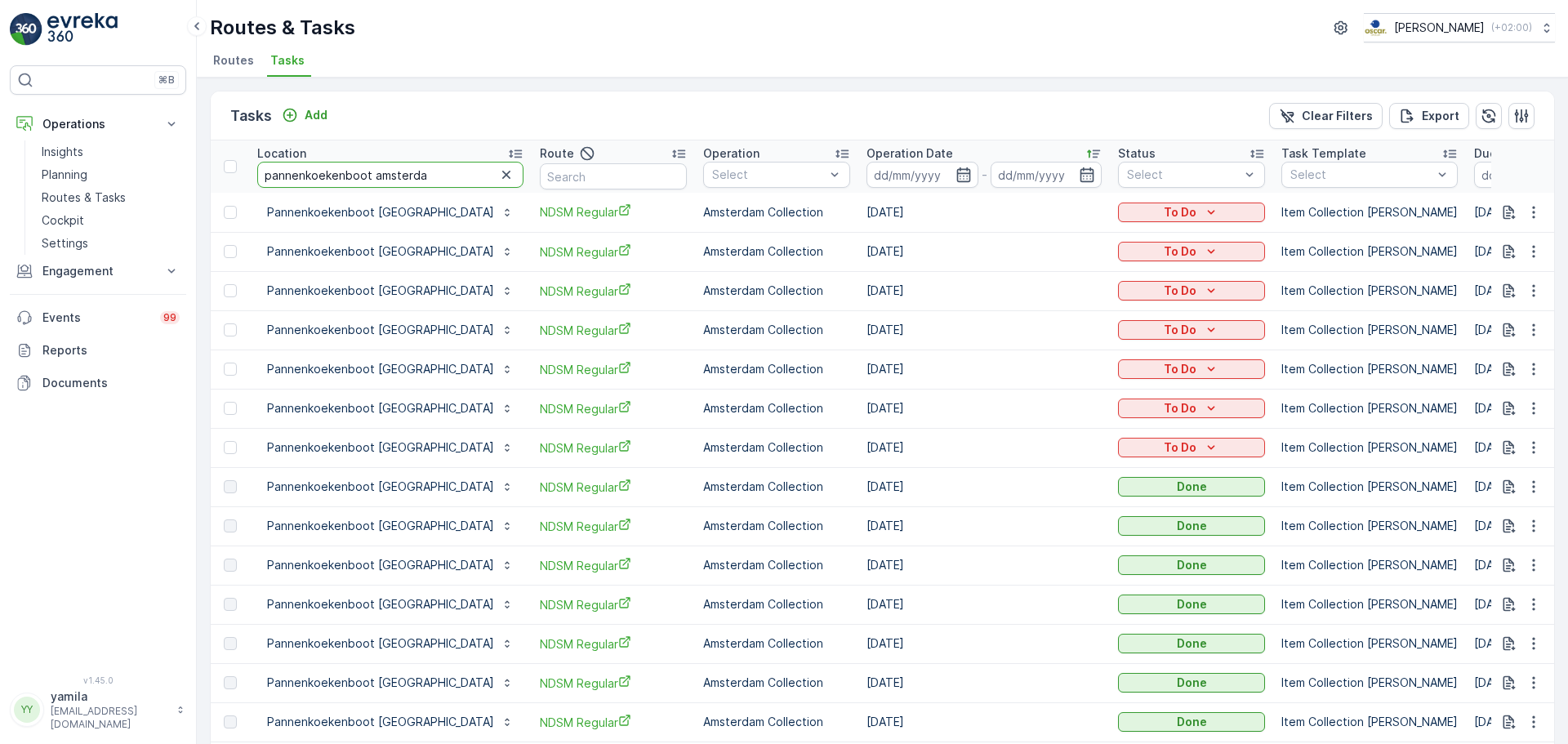 click on "pannenkoekenboot amsterda" at bounding box center (390, 175) 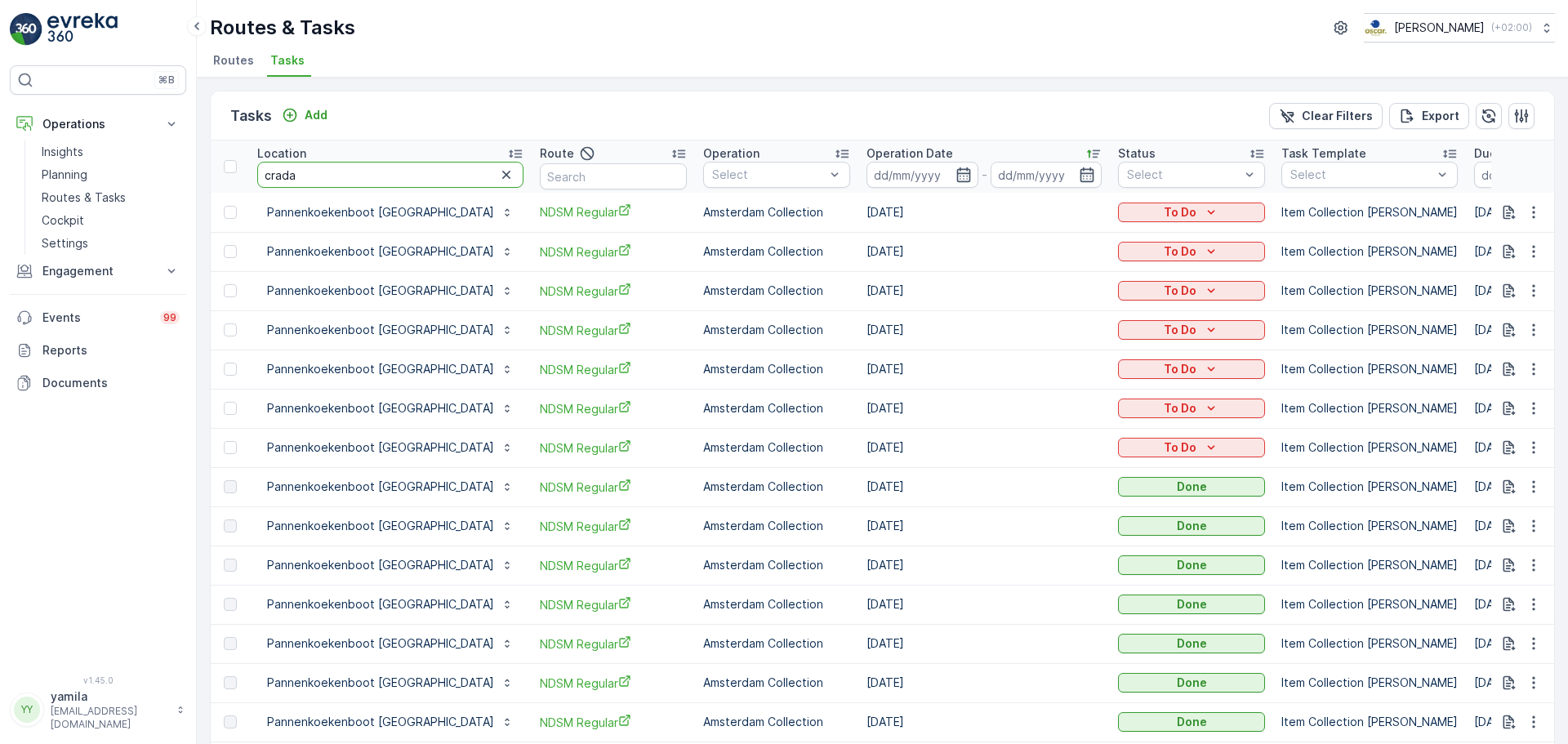 type on "cradam" 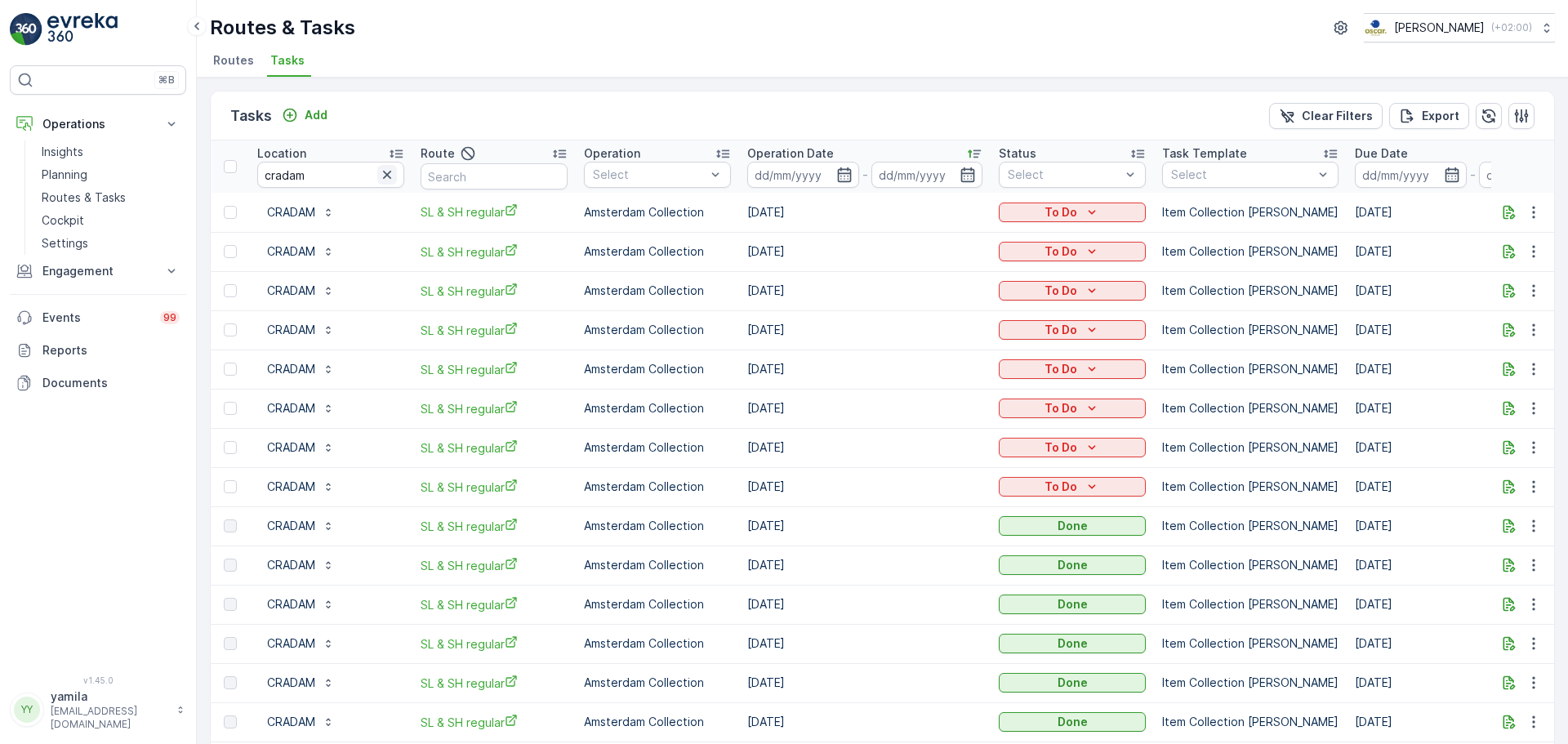 click 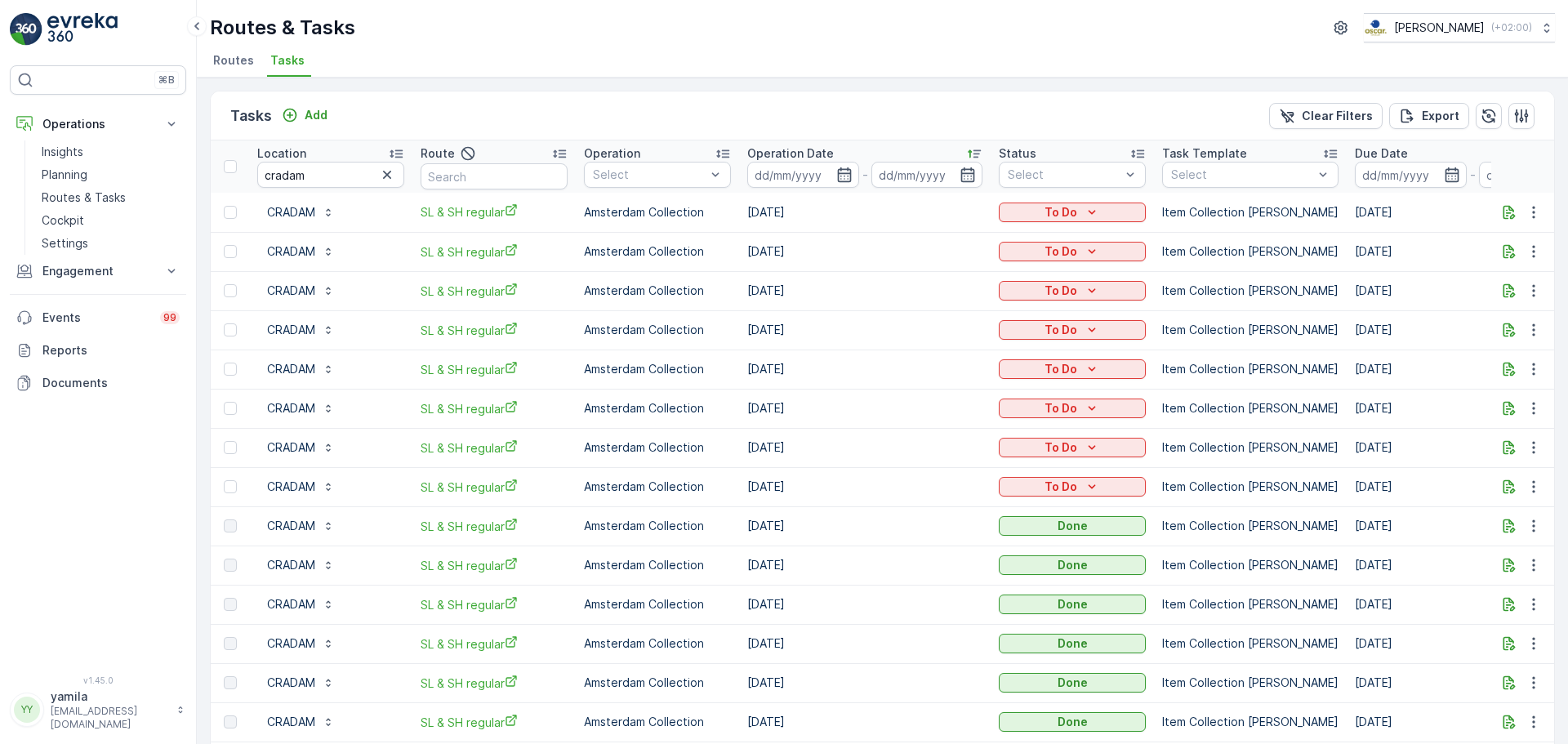type 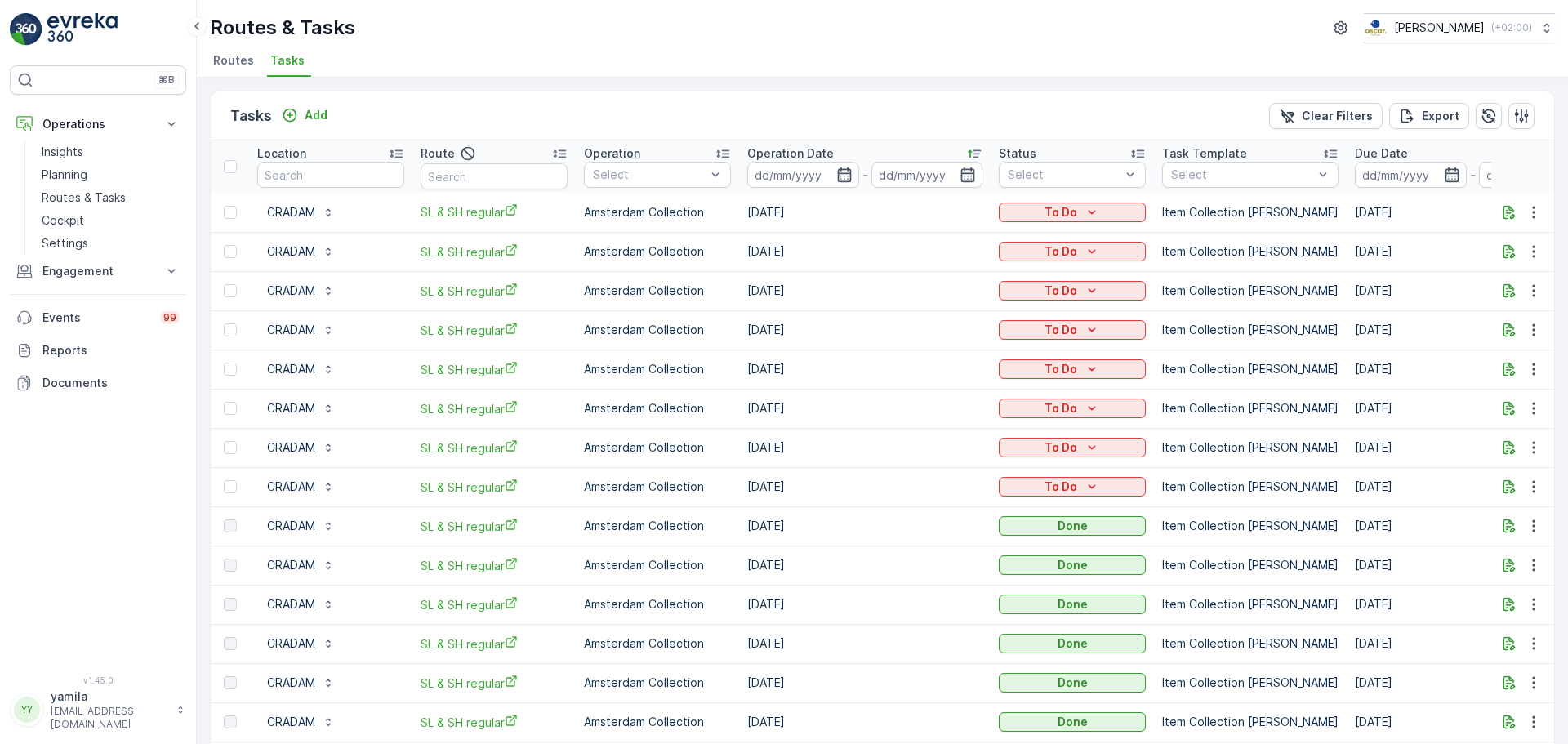 click on "Tasks Add Clear Filters Export" at bounding box center (882, 116) 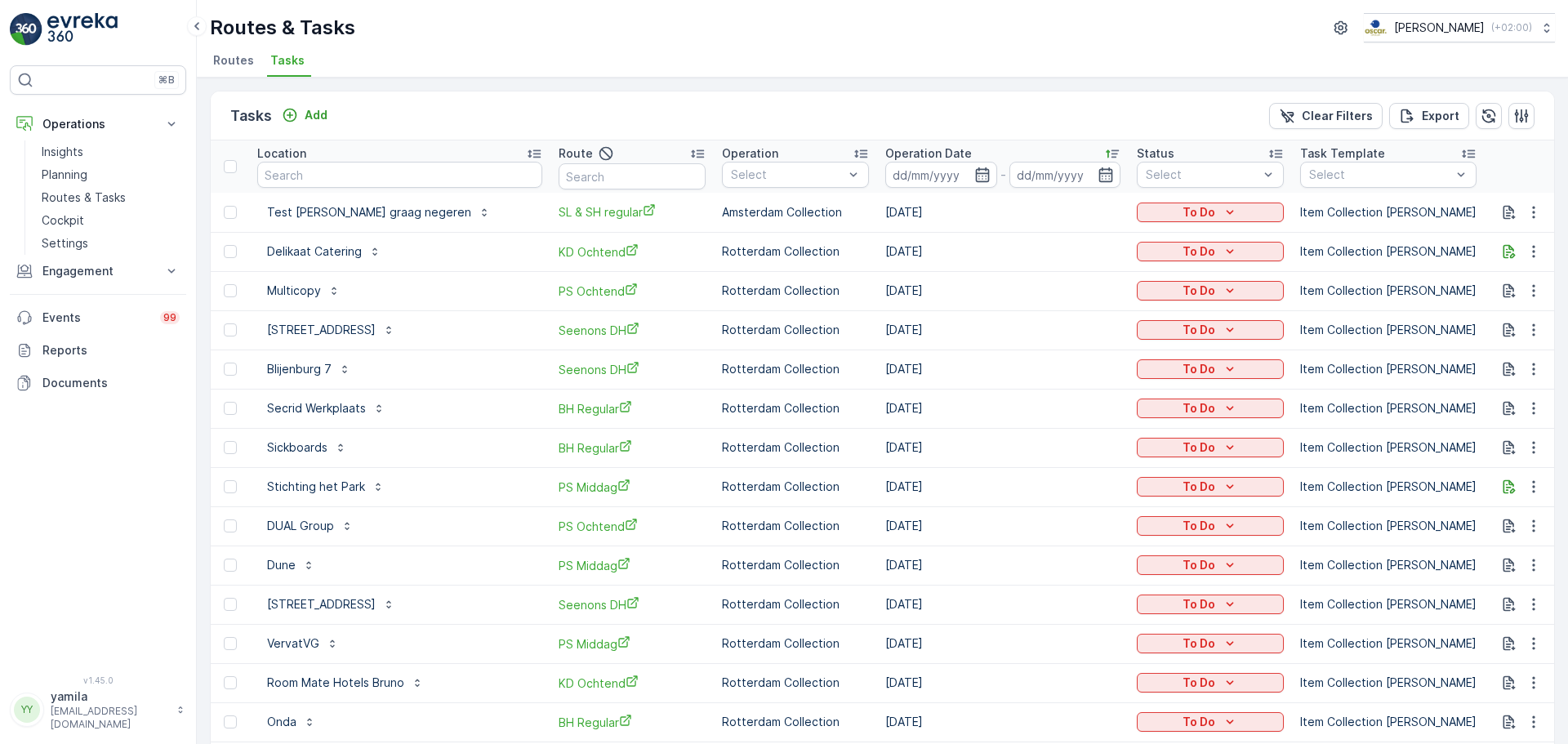 click on "Routes" at bounding box center (234, 60) 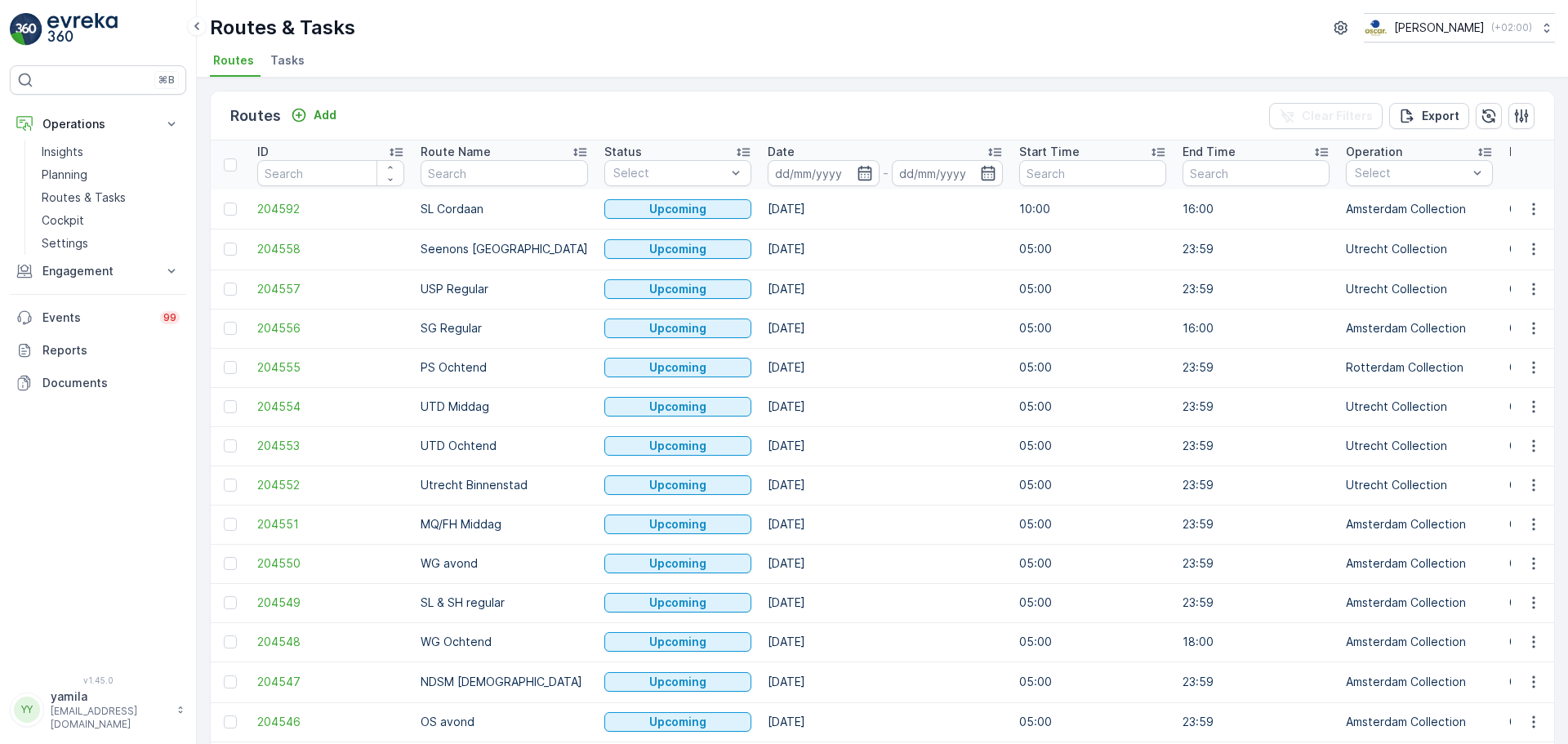 click at bounding box center (504, 173) 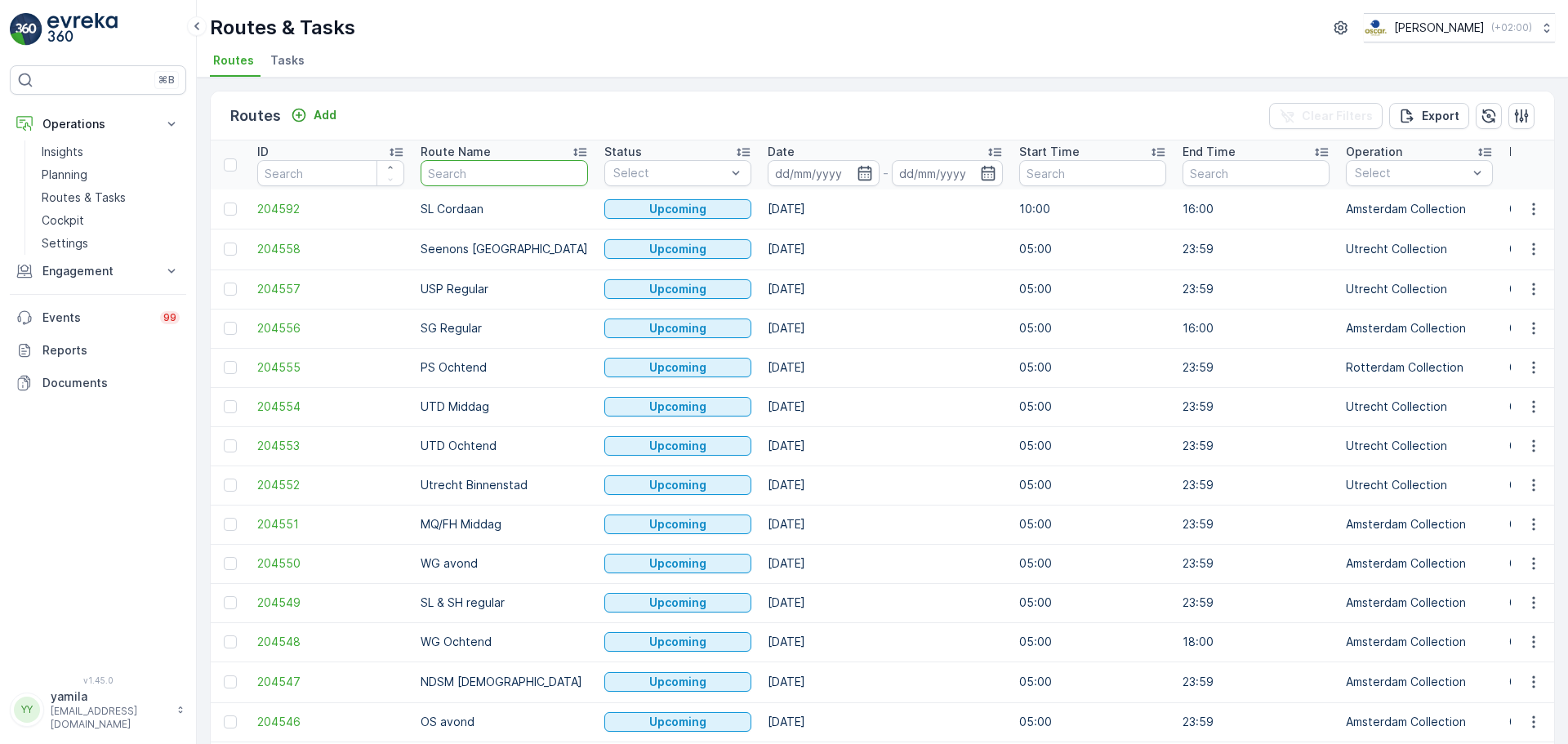 click at bounding box center (504, 173) 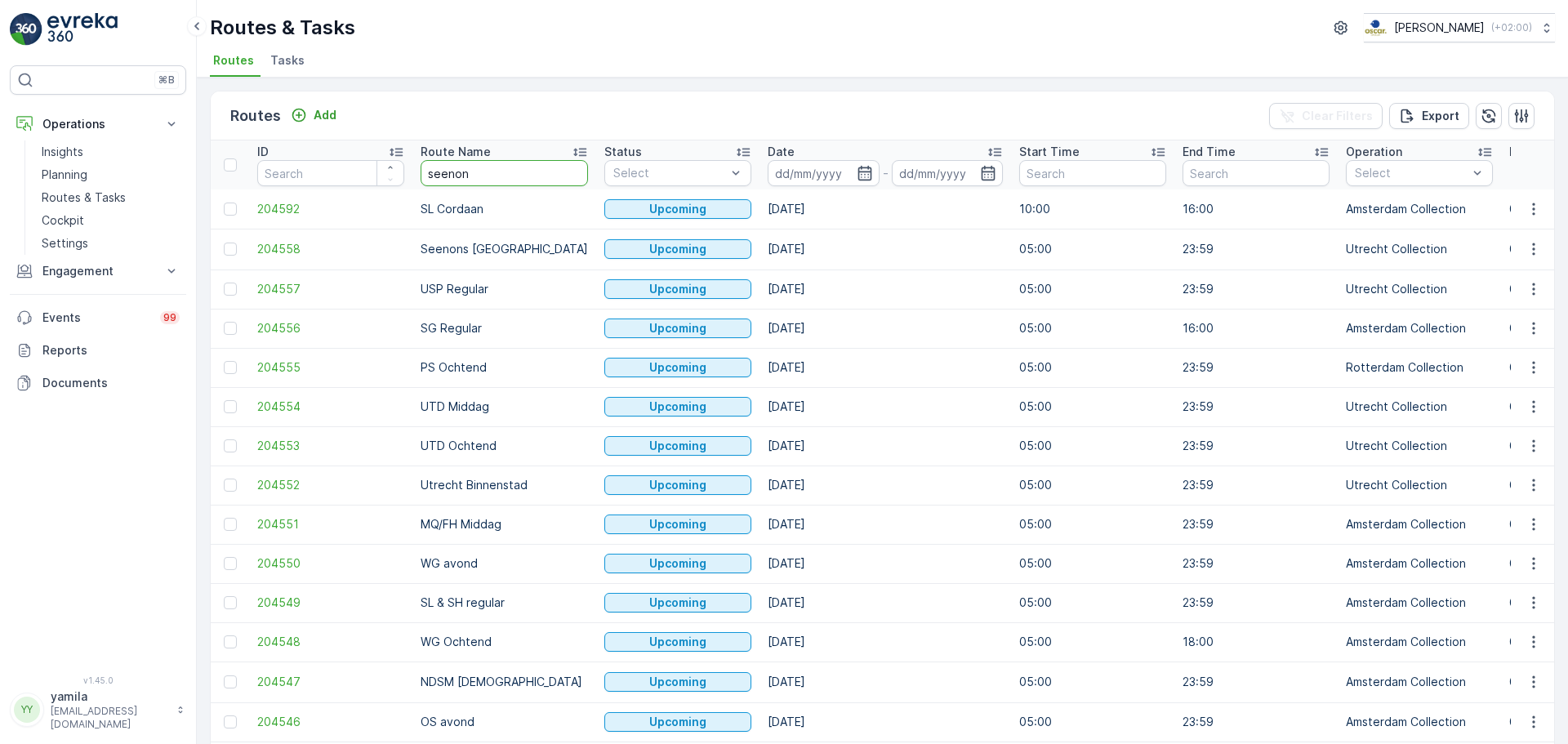 type on "seenons" 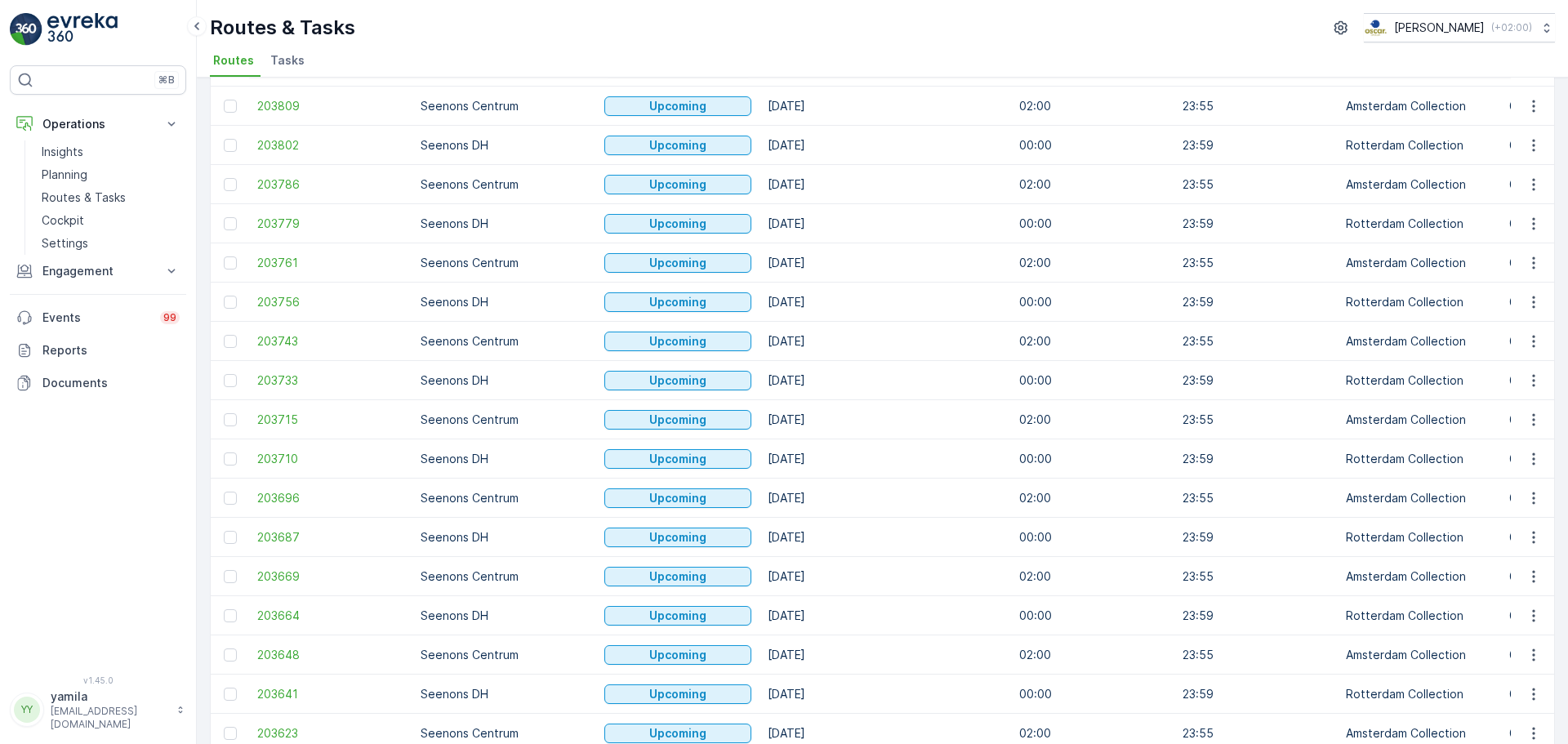 scroll, scrollTop: 0, scrollLeft: 0, axis: both 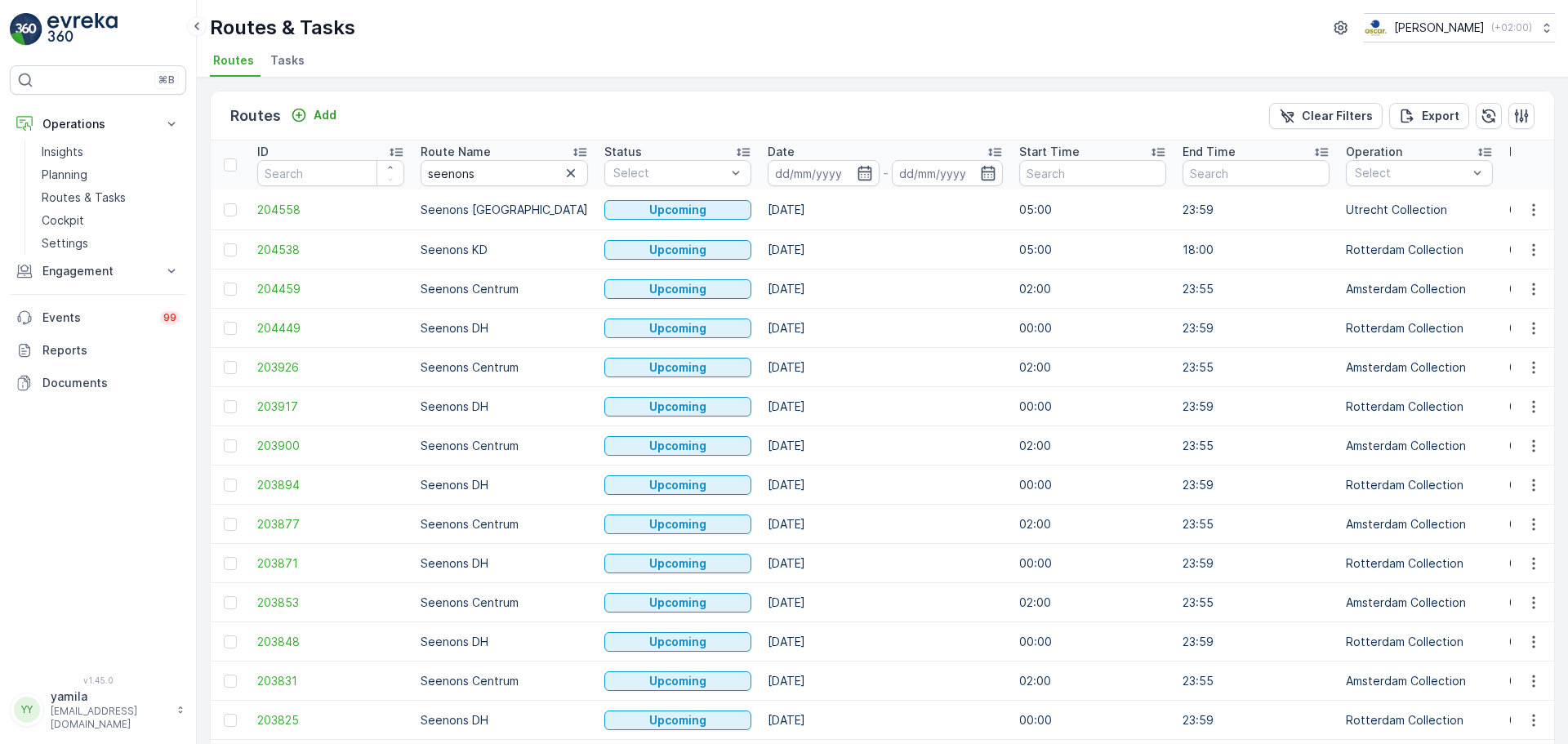 click on "Date" at bounding box center [781, 152] 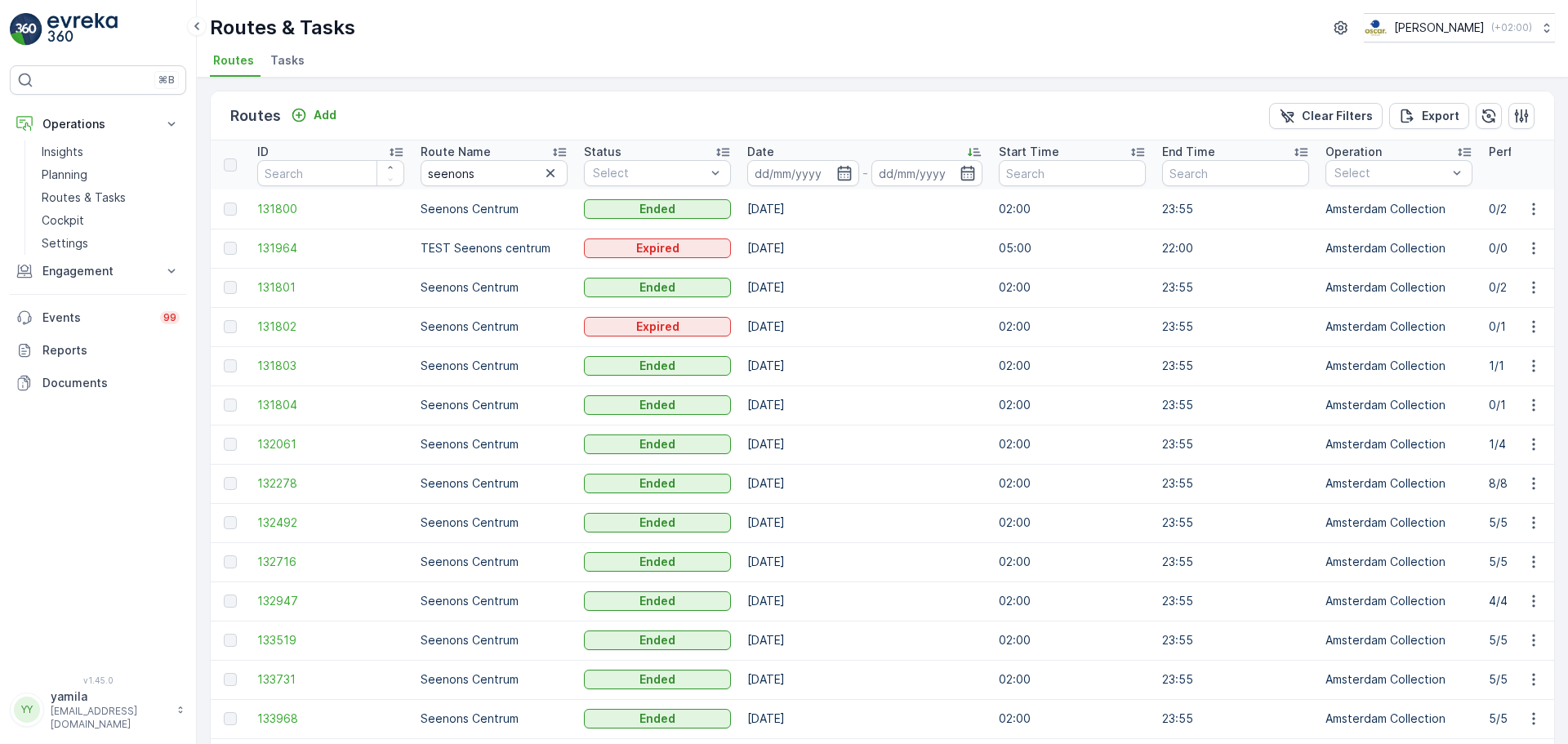 click on "Date" at bounding box center (760, 152) 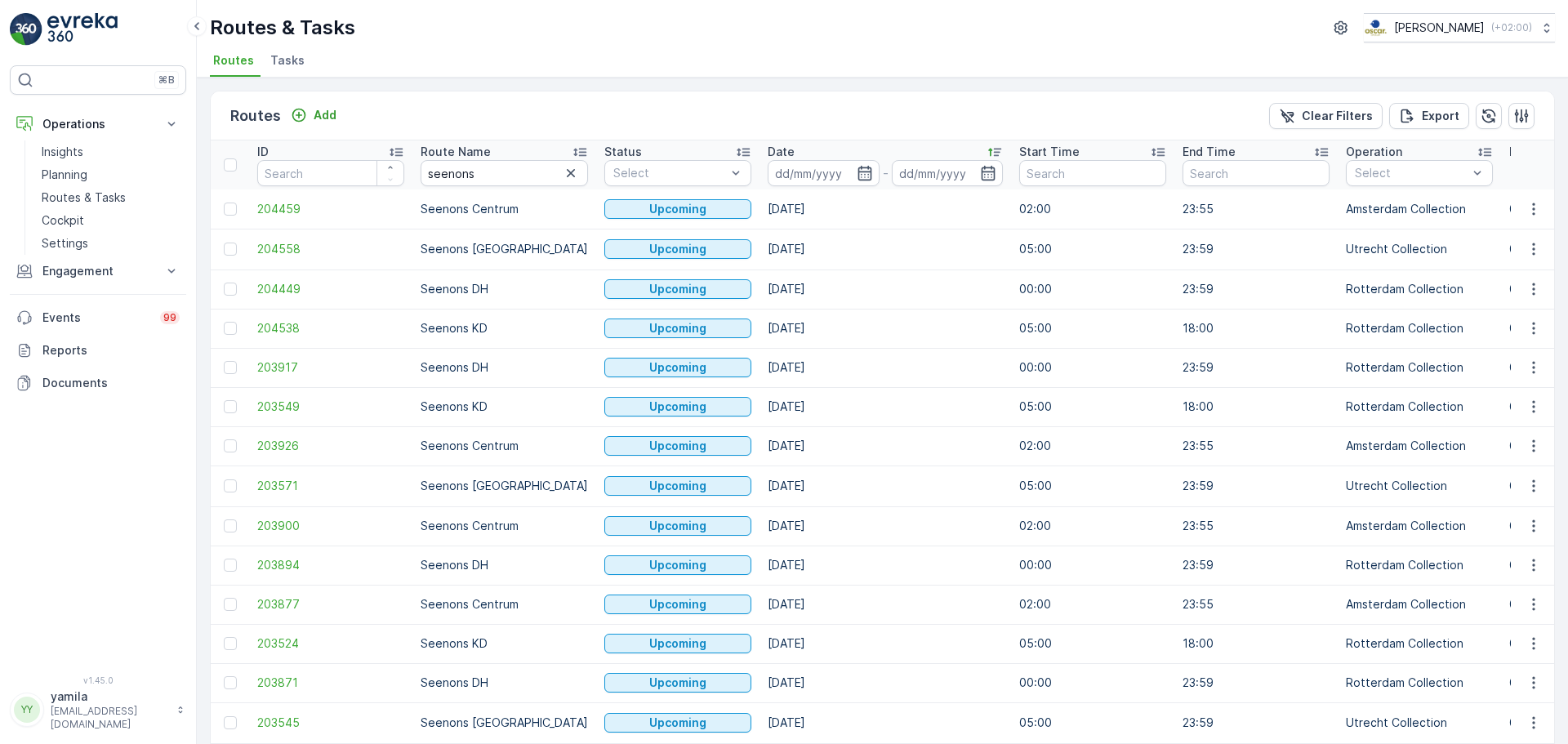 click on "Date" at bounding box center (781, 152) 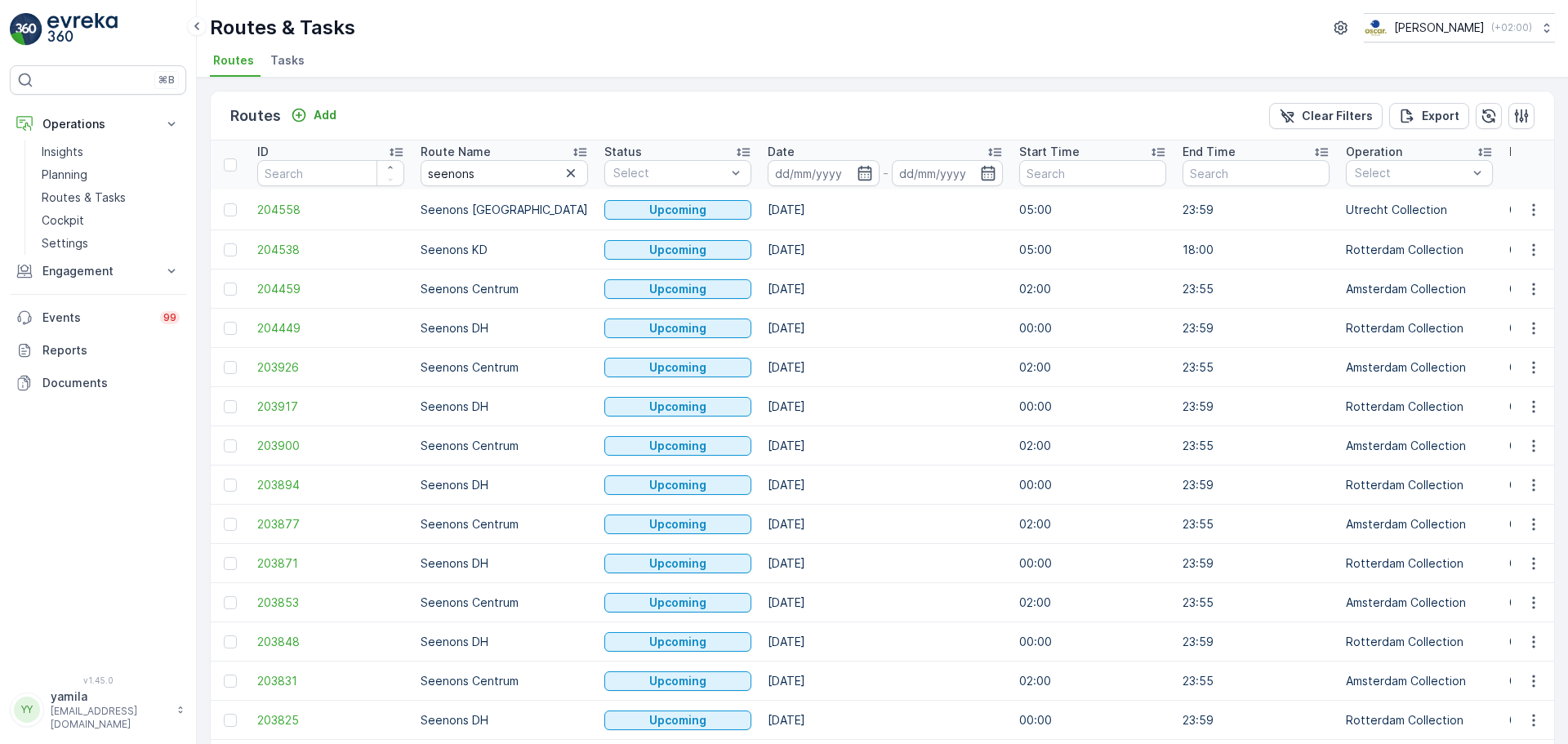 click on "Date" at bounding box center (781, 152) 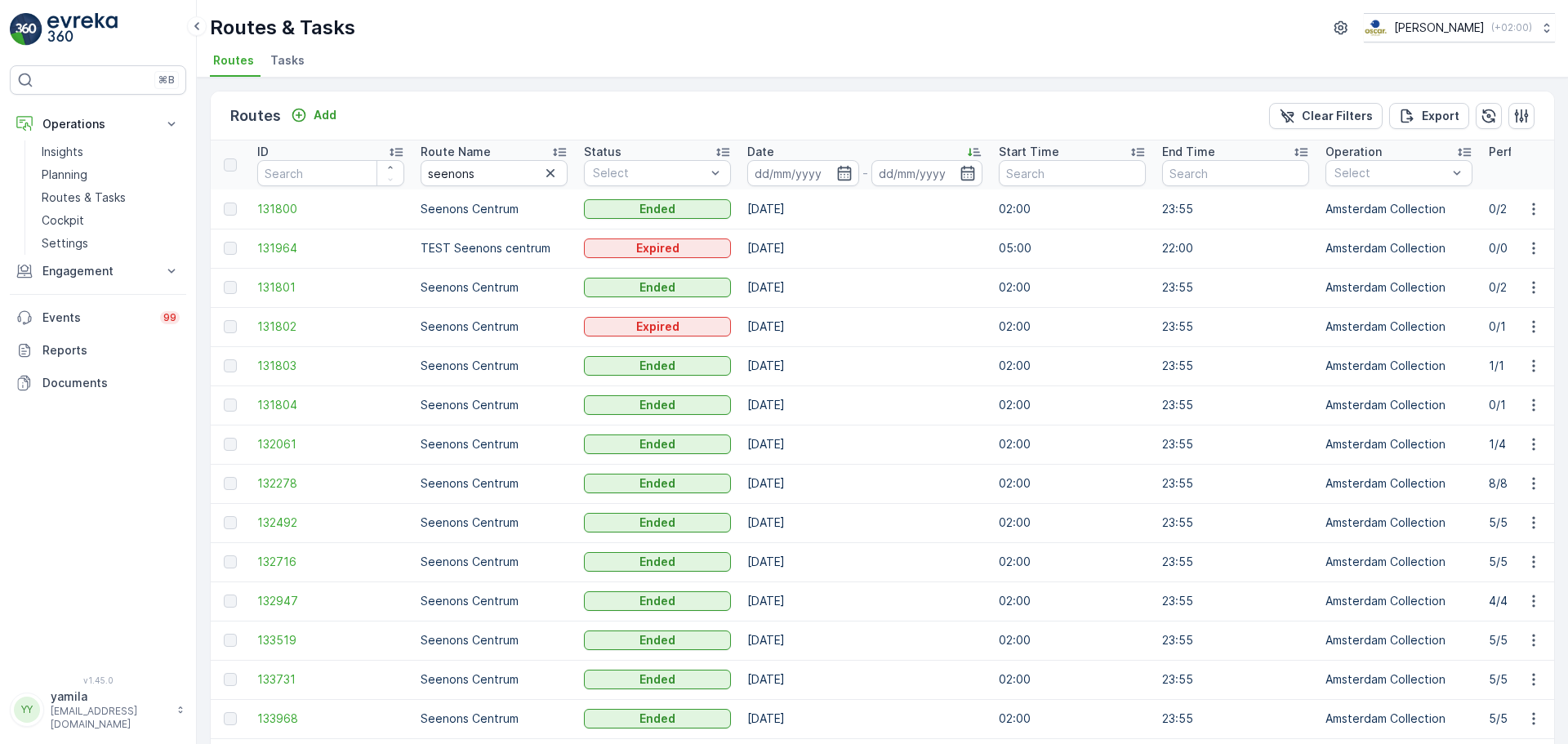 click on "Date" at bounding box center [865, 152] 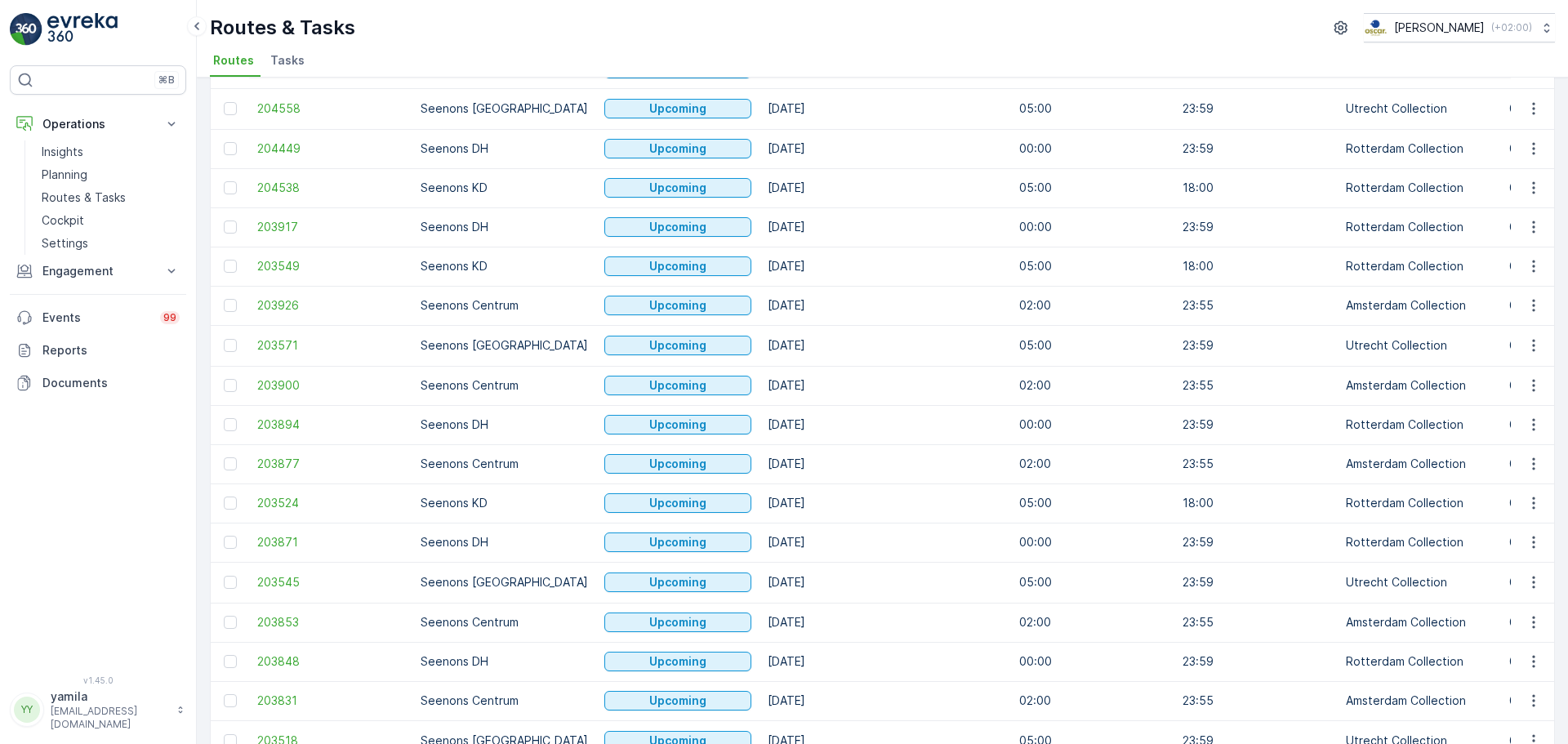 scroll, scrollTop: 0, scrollLeft: 0, axis: both 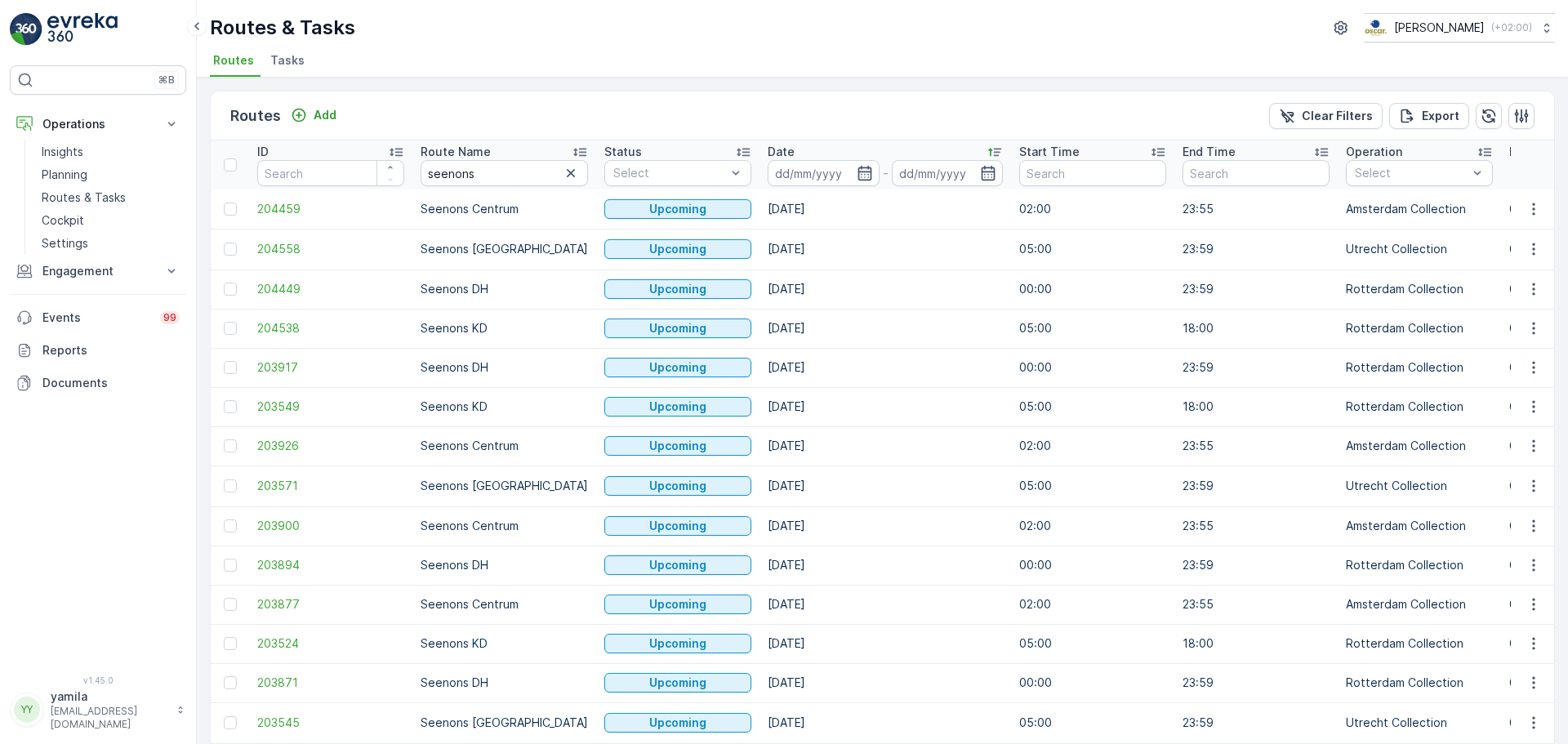 click on "Date" at bounding box center (781, 152) 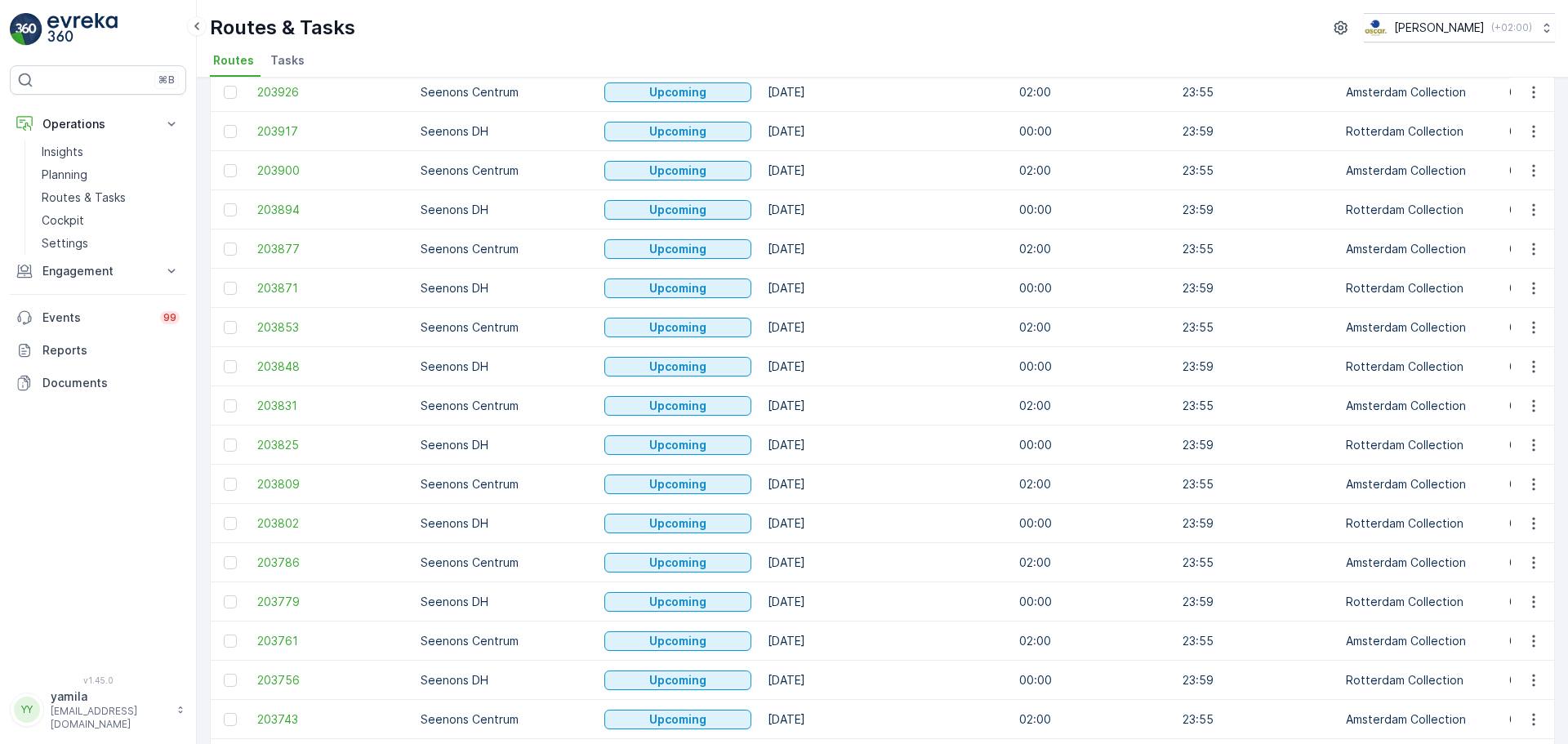 scroll, scrollTop: 0, scrollLeft: 0, axis: both 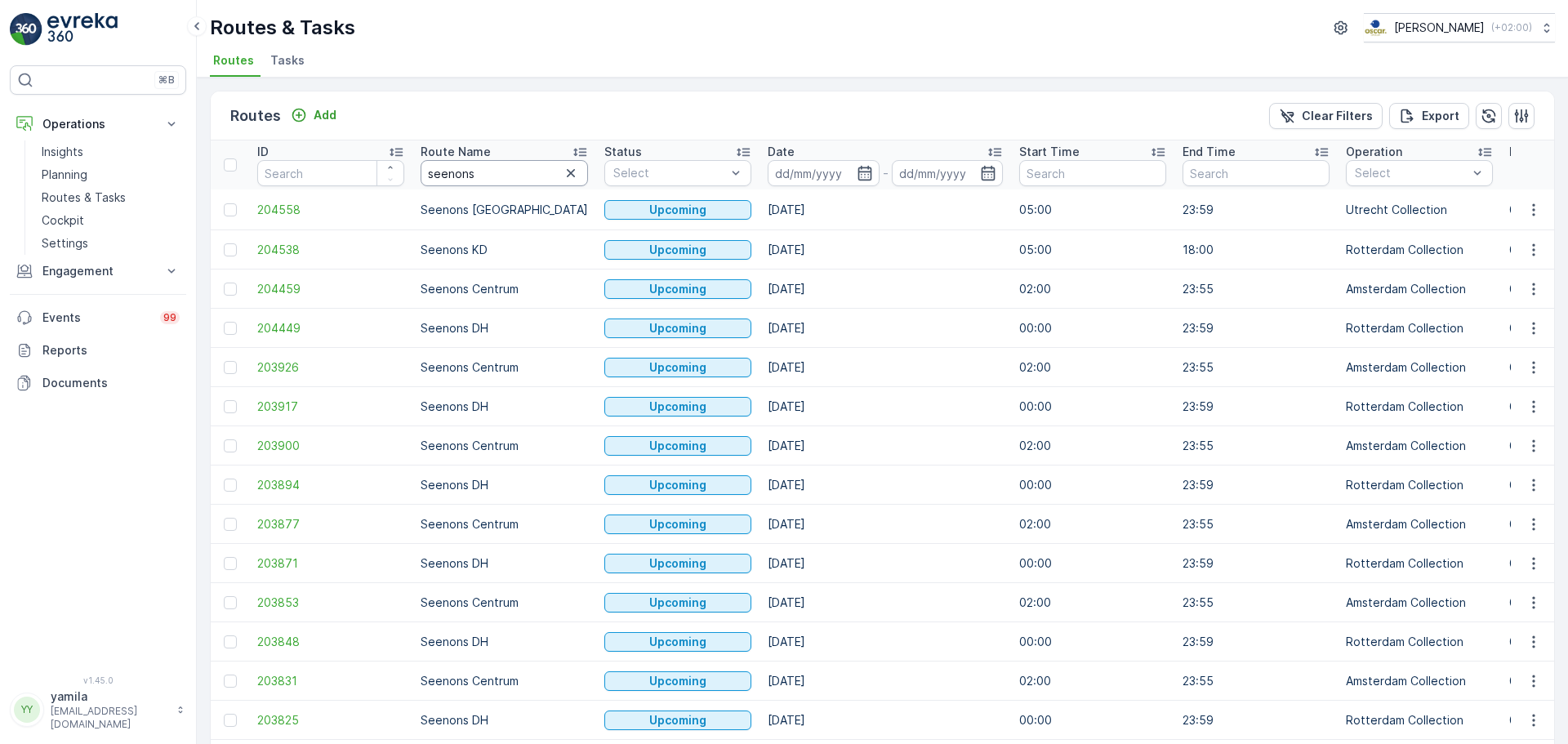 click on "seenons" at bounding box center (504, 173) 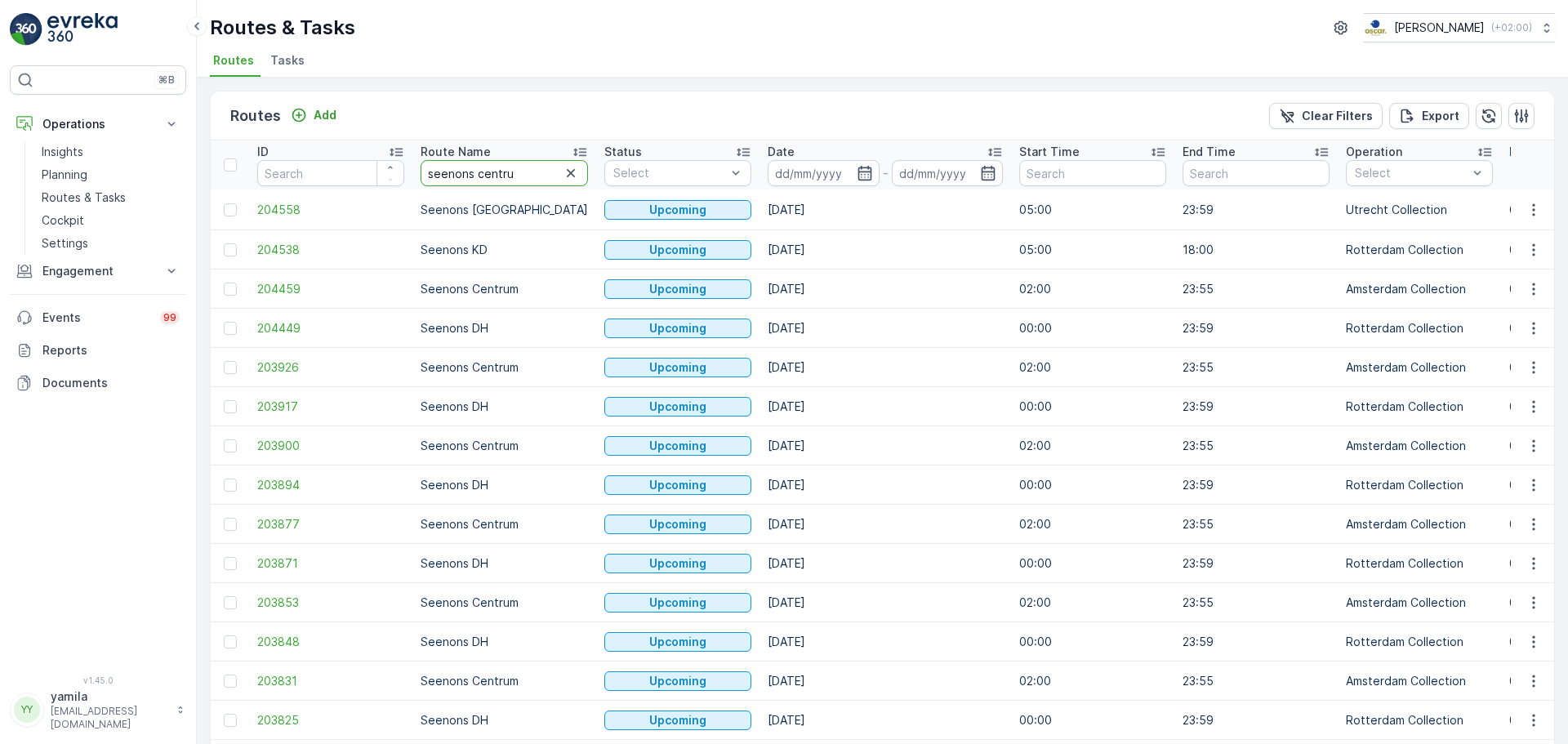 type on "seenons centrum" 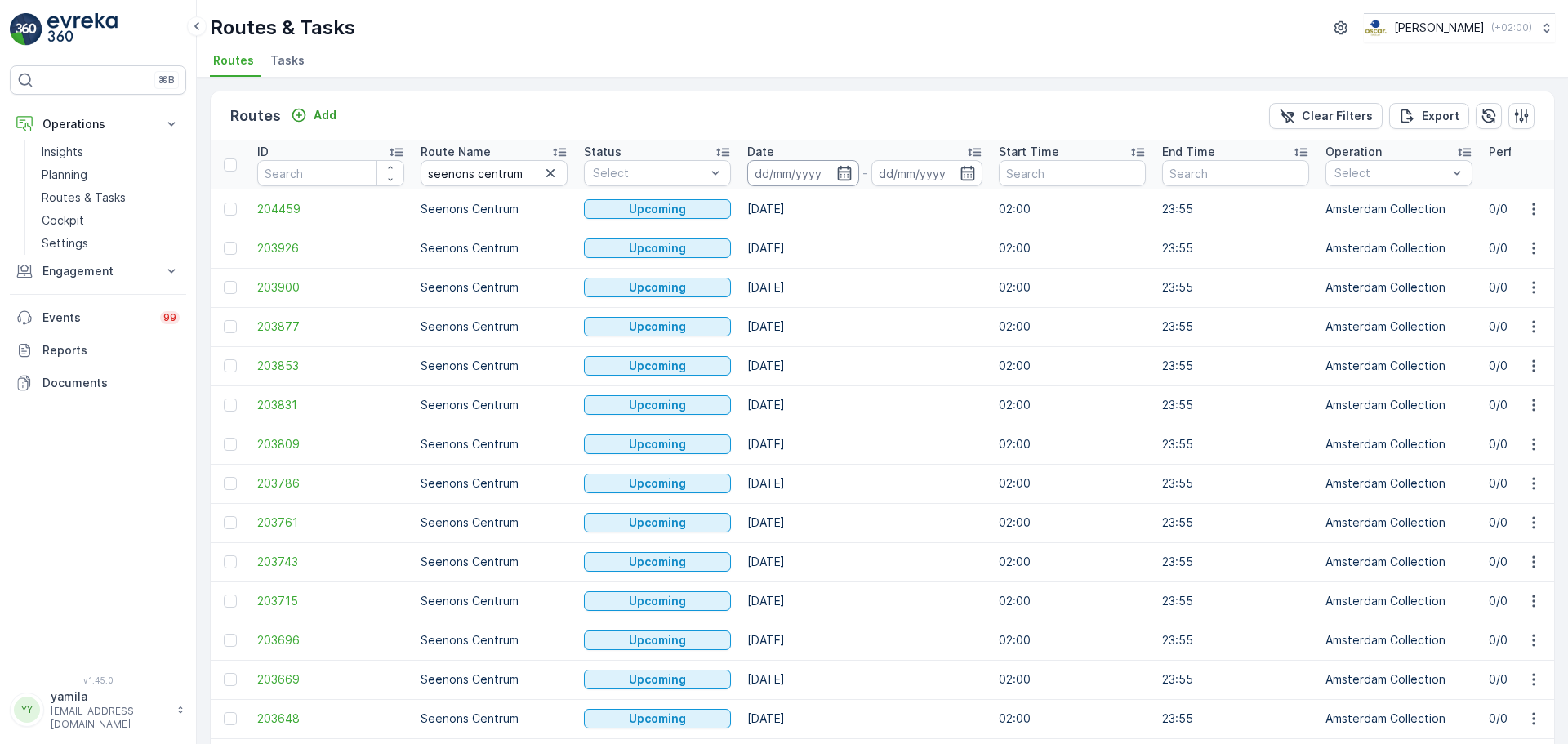 click at bounding box center (803, 173) 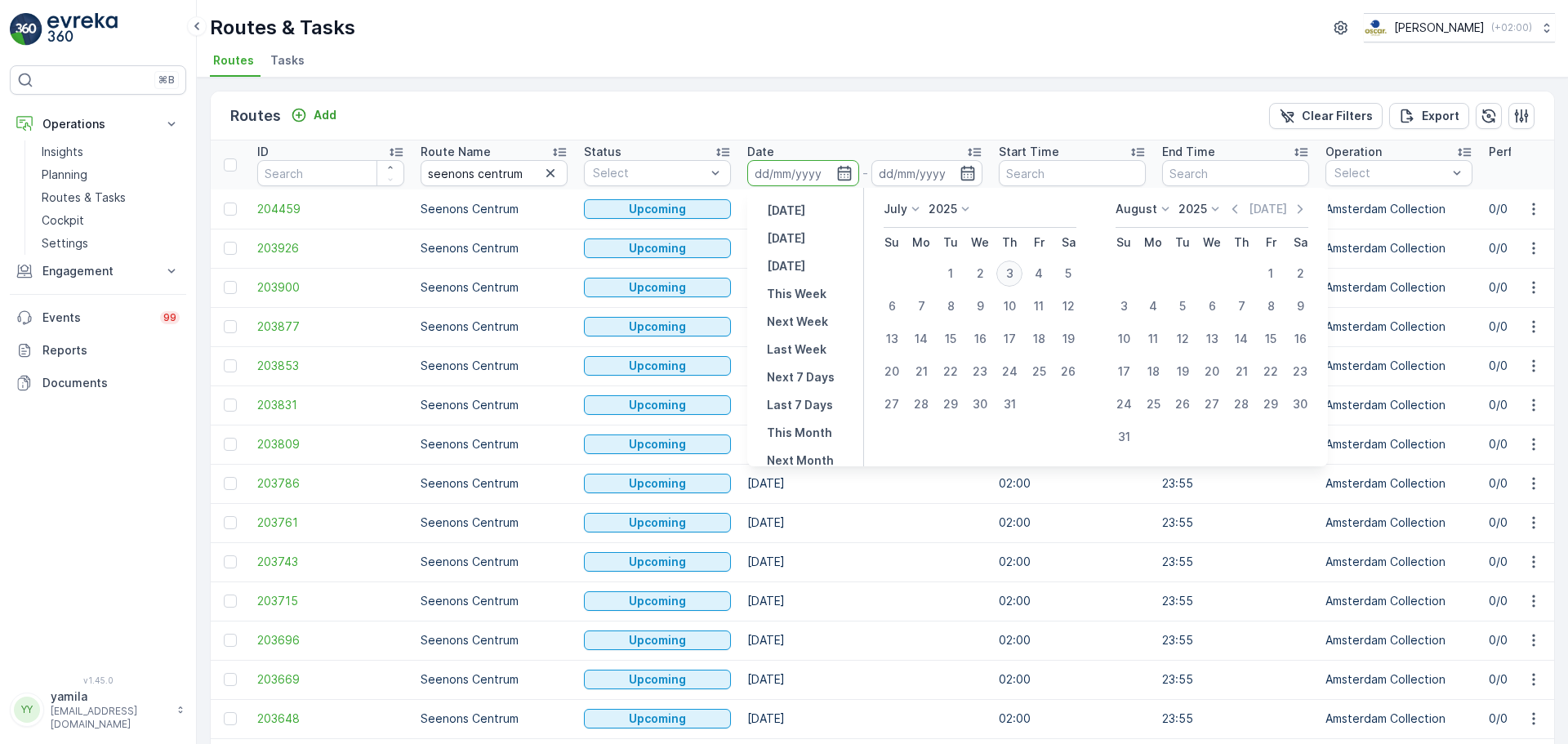click on "3" at bounding box center (1009, 274) 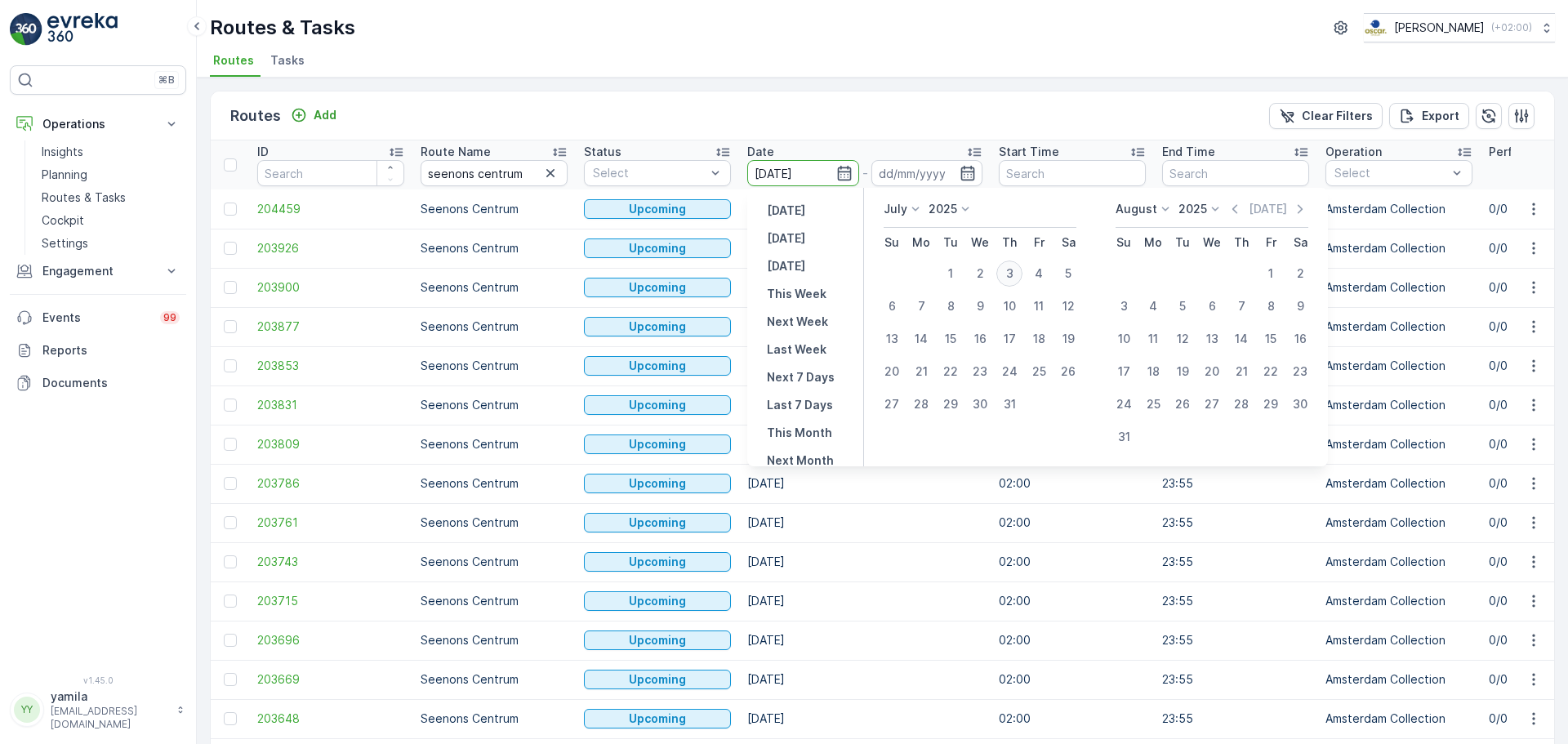 click on "3" at bounding box center [1009, 274] 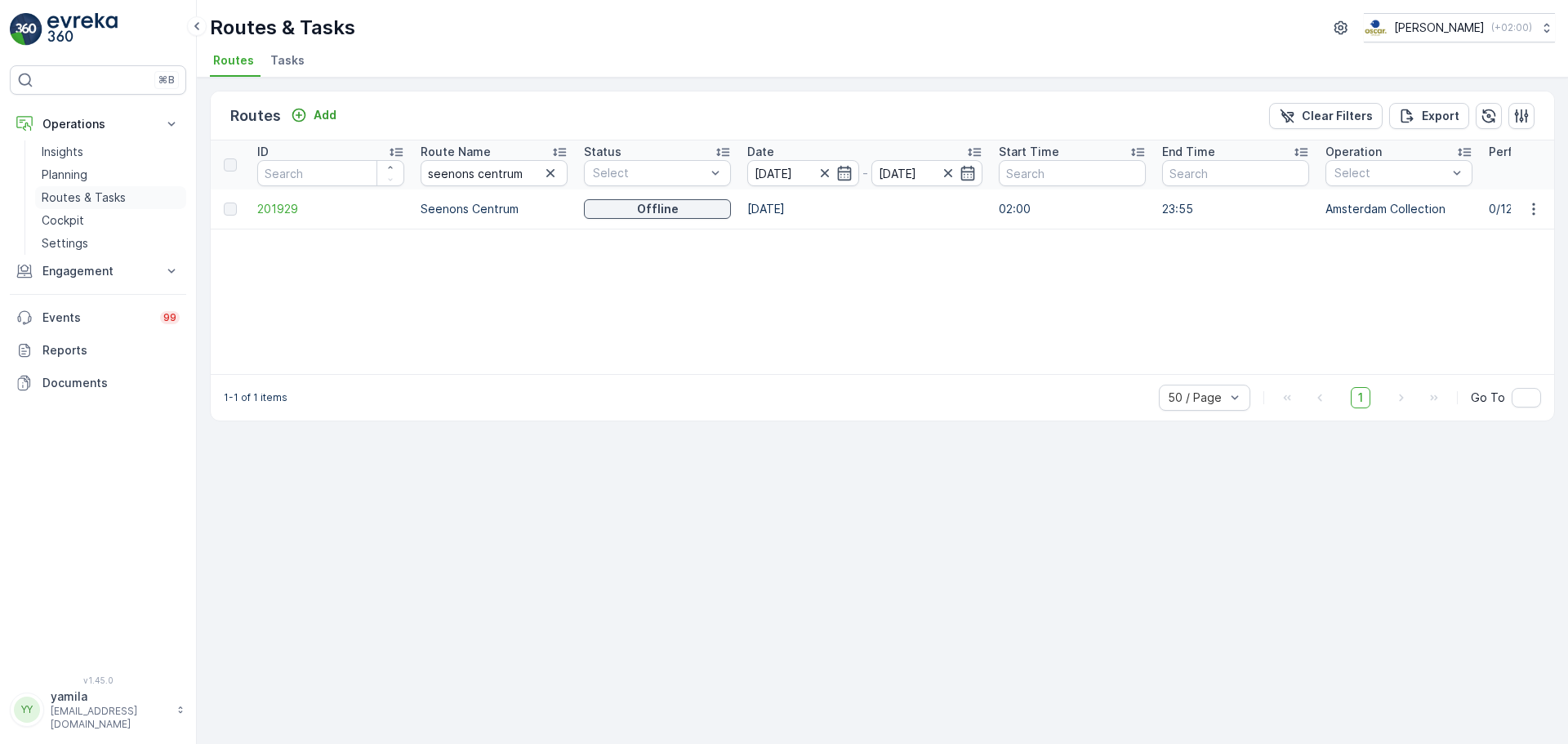 click on "Routes & Tasks" at bounding box center (83, 198) 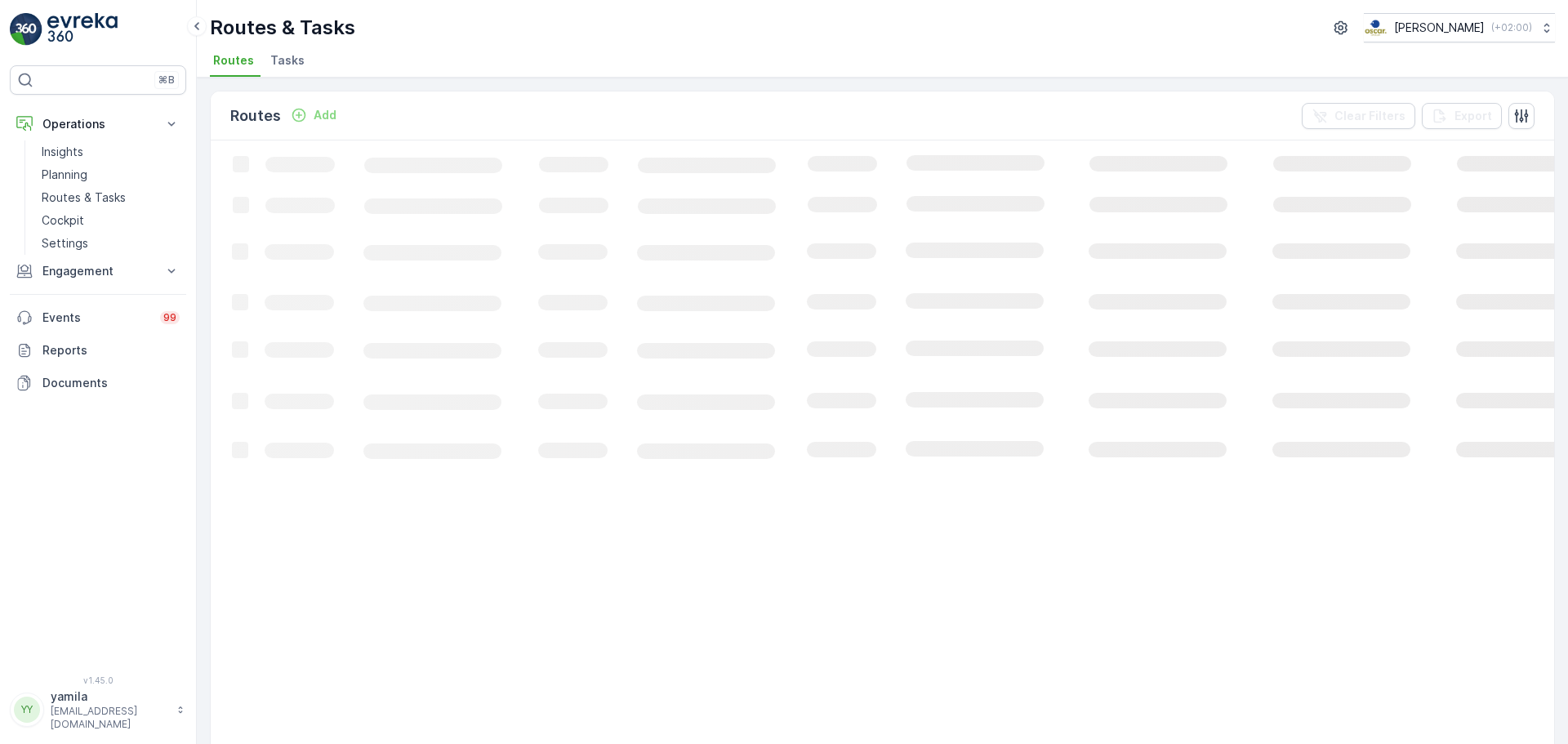 click on "Tasks" at bounding box center (287, 60) 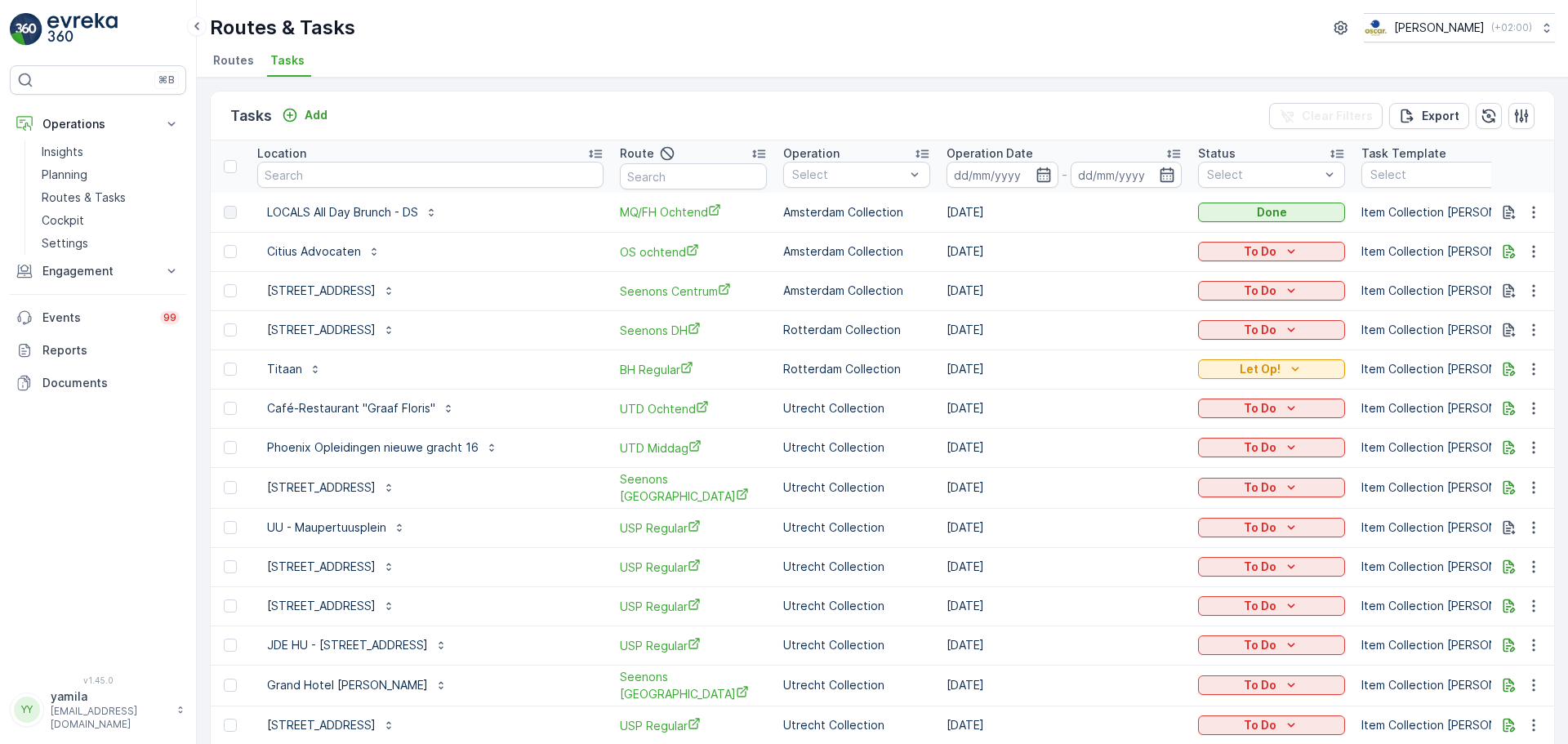 click at bounding box center [430, 175] 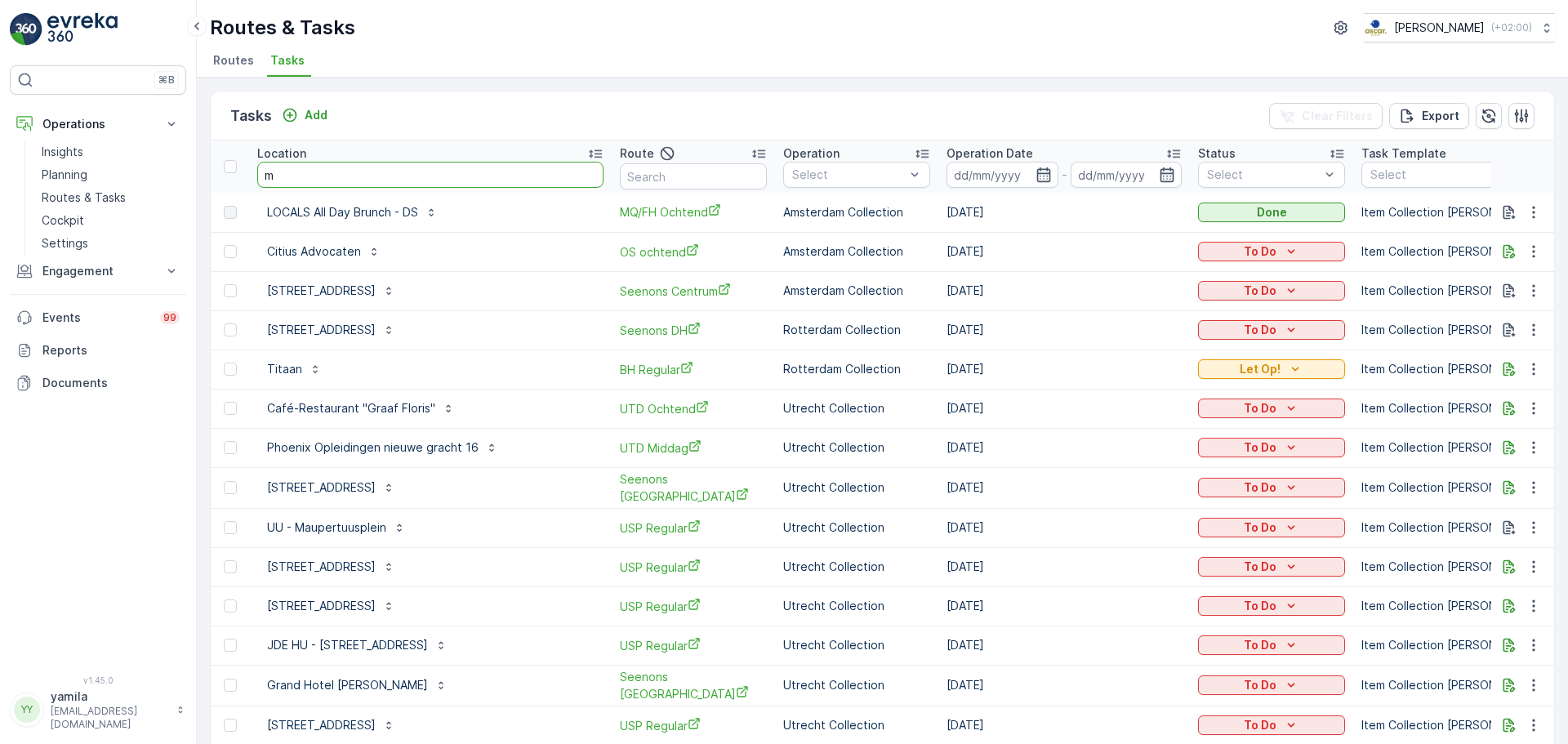 type on "mk" 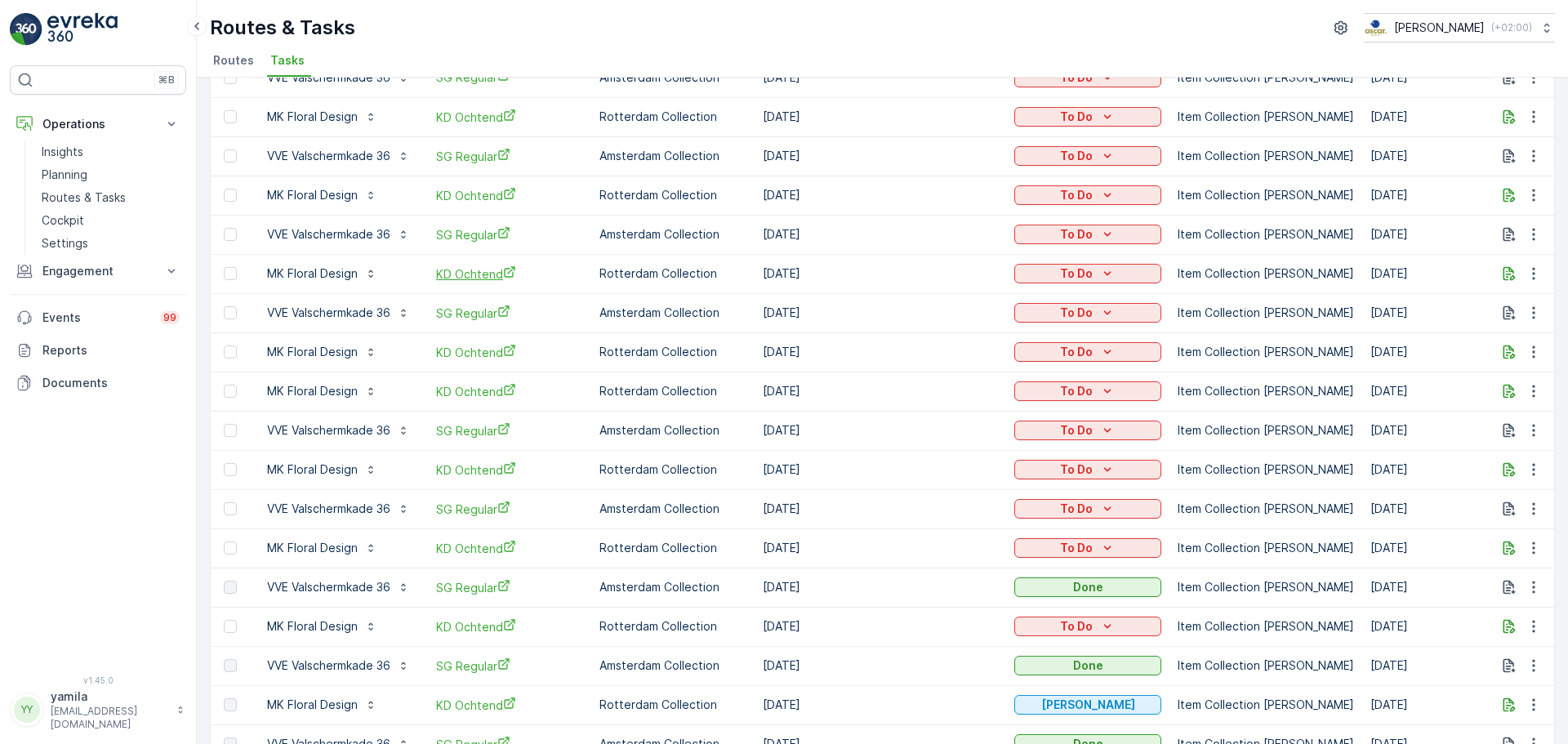 scroll, scrollTop: 163, scrollLeft: 0, axis: vertical 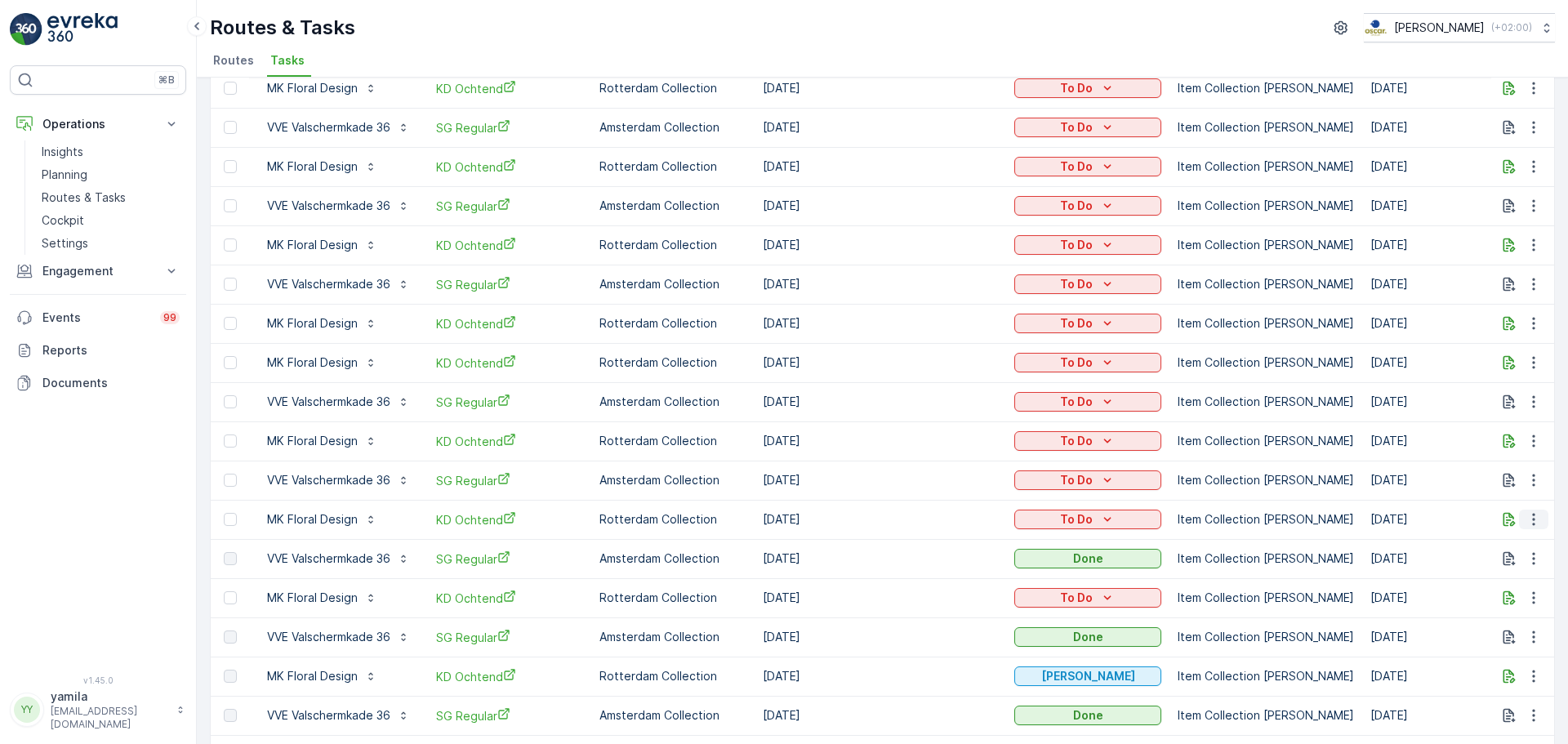 click 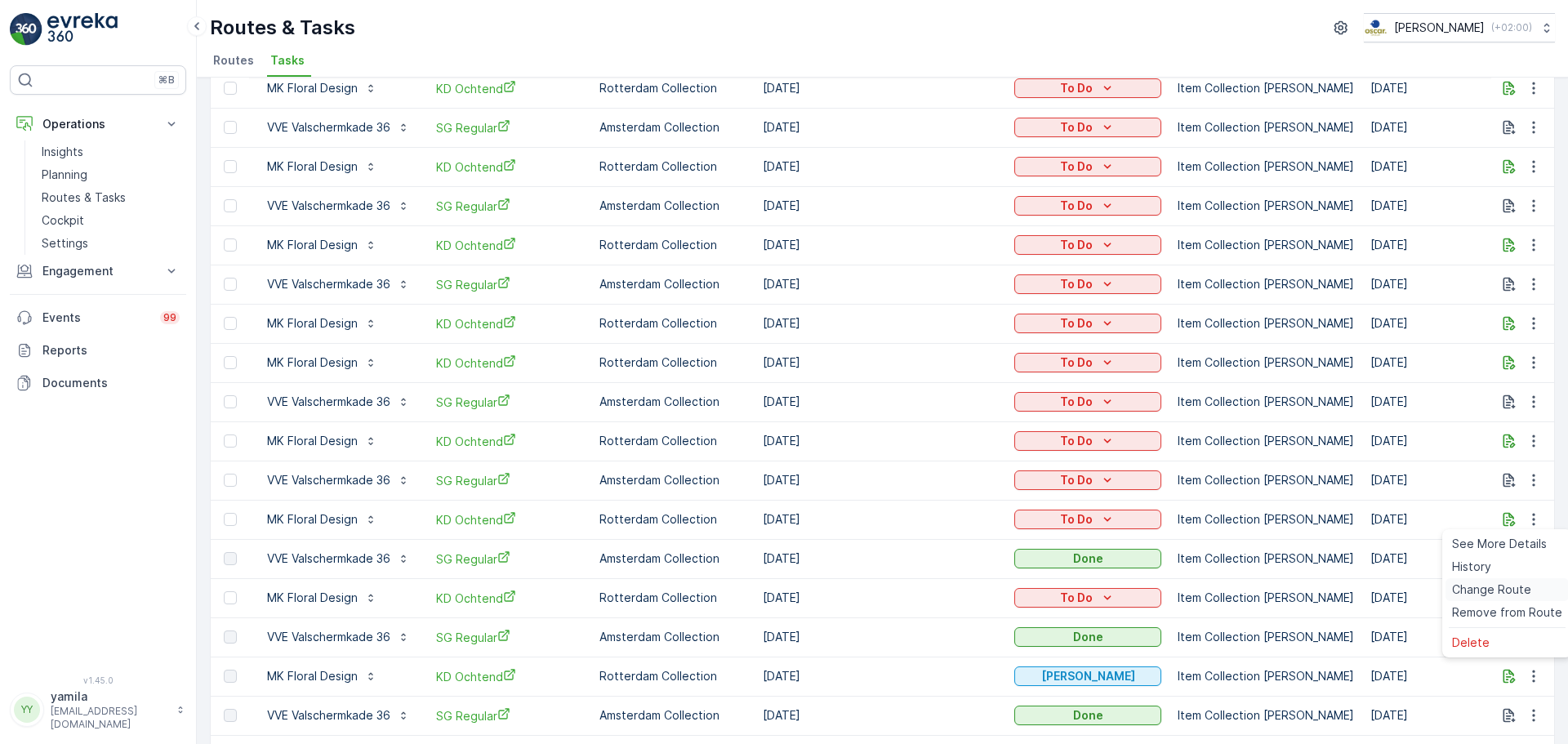 click on "Change Route" at bounding box center [1491, 590] 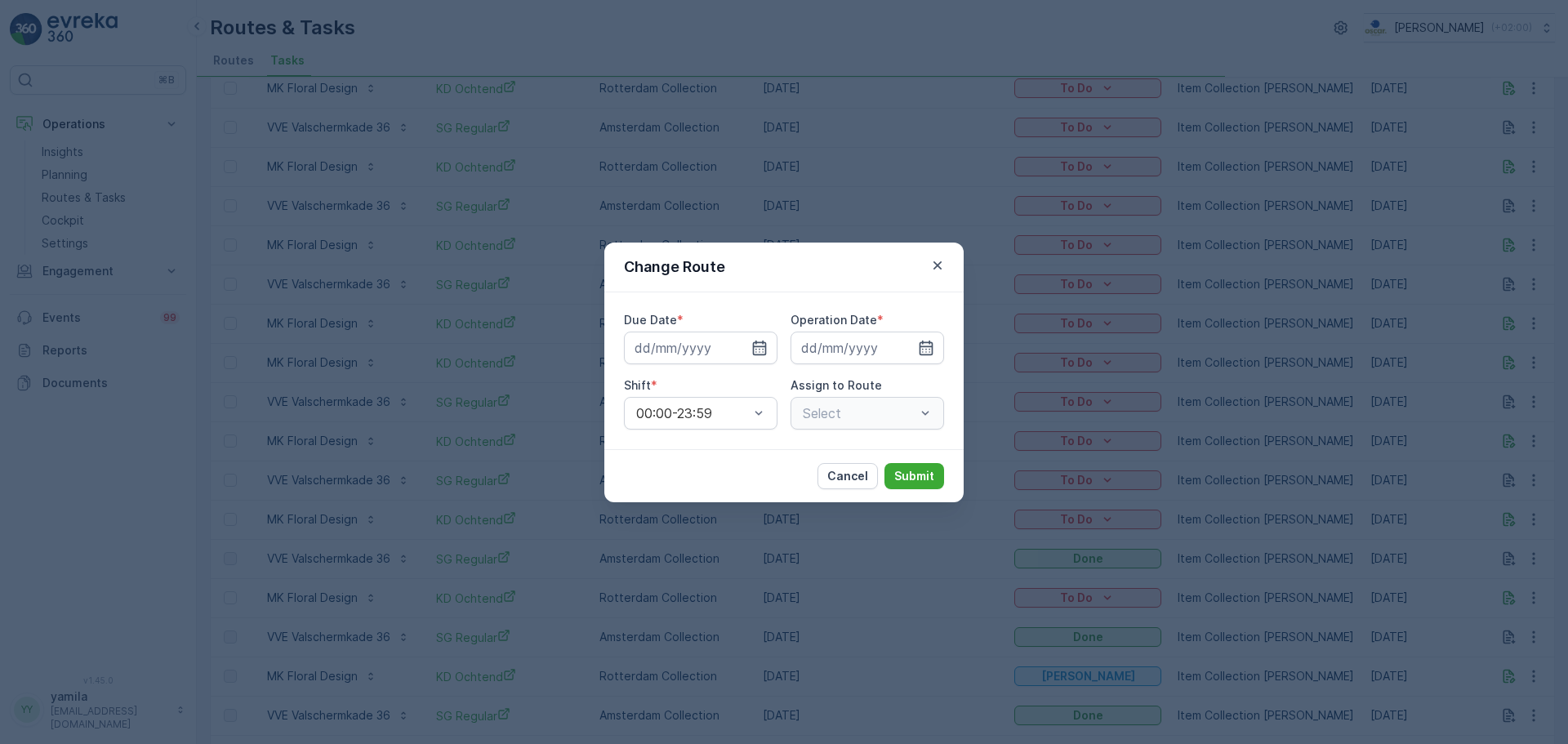 type on "[DATE]" 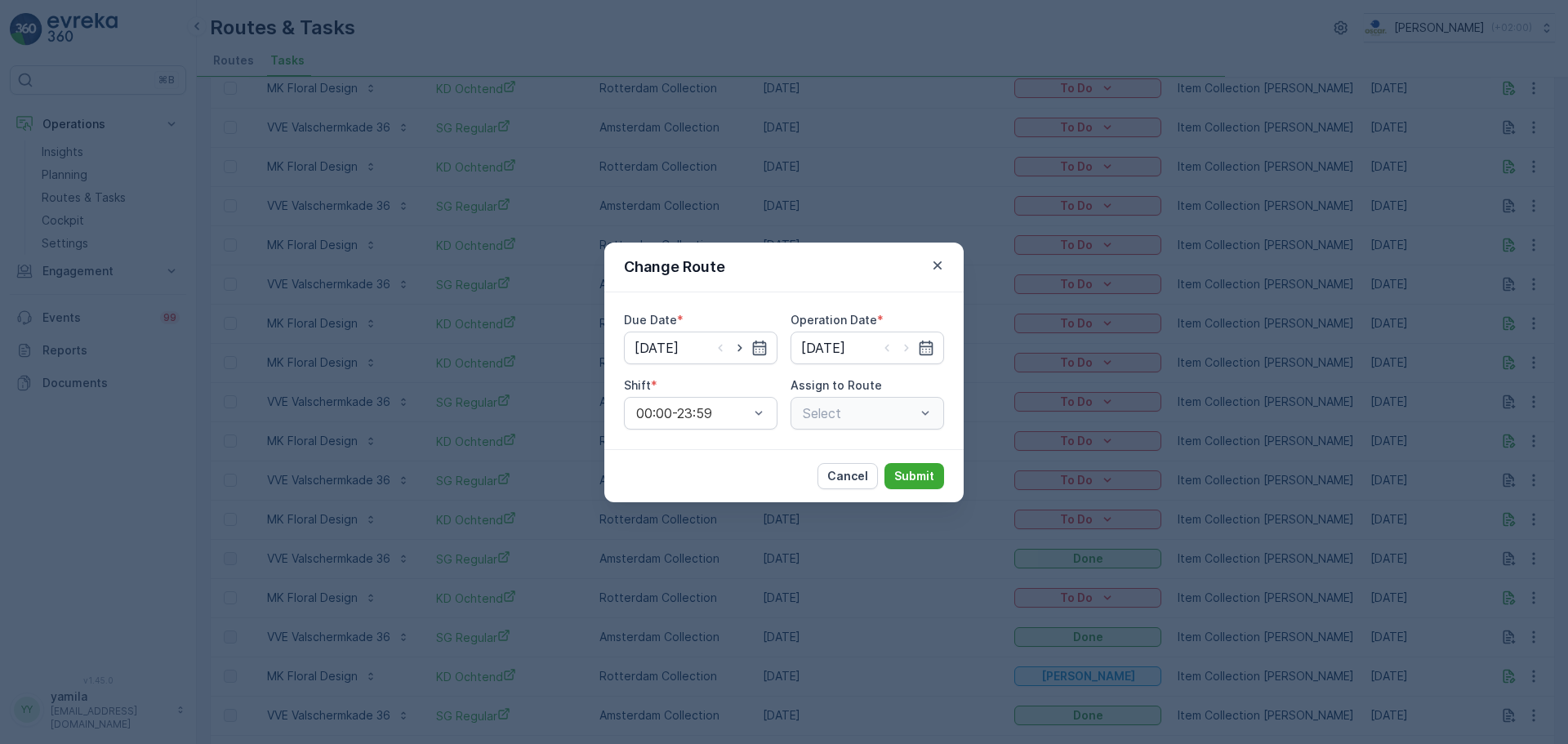 click on "Select" at bounding box center [867, 413] 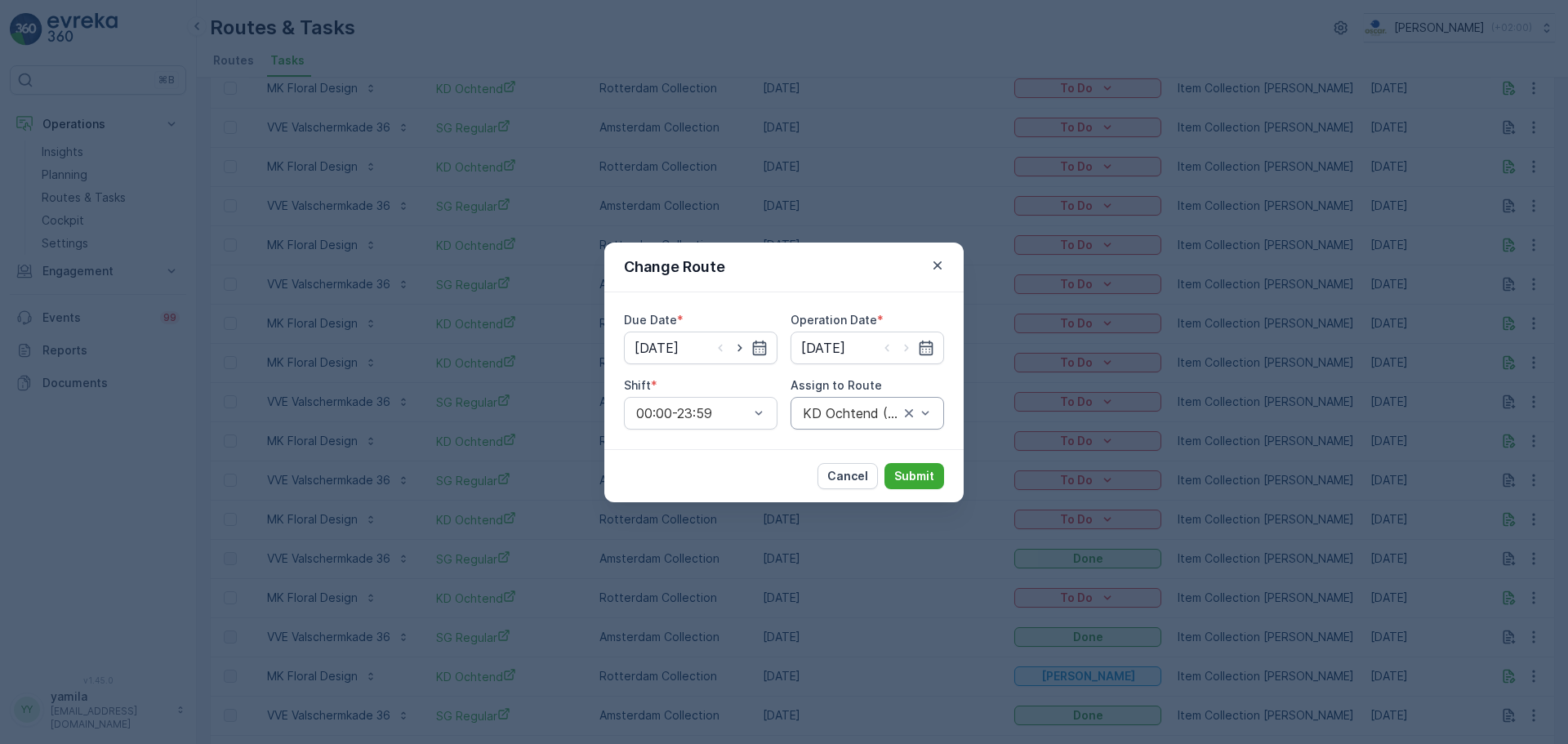 click at bounding box center (851, 413) 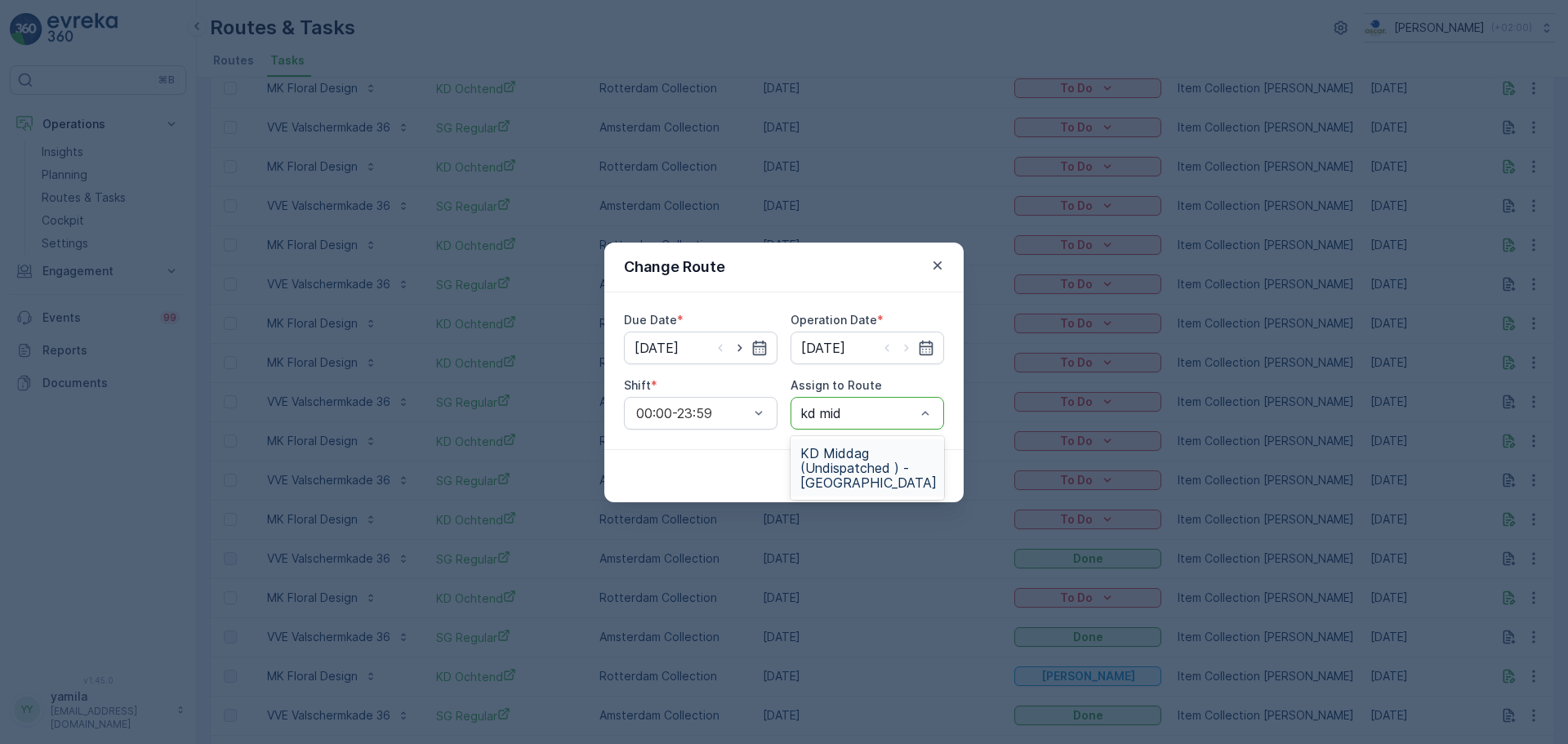 type on "kd midd" 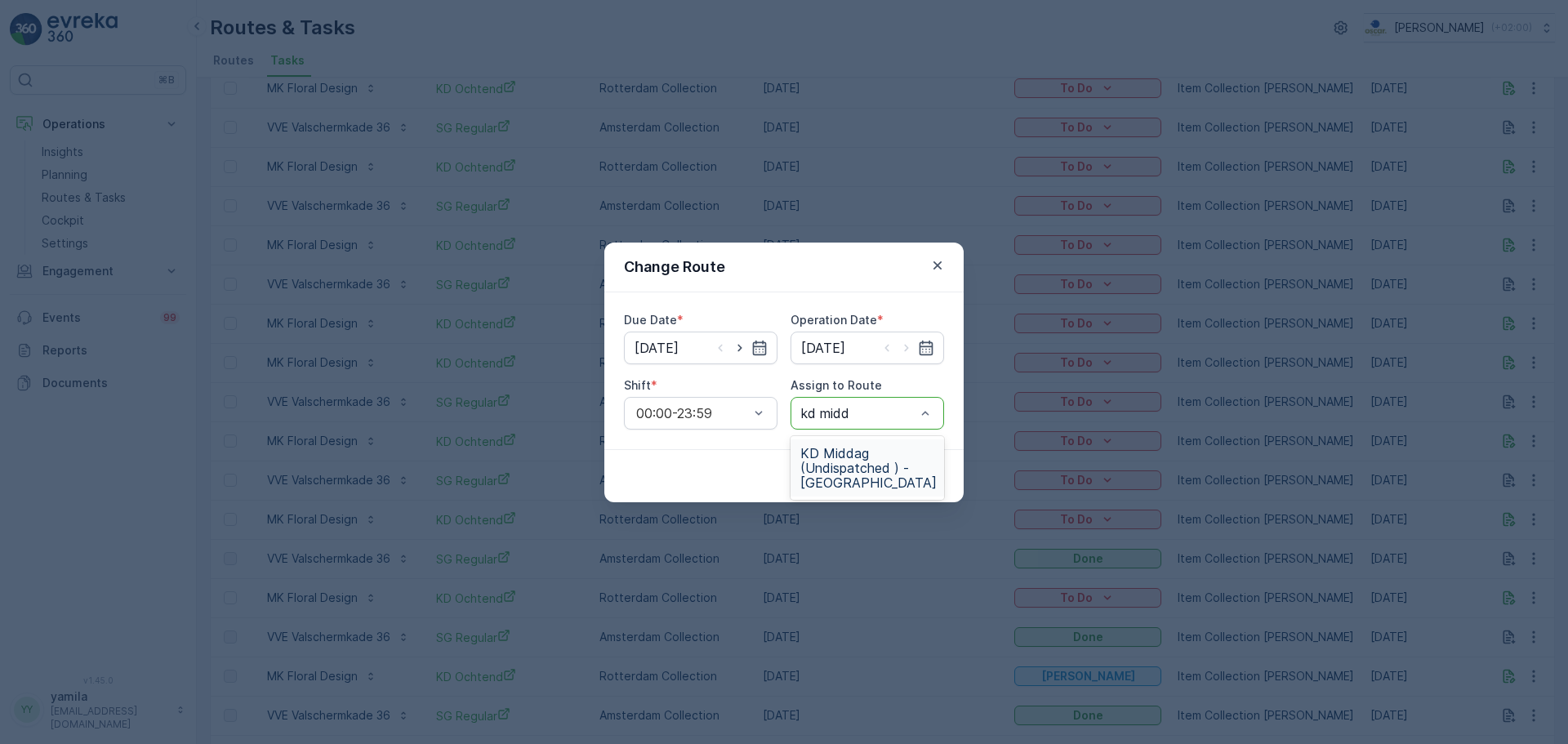 click on "KD Middag (Undispatched ) - [GEOGRAPHIC_DATA]" at bounding box center [868, 468] 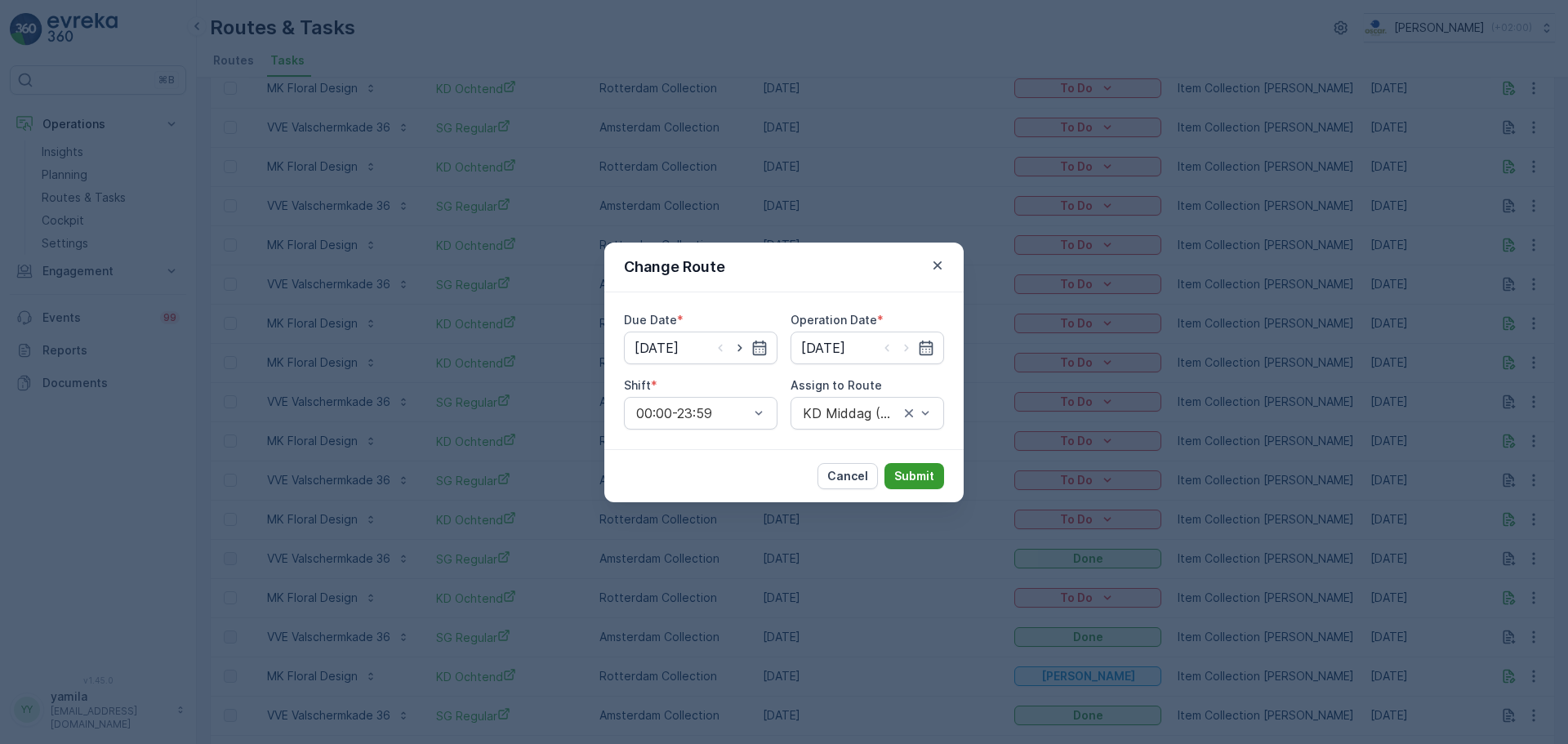 click on "Submit" at bounding box center [914, 476] 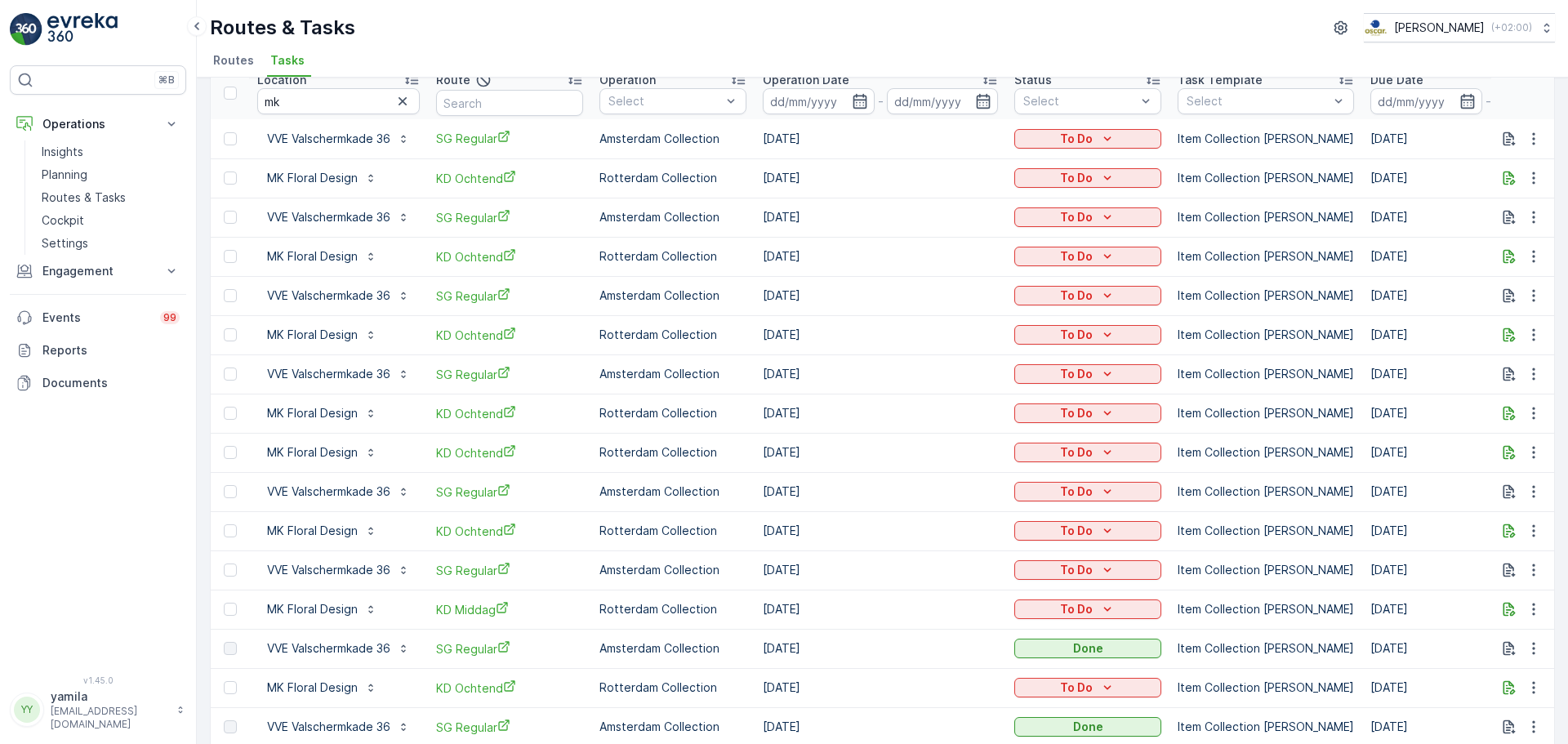 scroll, scrollTop: 0, scrollLeft: 0, axis: both 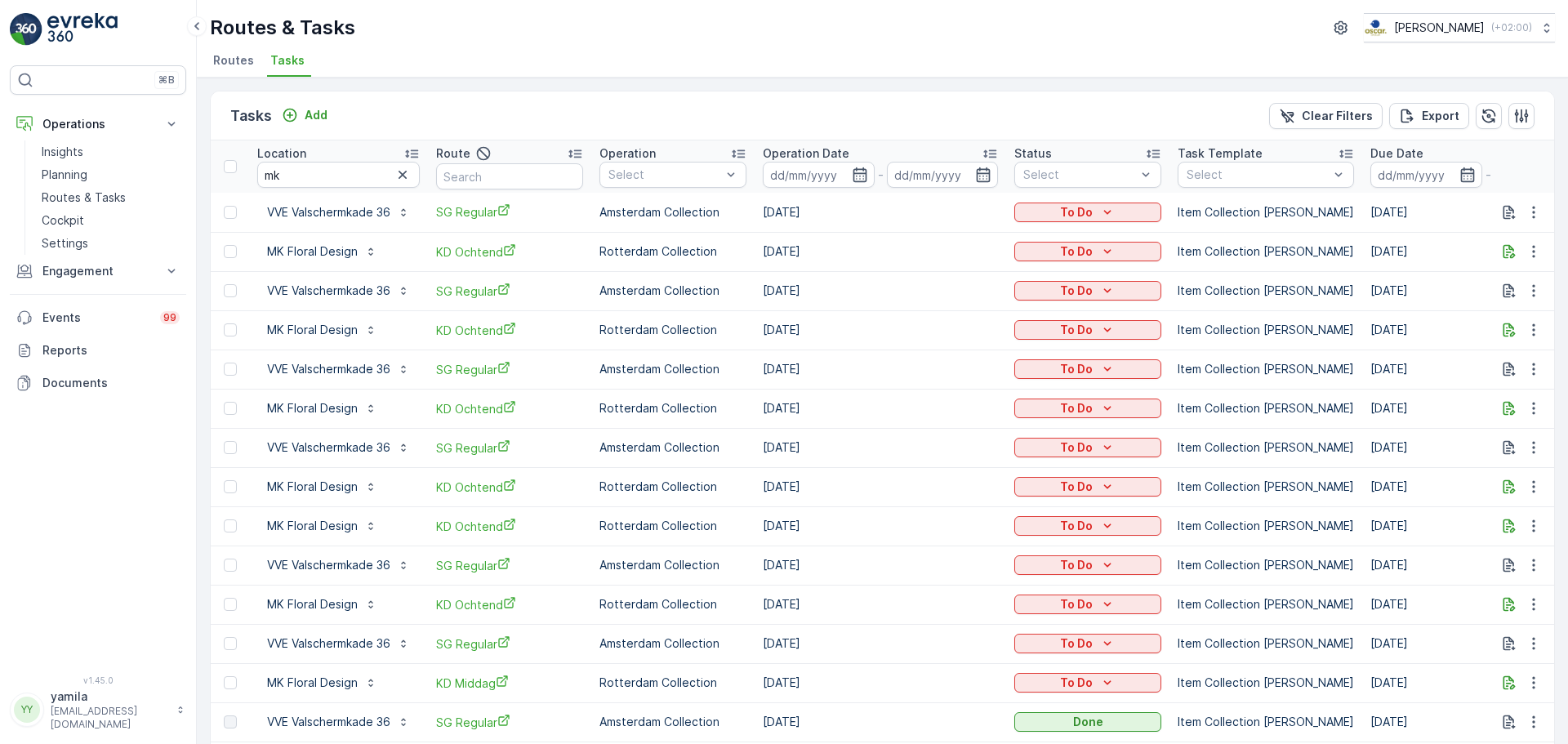 click on "Routes" at bounding box center (235, 63) 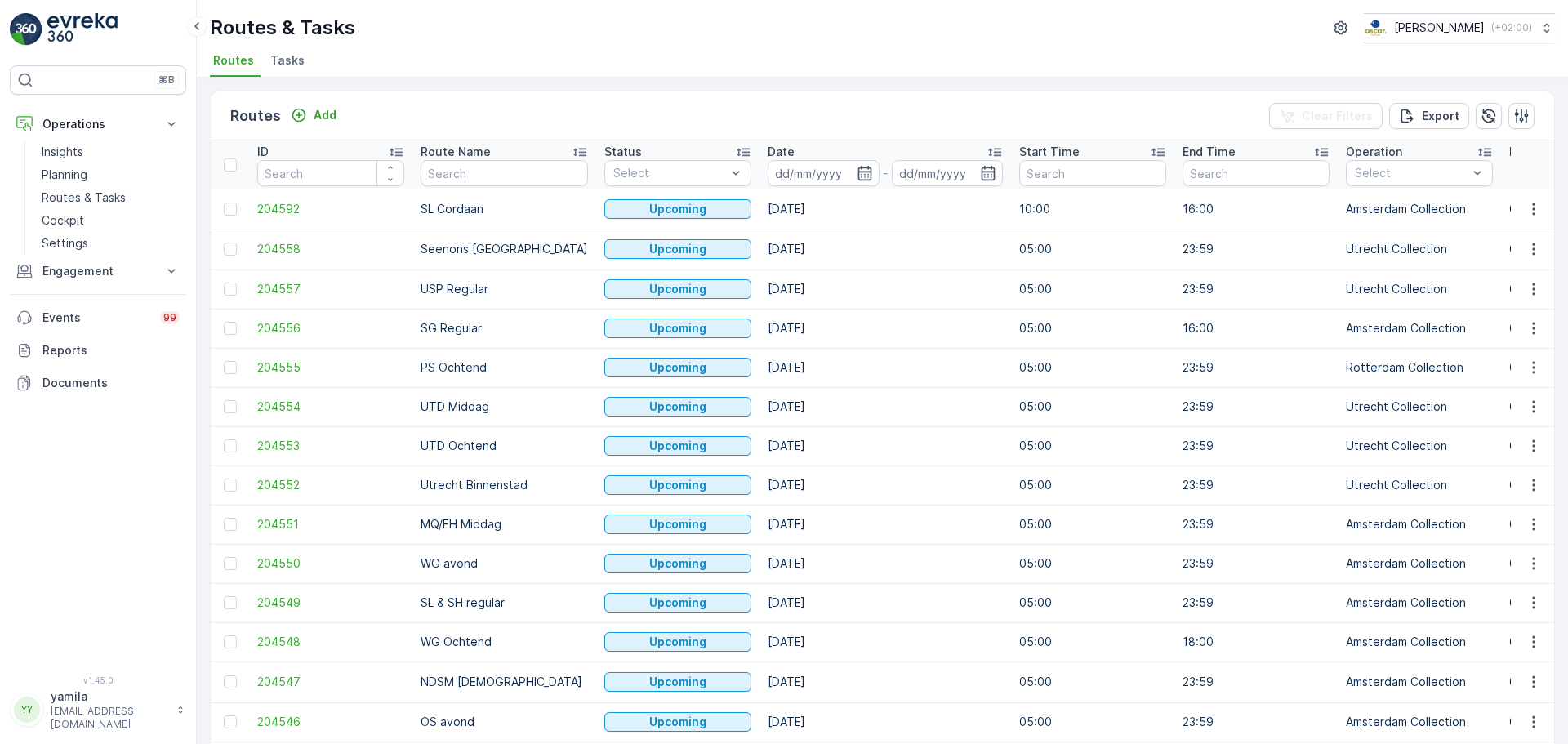 click at bounding box center [823, 173] 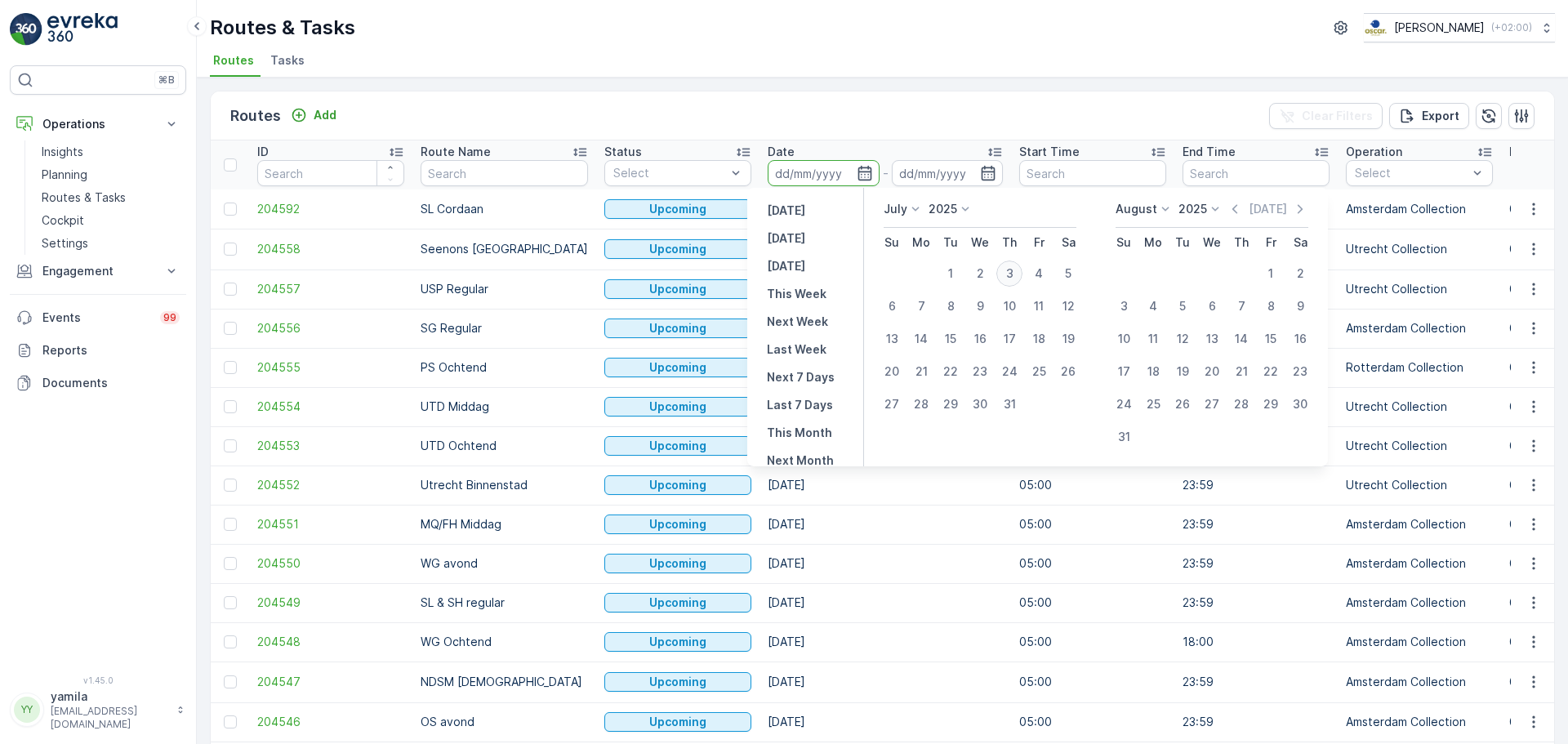 click on "3" at bounding box center [1009, 274] 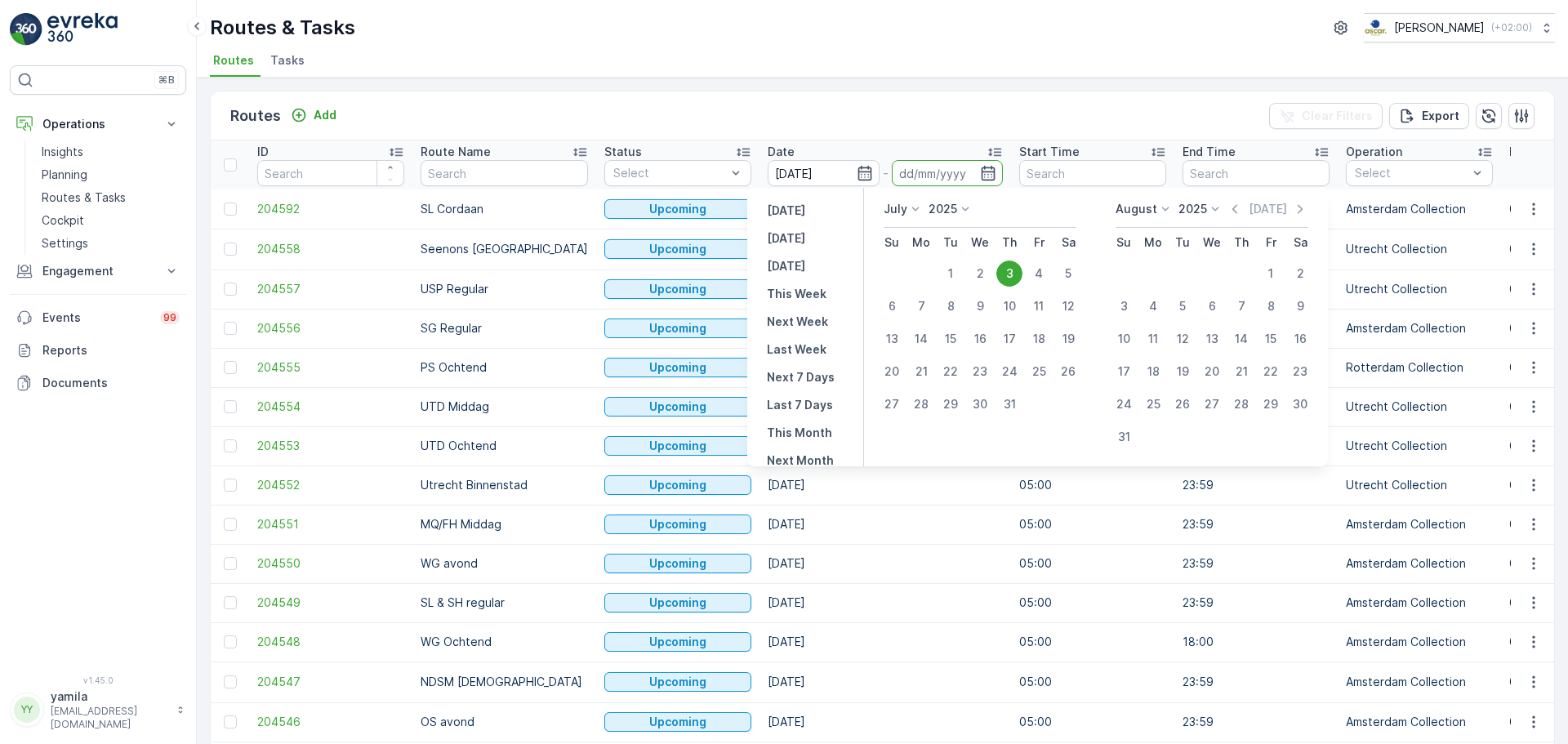 click on "3" at bounding box center [1009, 274] 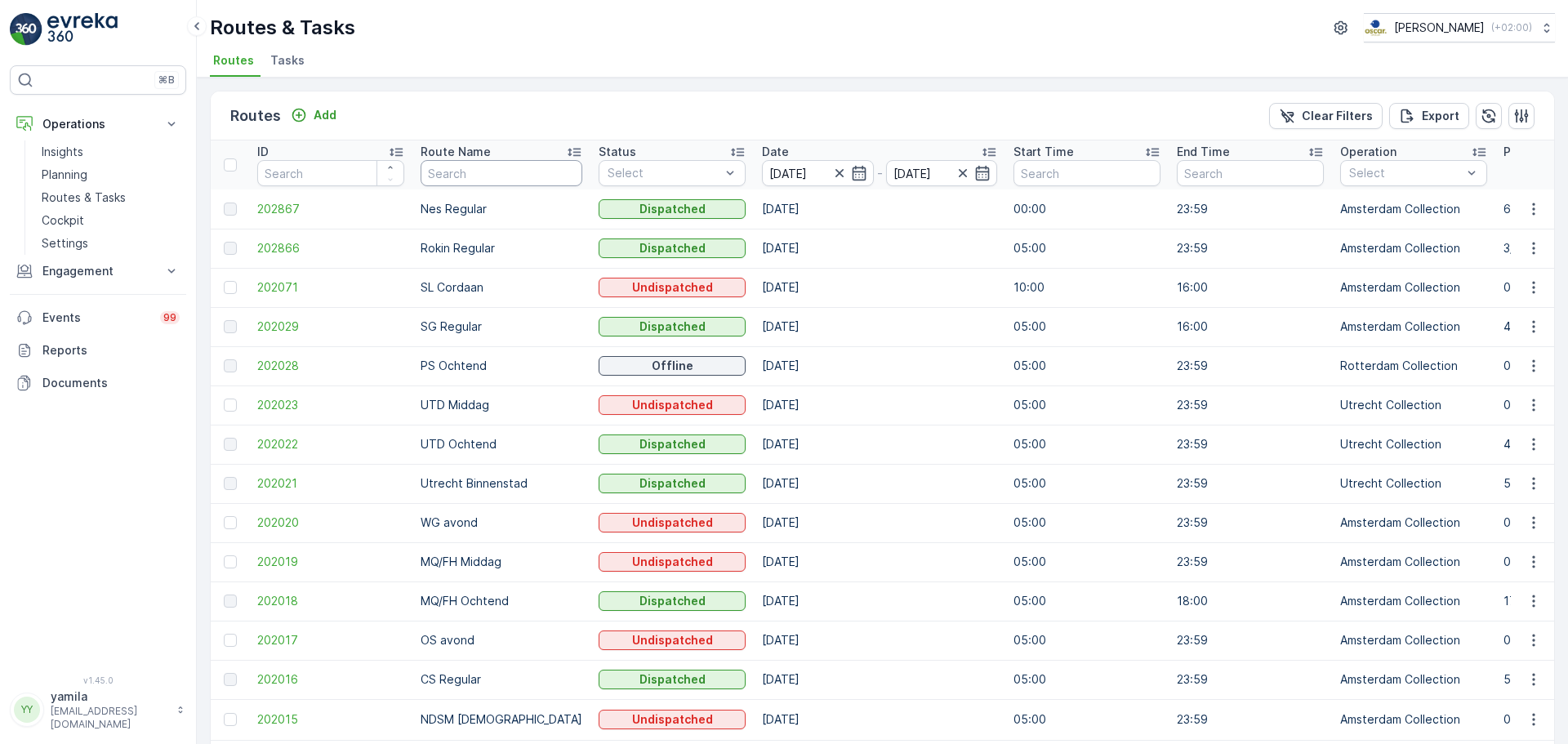 click at bounding box center [501, 173] 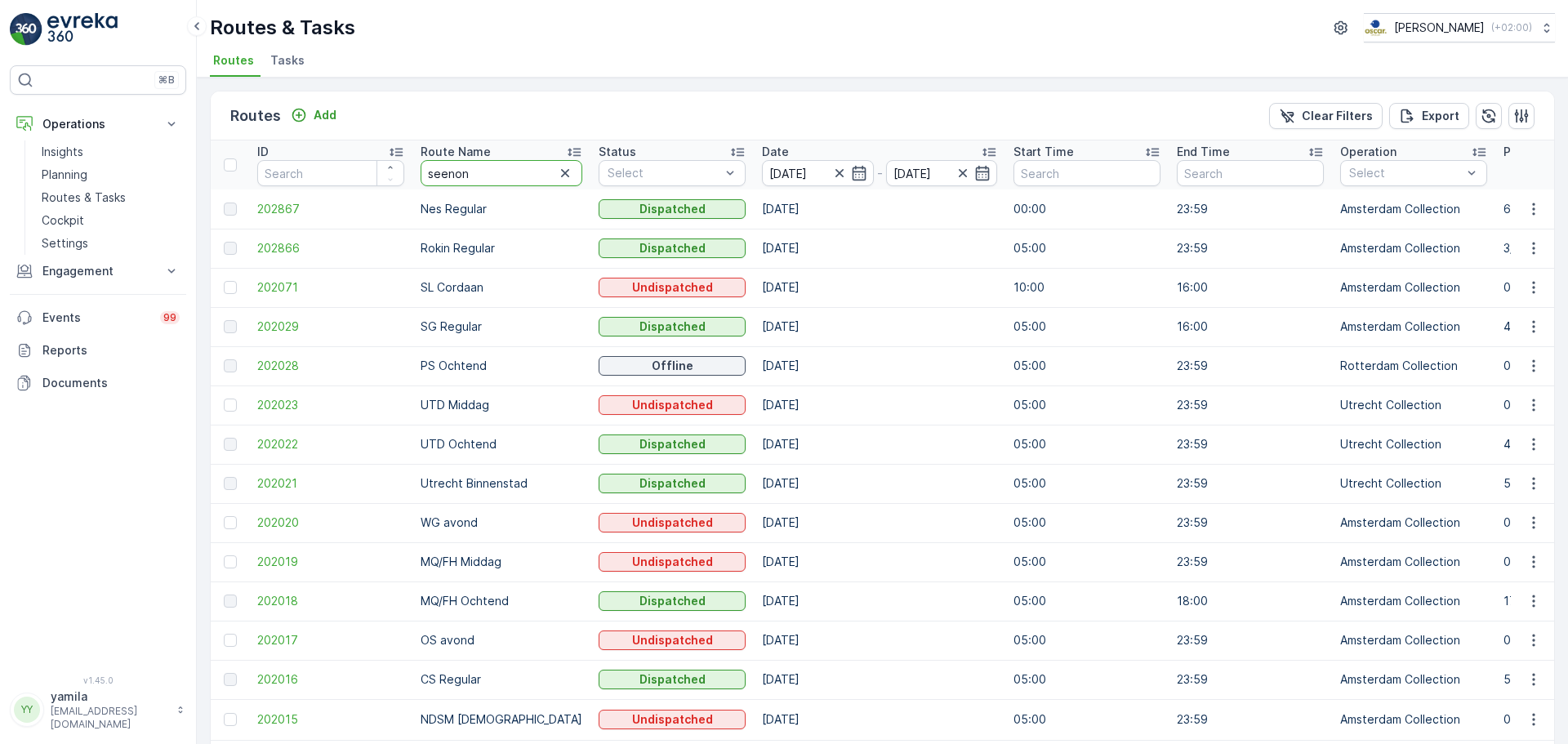 type on "seenons" 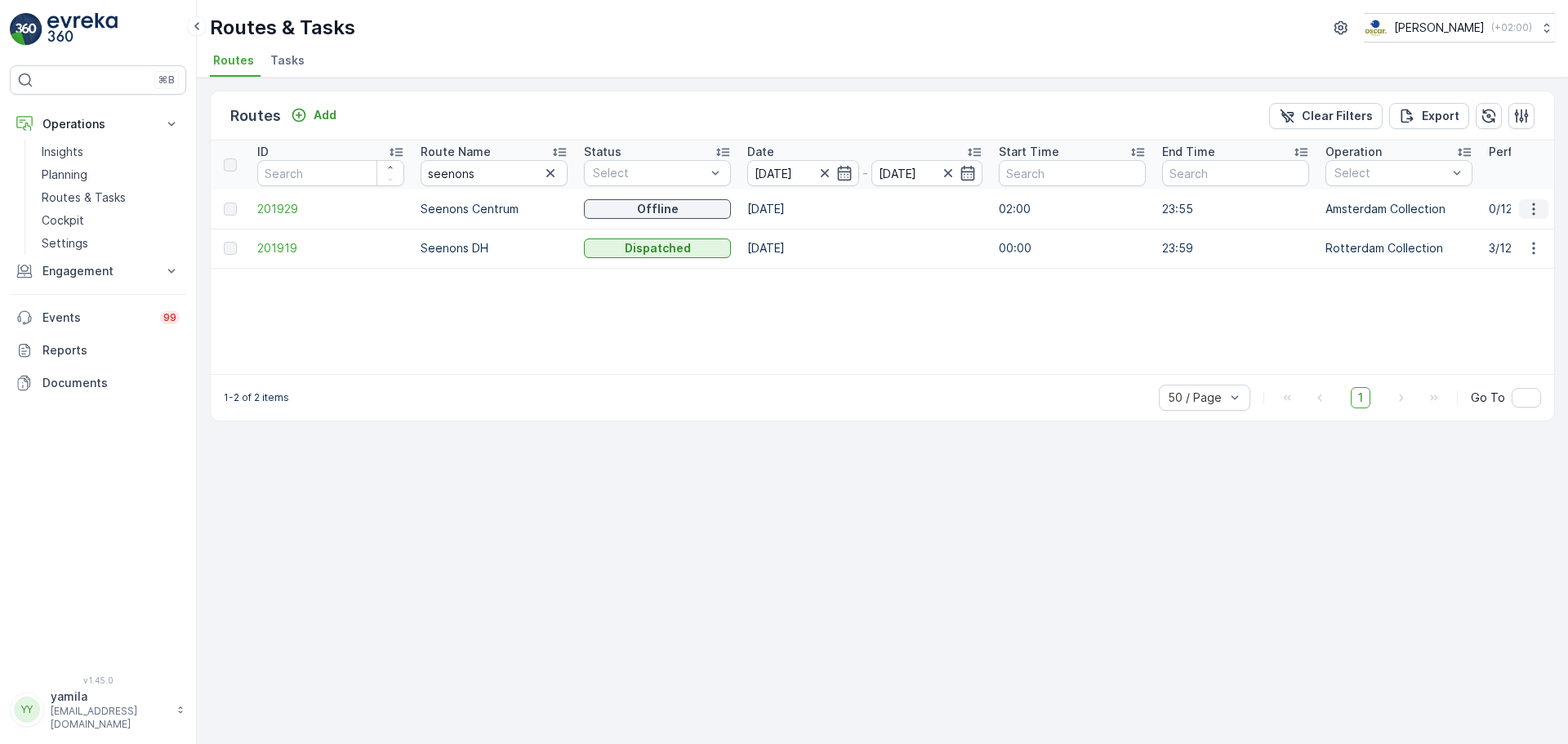 click at bounding box center [1534, 209] 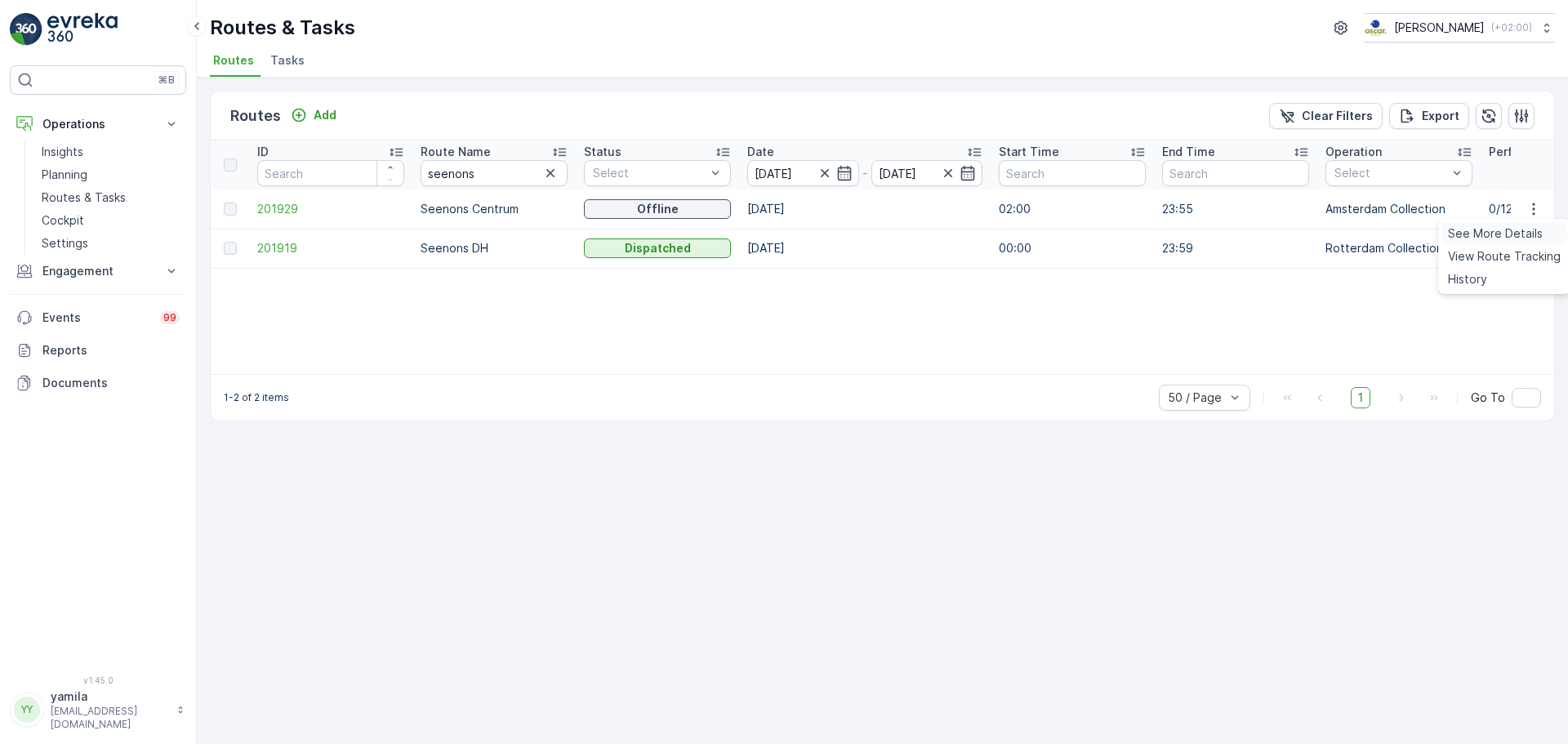 click on "See More Details" at bounding box center [1504, 234] 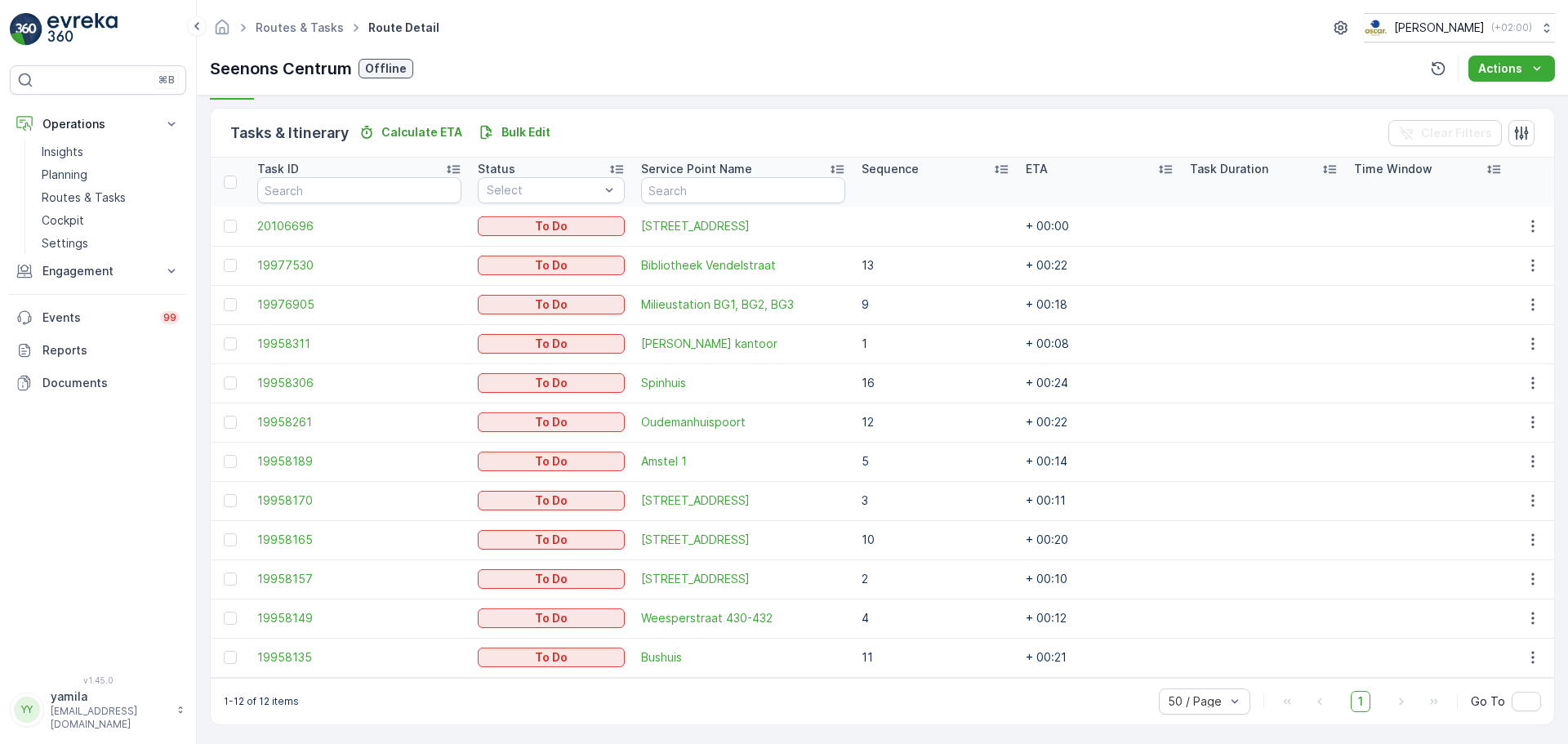 scroll, scrollTop: 385, scrollLeft: 0, axis: vertical 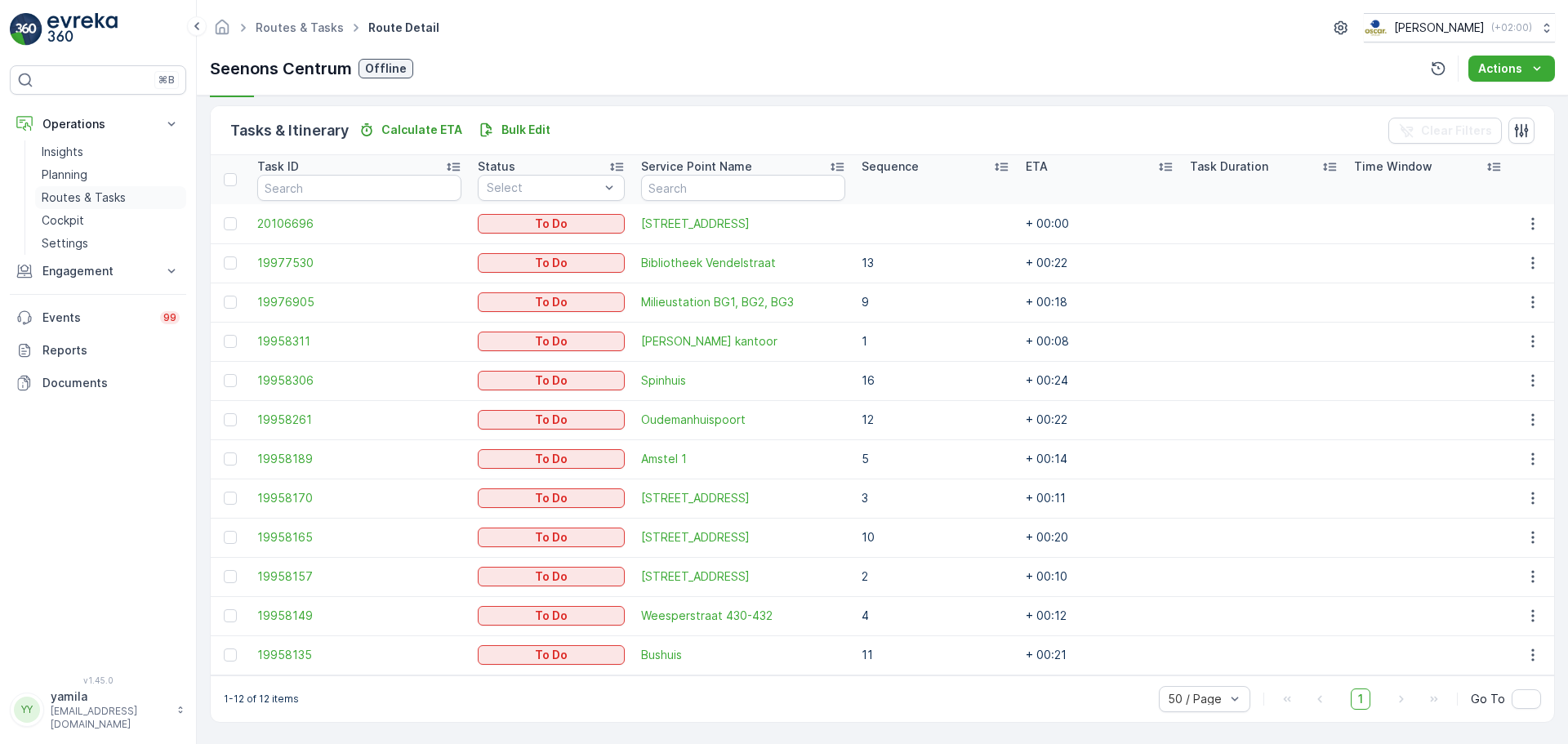 click on "Routes & Tasks" at bounding box center [83, 198] 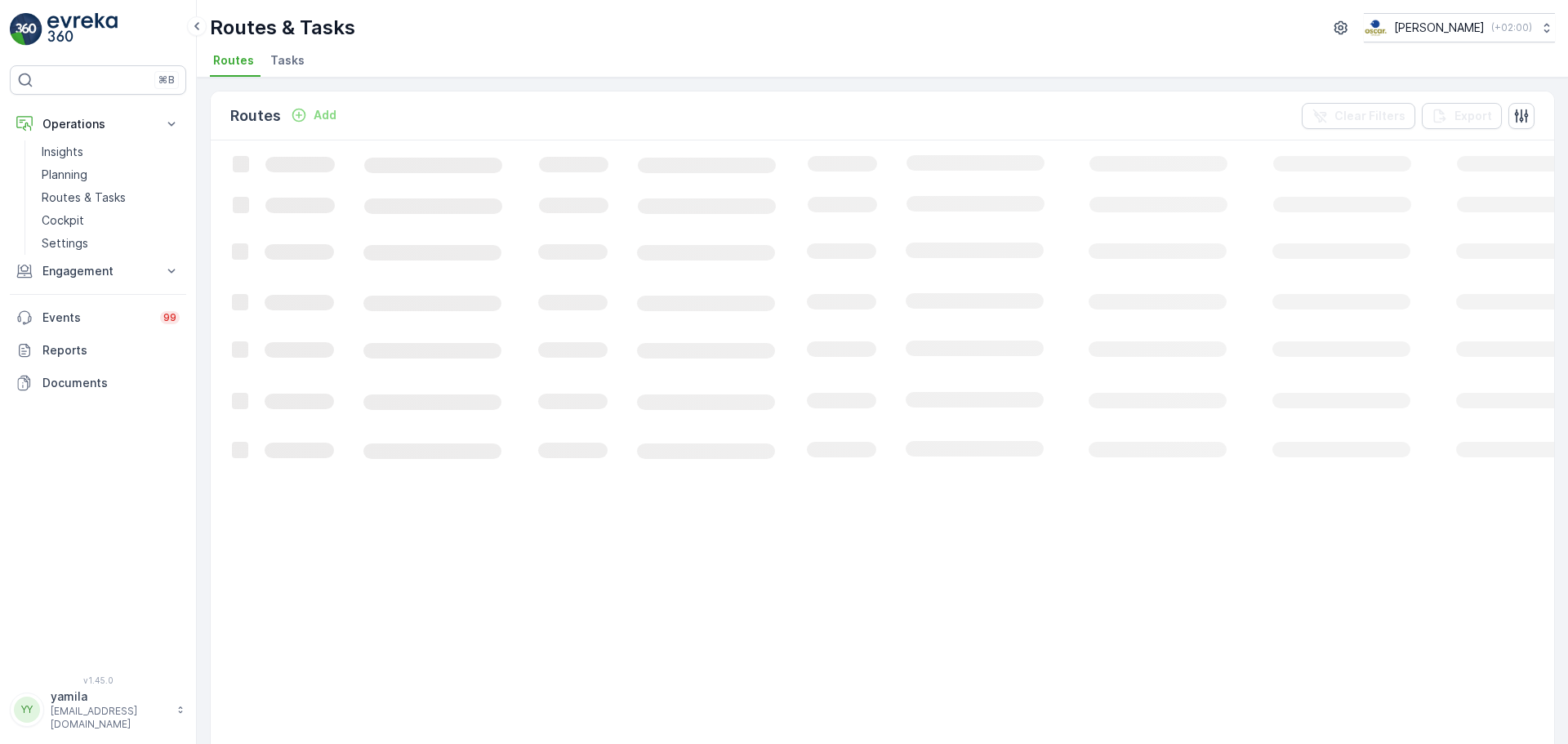 click on "Tasks" at bounding box center [289, 63] 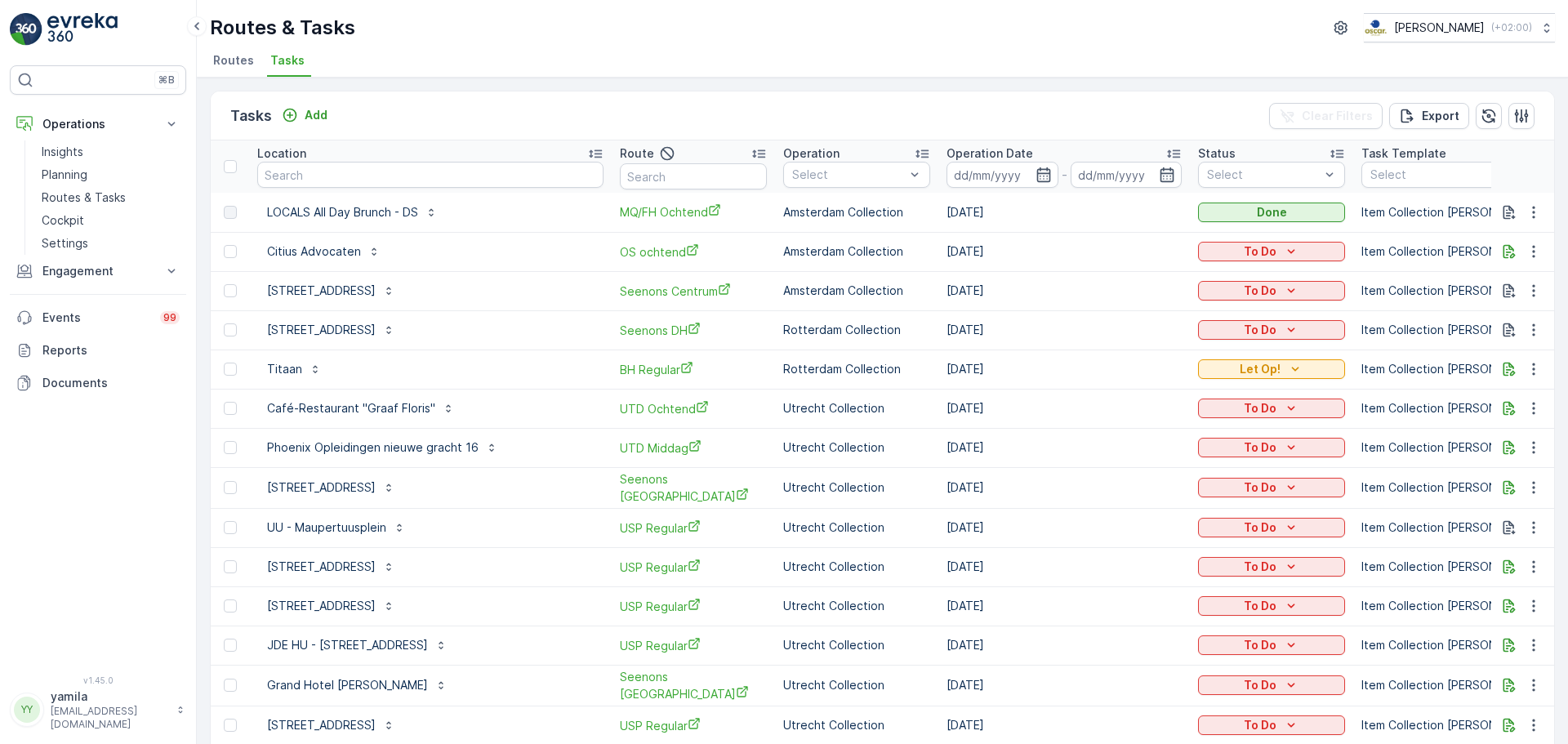 click at bounding box center [430, 175] 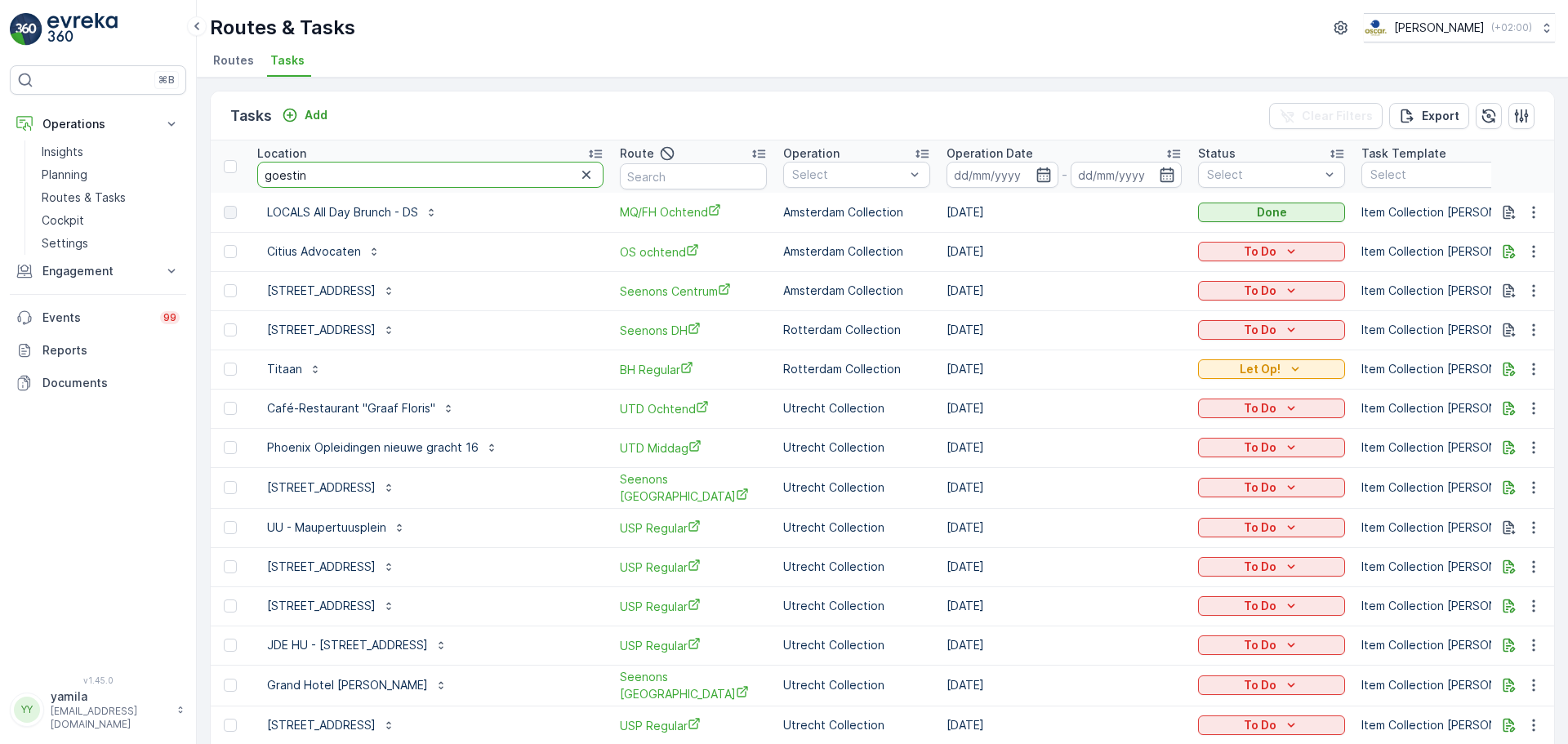 type on "goesting" 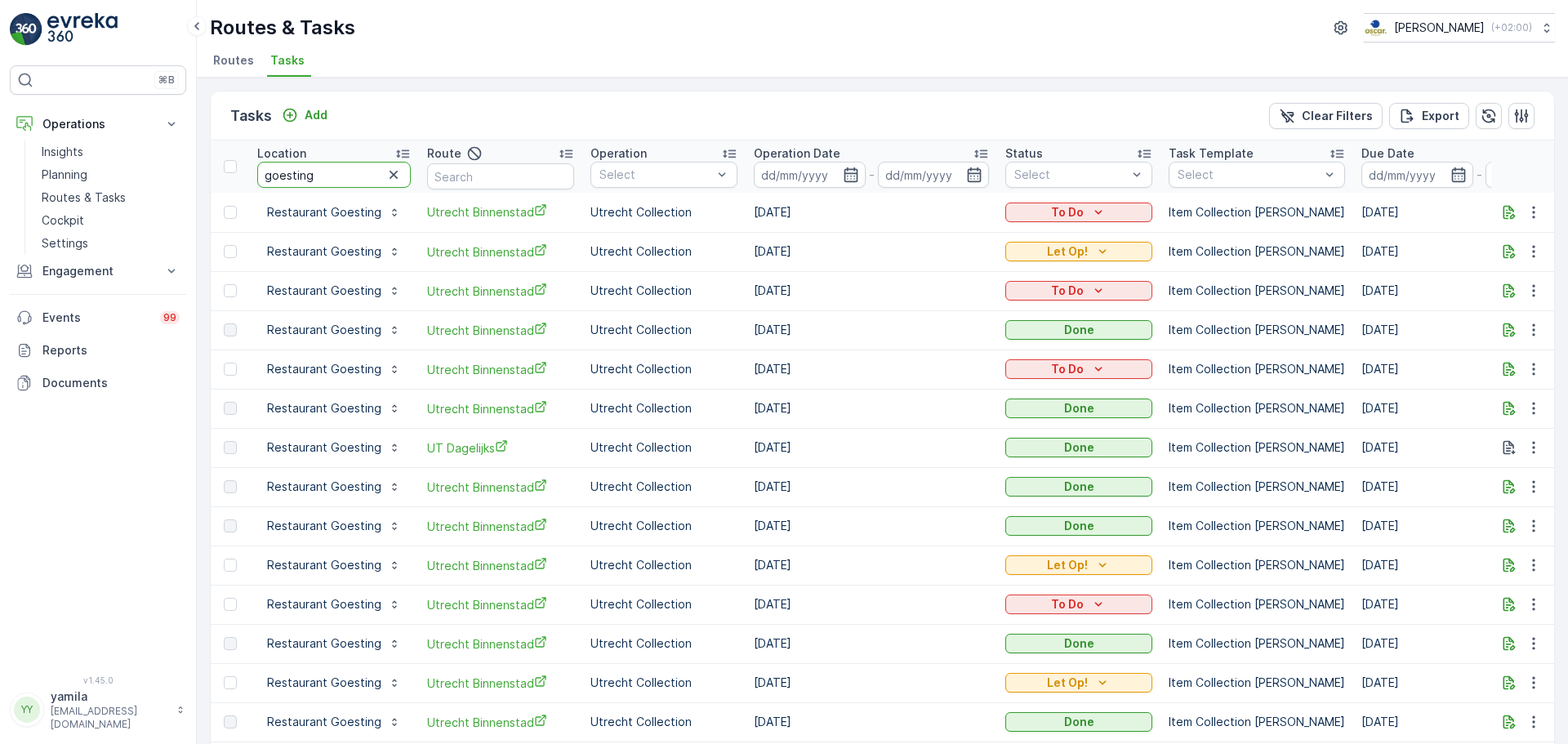 click on "goesting" at bounding box center [334, 175] 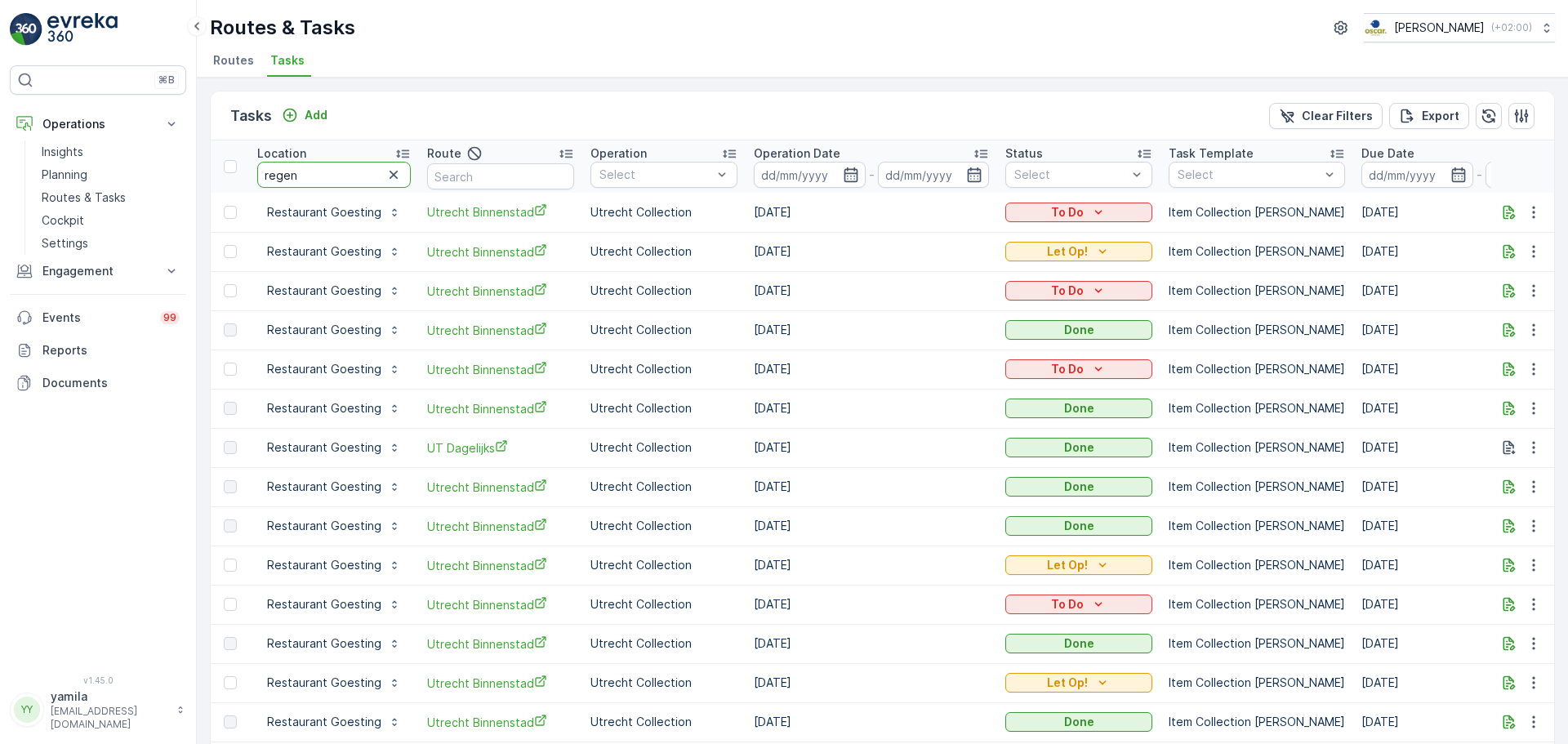 type on "regenb" 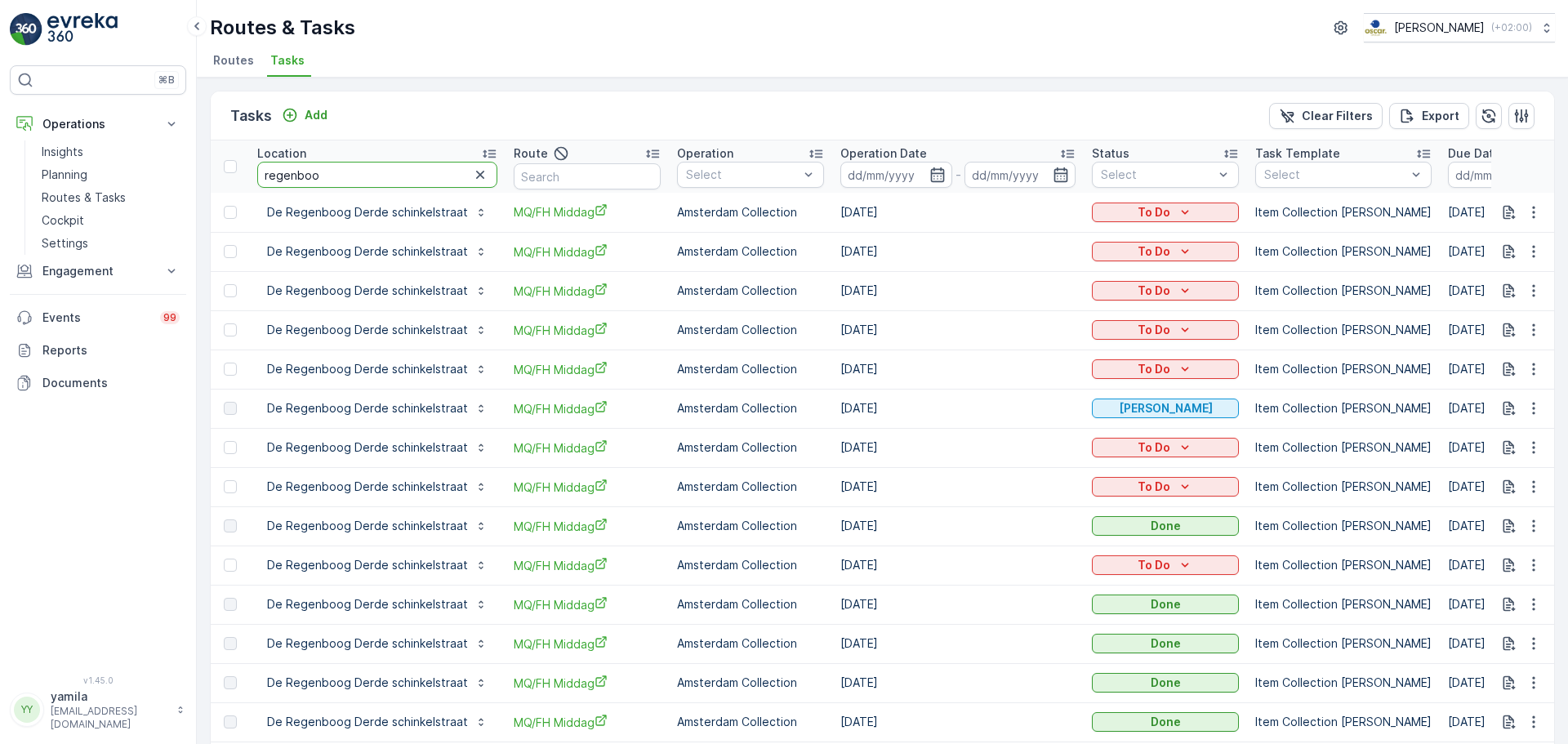click on "regenboo" at bounding box center (377, 175) 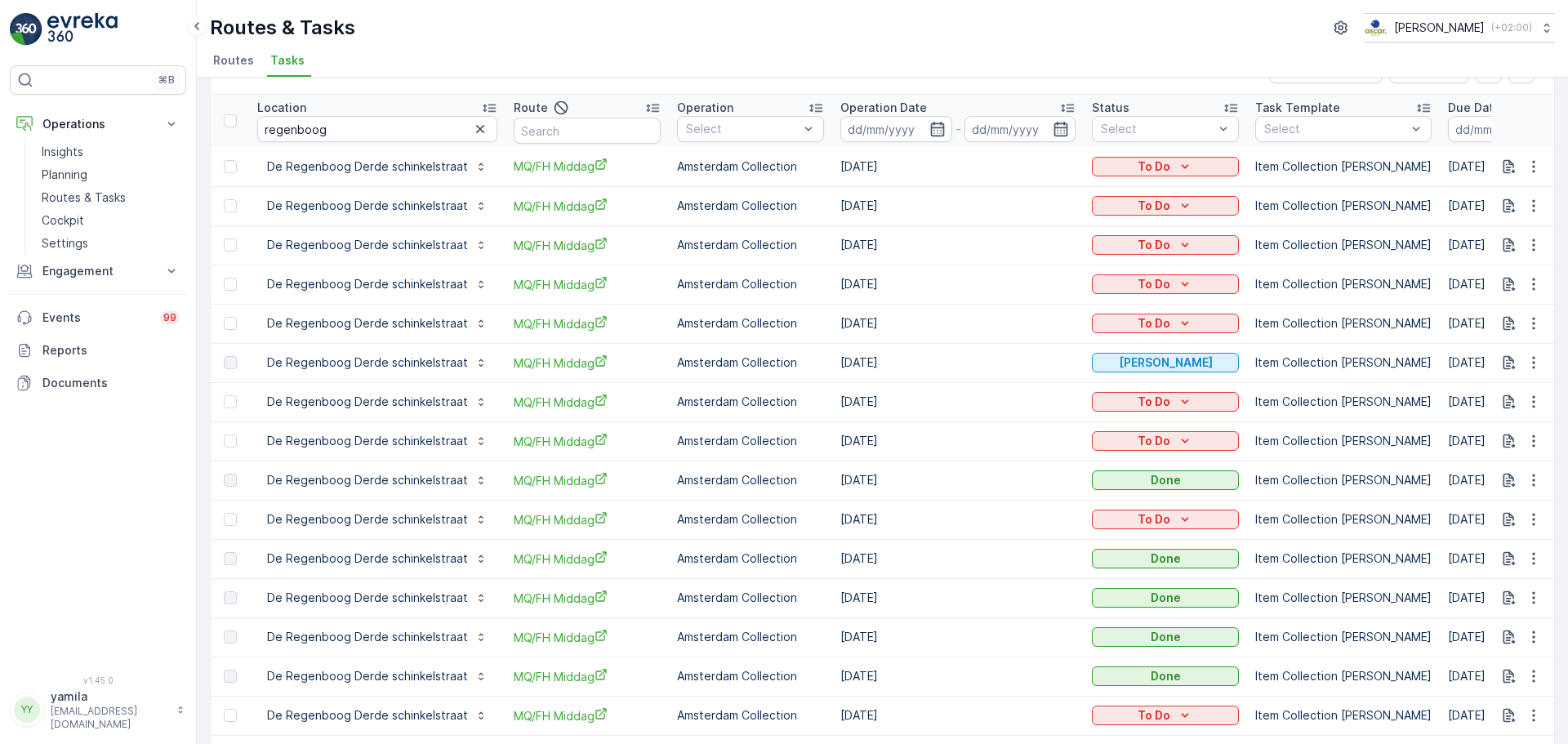 scroll, scrollTop: 0, scrollLeft: 0, axis: both 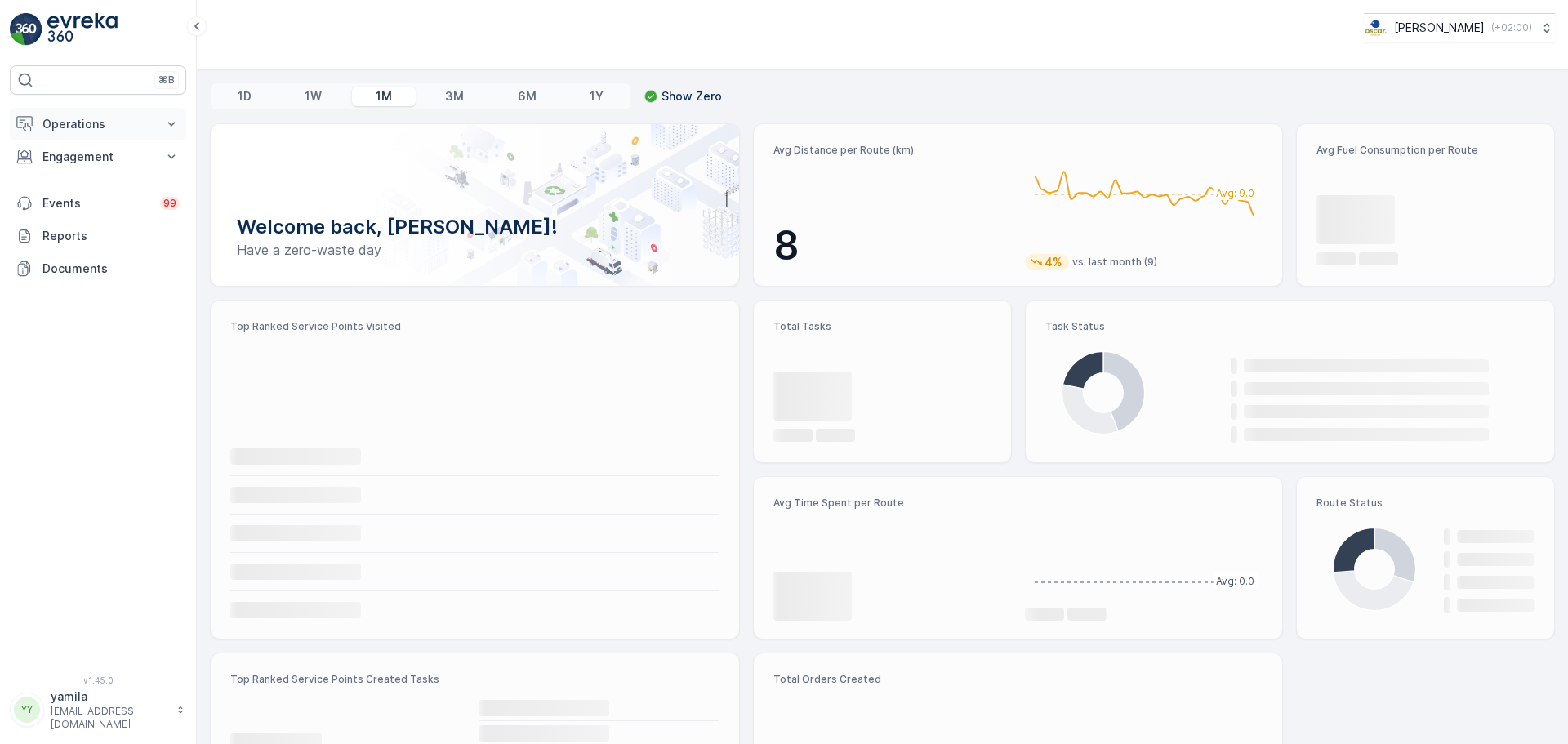 click on "Operations" at bounding box center [98, 124] 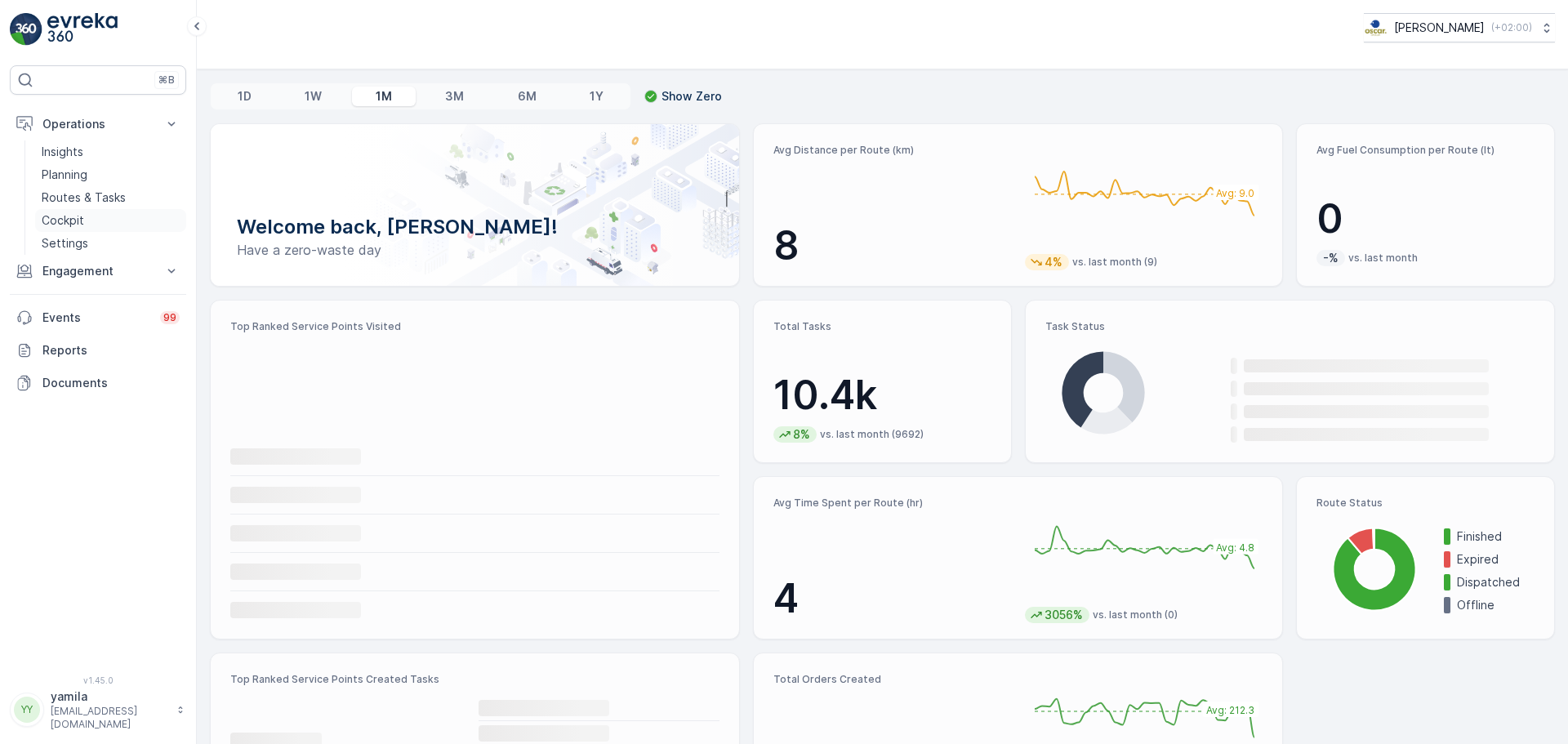 click on "Cockpit" at bounding box center (63, 221) 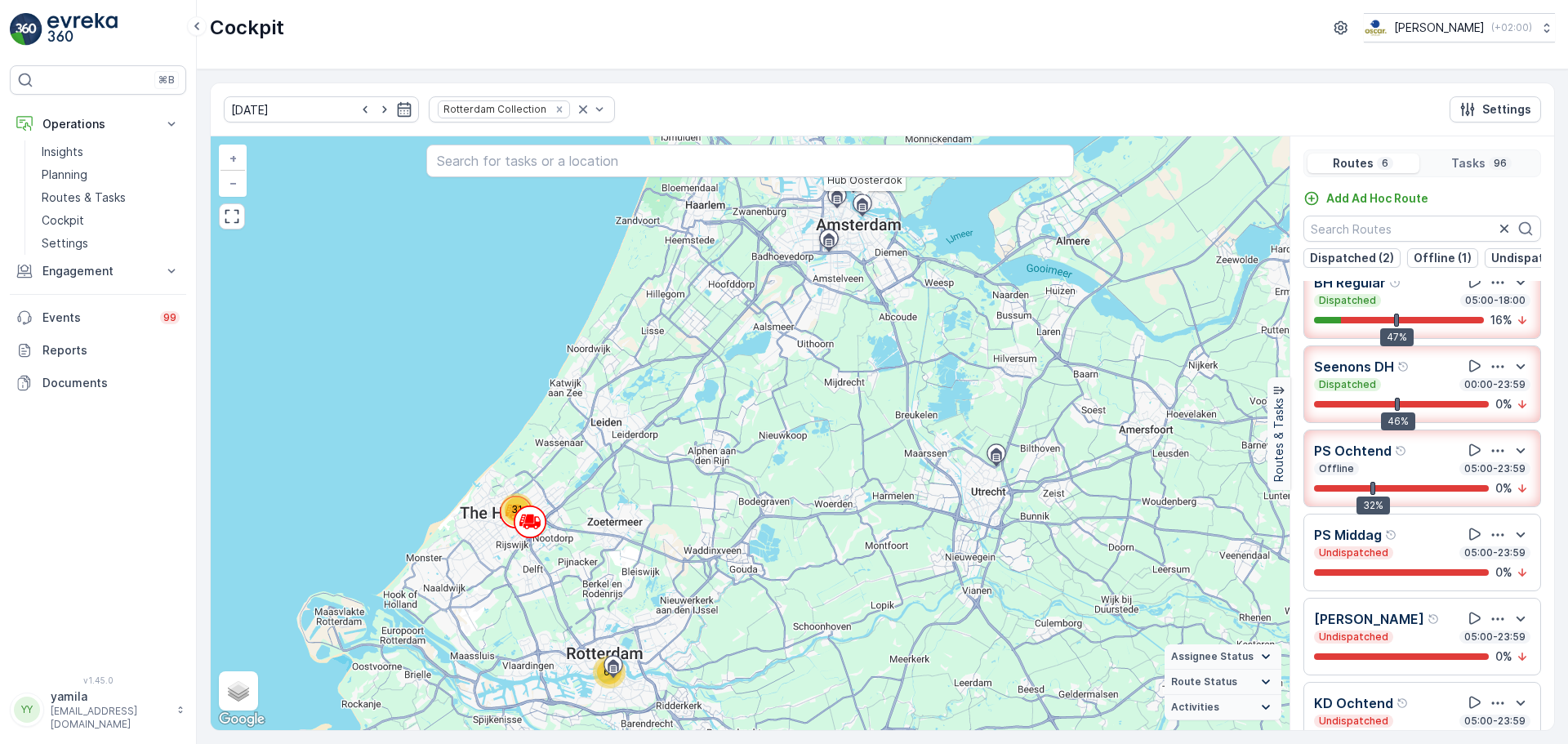 scroll, scrollTop: 29, scrollLeft: 0, axis: vertical 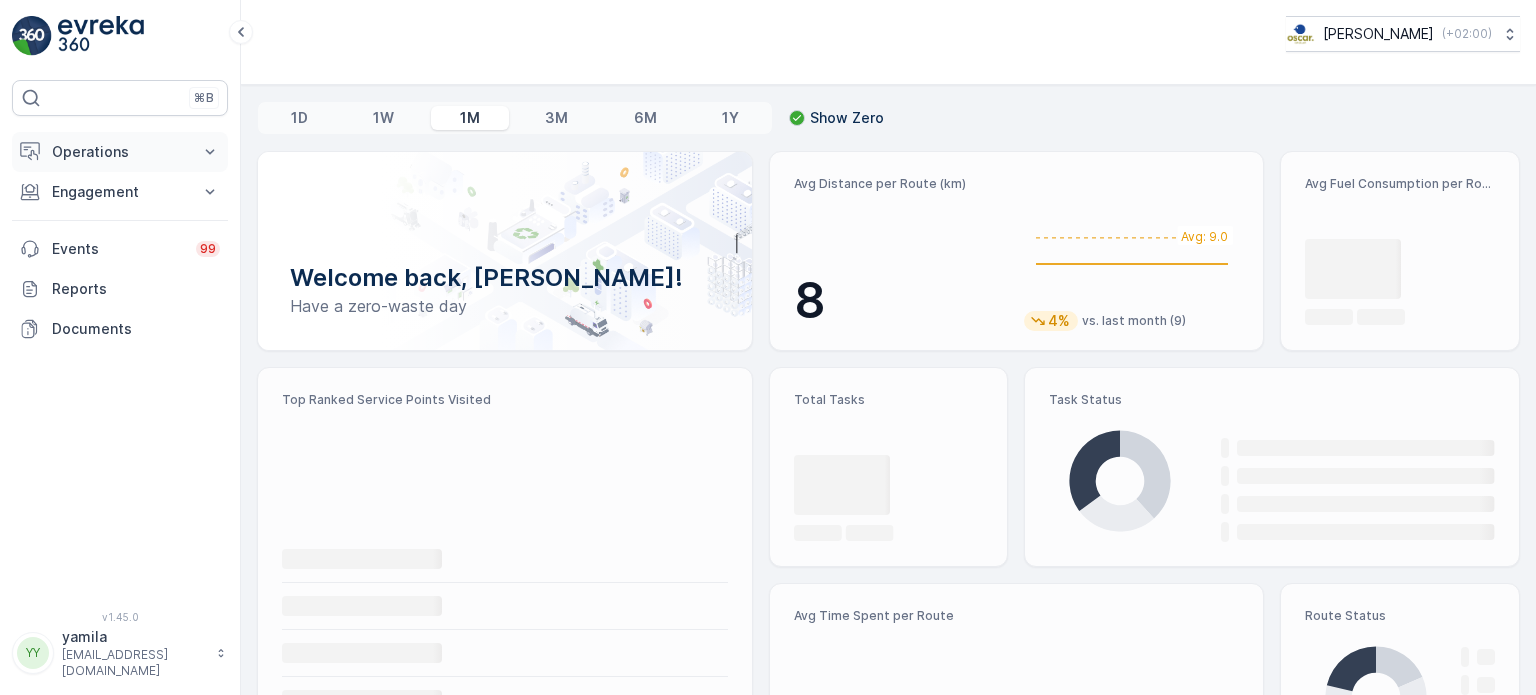 click on "Operations" at bounding box center [120, 152] 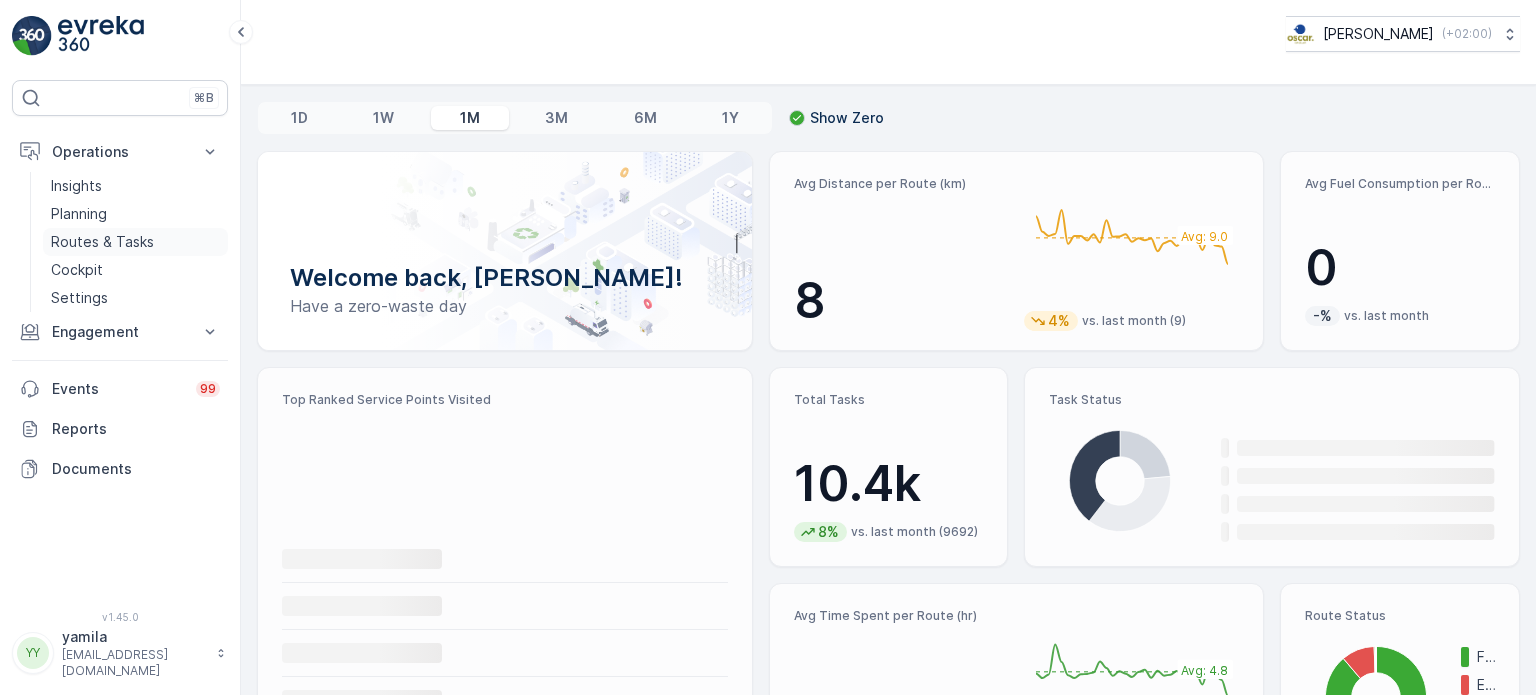 click on "Routes & Tasks" at bounding box center [102, 242] 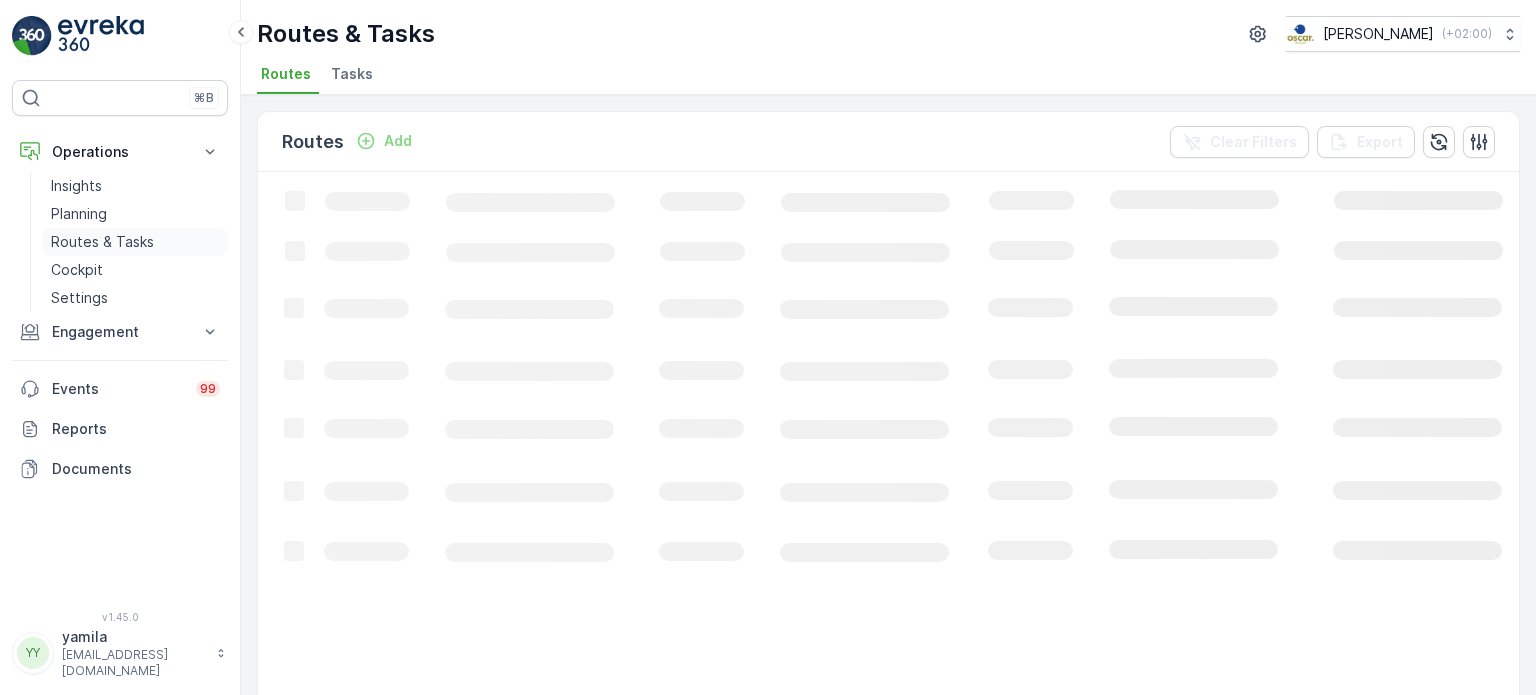 click on "Routes & Tasks" at bounding box center (102, 242) 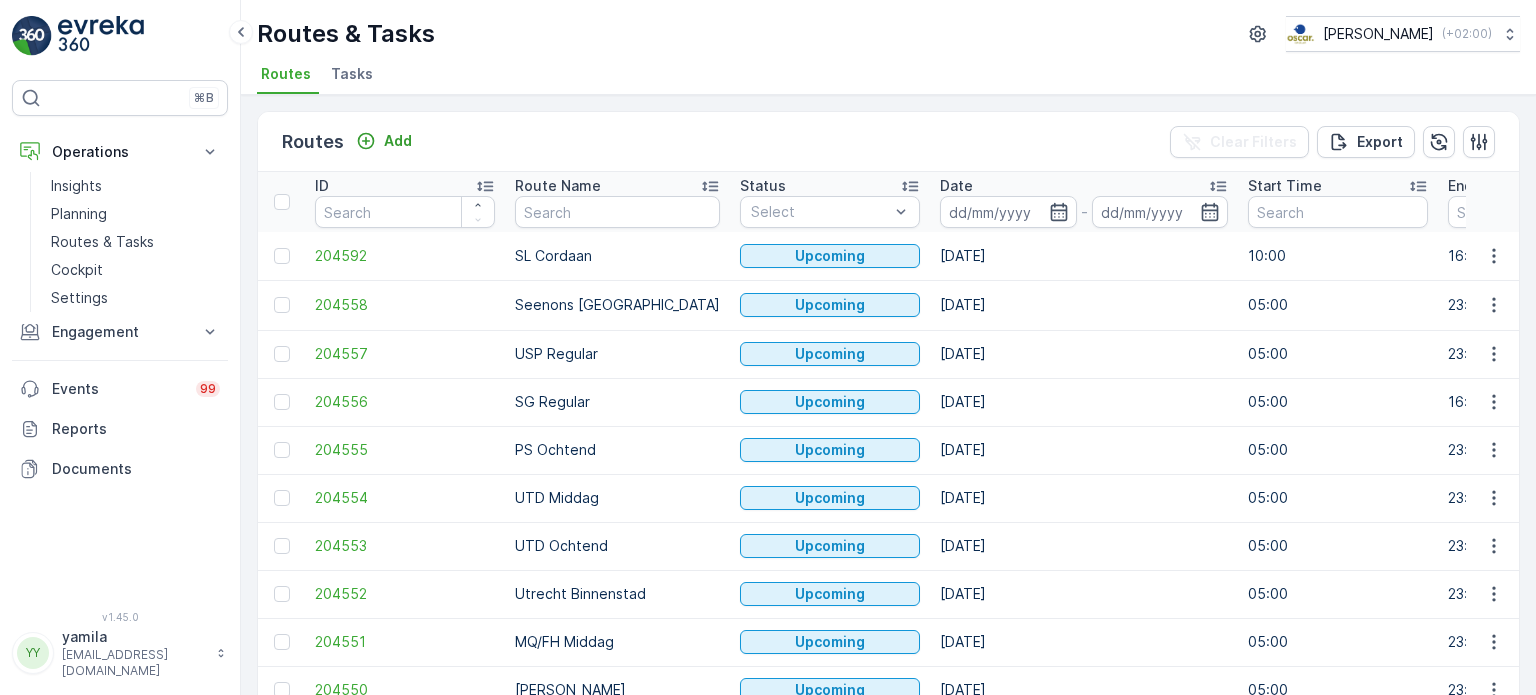 click on "Tasks" at bounding box center [352, 74] 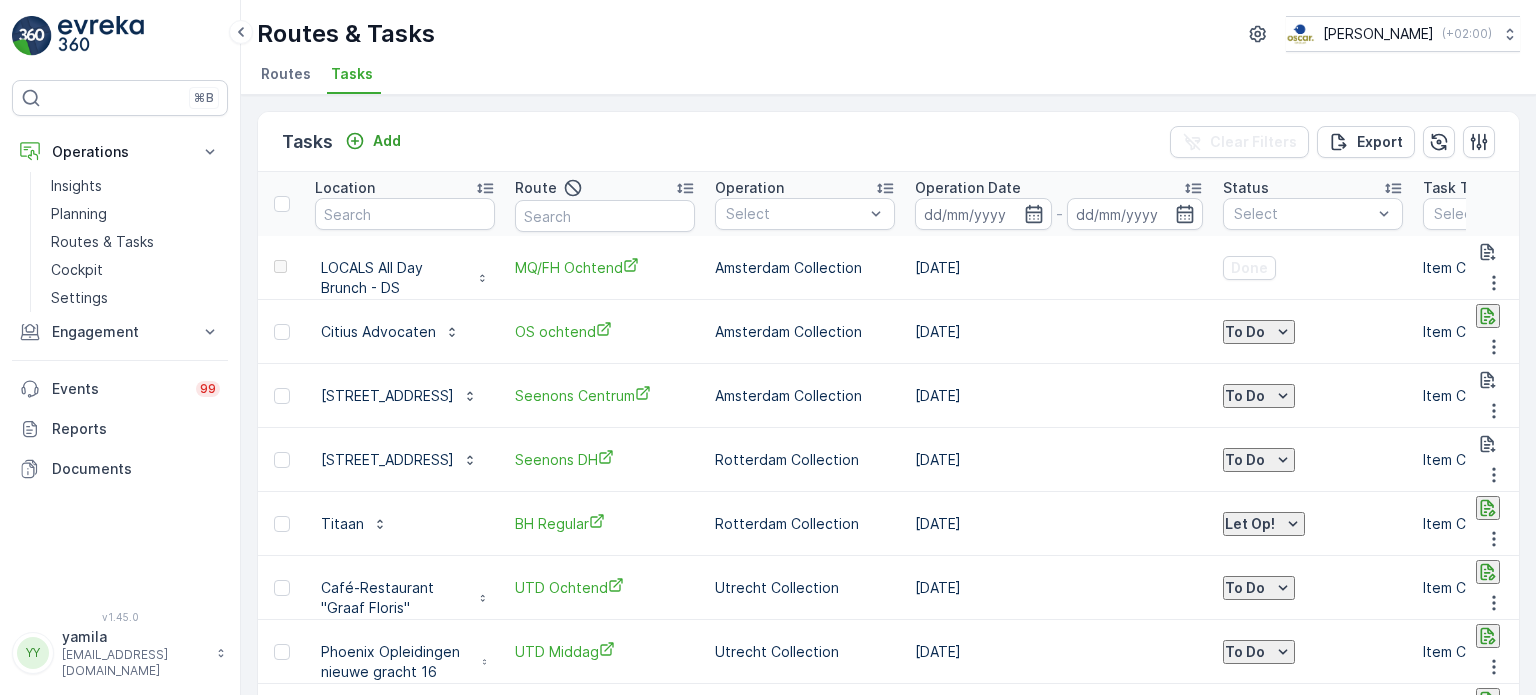 click at bounding box center [405, 214] 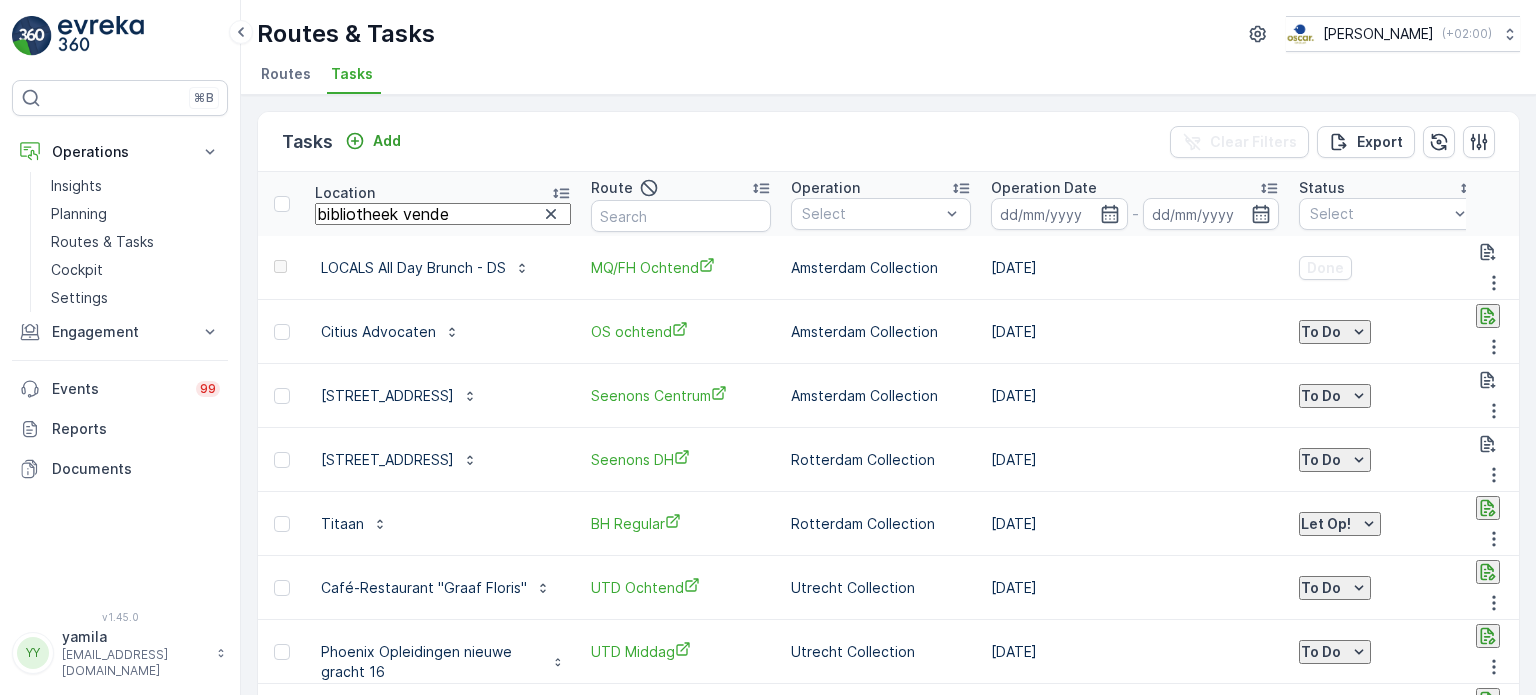 type on "bibliotheek vendel" 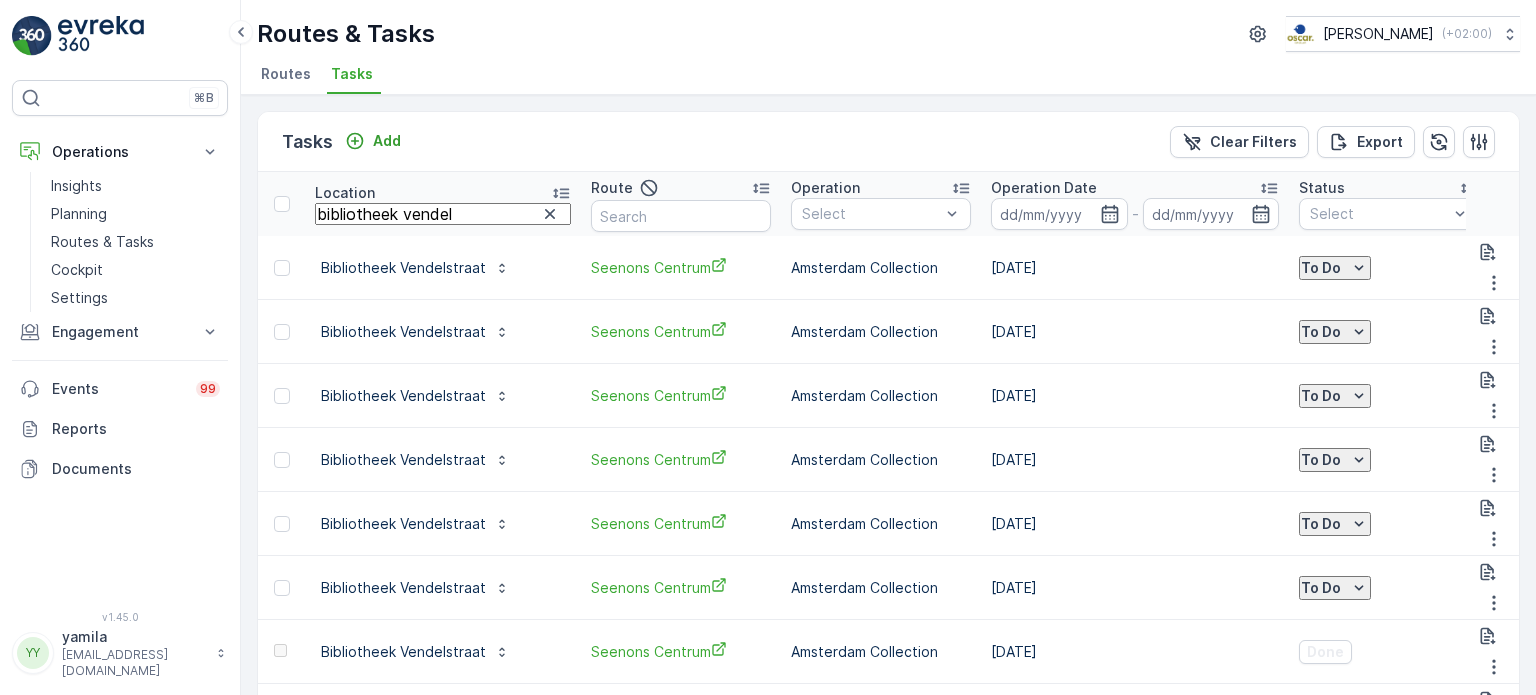 click on "bibliotheek vendel" at bounding box center (443, 214) 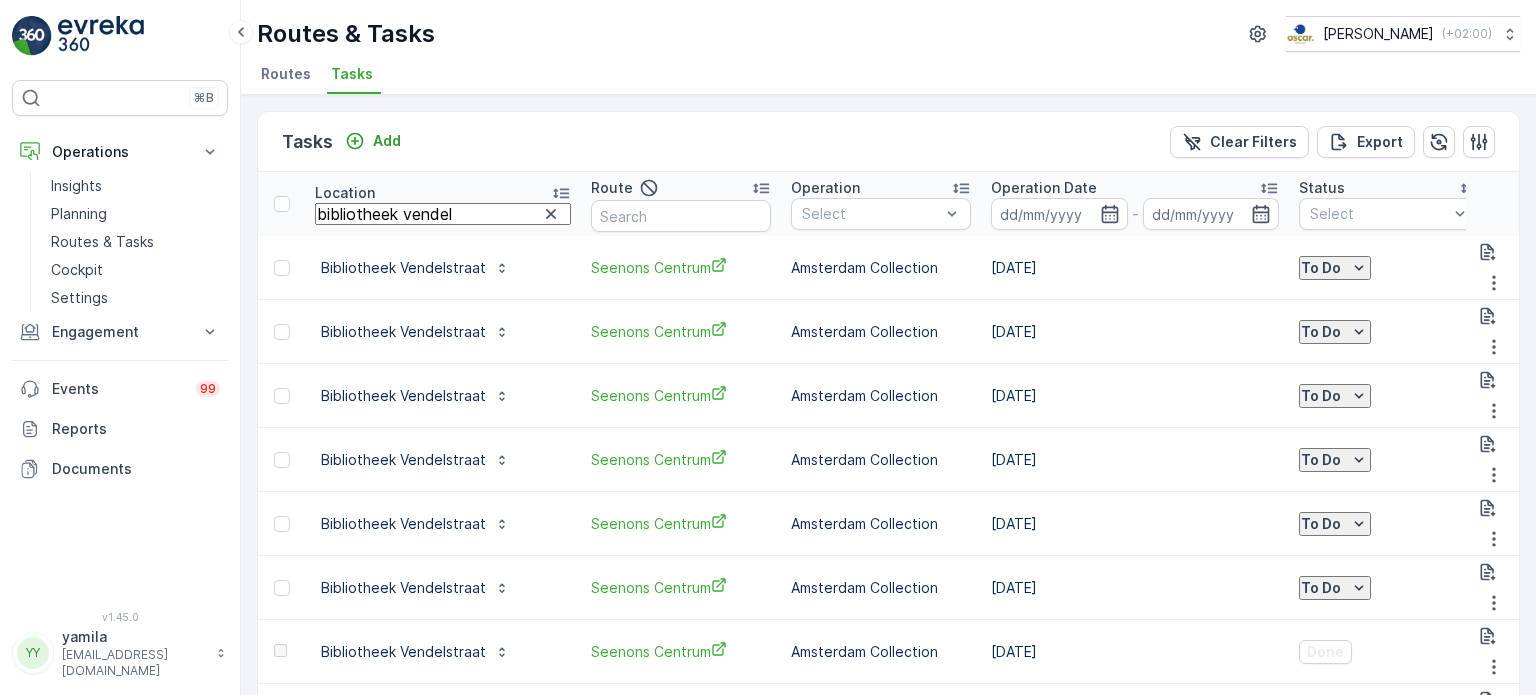 click on "bibliotheek vendel" at bounding box center (443, 214) 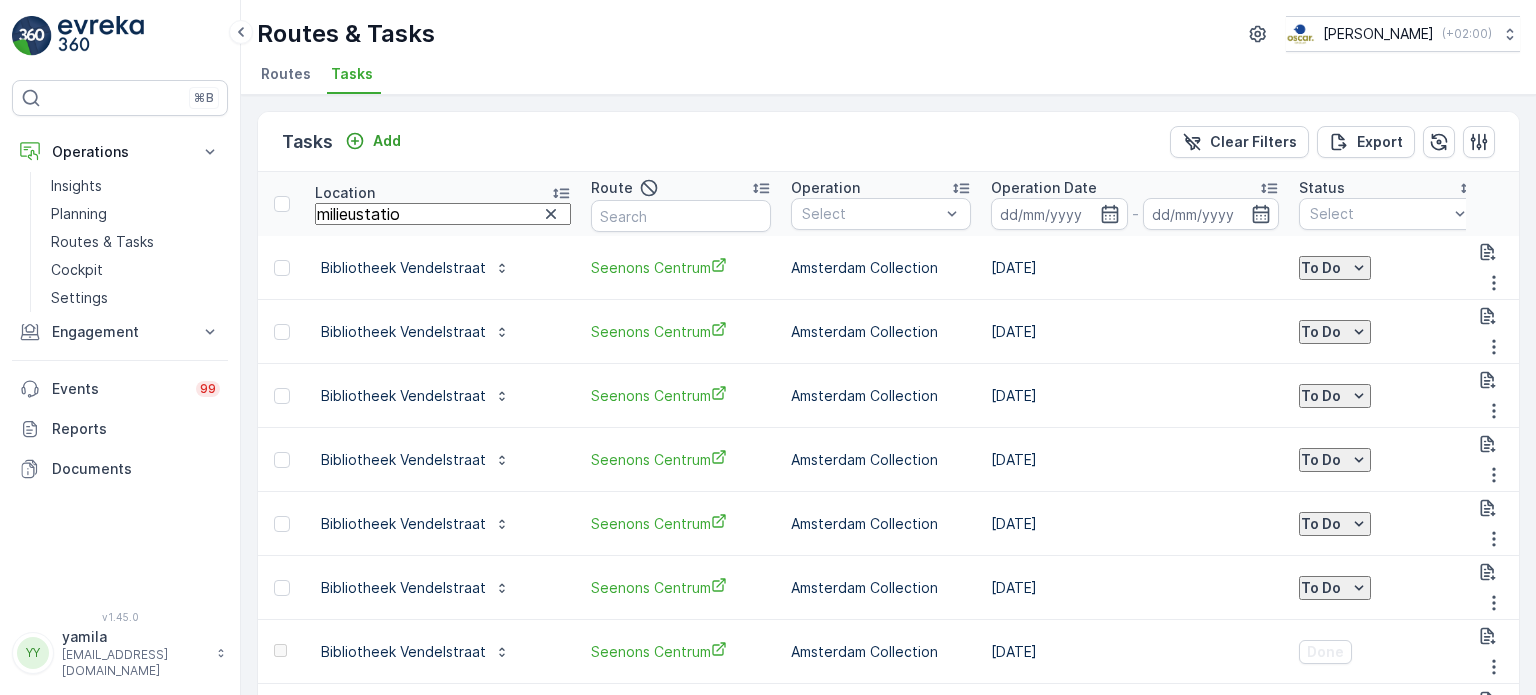 type on "milieustation" 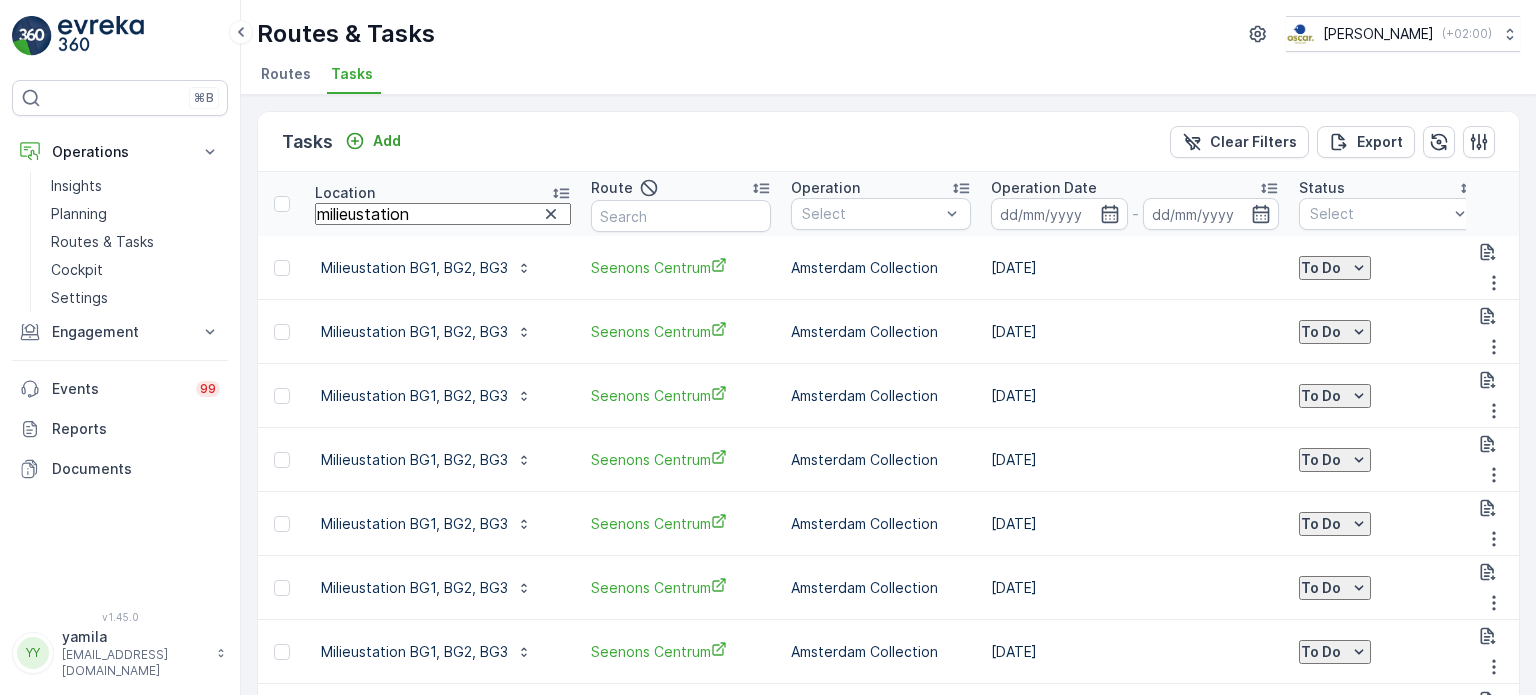 click on "milieustation" at bounding box center (443, 214) 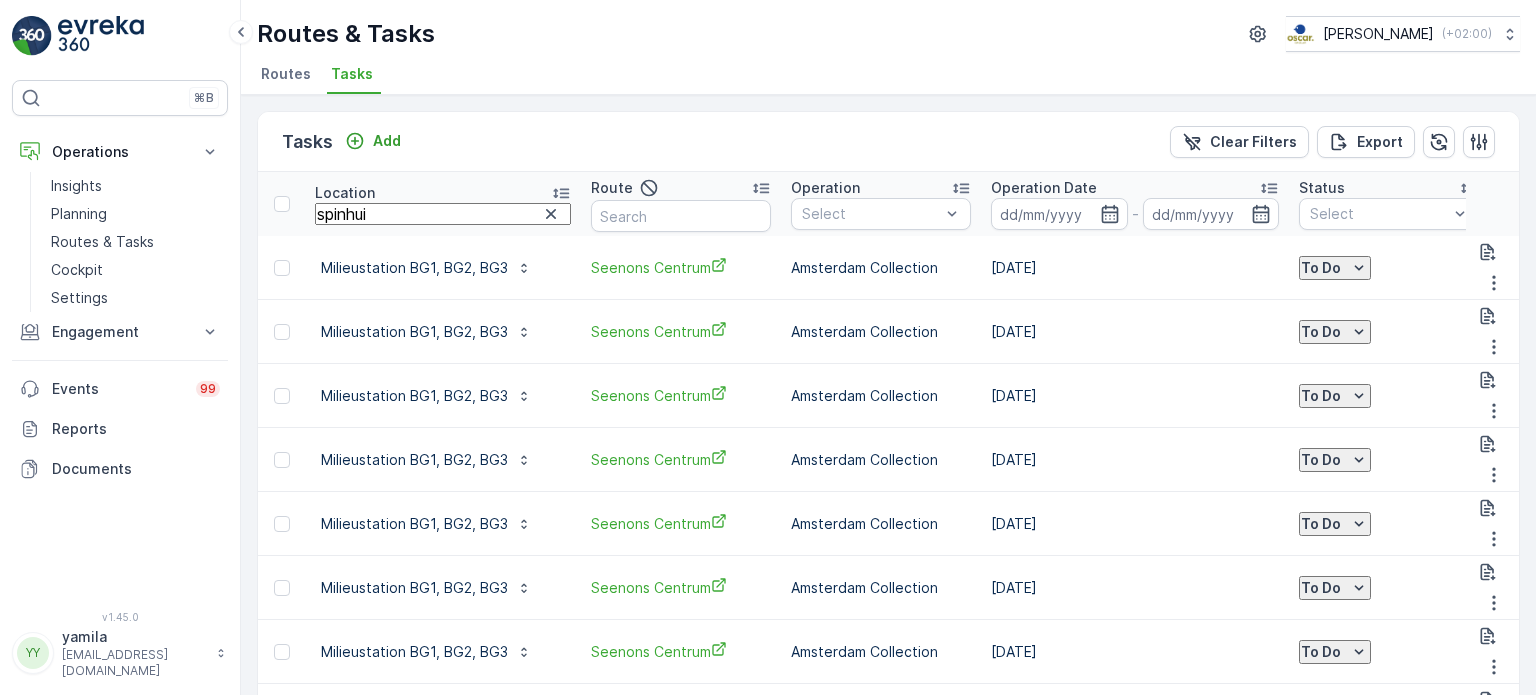 type on "spinhuis" 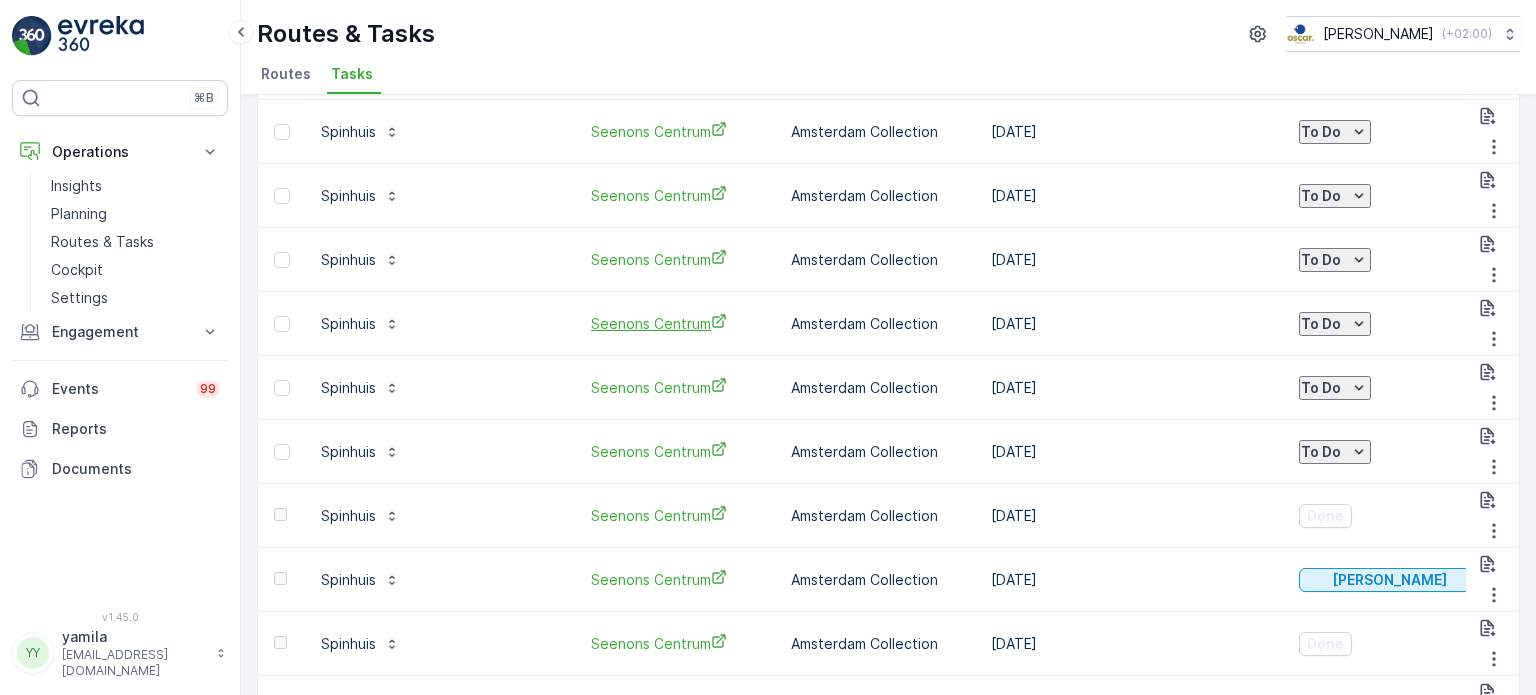 scroll, scrollTop: 0, scrollLeft: 0, axis: both 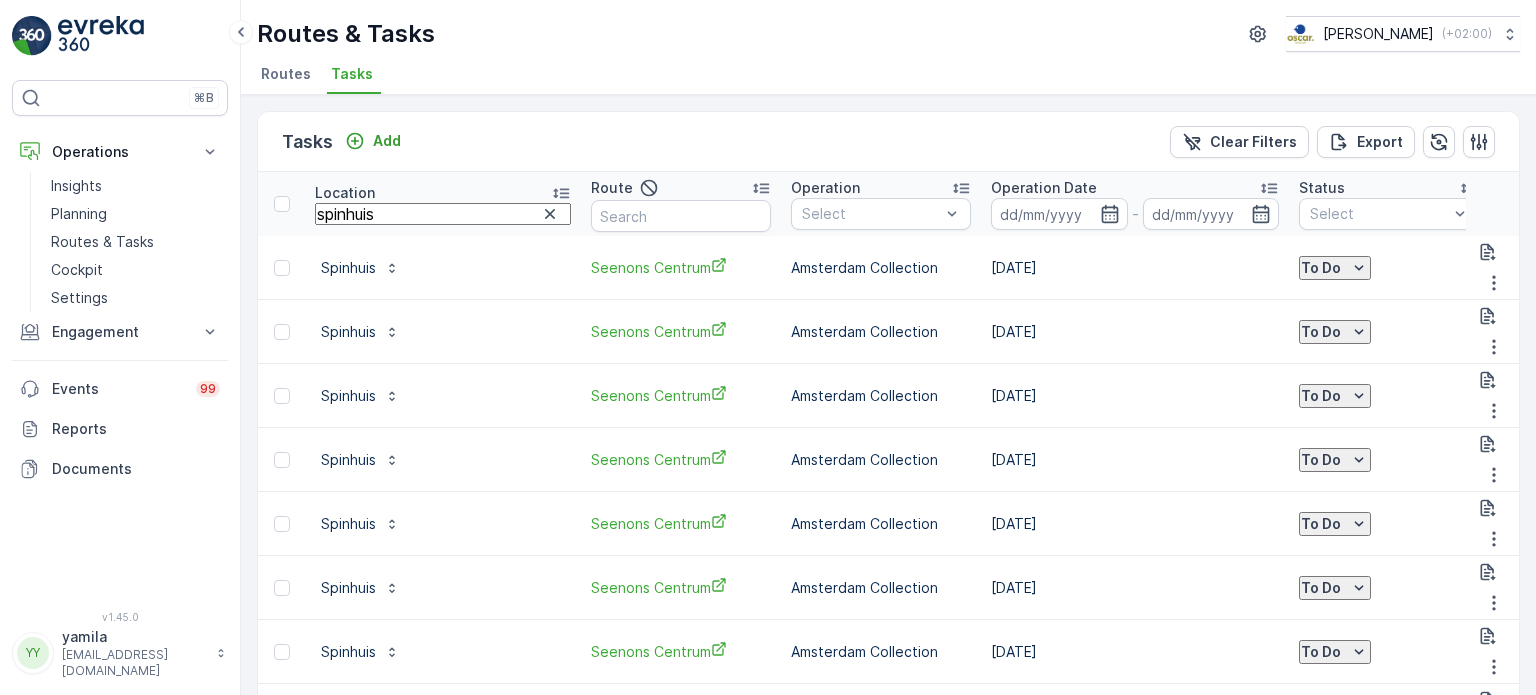 click on "spinhuis" at bounding box center (443, 214) 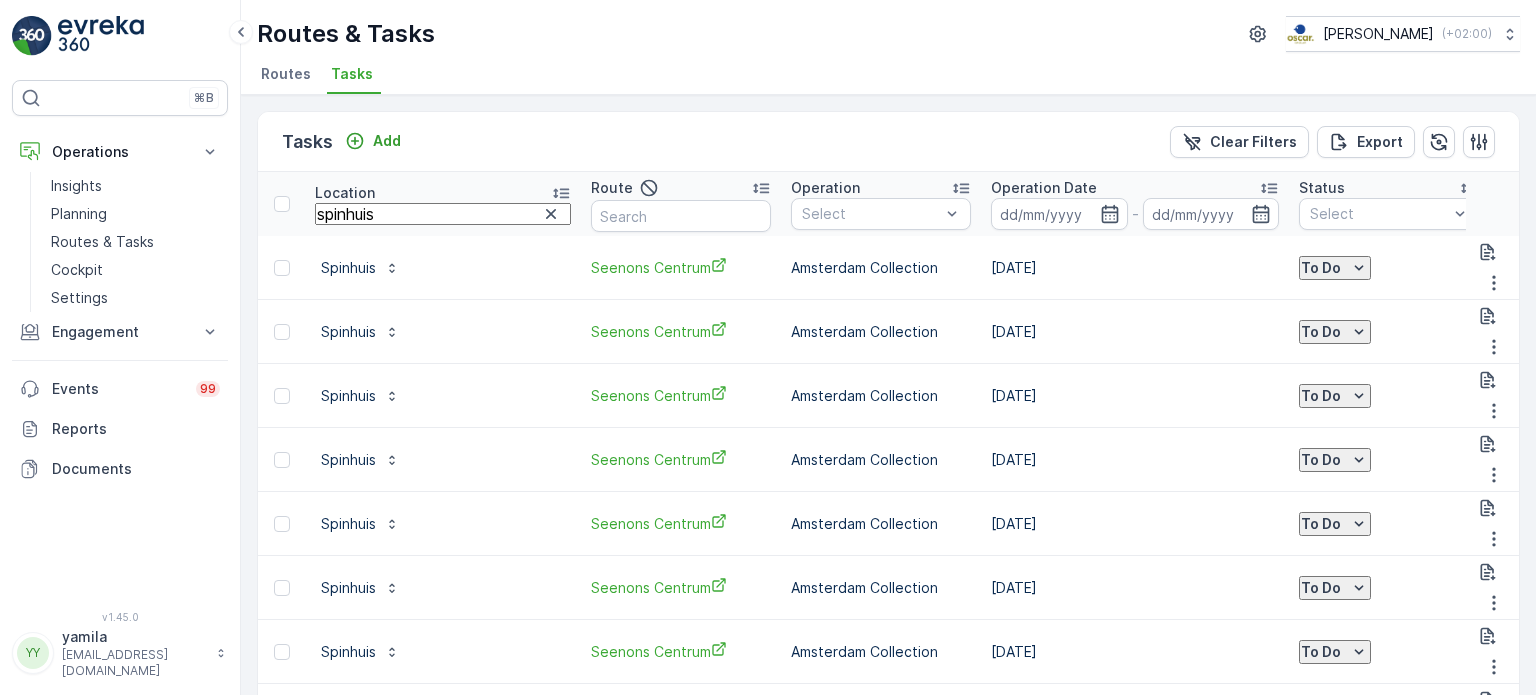 click on "spinhuis" at bounding box center (443, 214) 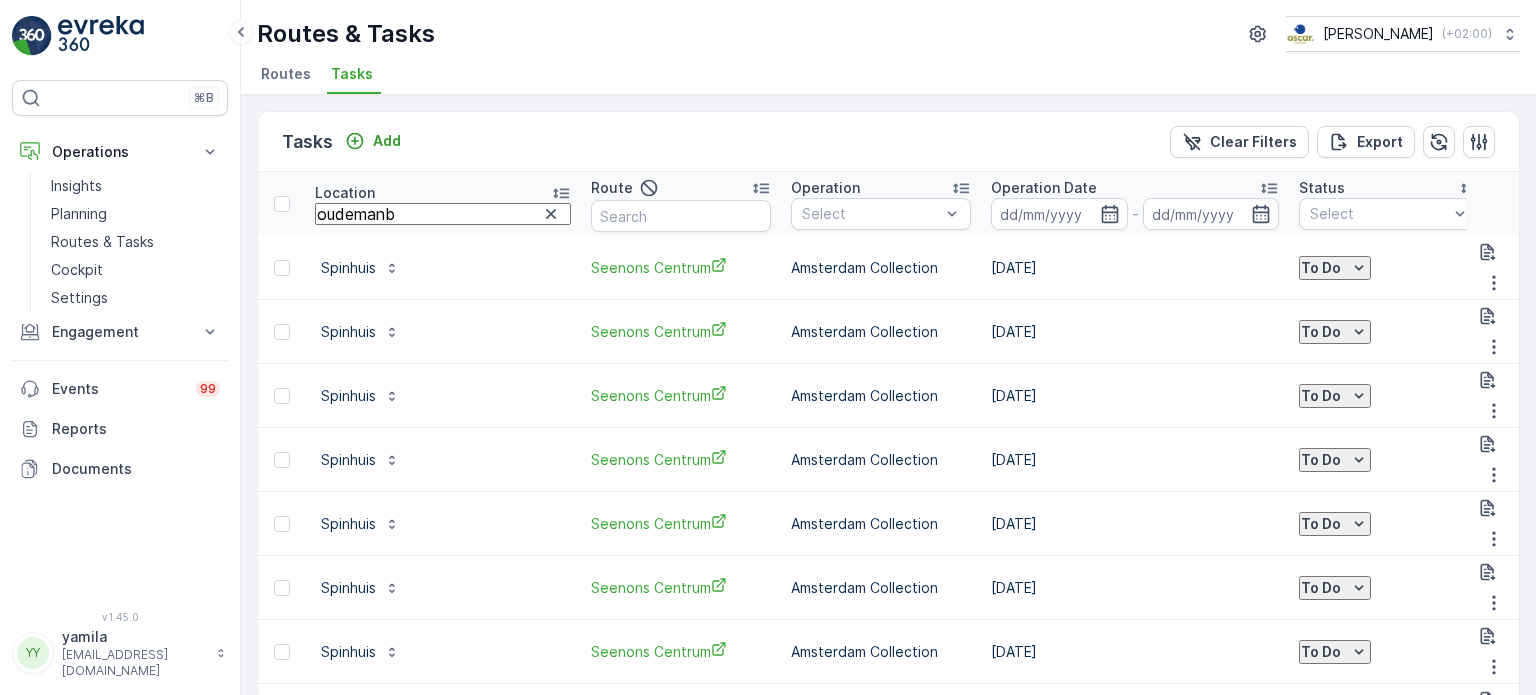 type on "oudeman" 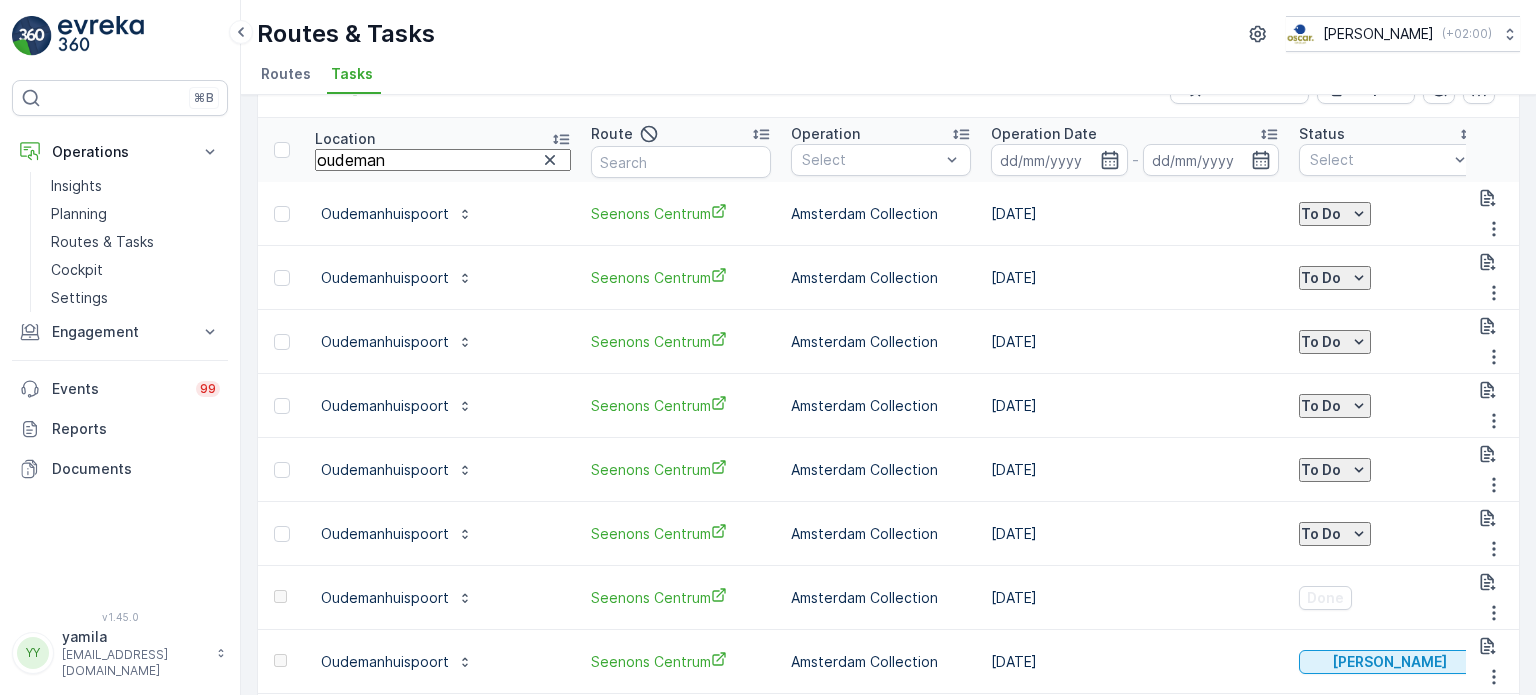 scroll, scrollTop: 100, scrollLeft: 0, axis: vertical 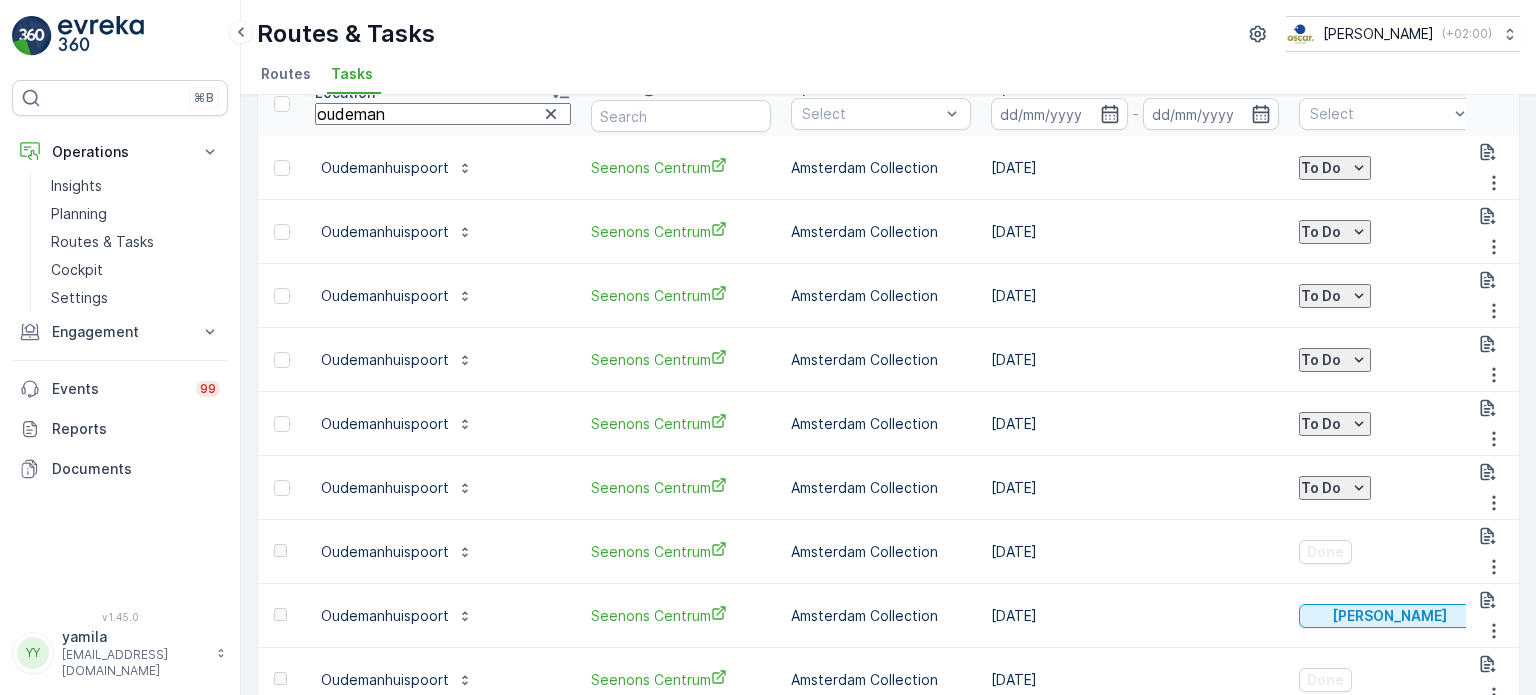 click on "oudeman" at bounding box center [443, 114] 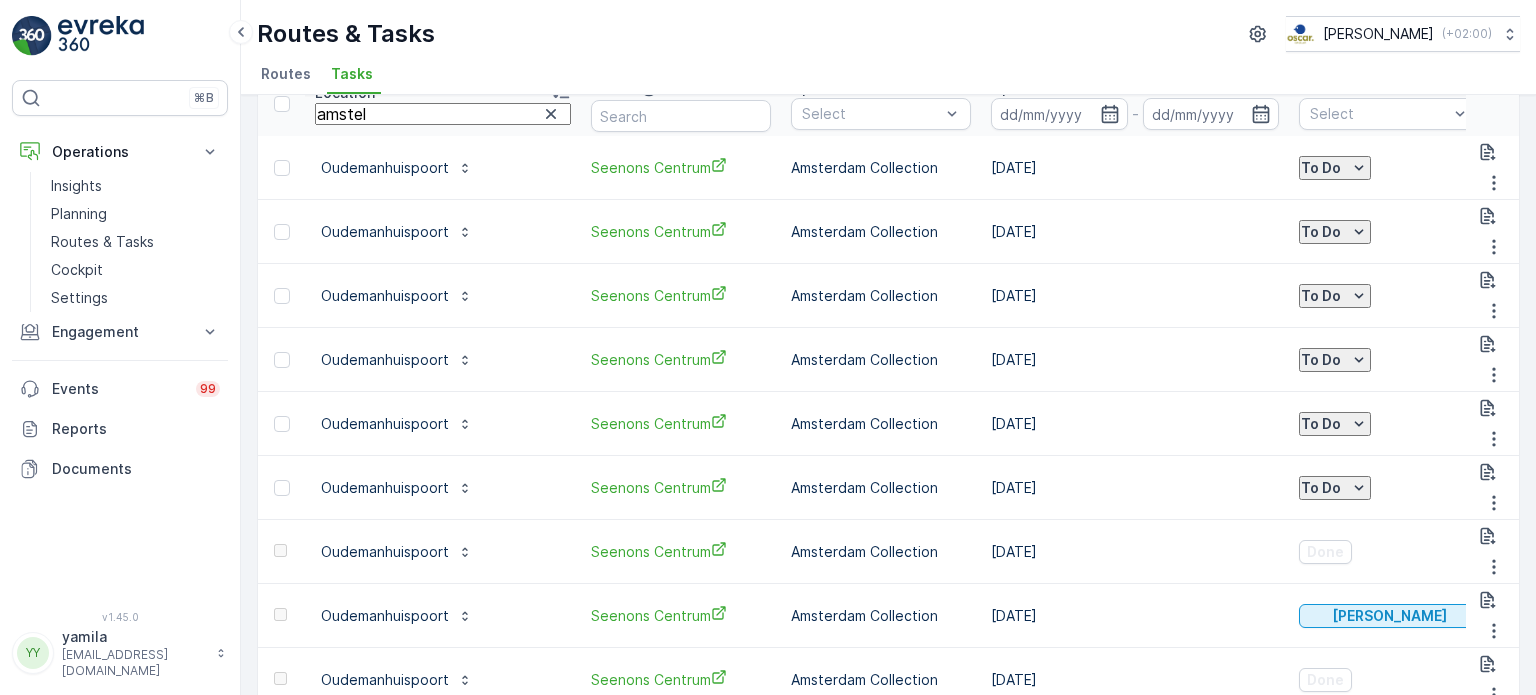 type on "amstel 1" 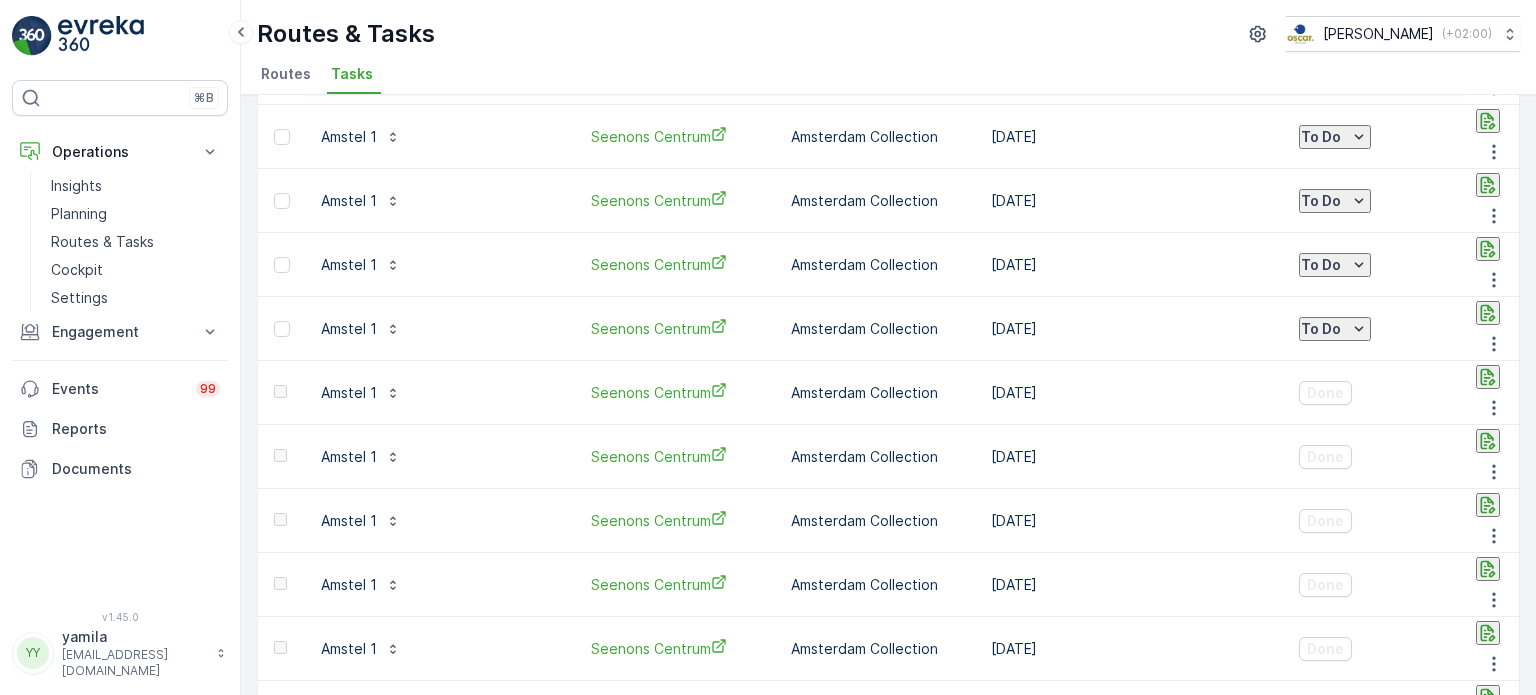 scroll, scrollTop: 400, scrollLeft: 0, axis: vertical 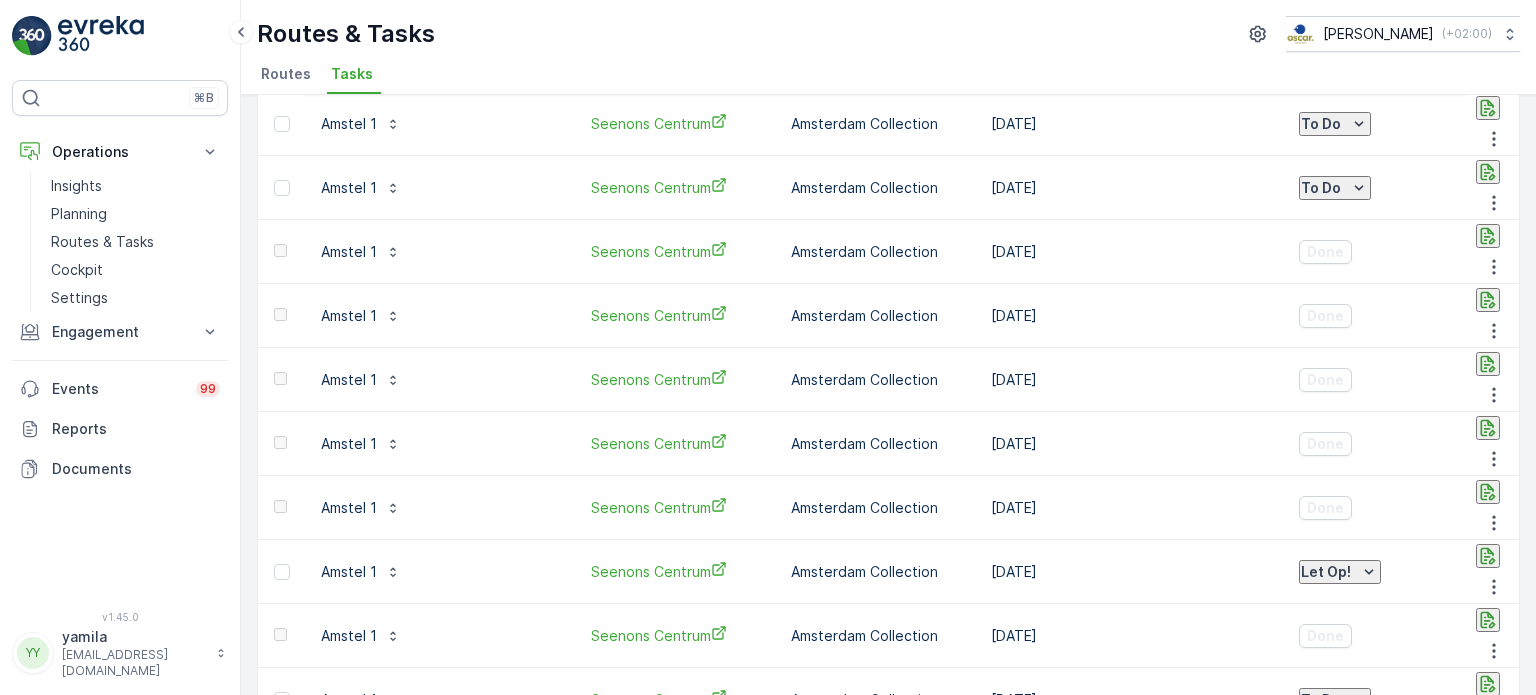 click 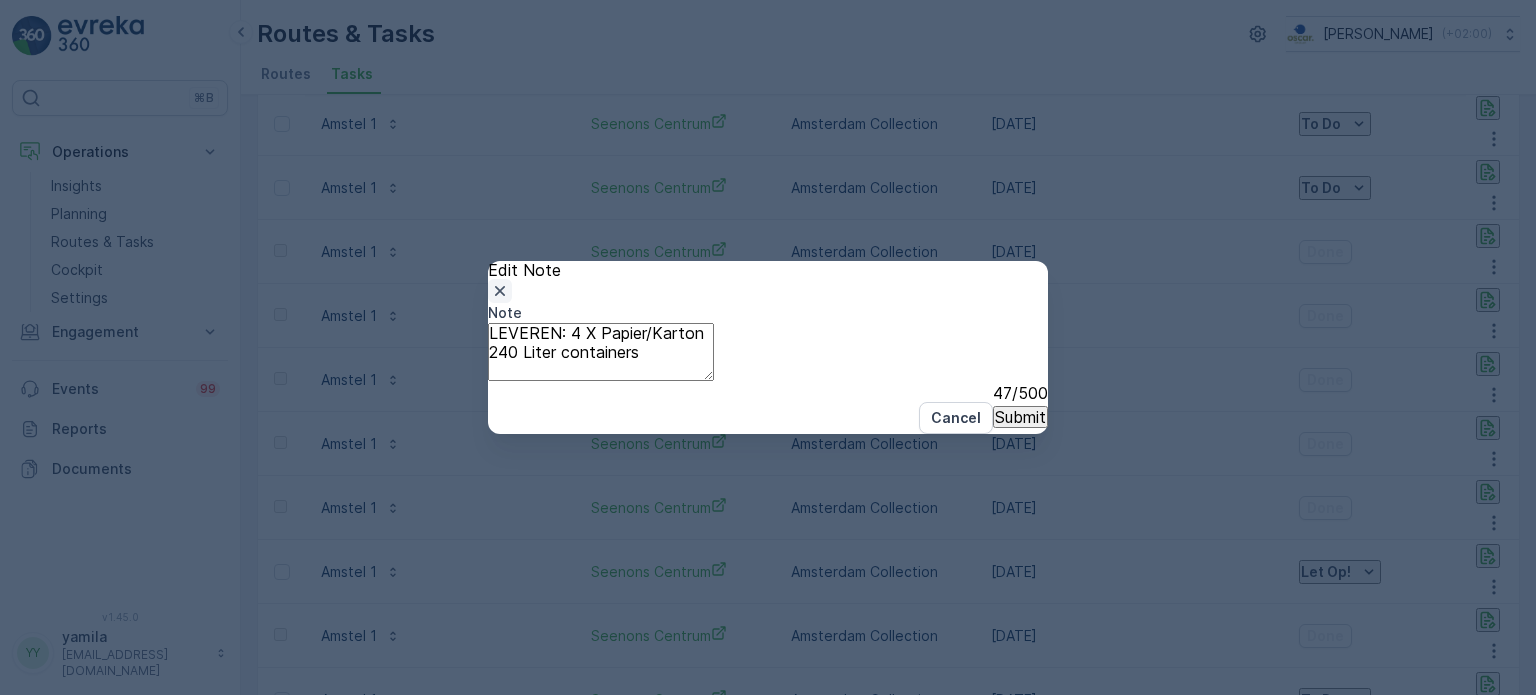 click 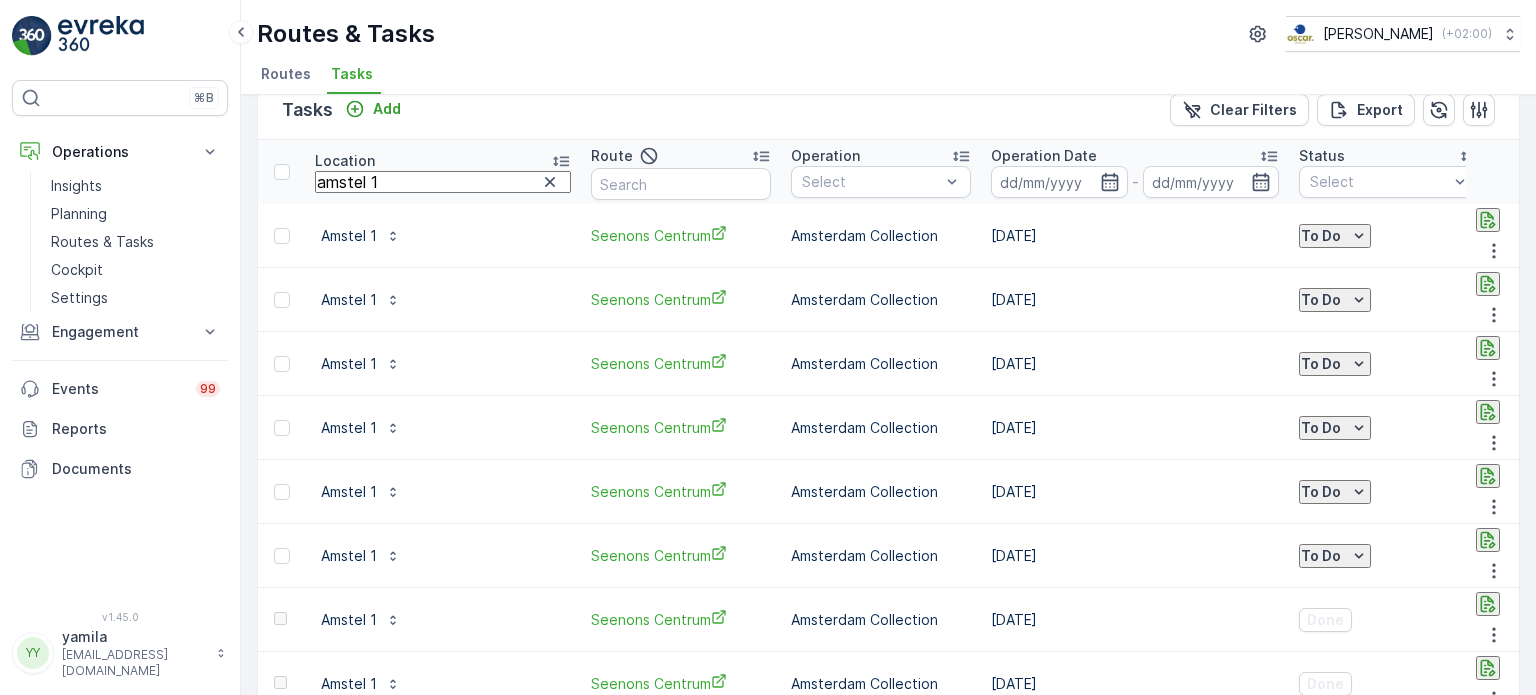scroll, scrollTop: 0, scrollLeft: 0, axis: both 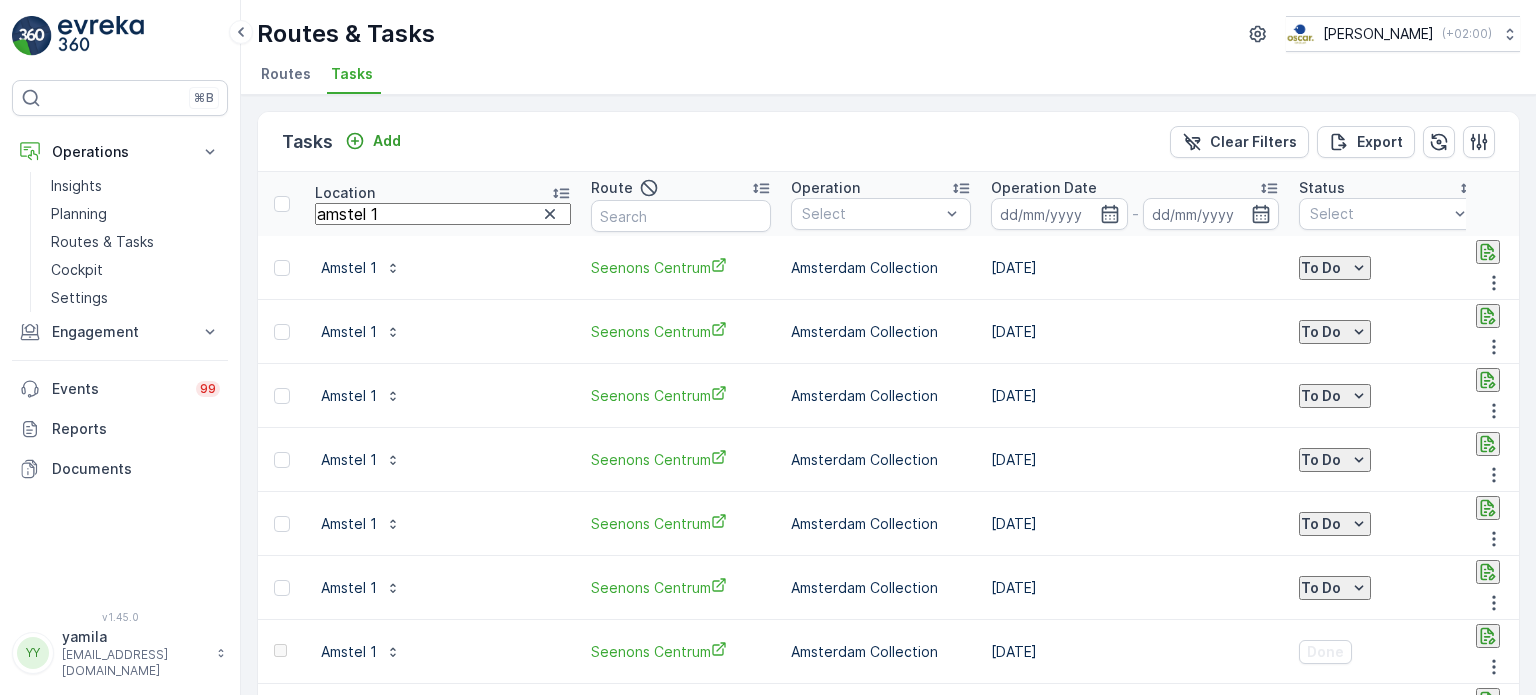 click on "Location amstel 1" at bounding box center [443, 204] 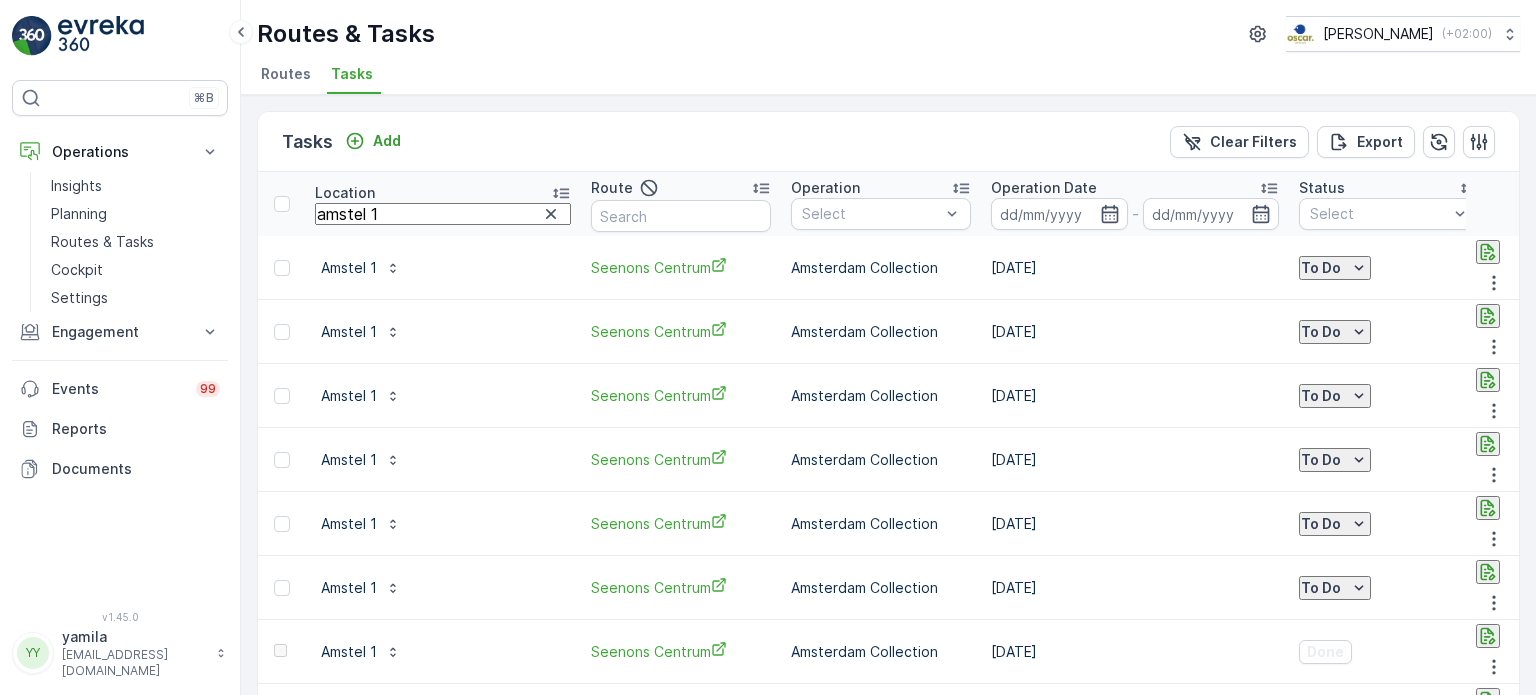 click on "amstel 1" at bounding box center (443, 214) 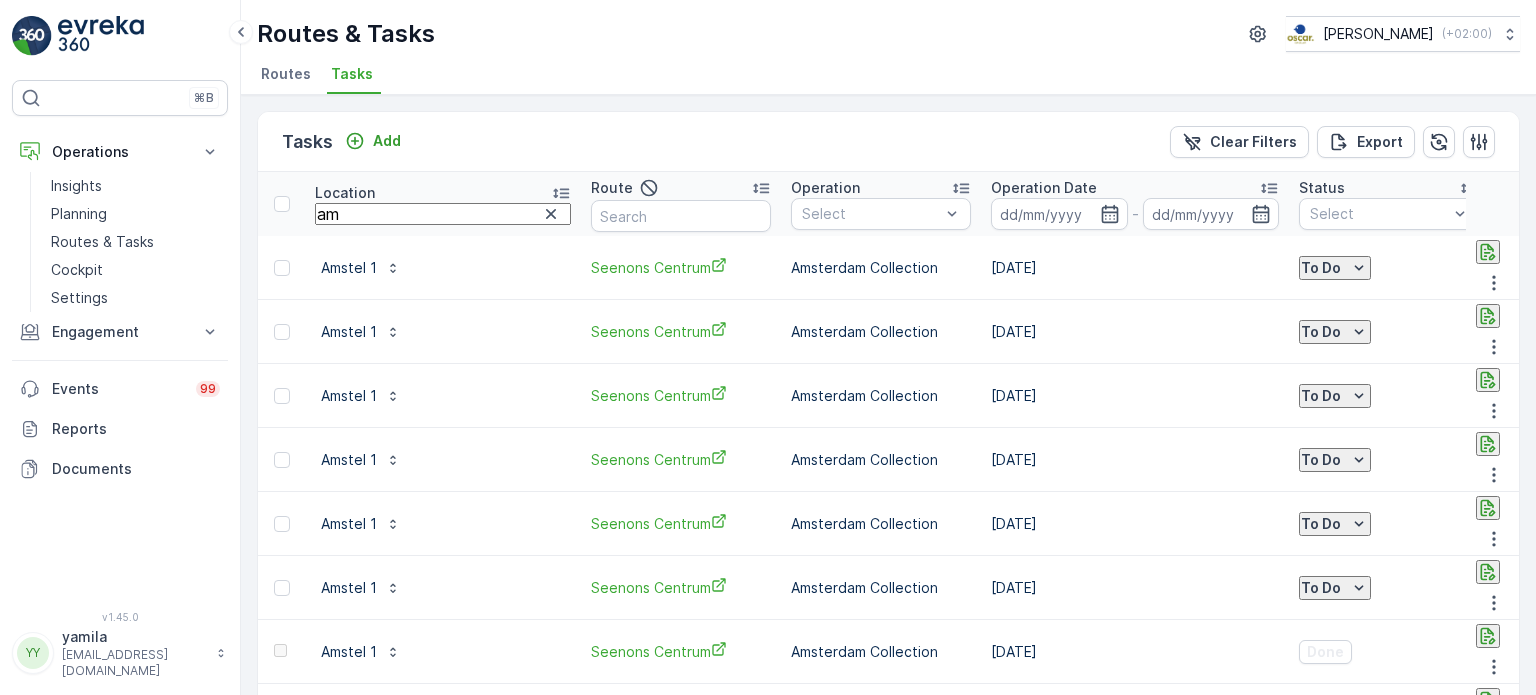 type on "a" 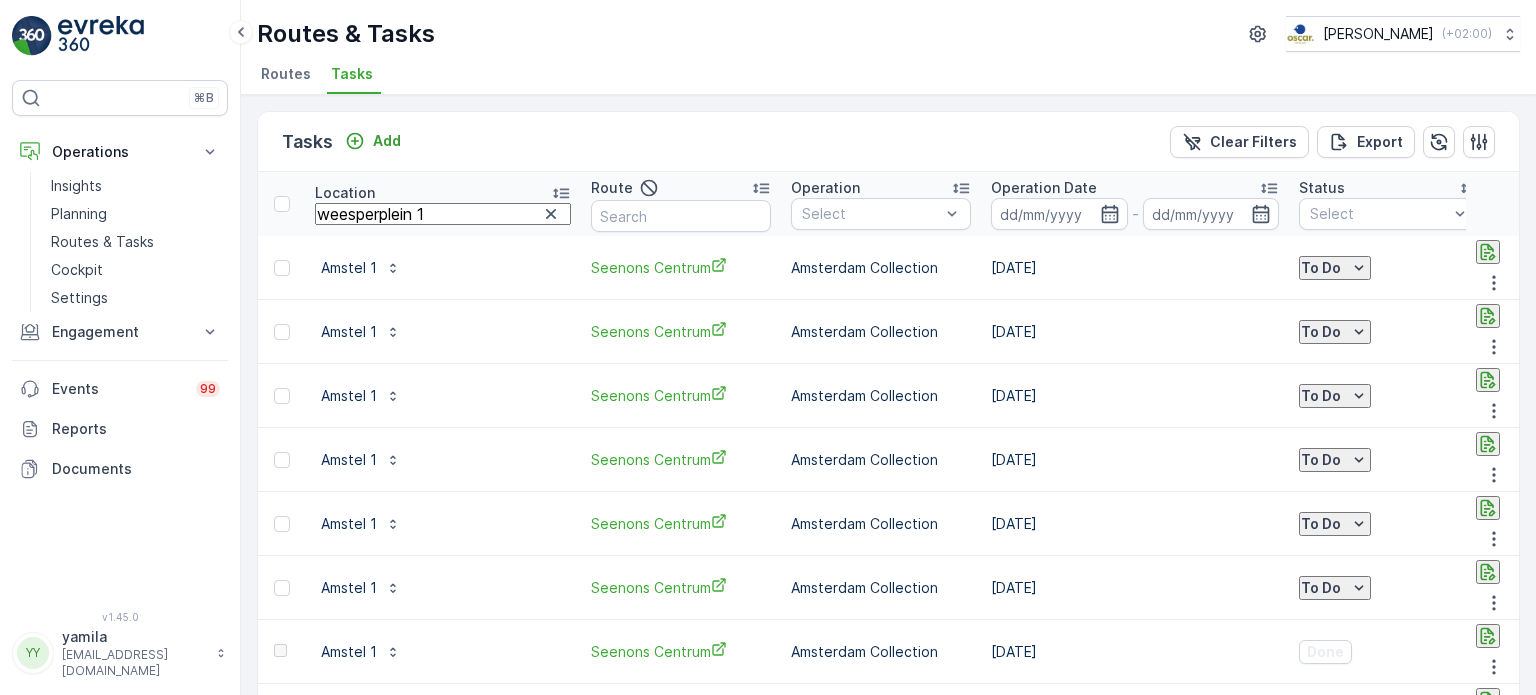 type on "weesperplein 11" 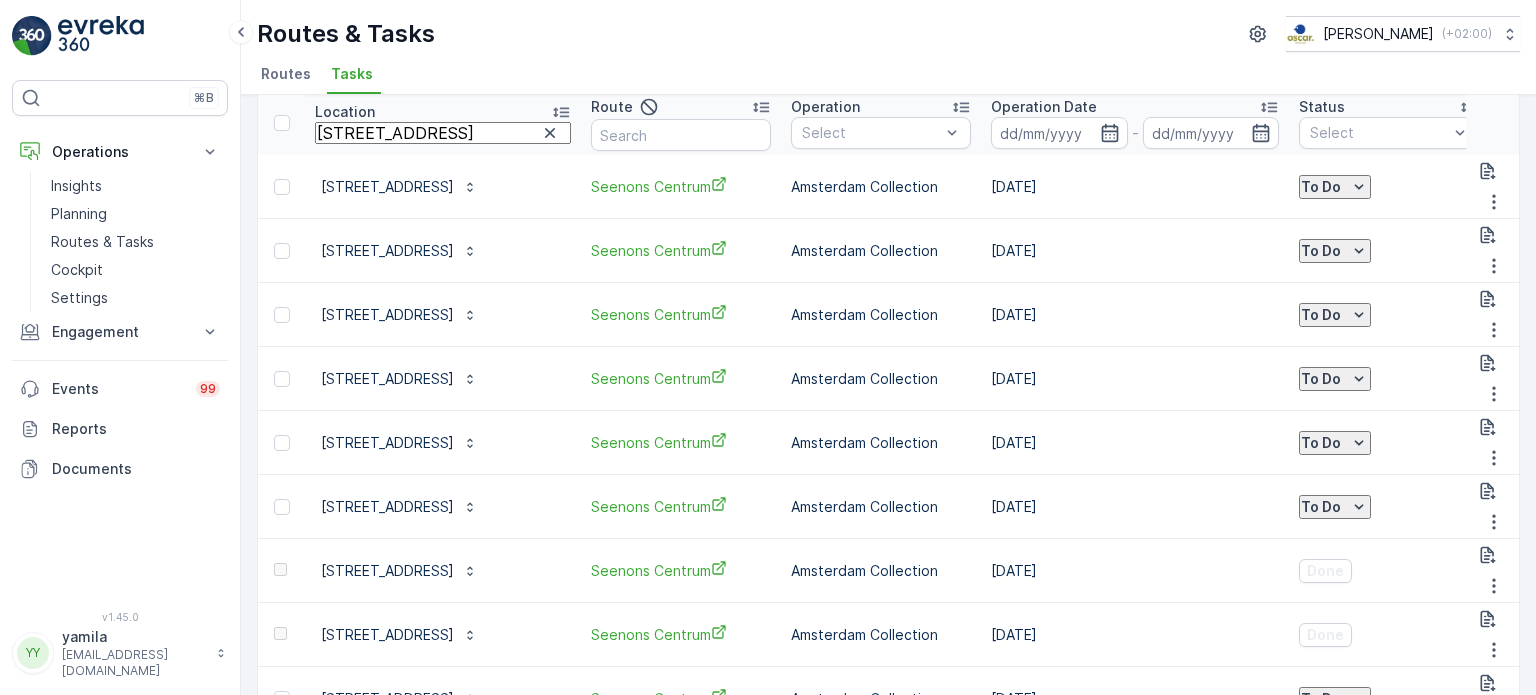 scroll, scrollTop: 0, scrollLeft: 0, axis: both 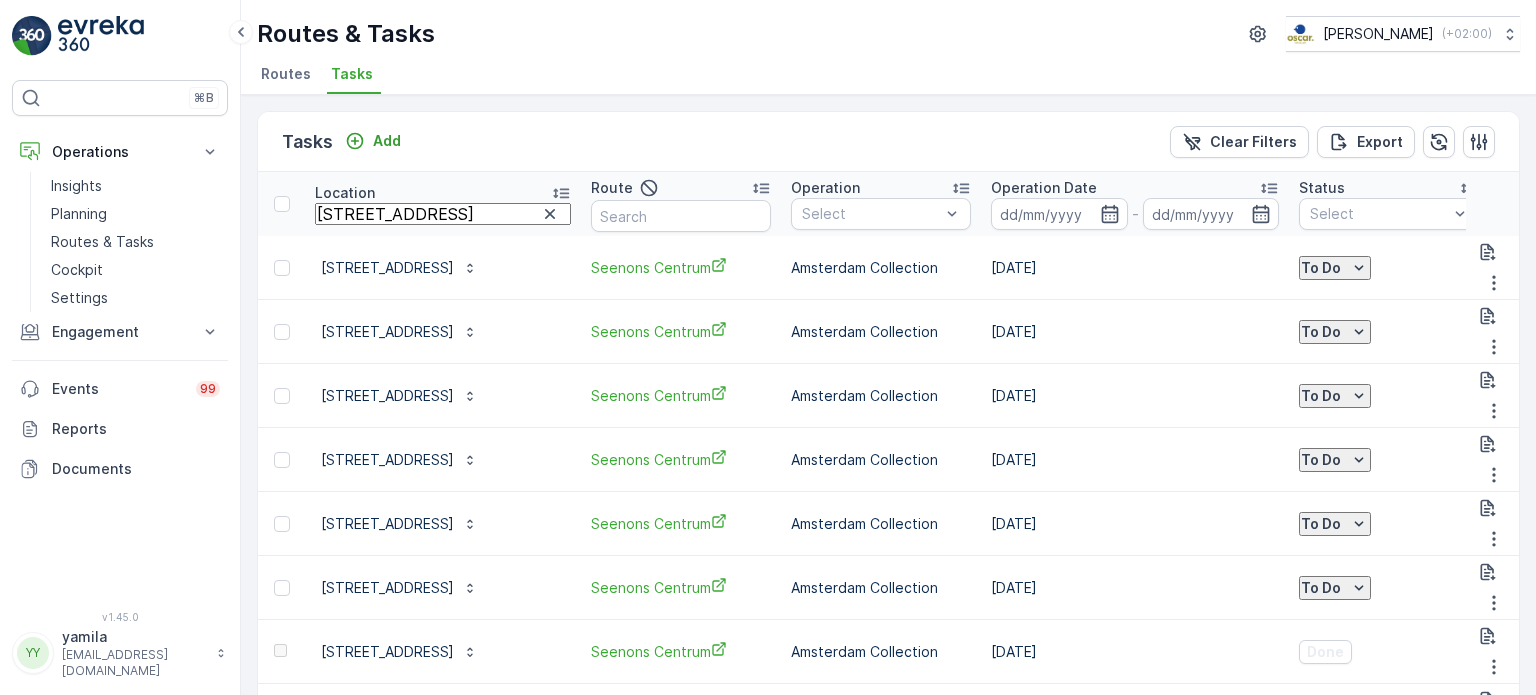 click on "weesperplein 11" at bounding box center [443, 214] 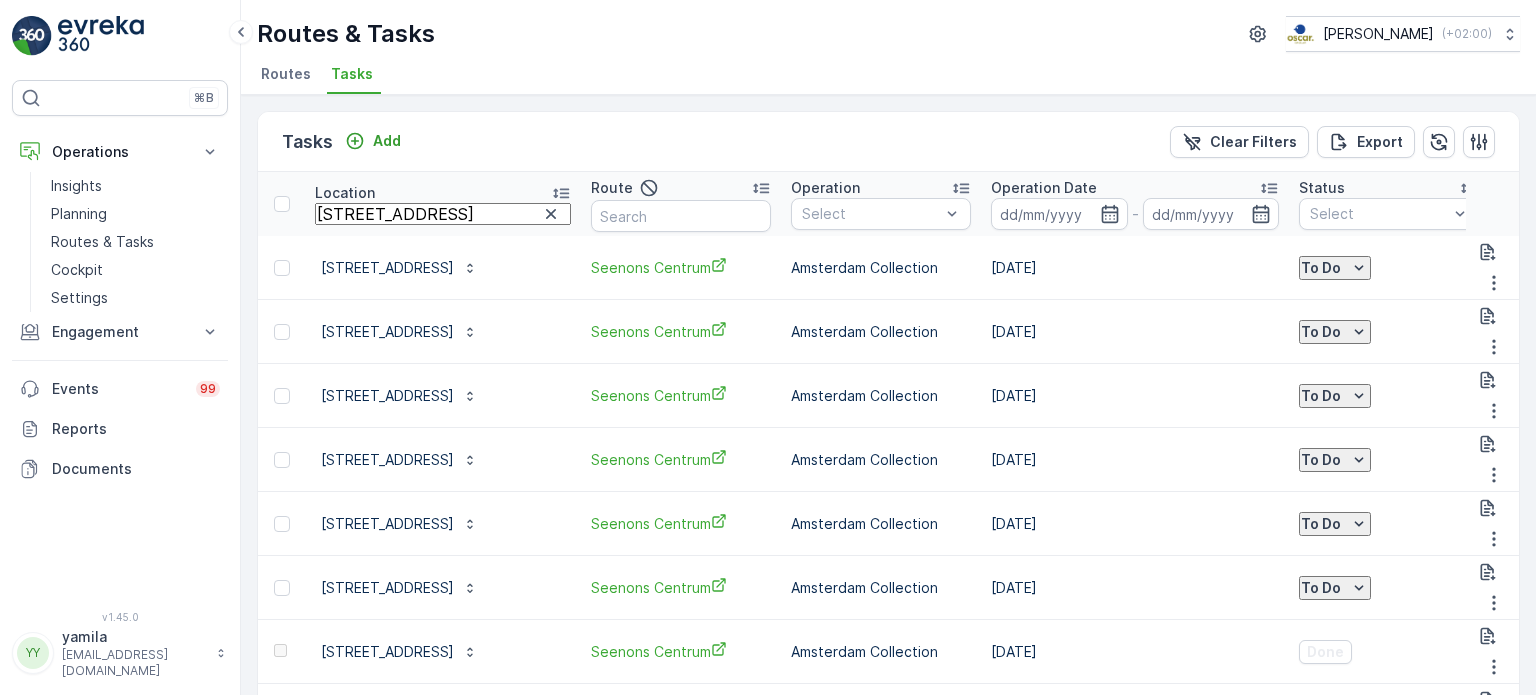 click on "weesperplein 11" at bounding box center [443, 214] 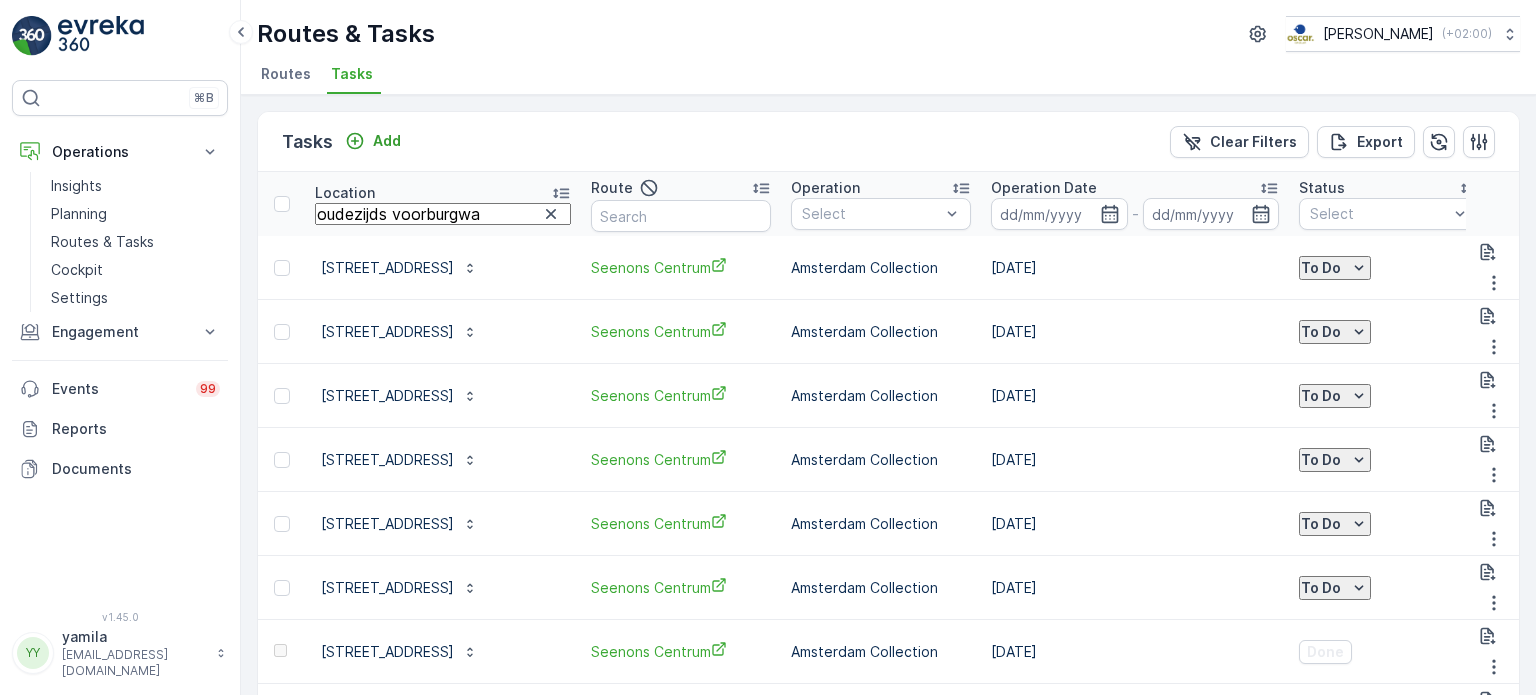 type on "oudezijds voorburgwal" 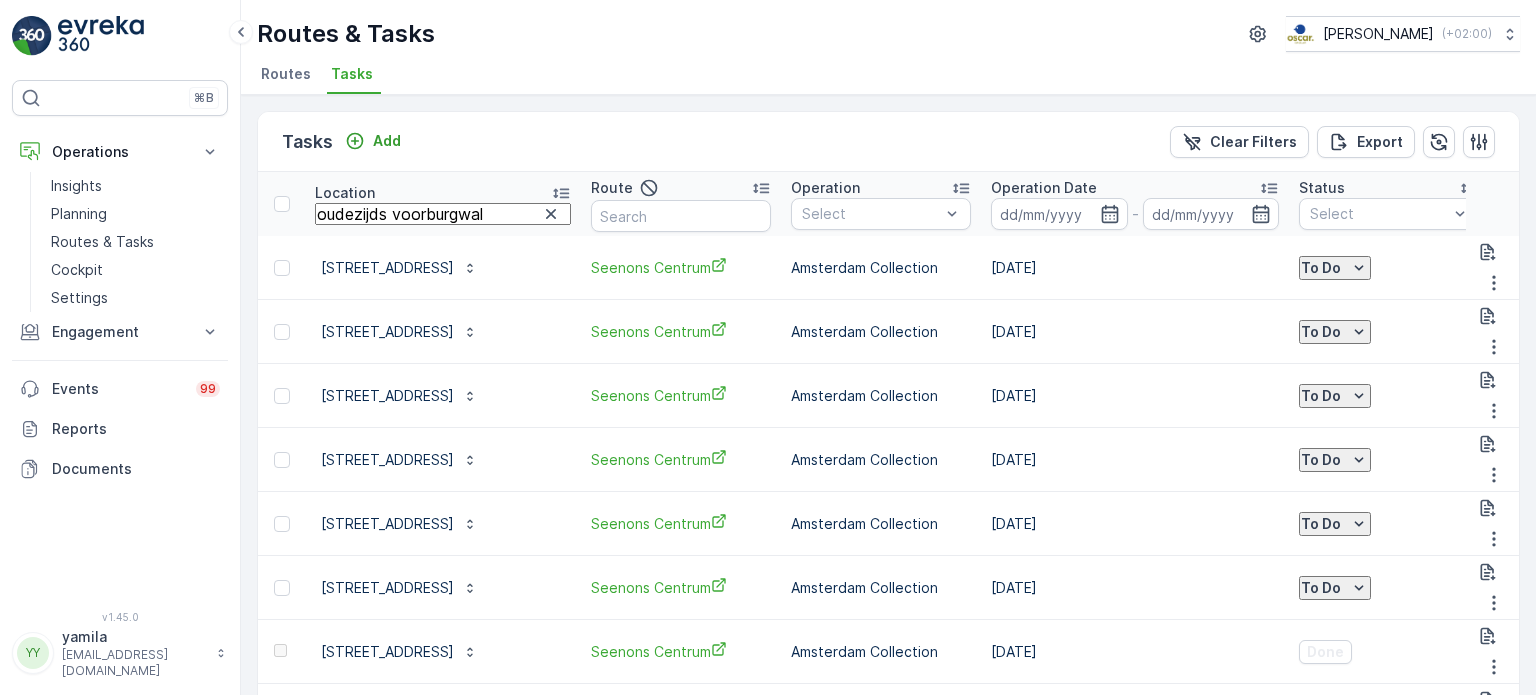 scroll, scrollTop: 0, scrollLeft: 20, axis: horizontal 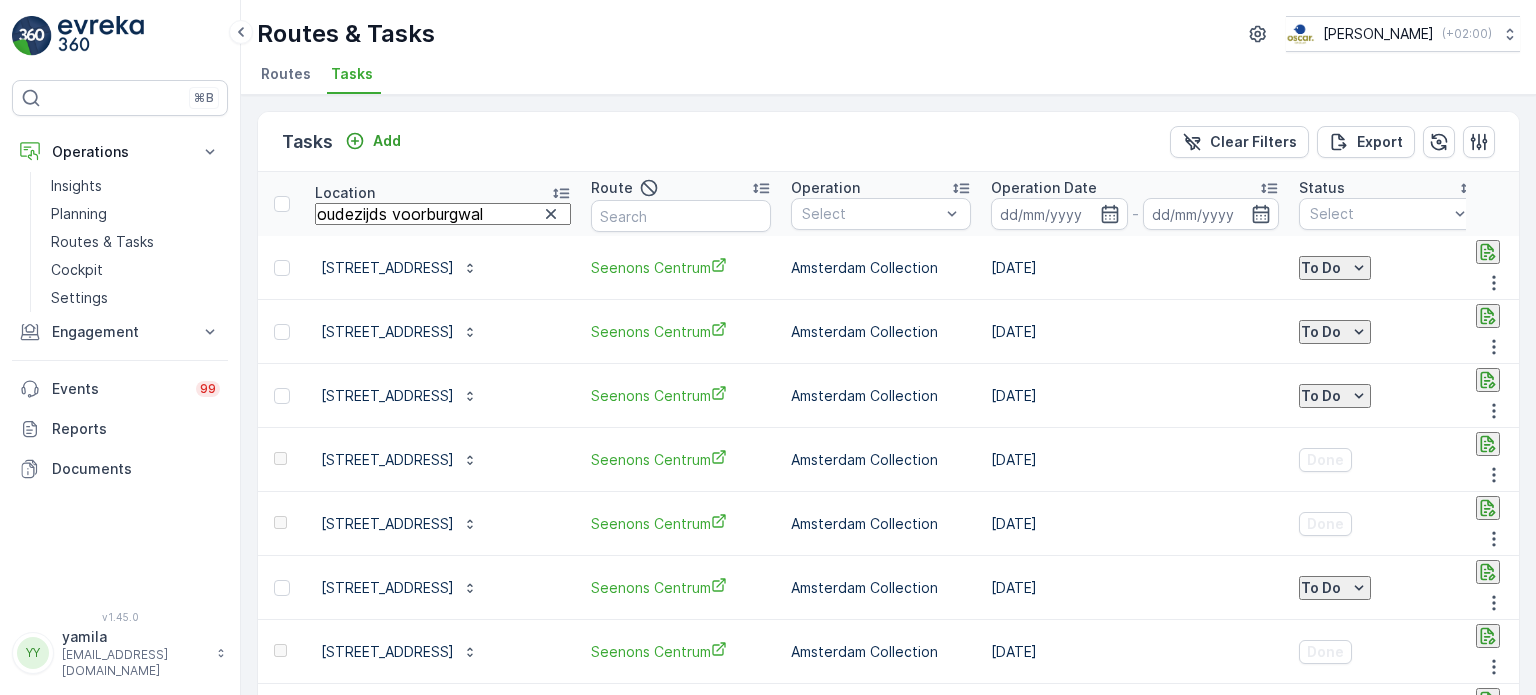 click on "oudezijds voorburgwal" at bounding box center [443, 214] 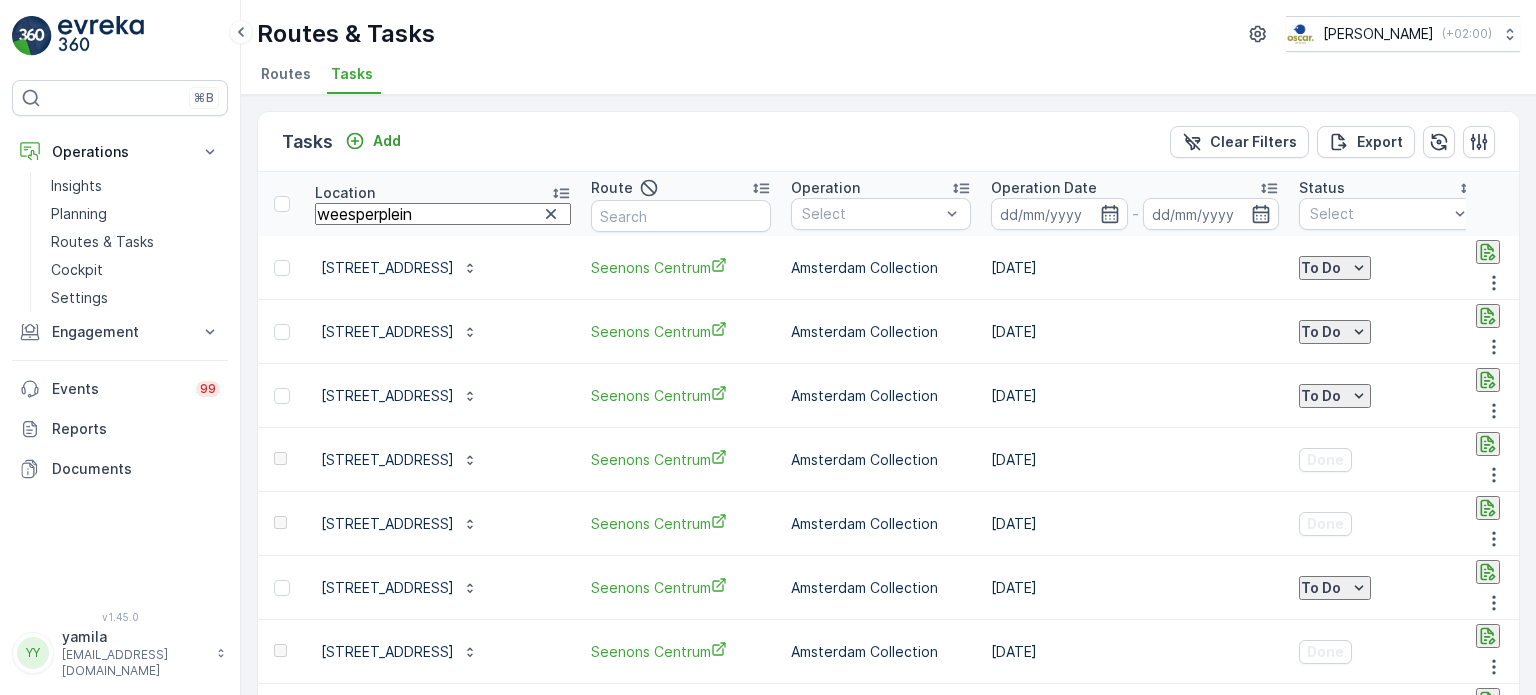 type on "weesperplein 8" 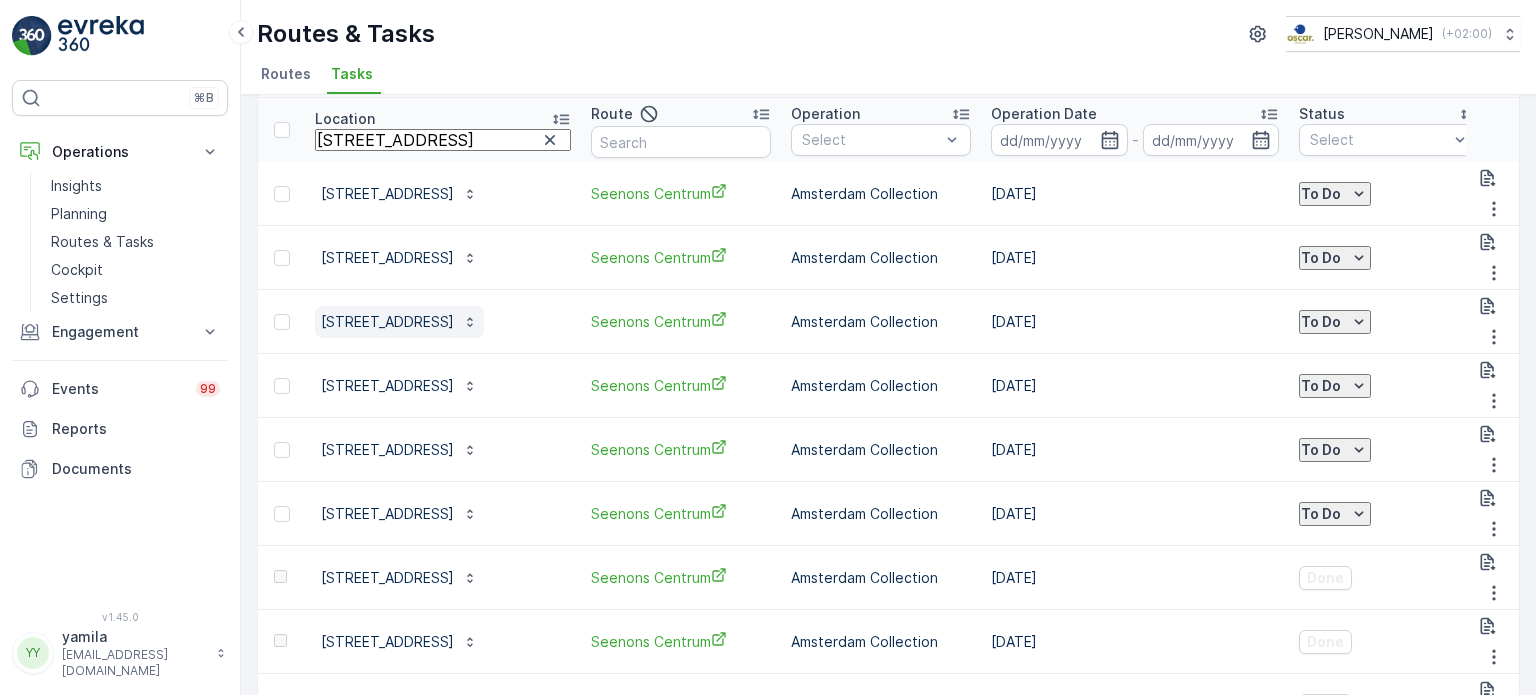 scroll, scrollTop: 0, scrollLeft: 0, axis: both 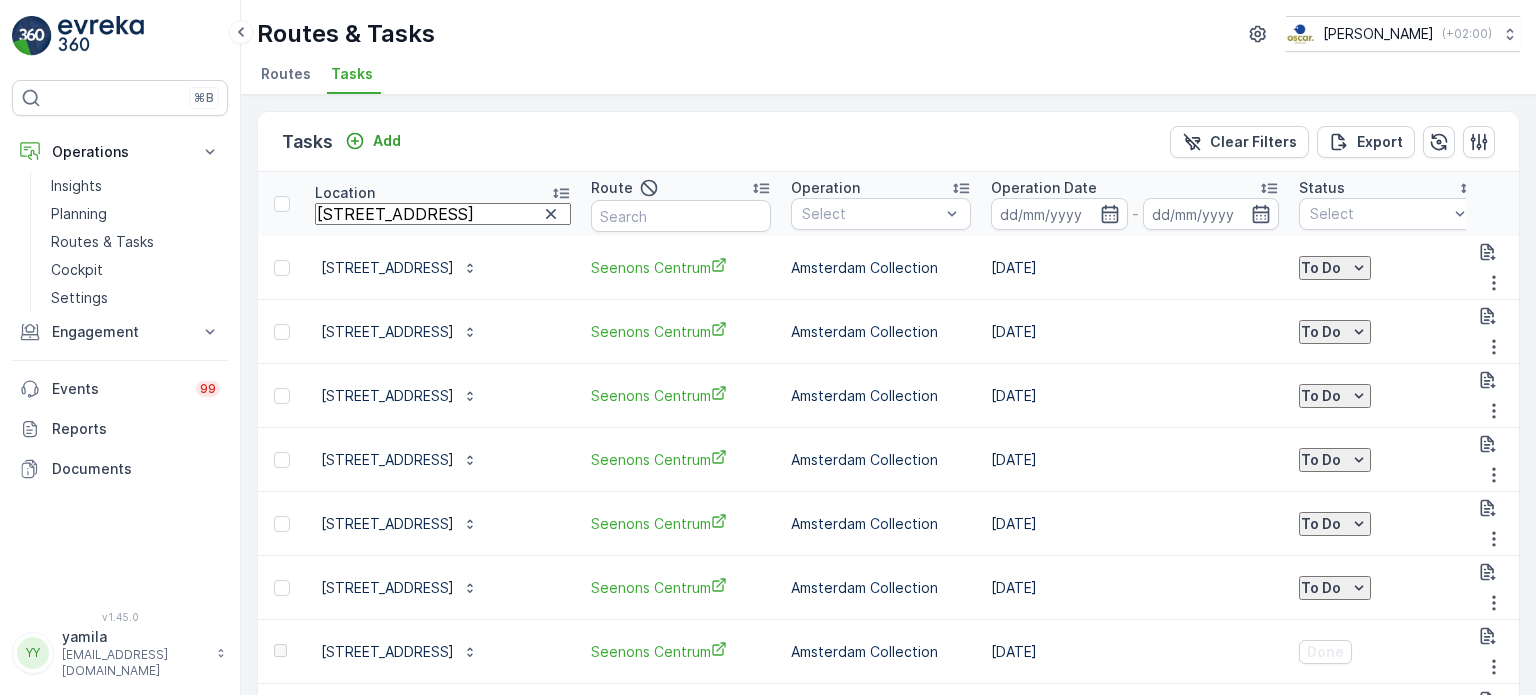 drag, startPoint x: 429, startPoint y: 204, endPoint x: 386, endPoint y: 208, distance: 43.185646 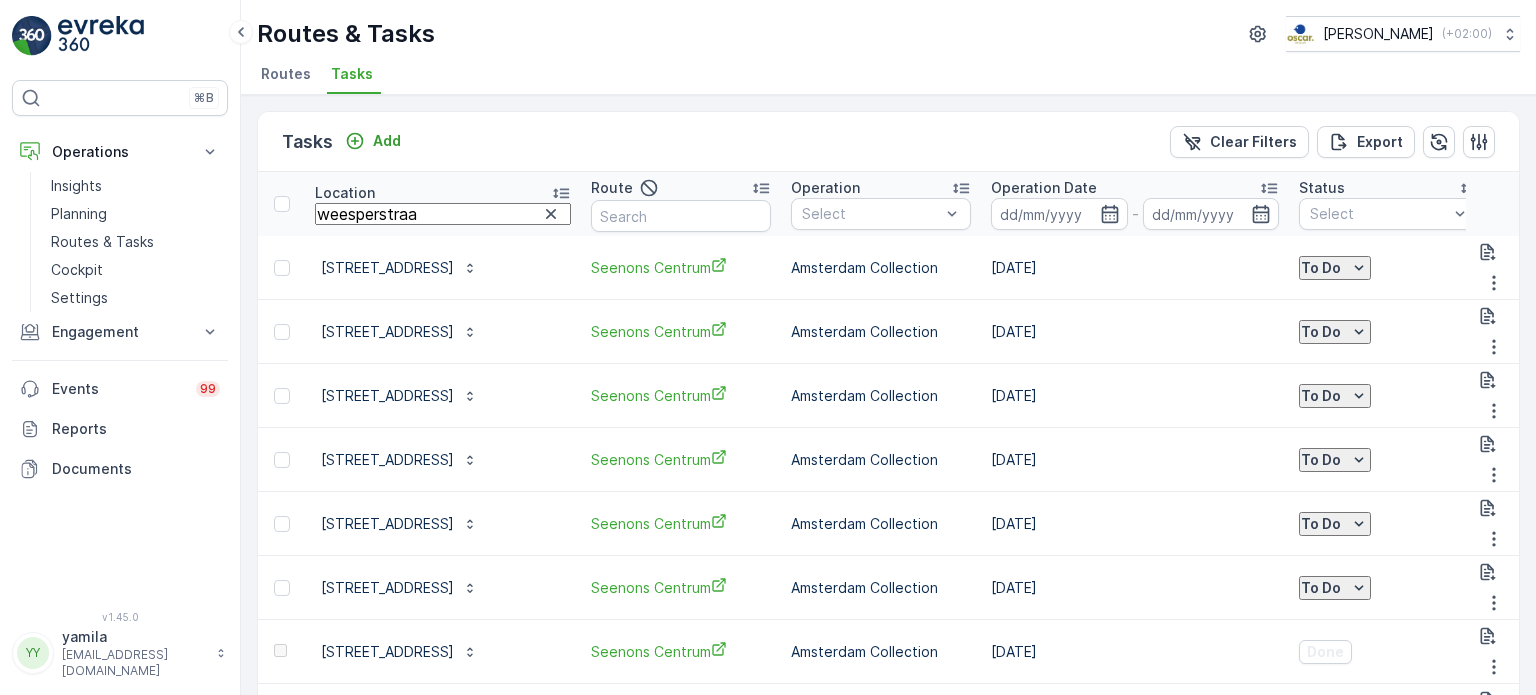 type on "weesperstraat" 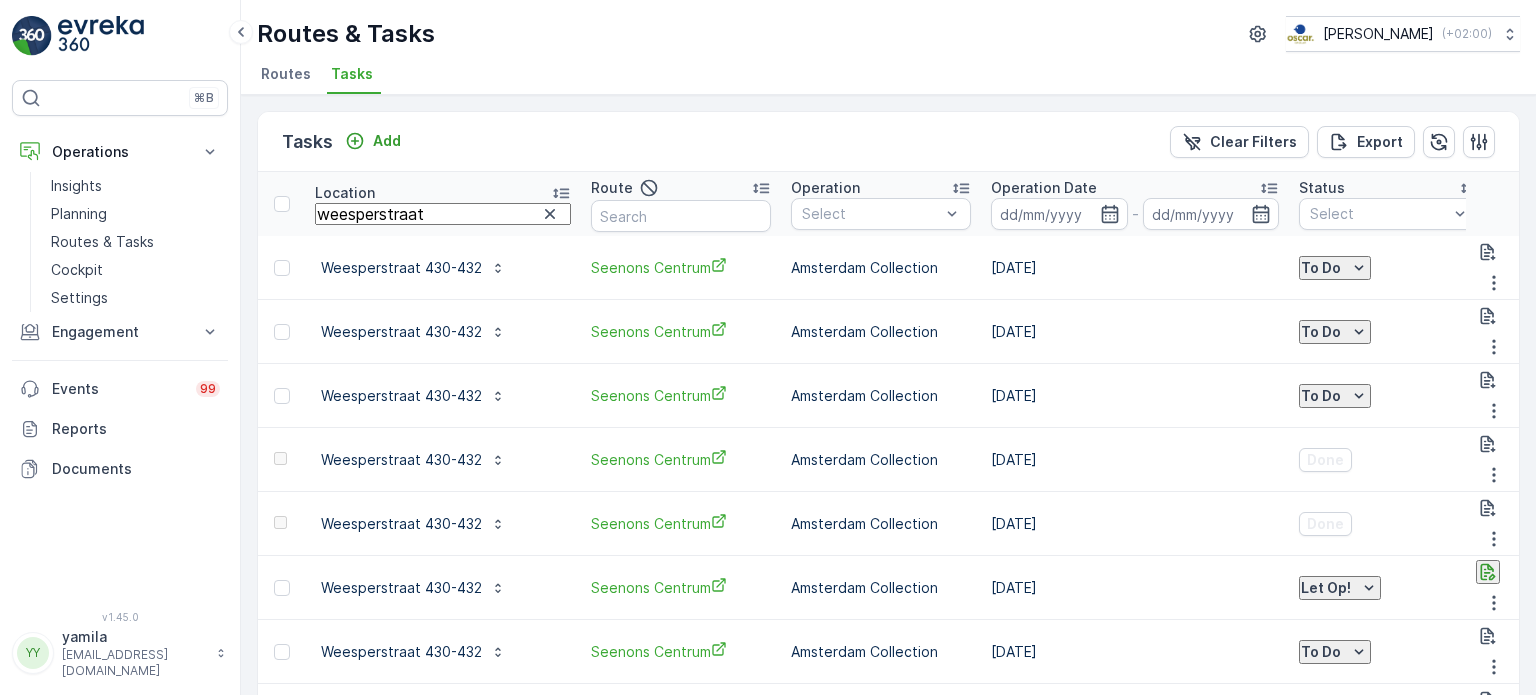 click on "weesperstraat" at bounding box center (443, 214) 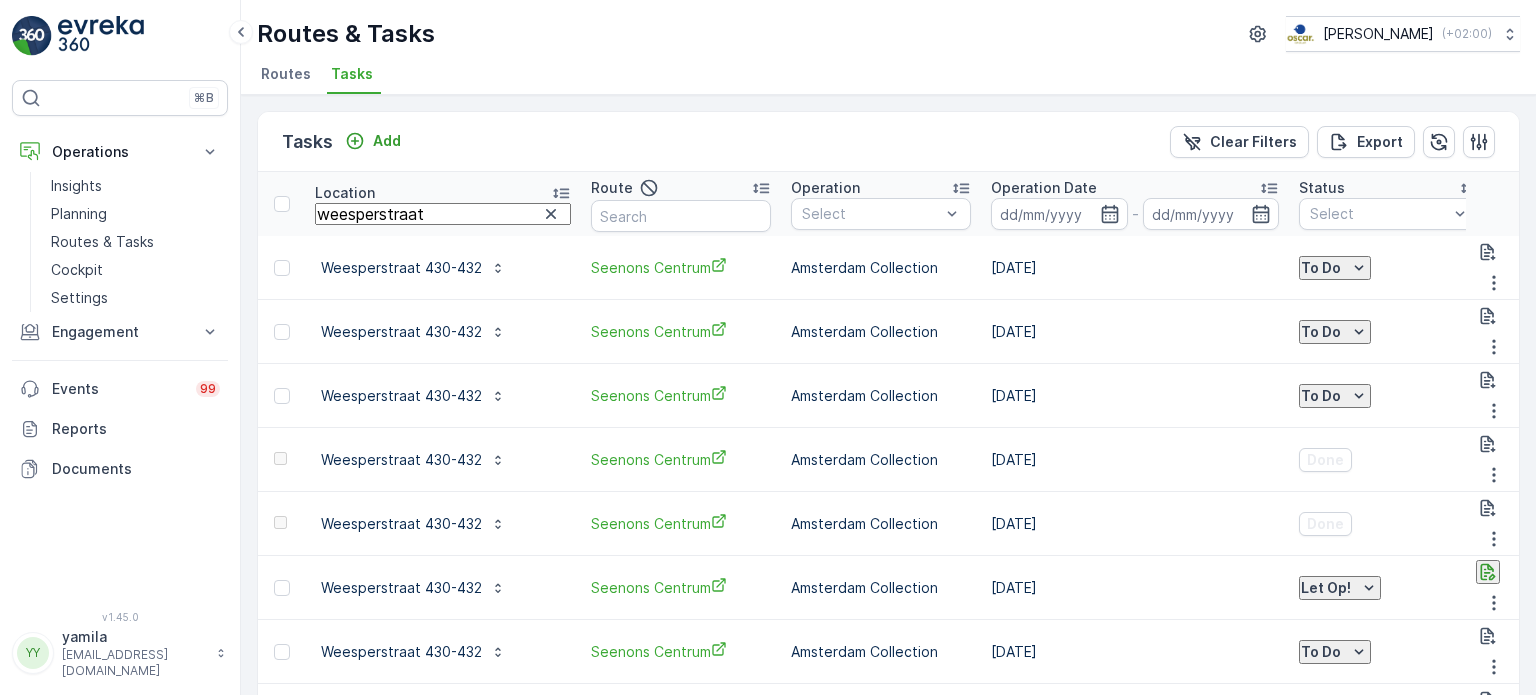 click on "weesperstraat" at bounding box center [443, 214] 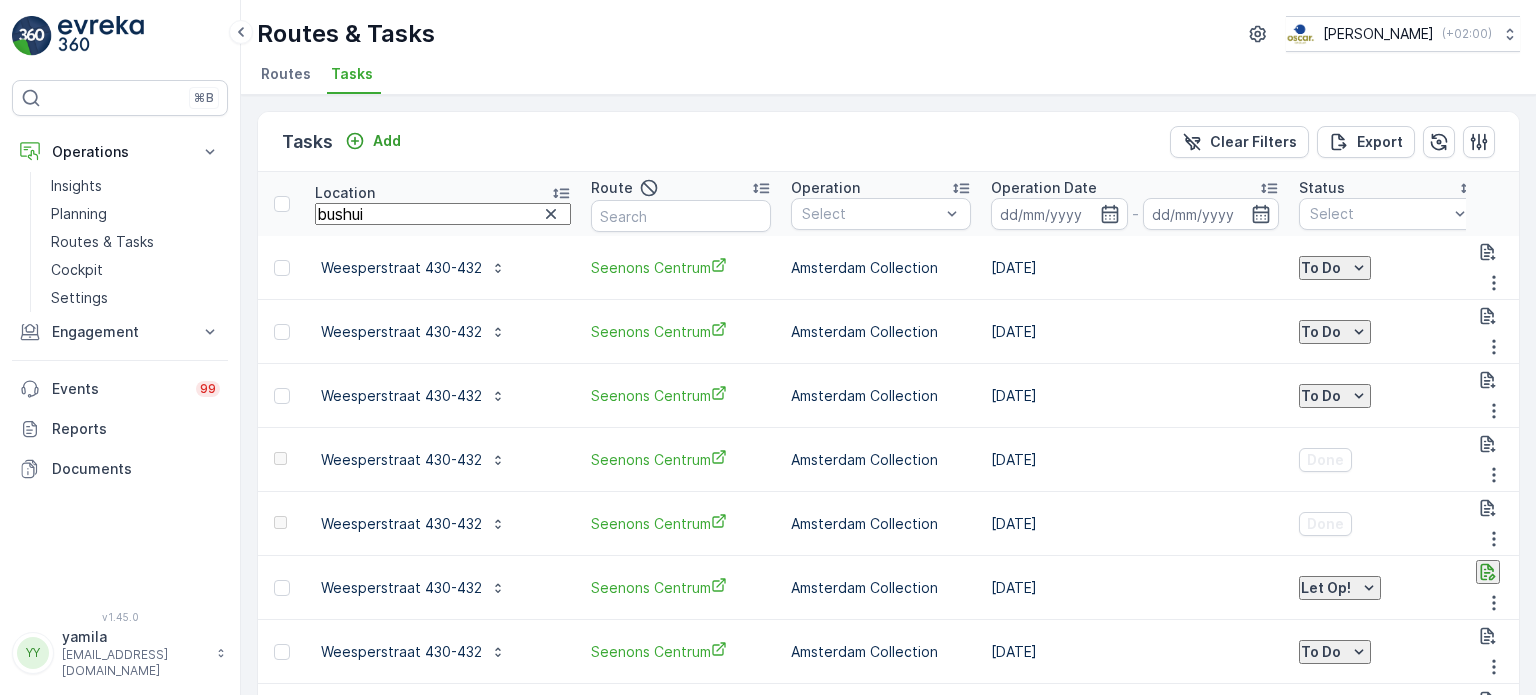 type on "bushuis" 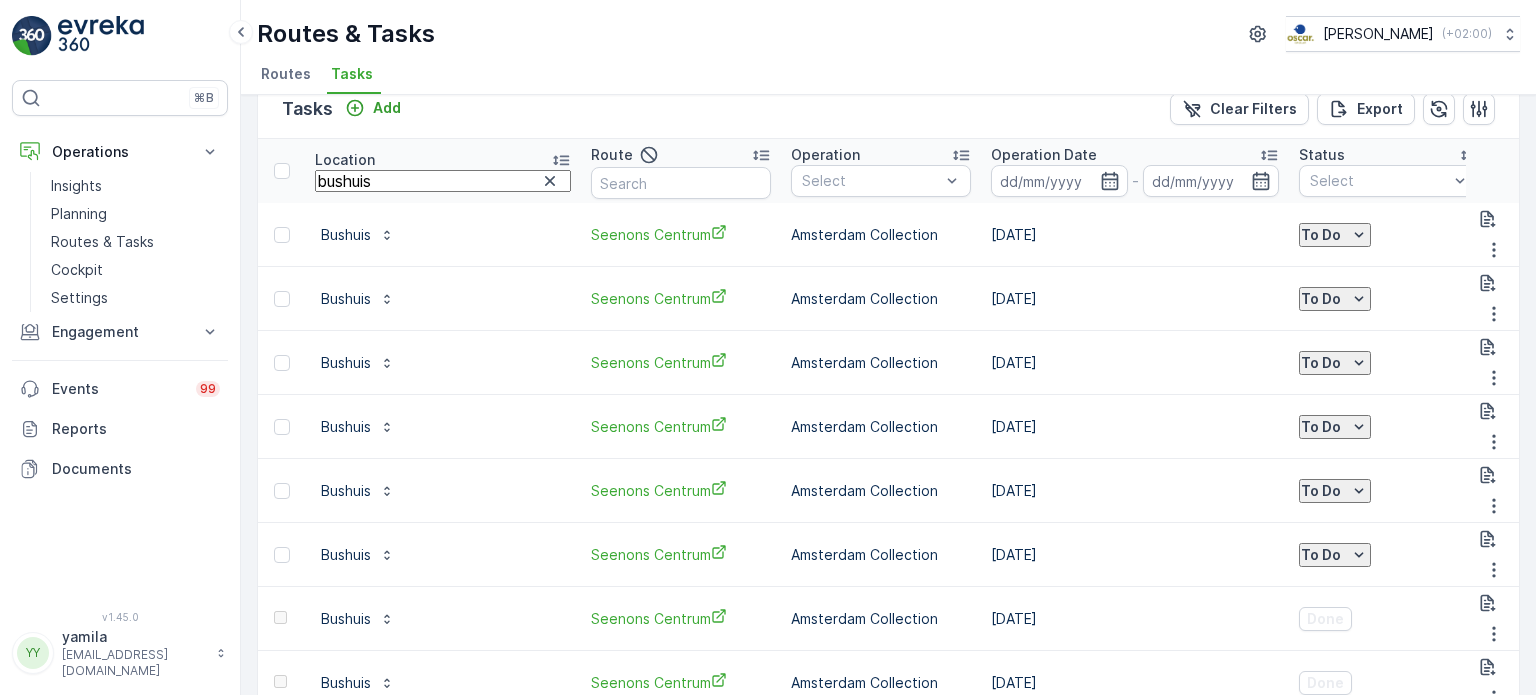 scroll, scrollTop: 0, scrollLeft: 0, axis: both 